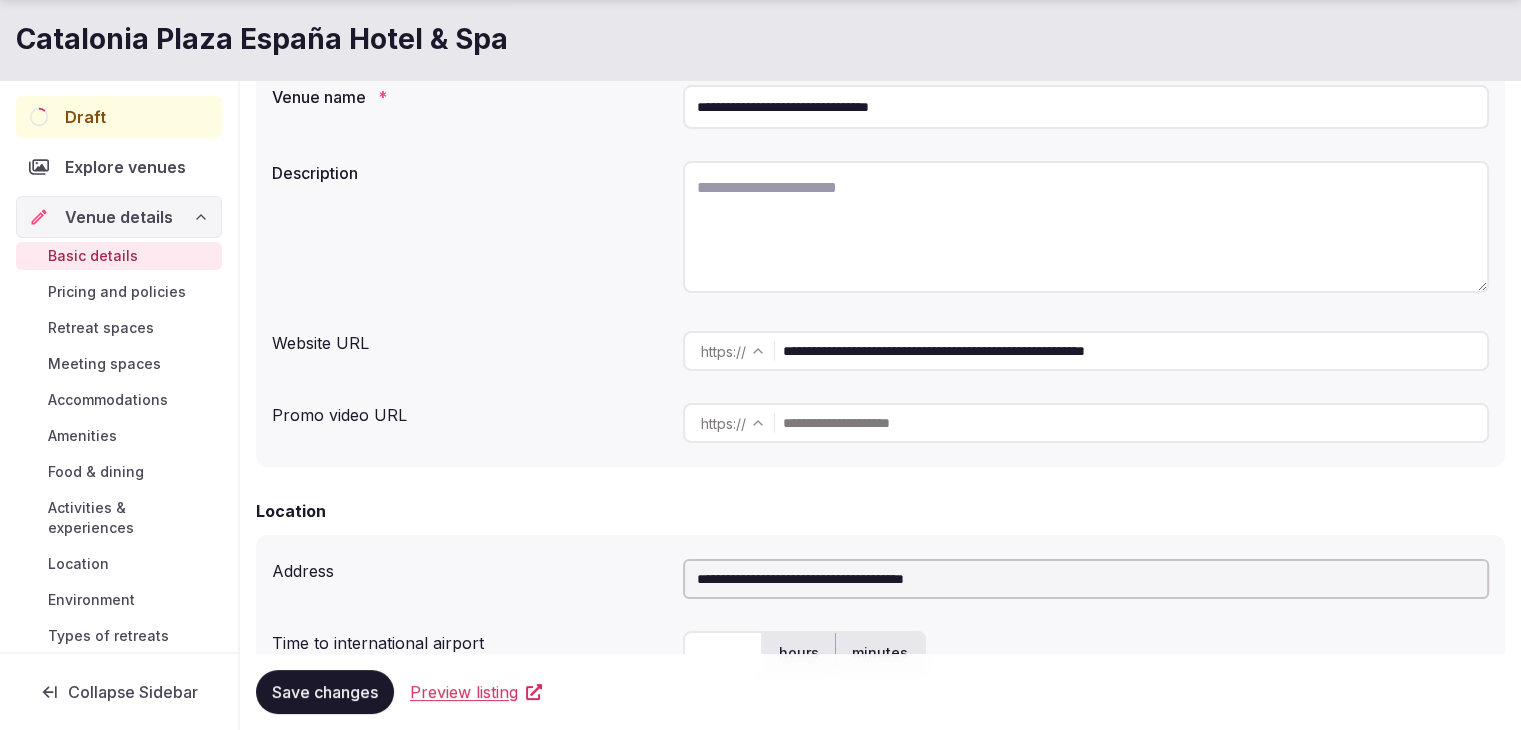 scroll, scrollTop: 300, scrollLeft: 0, axis: vertical 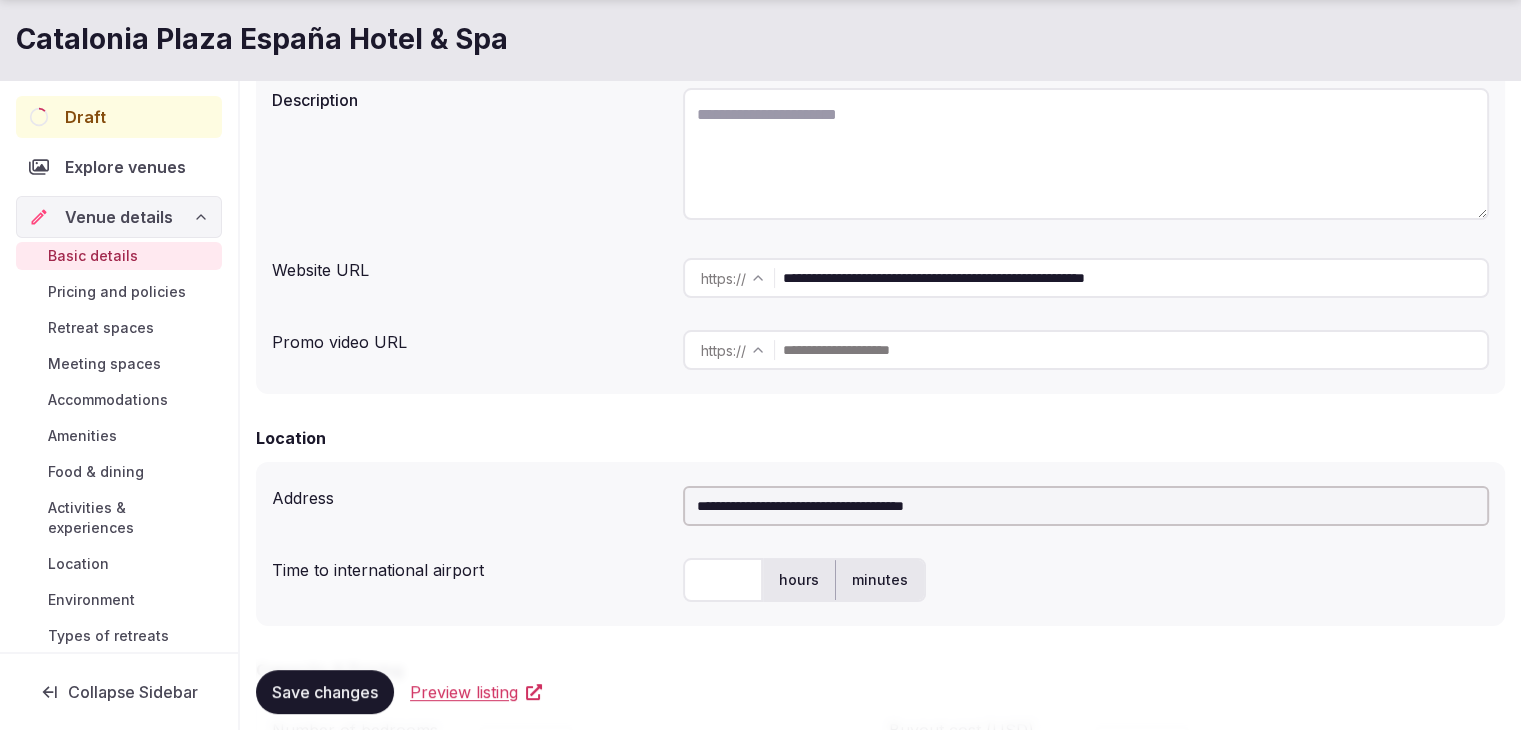 click on "Save changes" at bounding box center (325, 692) 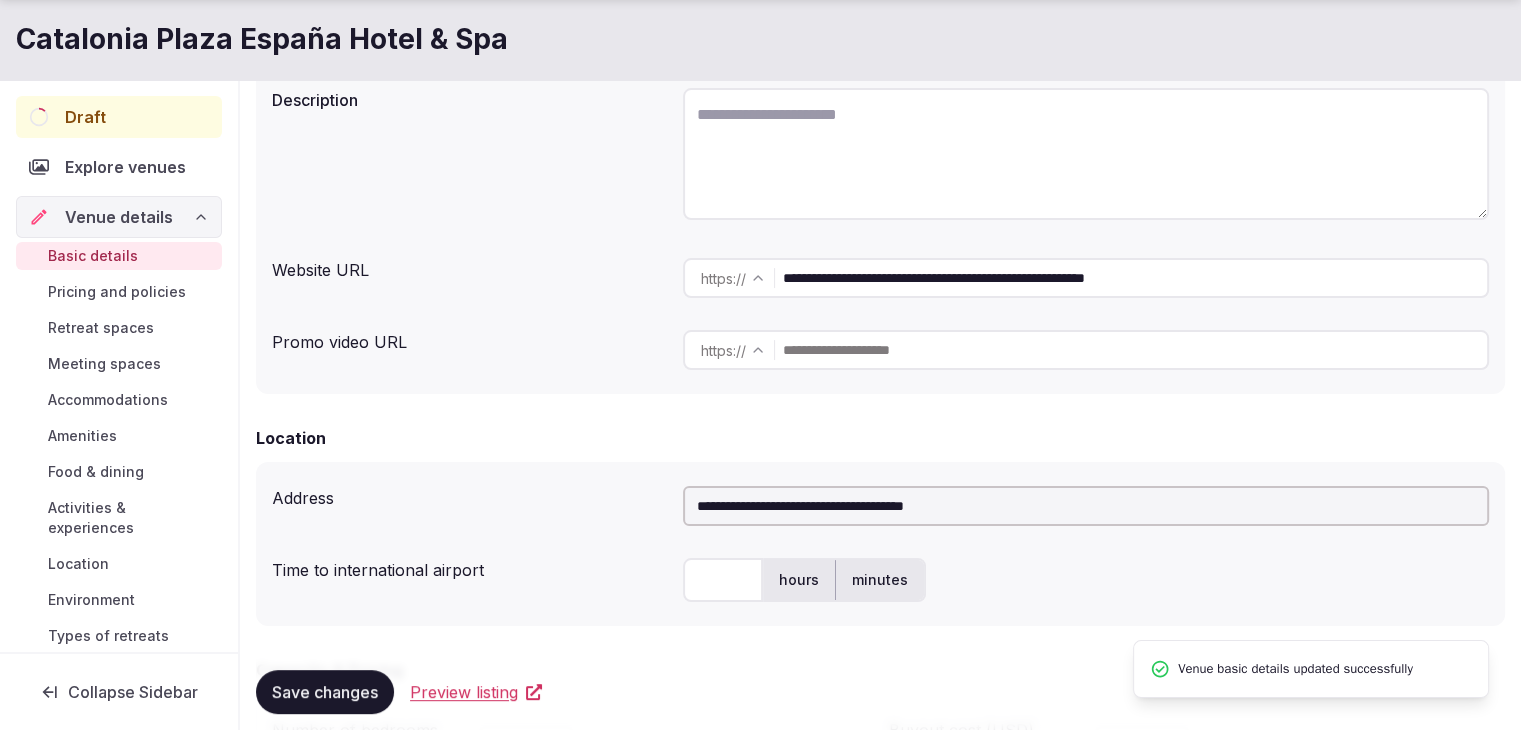 click on "Food & dining" at bounding box center [96, 472] 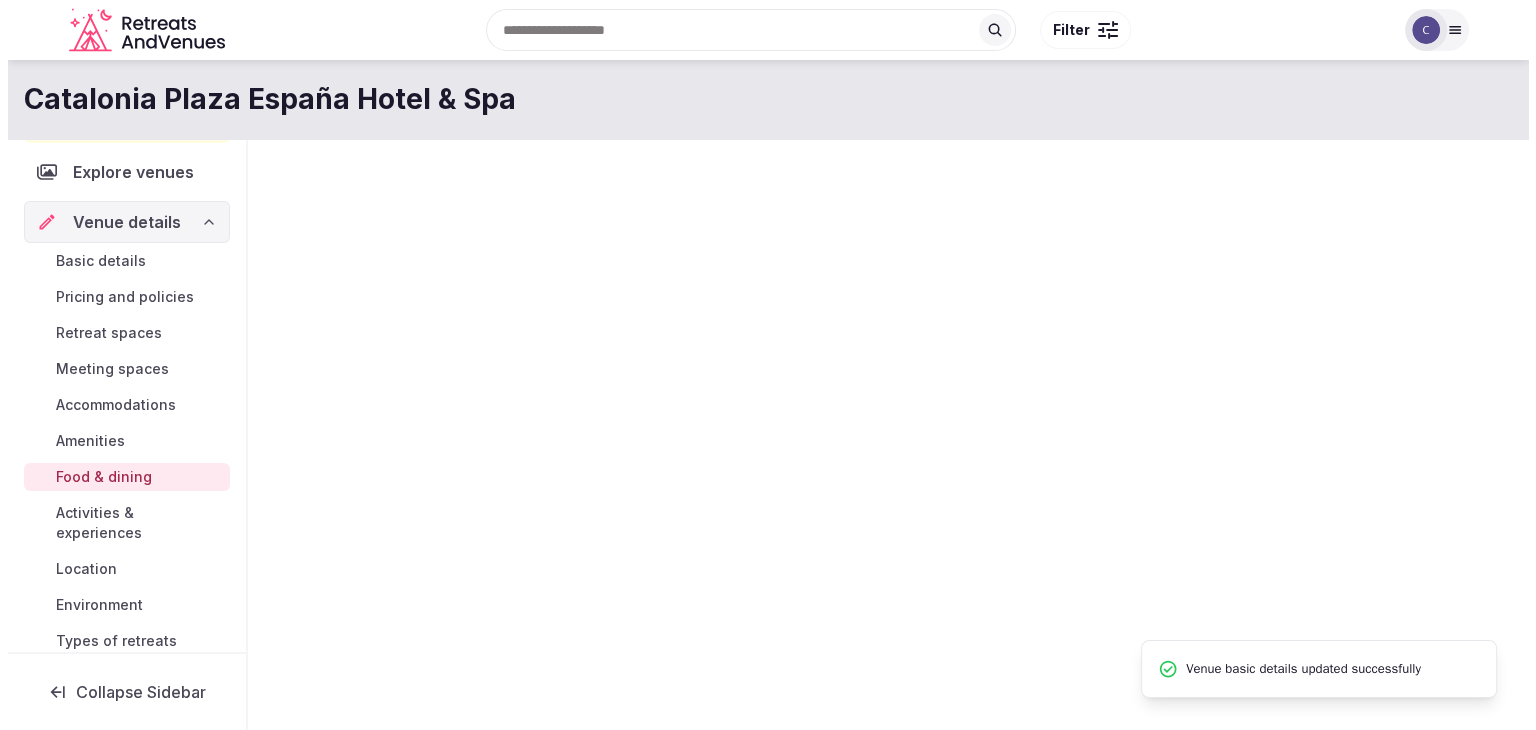 scroll, scrollTop: 0, scrollLeft: 0, axis: both 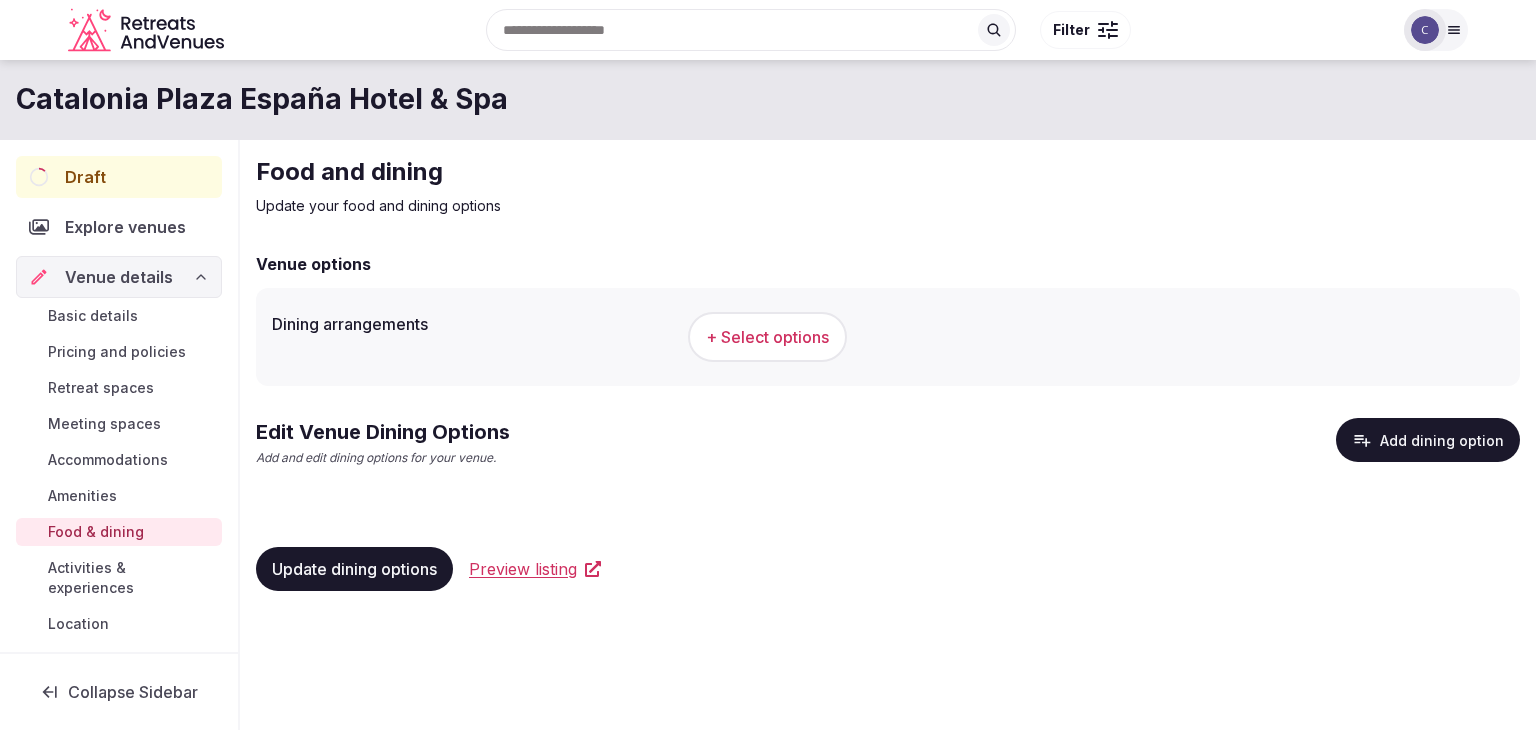 click on "+ Select options" at bounding box center [1096, 337] 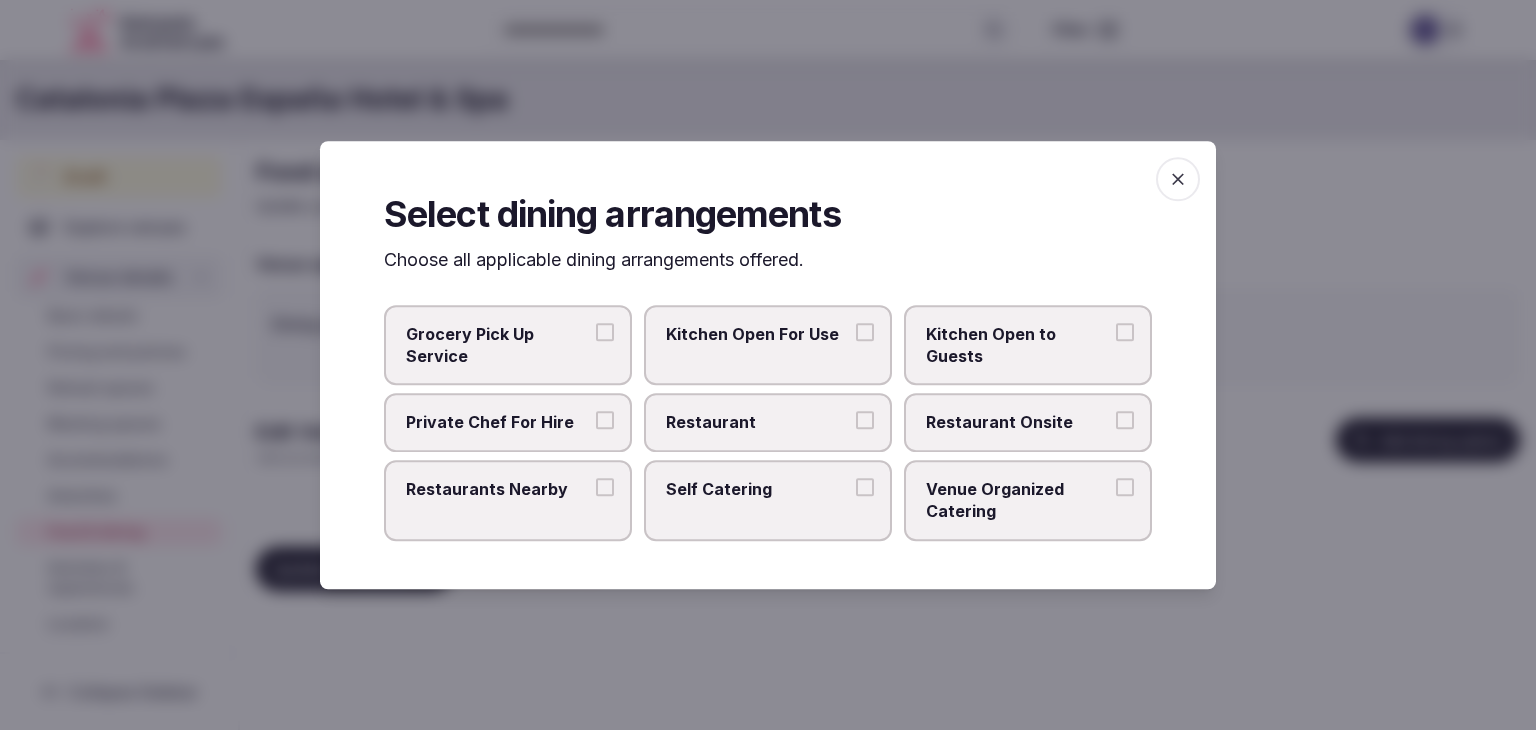 click on "Private Chef For Hire" at bounding box center [498, 423] 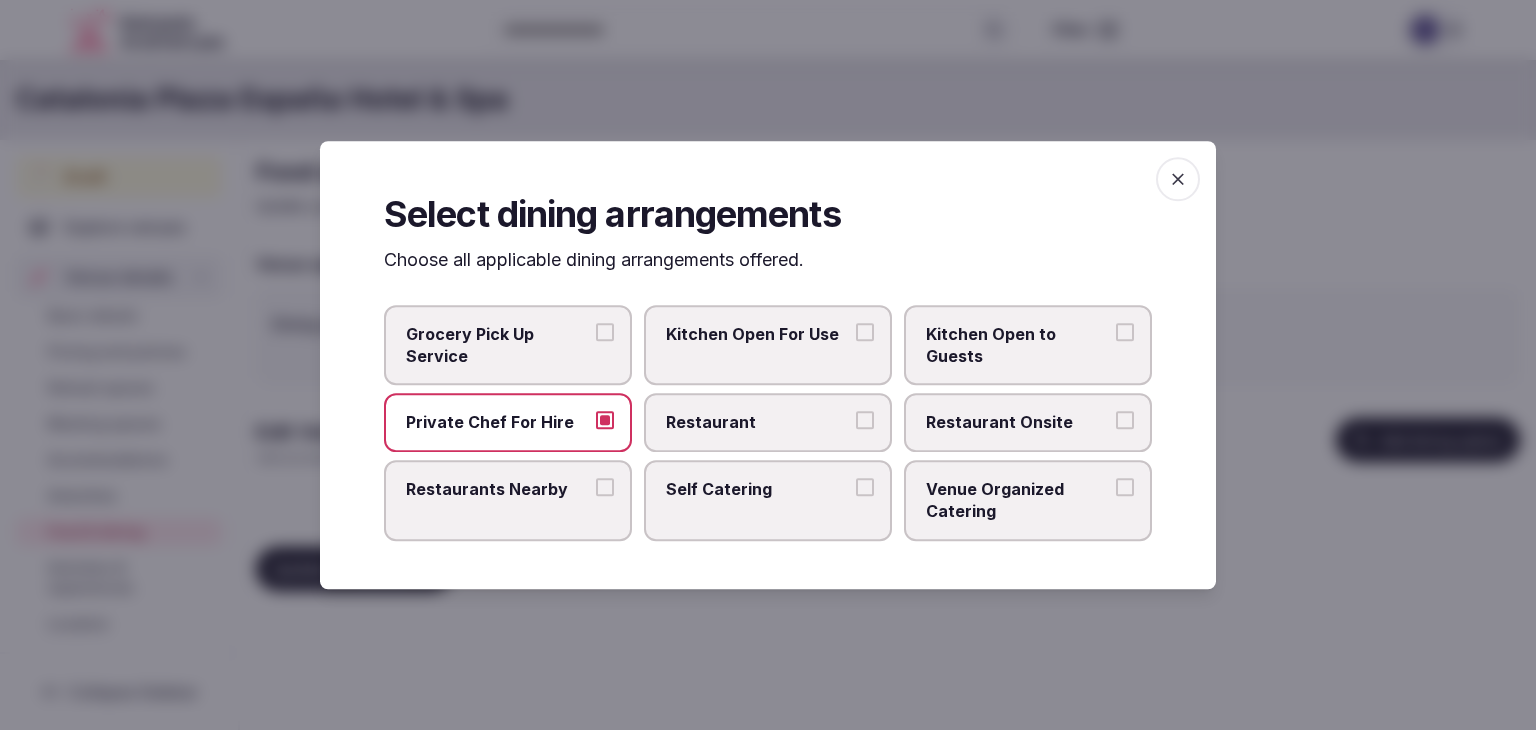 click on "Private Chef For Hire" at bounding box center [498, 423] 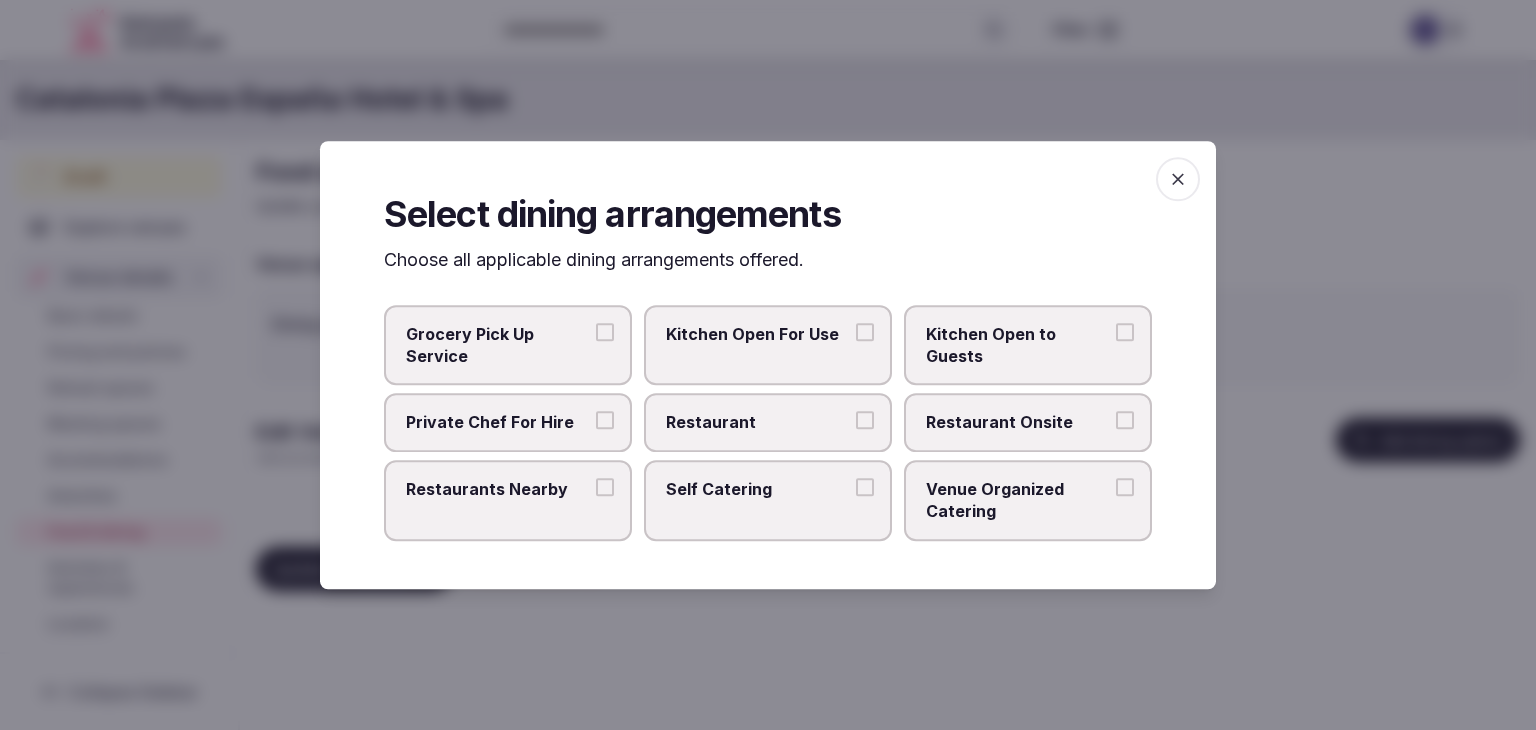 click on "Restaurant Onsite" at bounding box center [1018, 423] 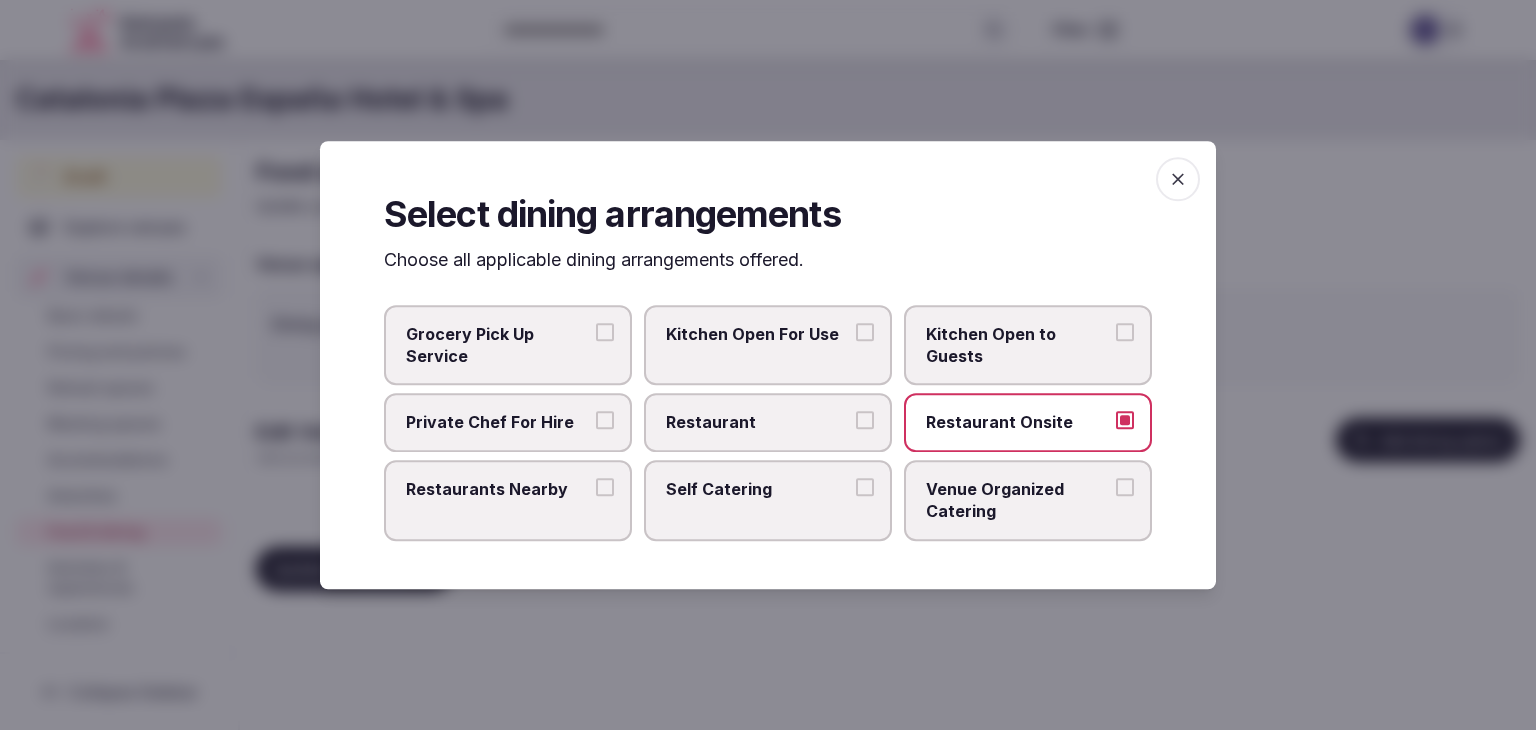 drag, startPoint x: 1180, startPoint y: 178, endPoint x: 1176, endPoint y: 191, distance: 13.601471 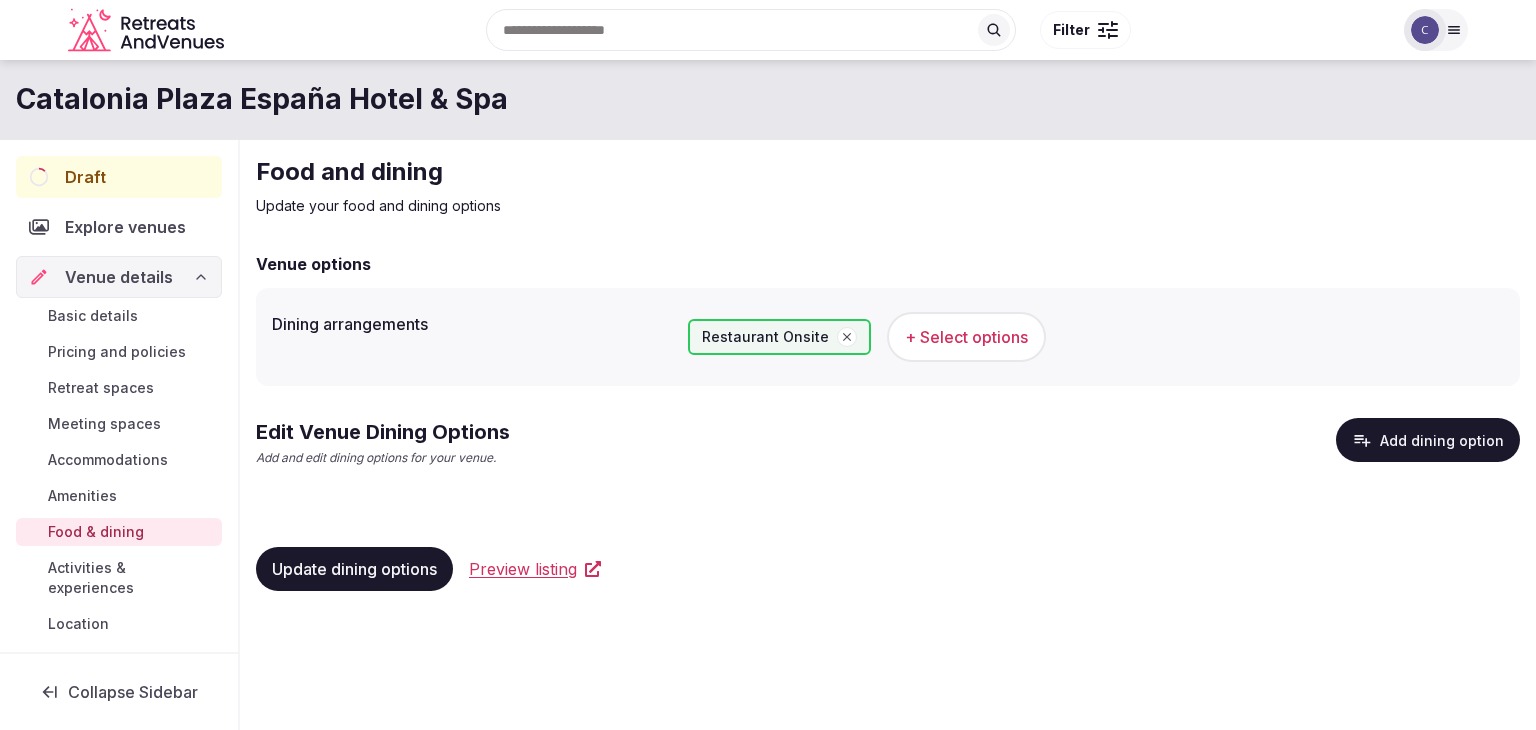 click 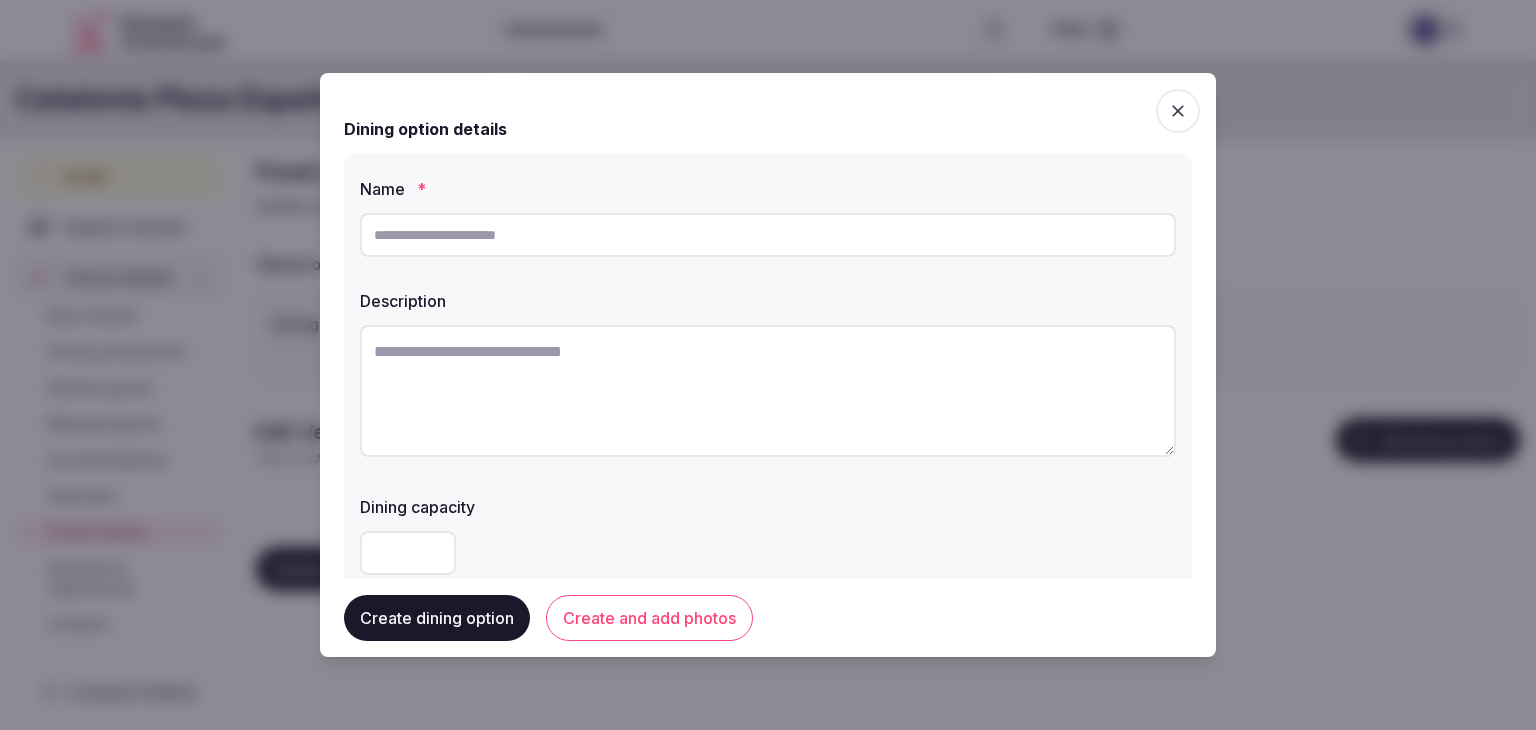 click at bounding box center (768, 235) 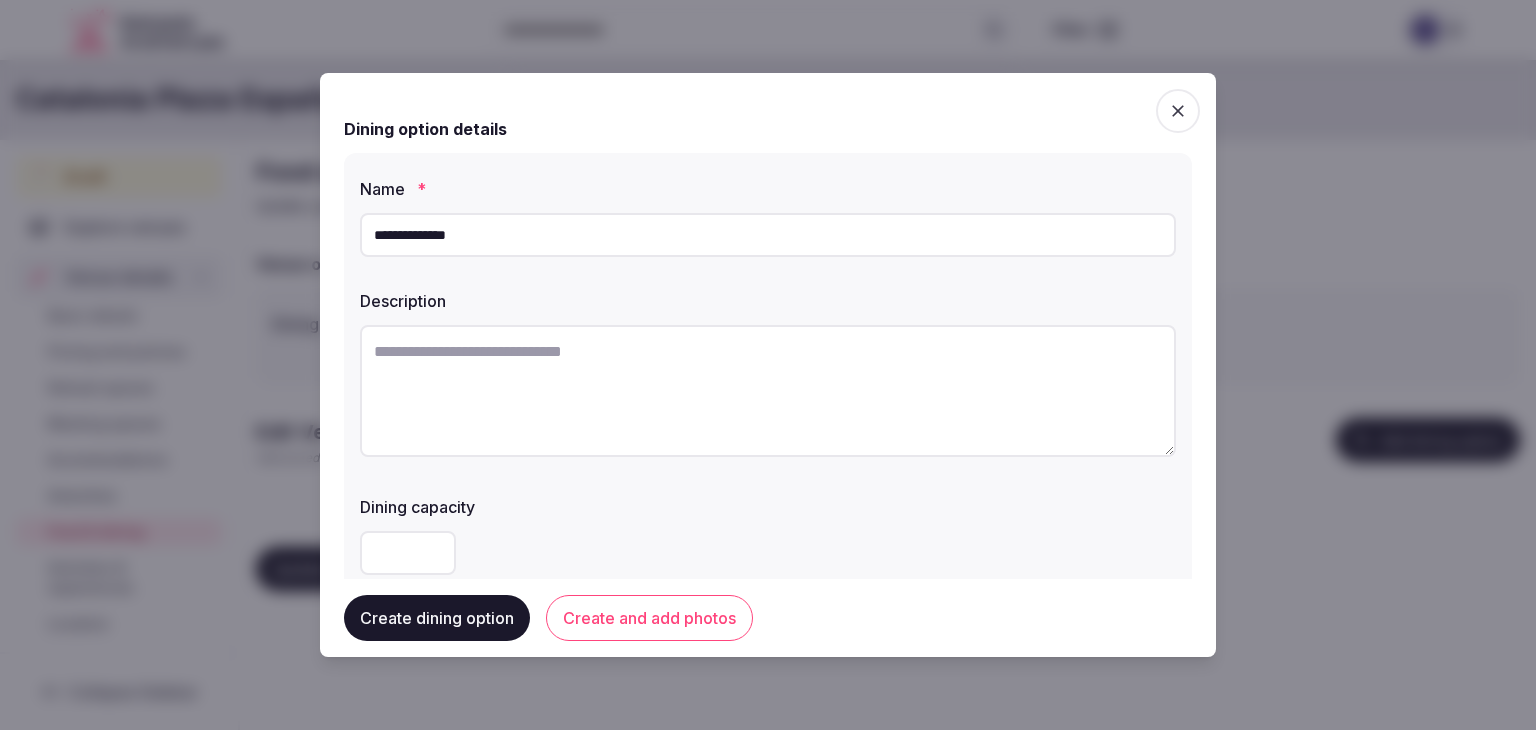 type on "**********" 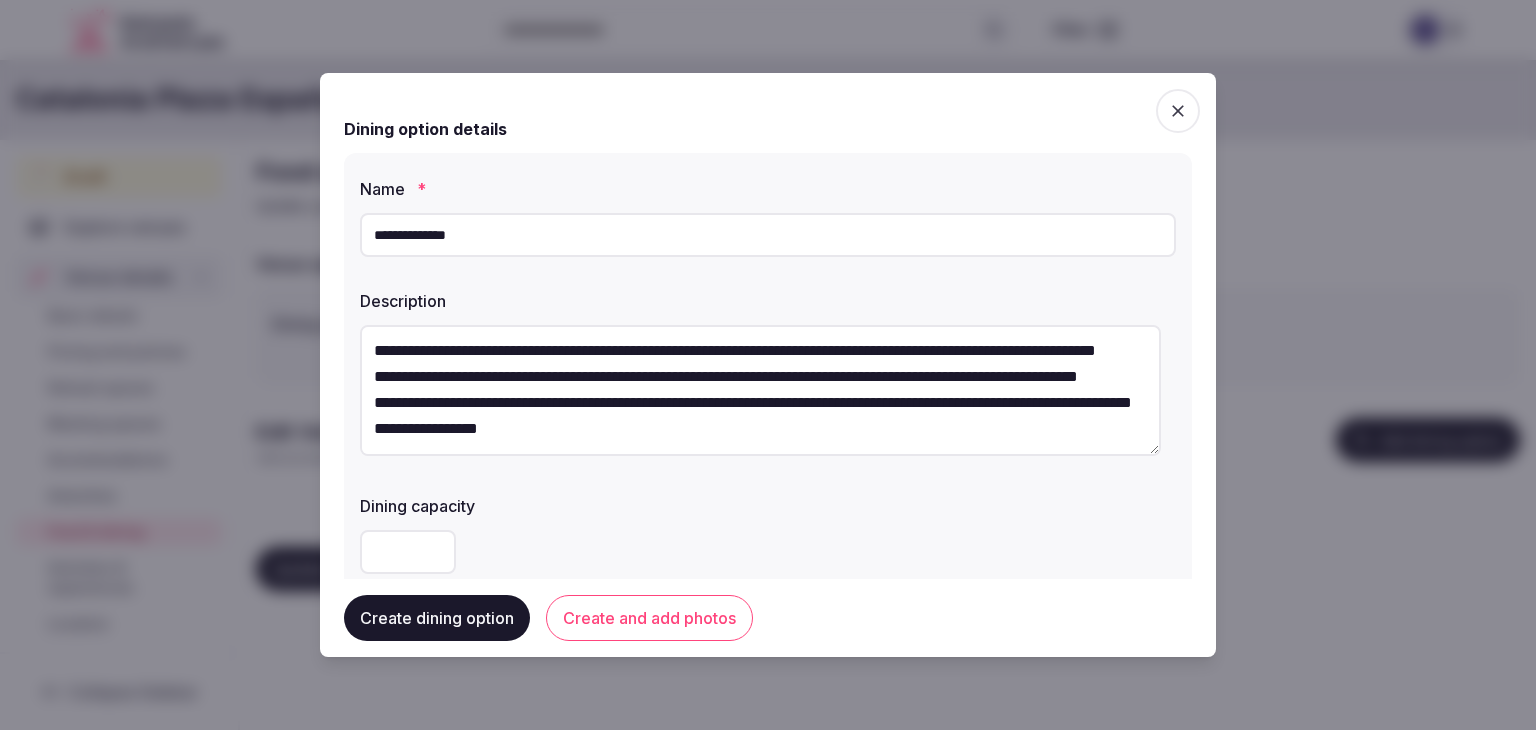 scroll, scrollTop: 0, scrollLeft: 0, axis: both 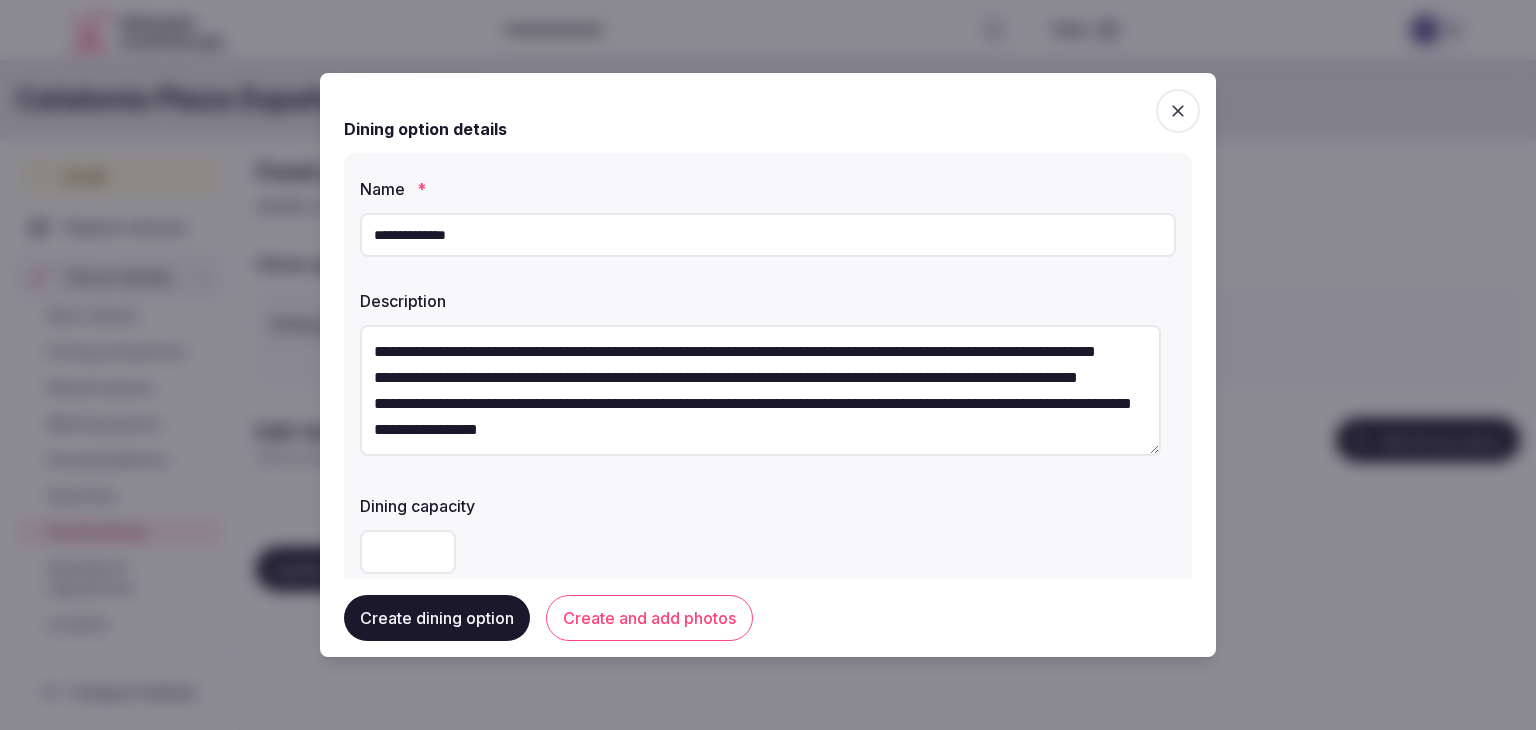 click on "**********" at bounding box center (760, 390) 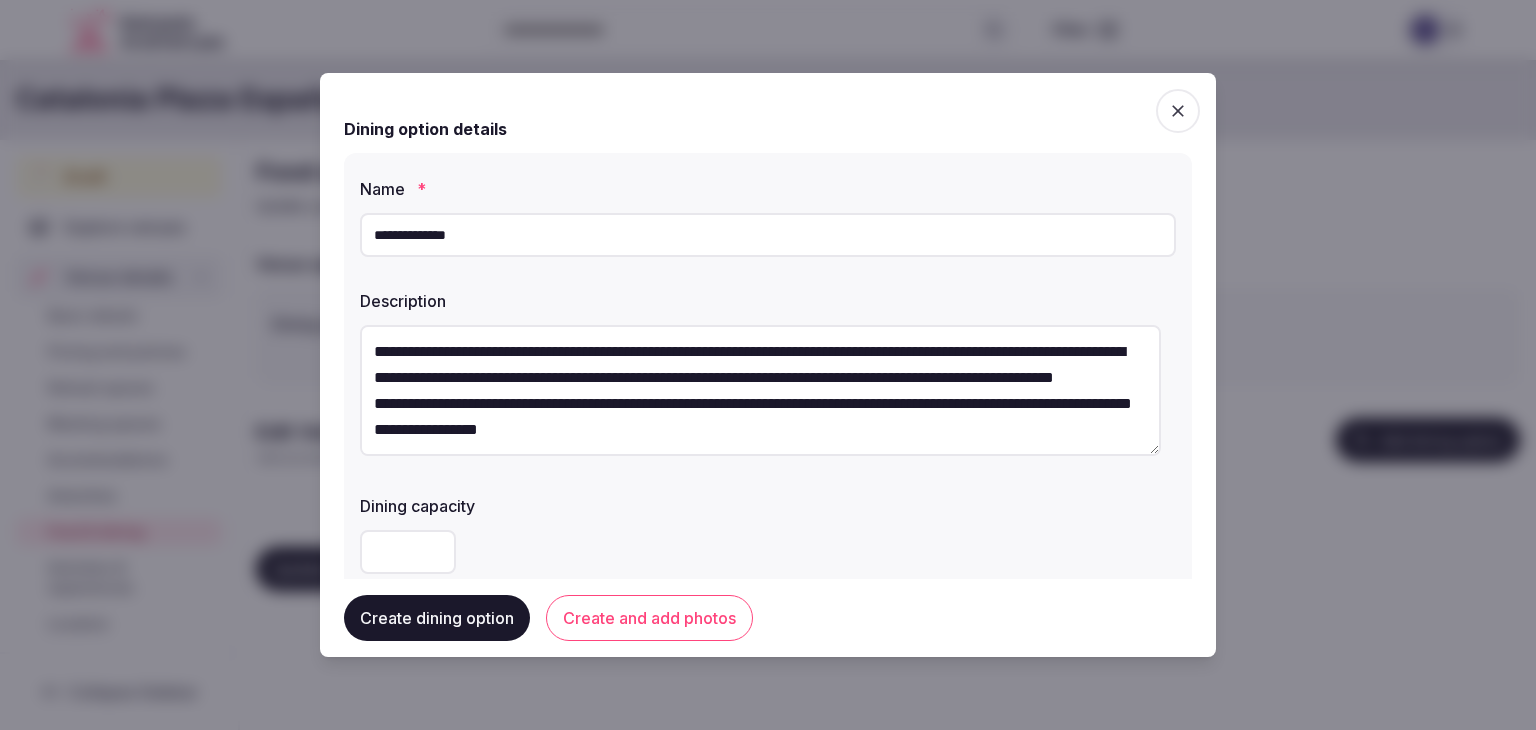 click on "**********" at bounding box center [760, 390] 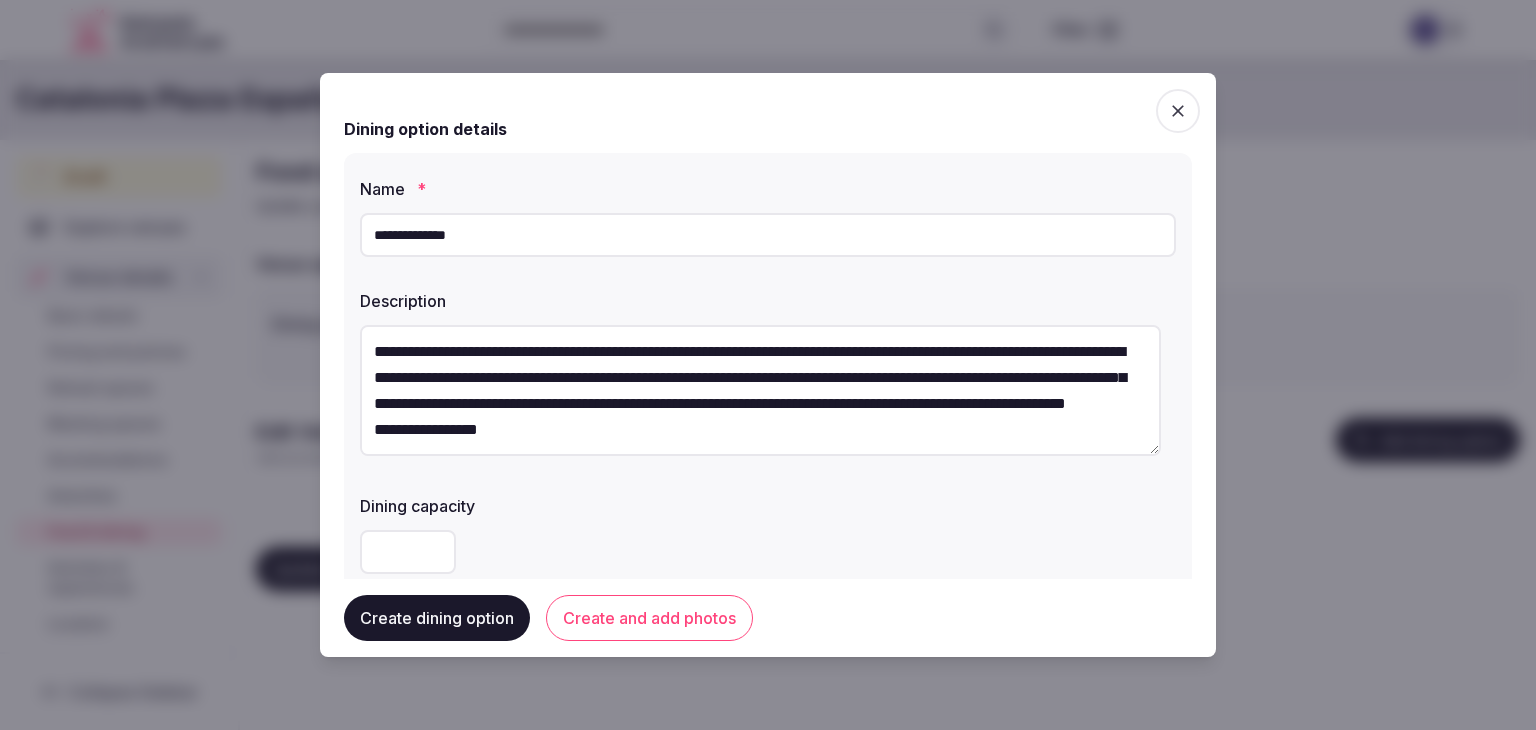drag, startPoint x: 372, startPoint y: 433, endPoint x: 404, endPoint y: 485, distance: 61.05735 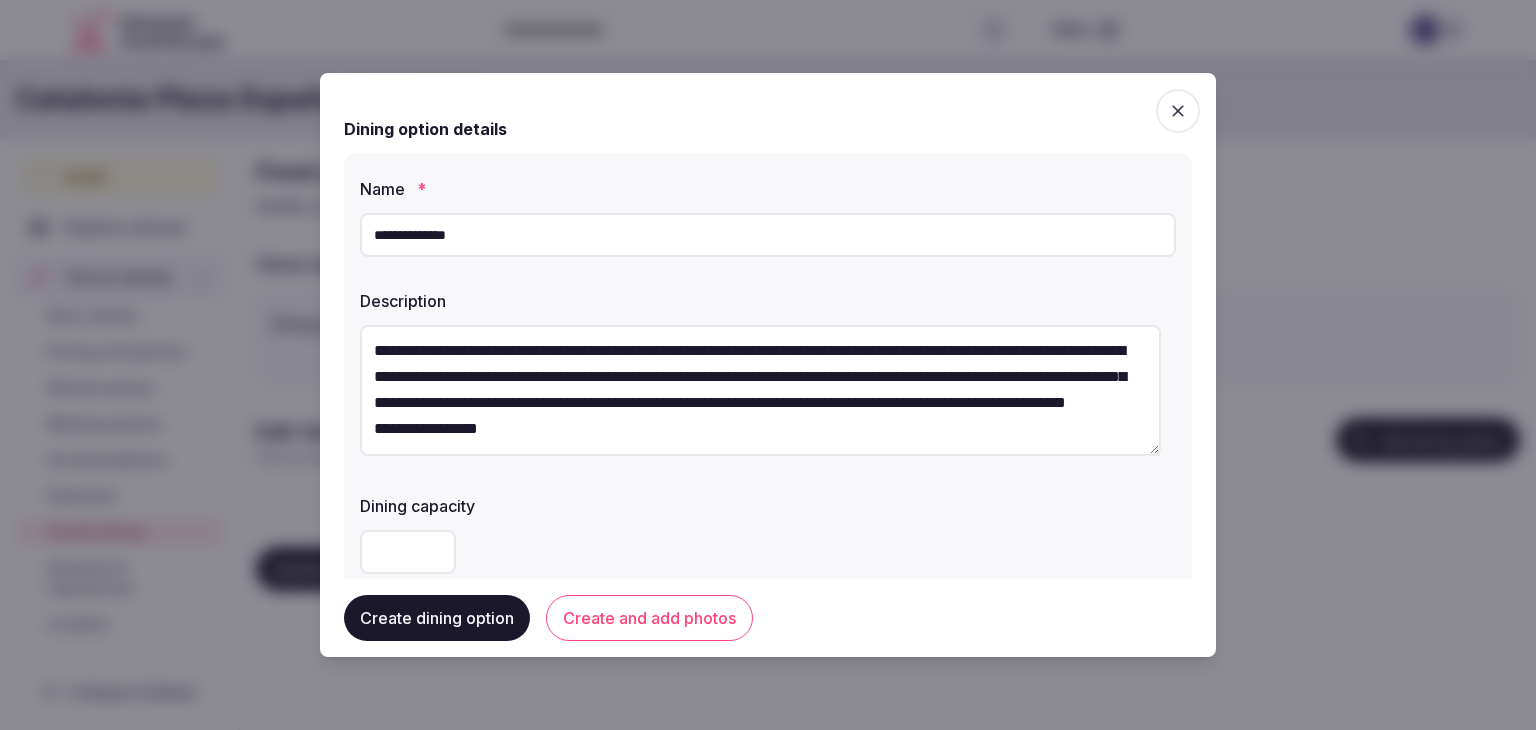click on "**********" at bounding box center [760, 390] 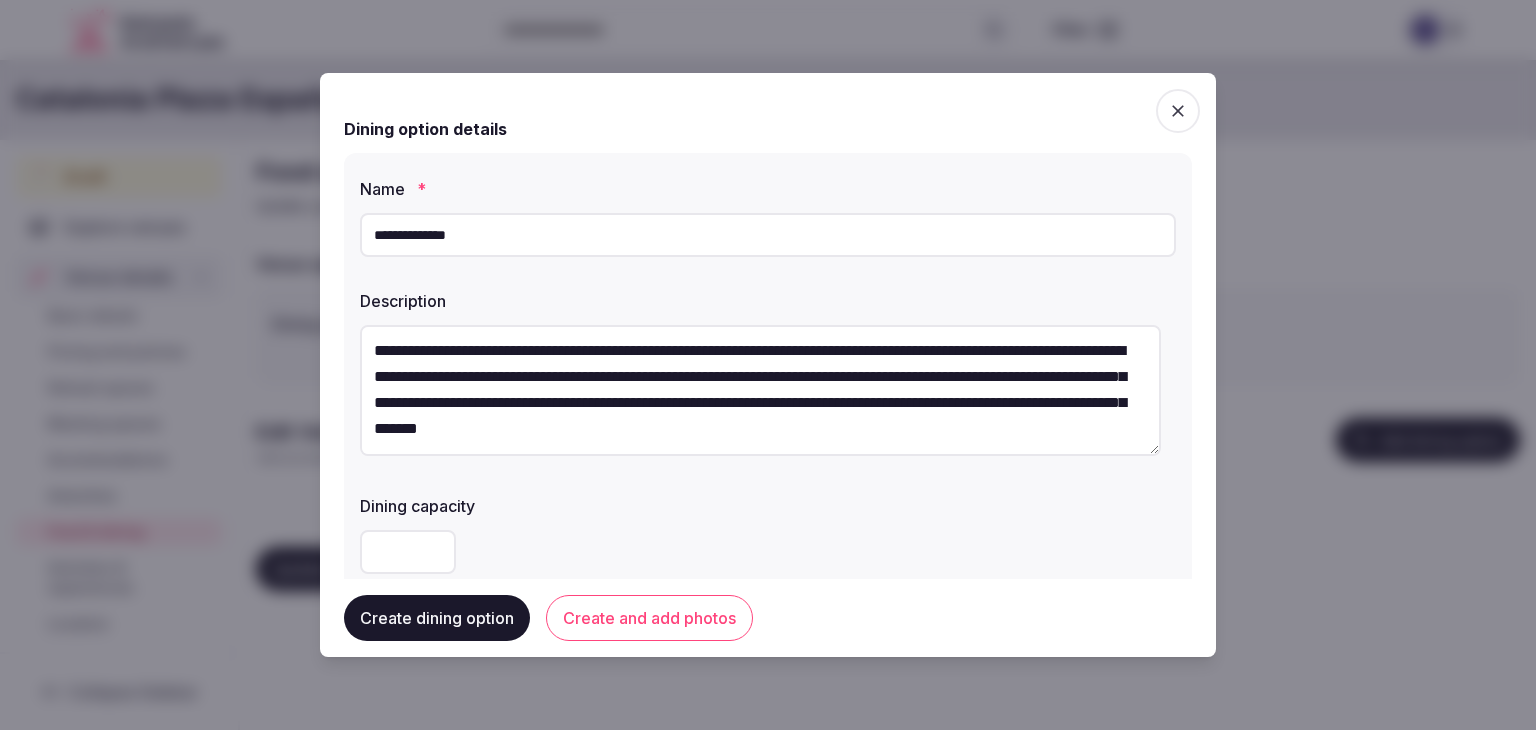 scroll, scrollTop: 0, scrollLeft: 0, axis: both 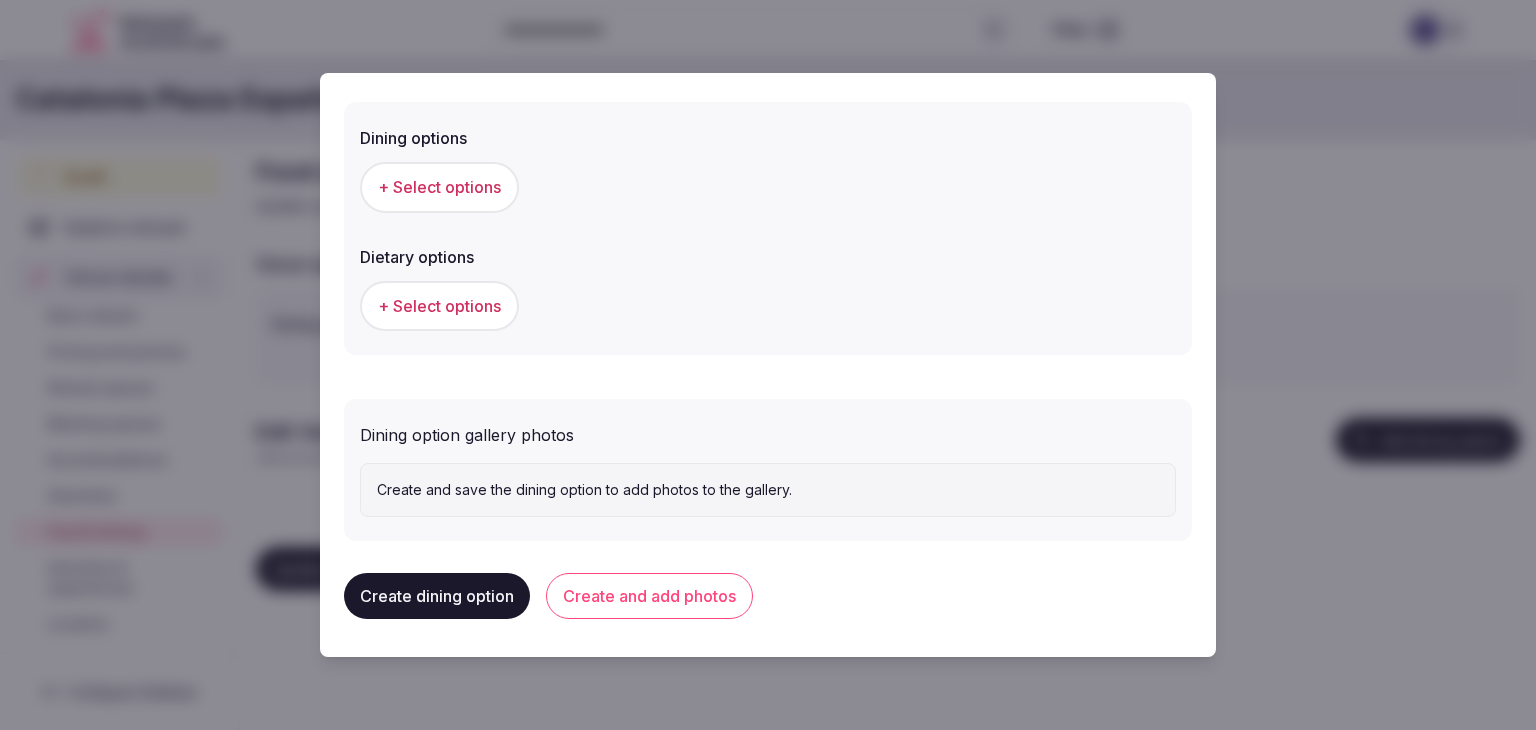 type on "**********" 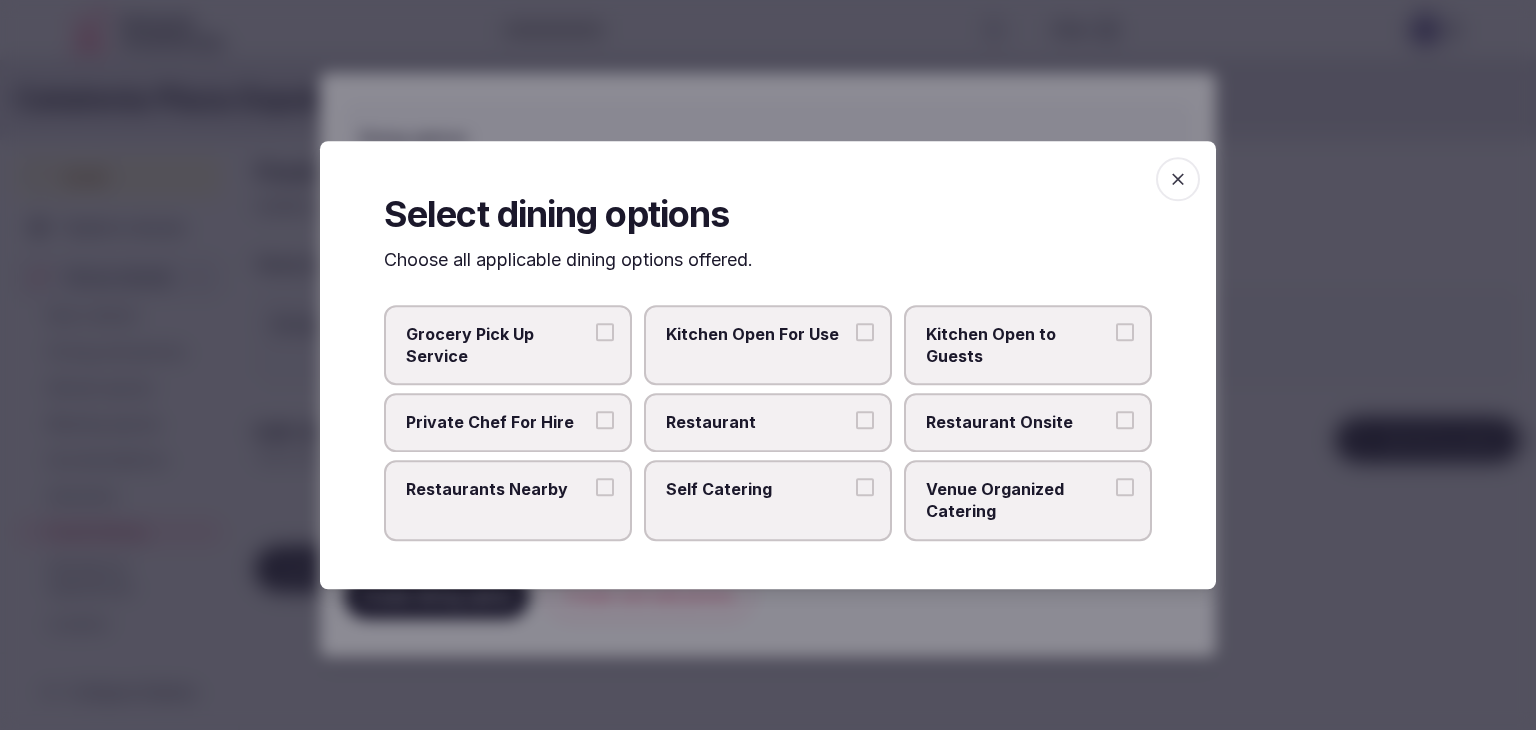 click on "Restaurant Onsite" at bounding box center [1018, 423] 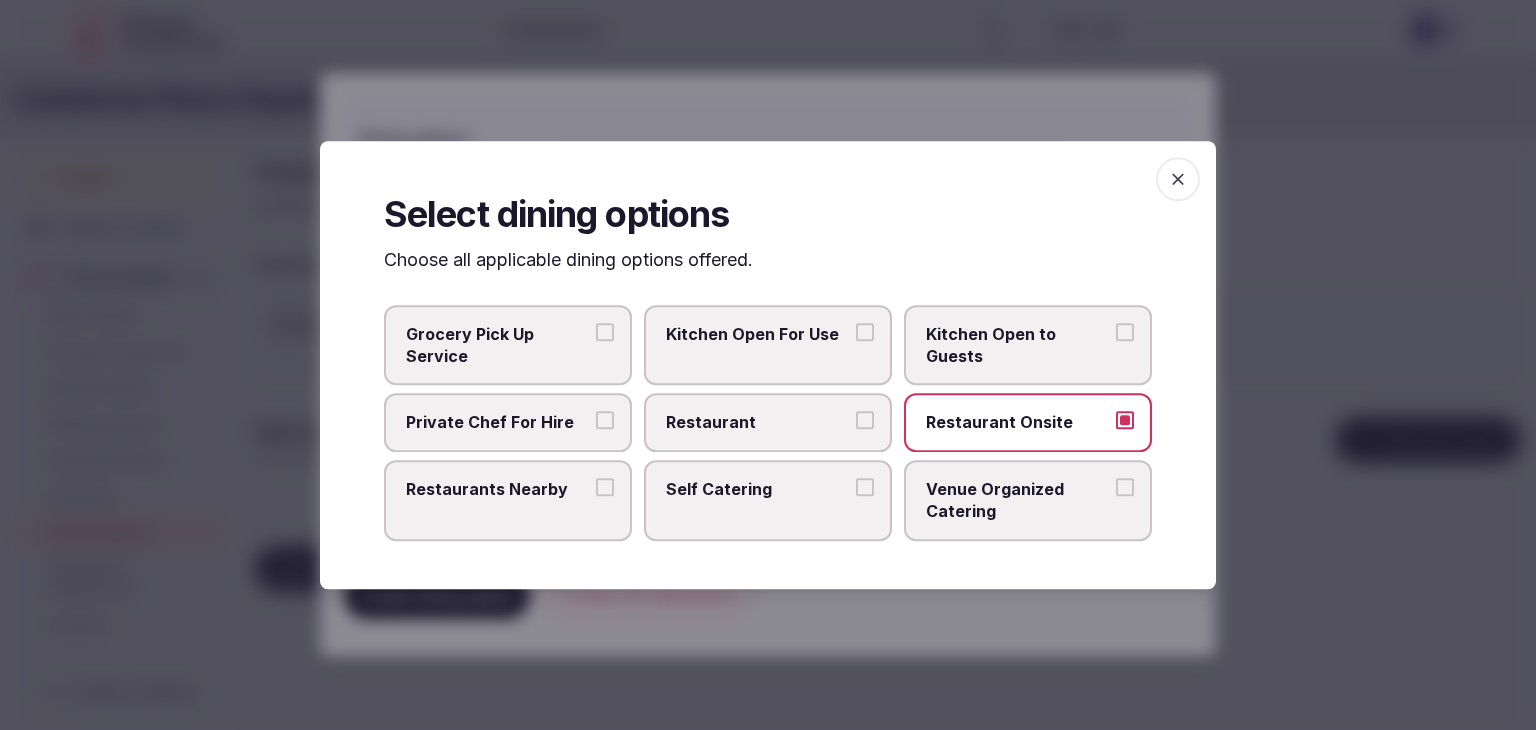 click on "Select dining options" at bounding box center [768, 214] 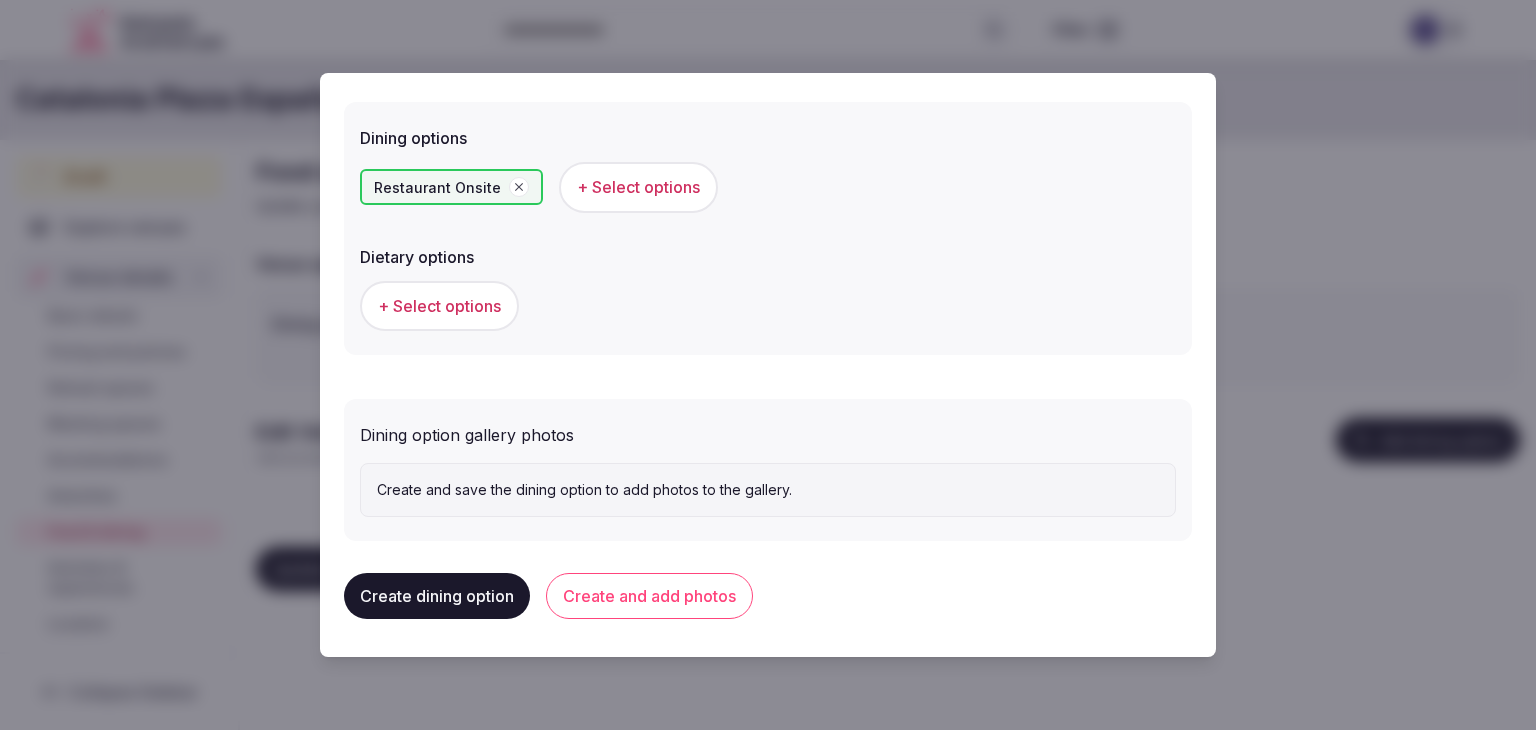 click on "Create dining option" at bounding box center (437, 596) 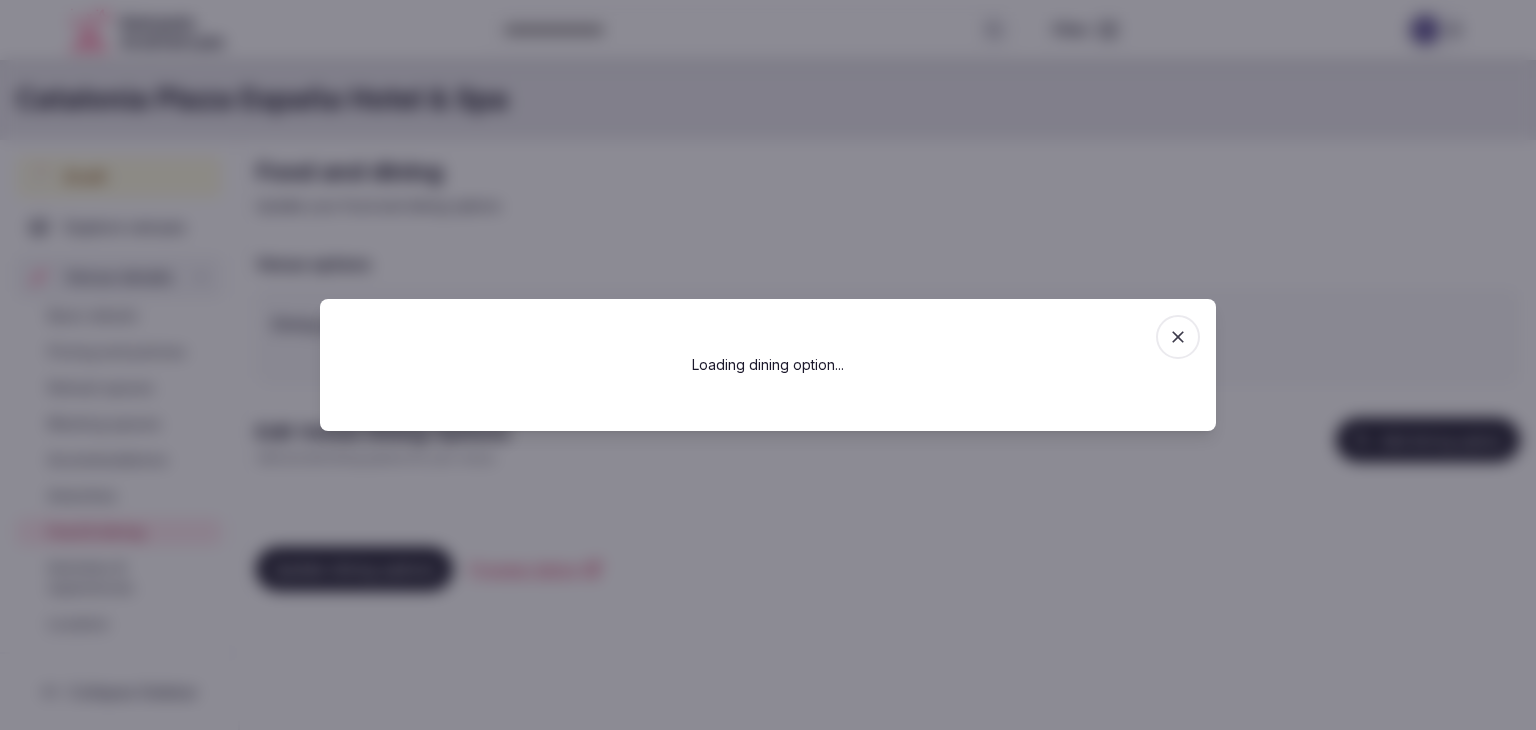 scroll, scrollTop: 0, scrollLeft: 0, axis: both 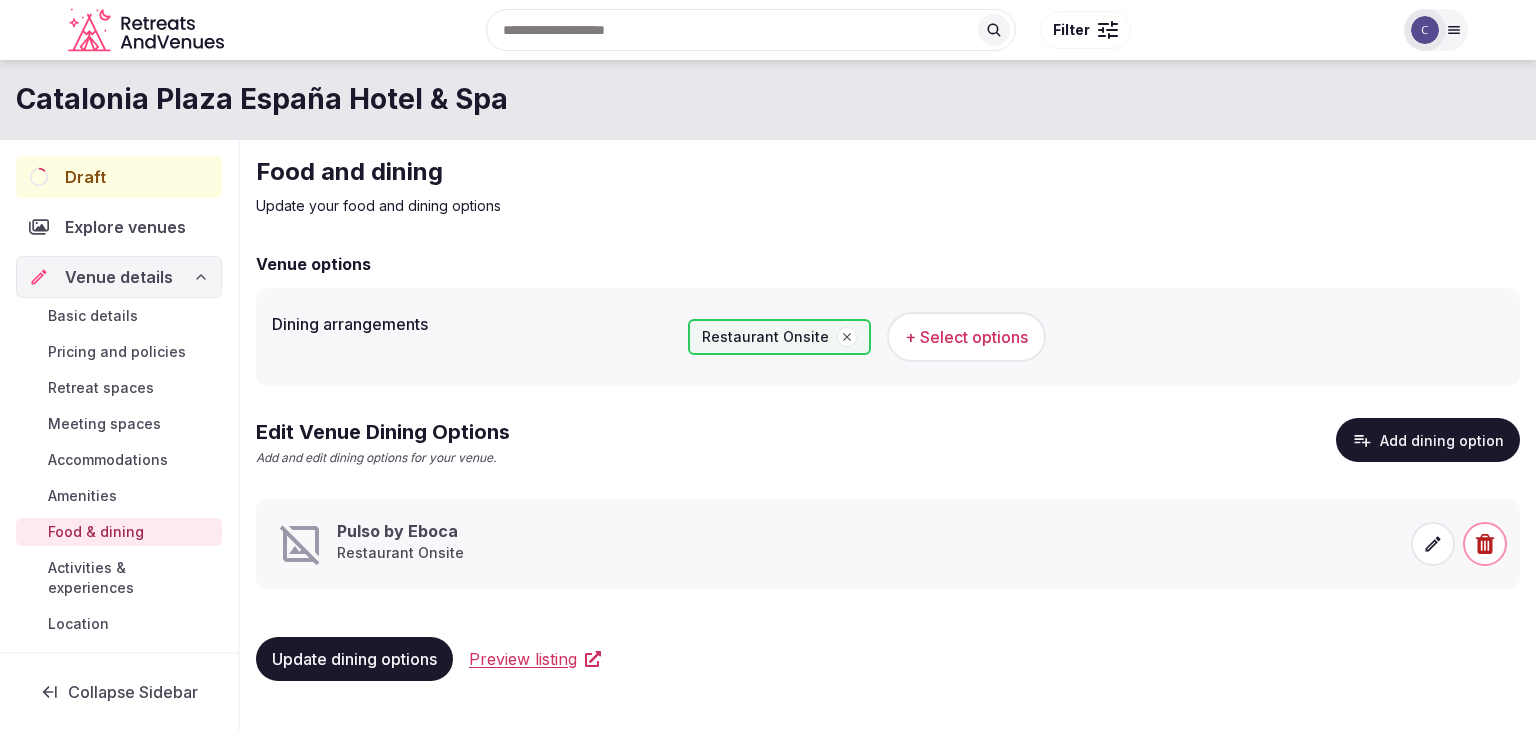 click 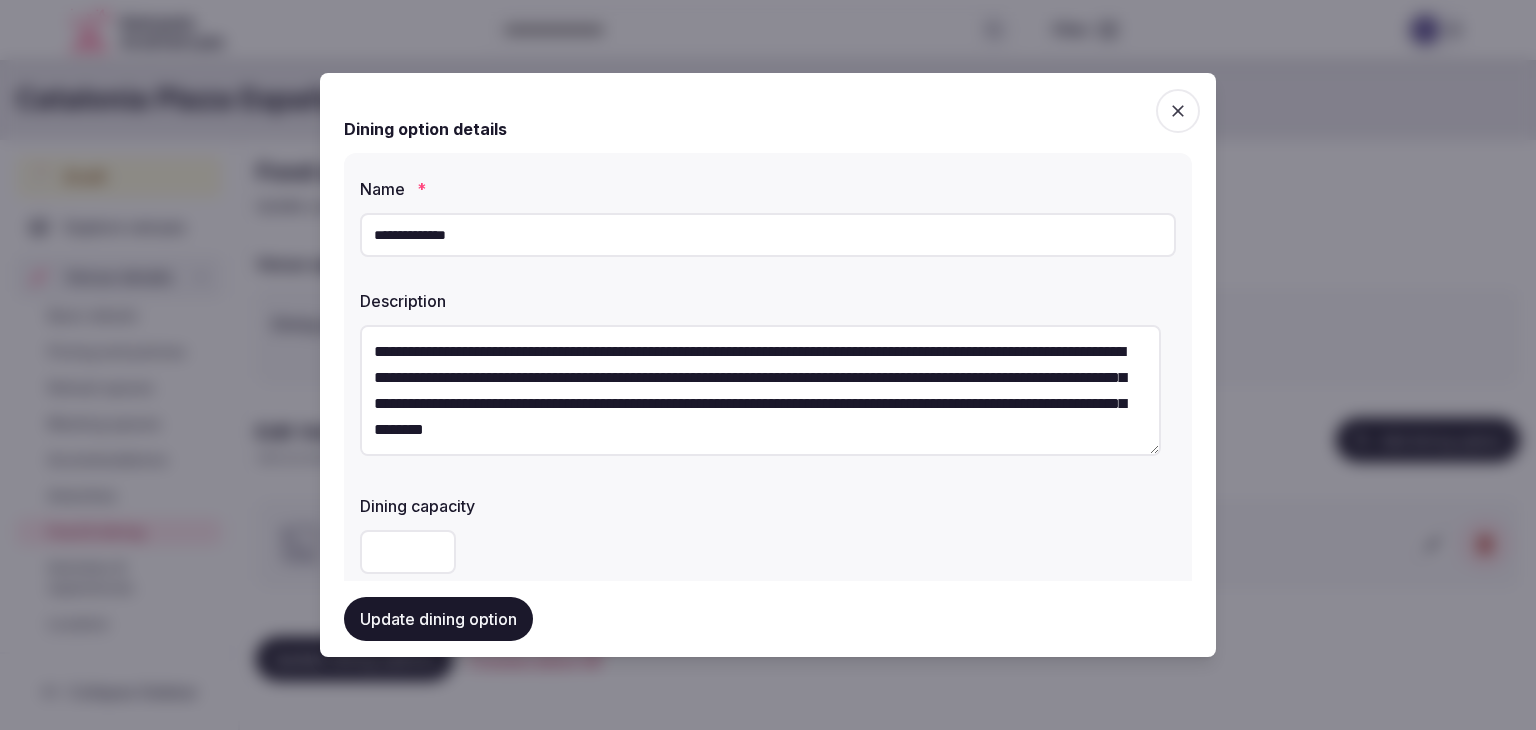 click 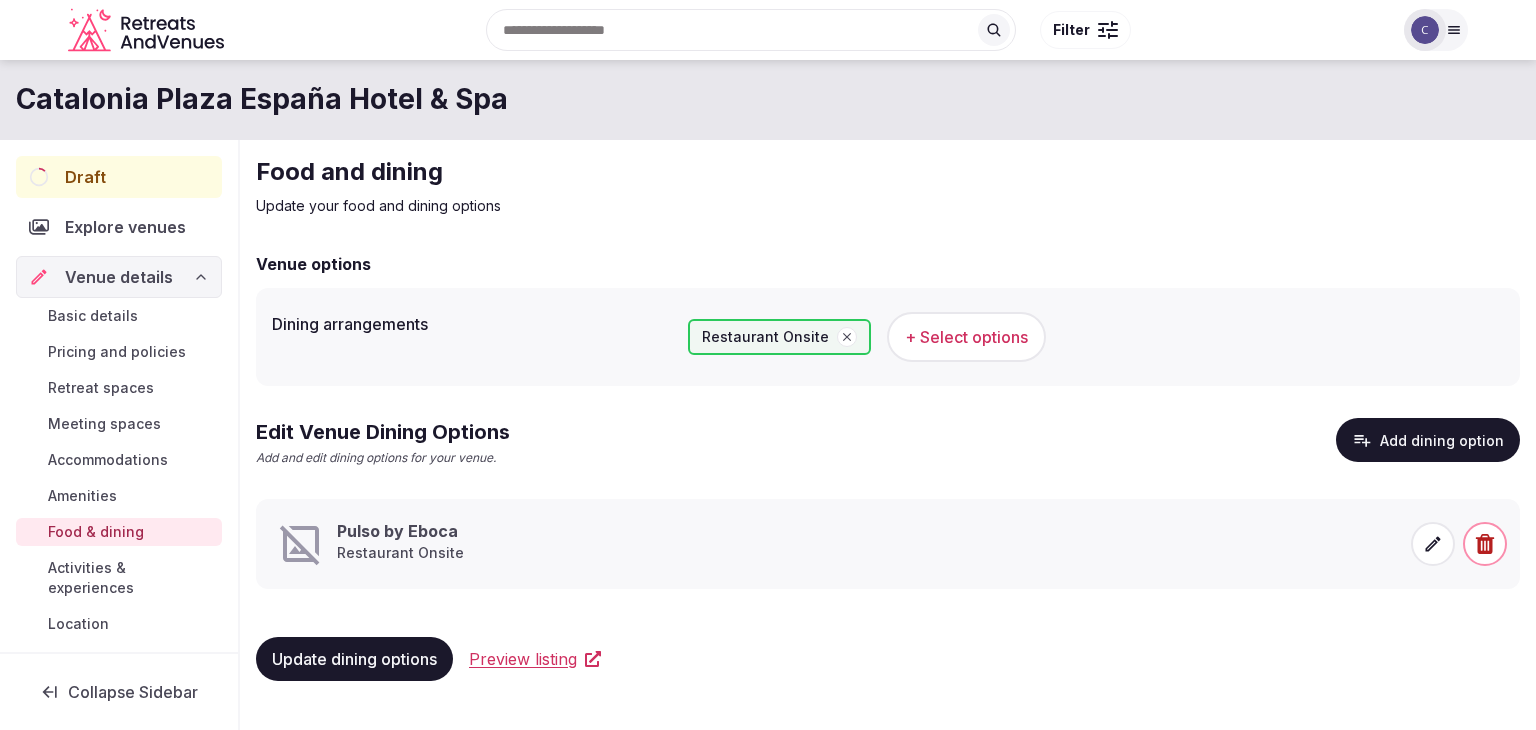 click at bounding box center (1433, 544) 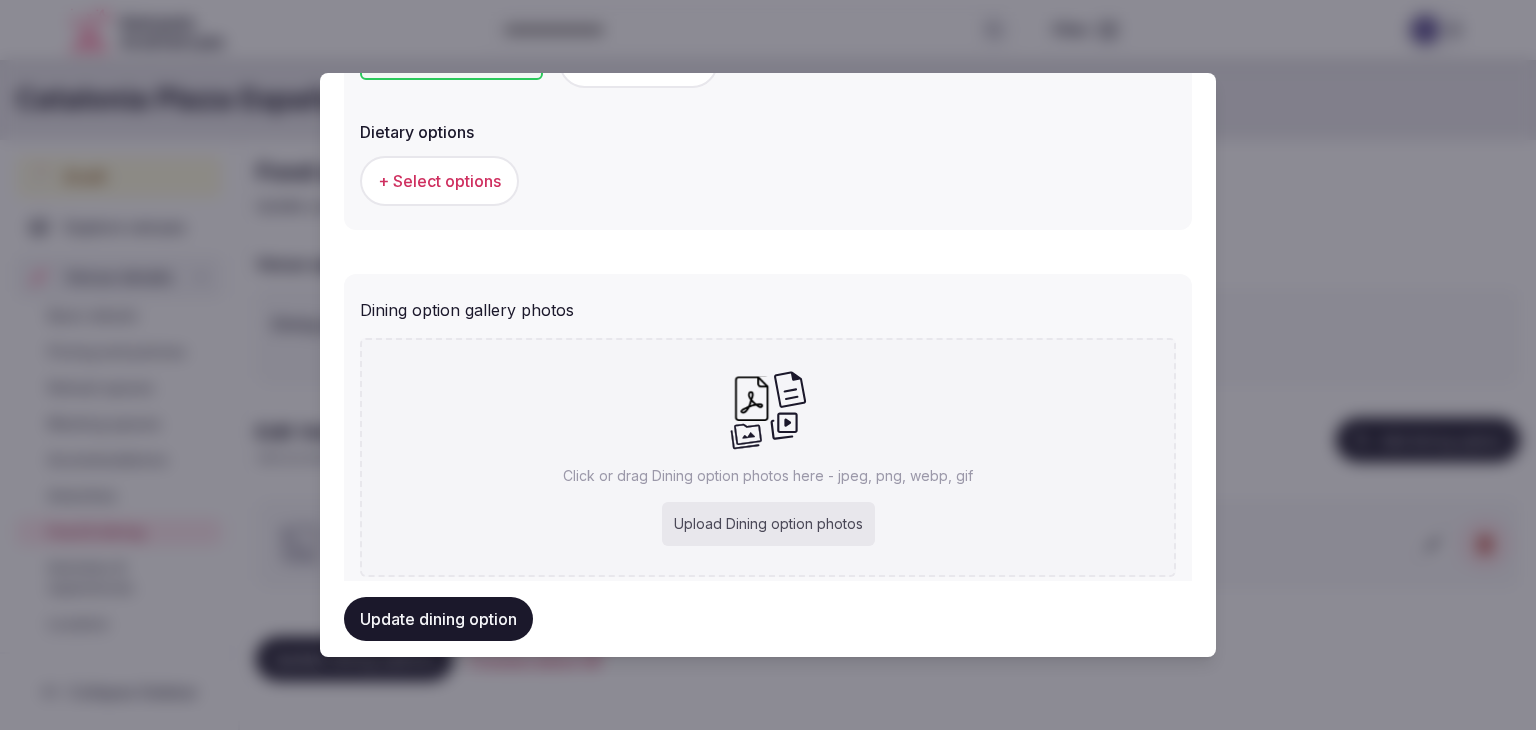 scroll, scrollTop: 700, scrollLeft: 0, axis: vertical 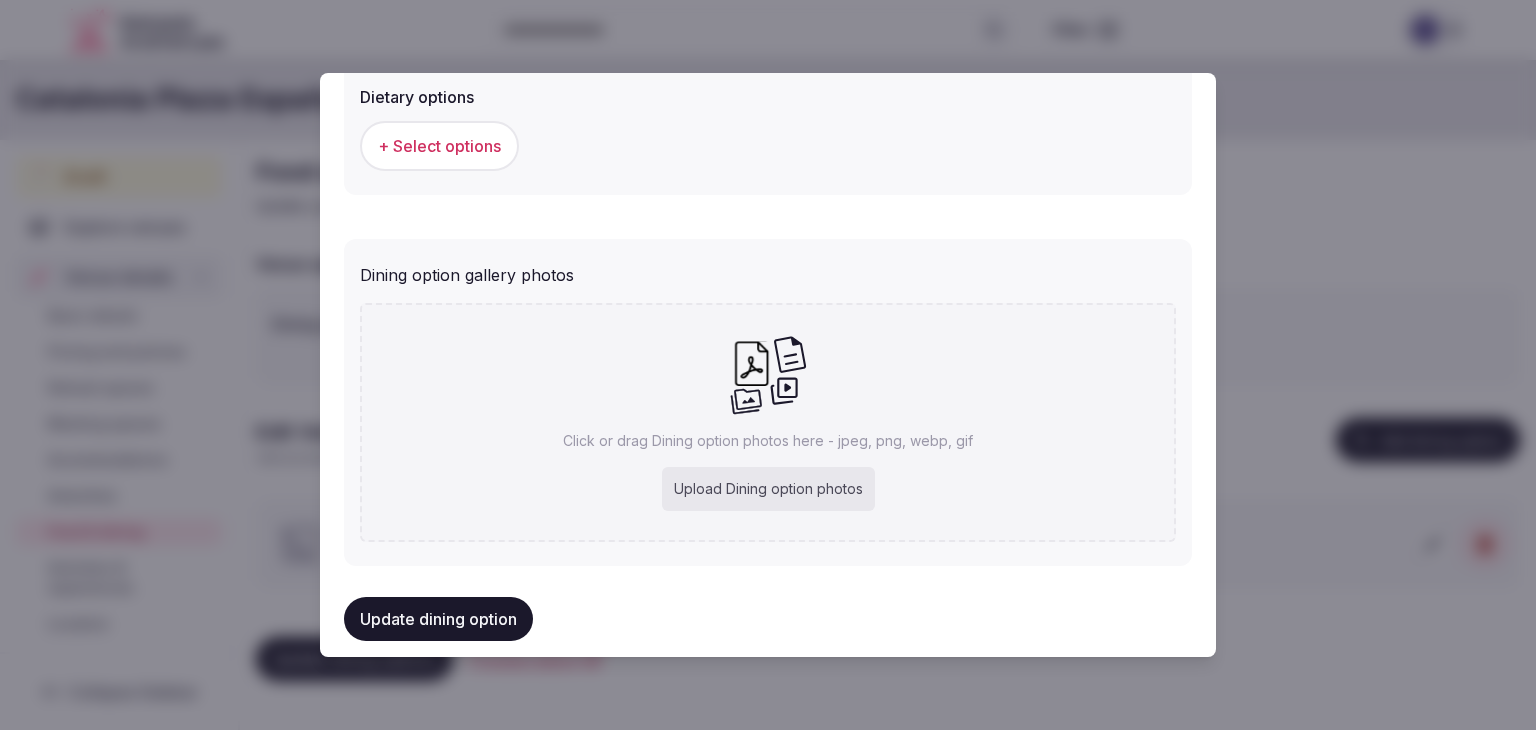 click on "Upload Dining option photos" at bounding box center [768, 489] 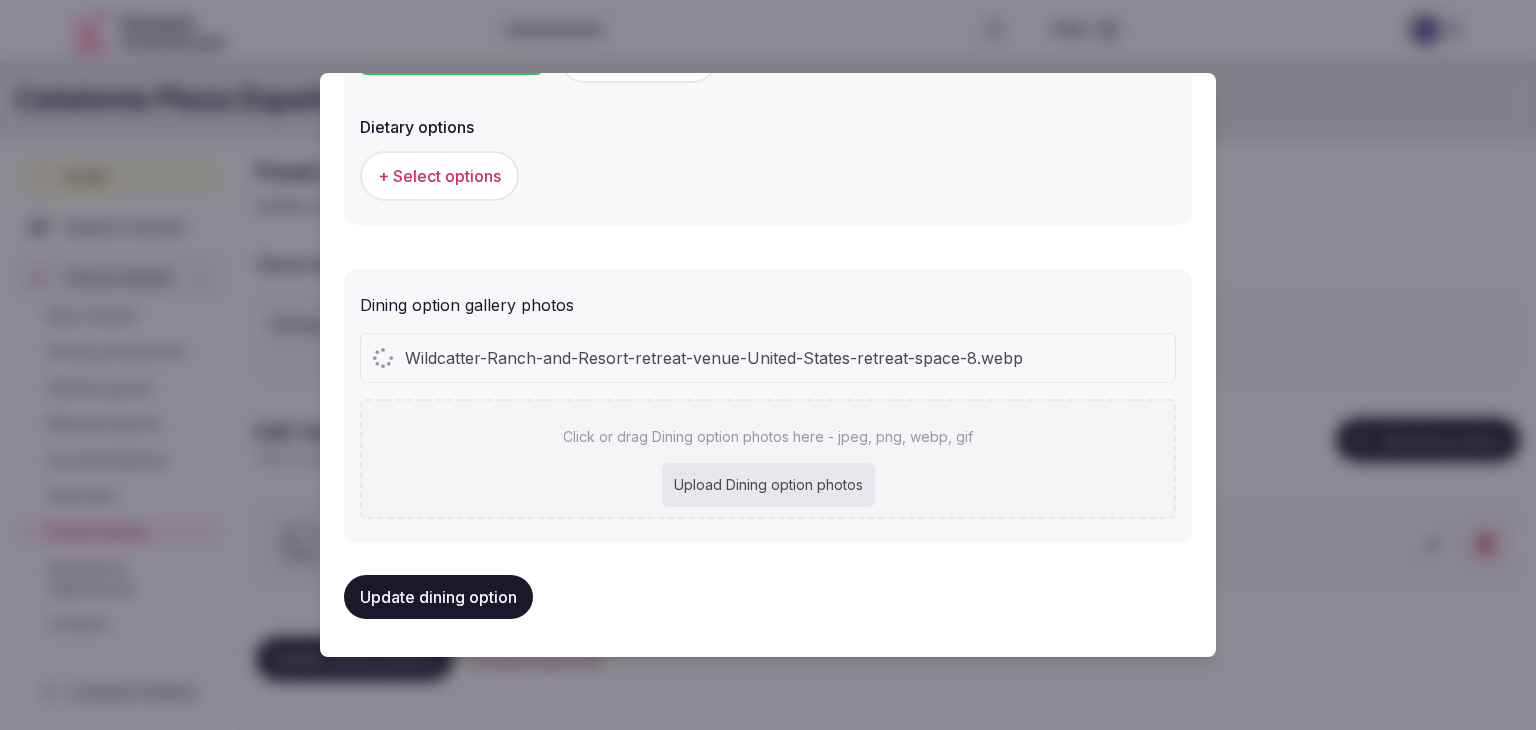 scroll, scrollTop: 700, scrollLeft: 0, axis: vertical 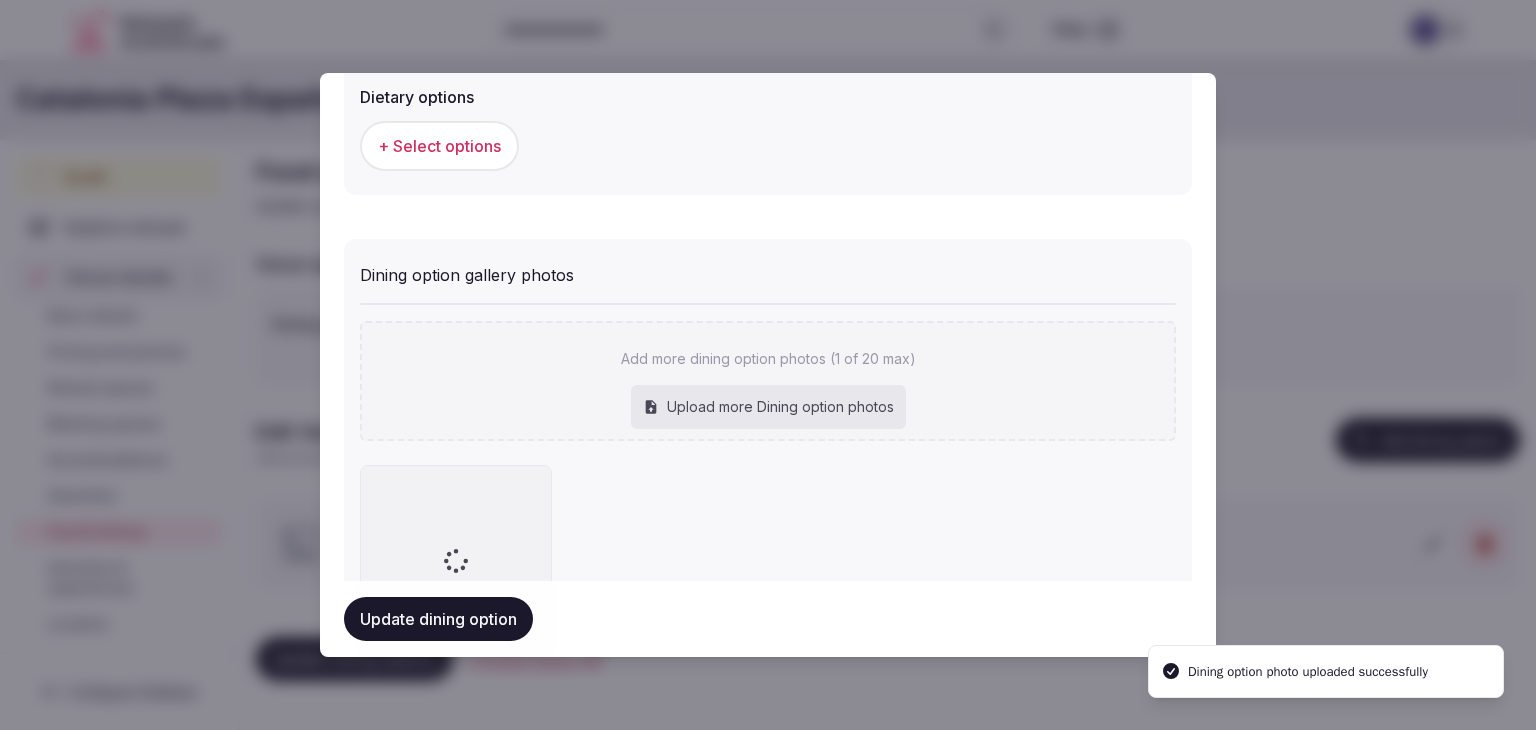 click on "Upload more Dining option photos" at bounding box center (768, 407) 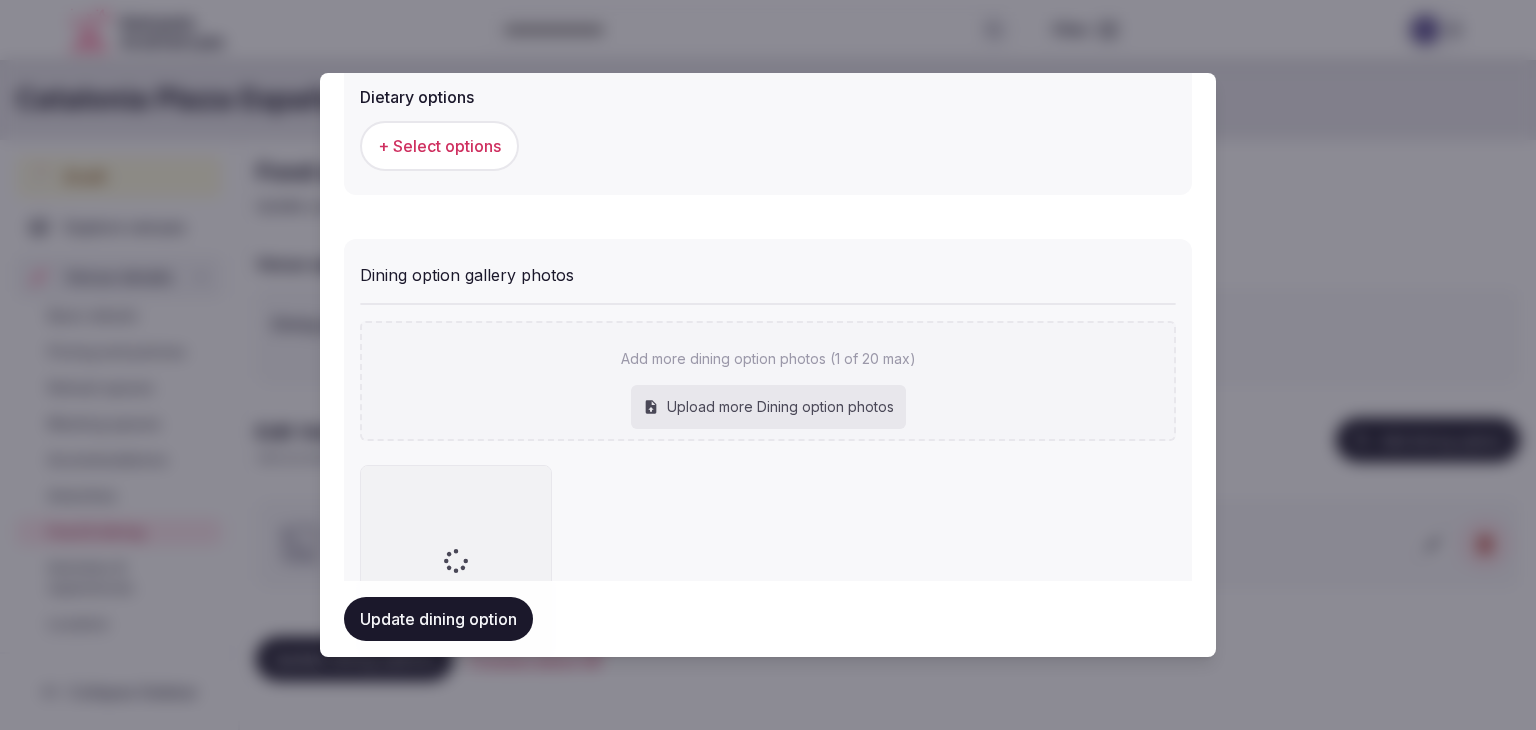 type on "**********" 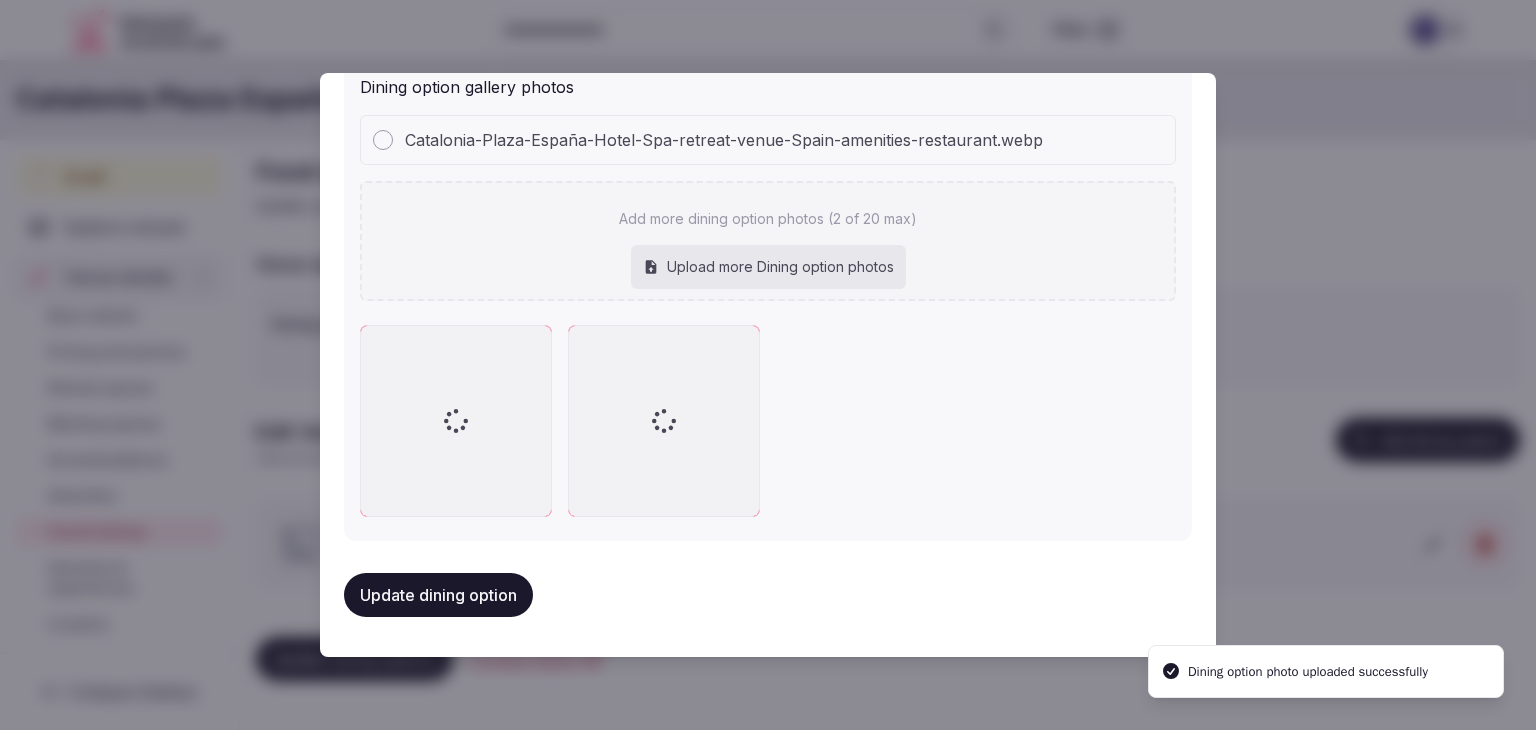 scroll, scrollTop: 882, scrollLeft: 0, axis: vertical 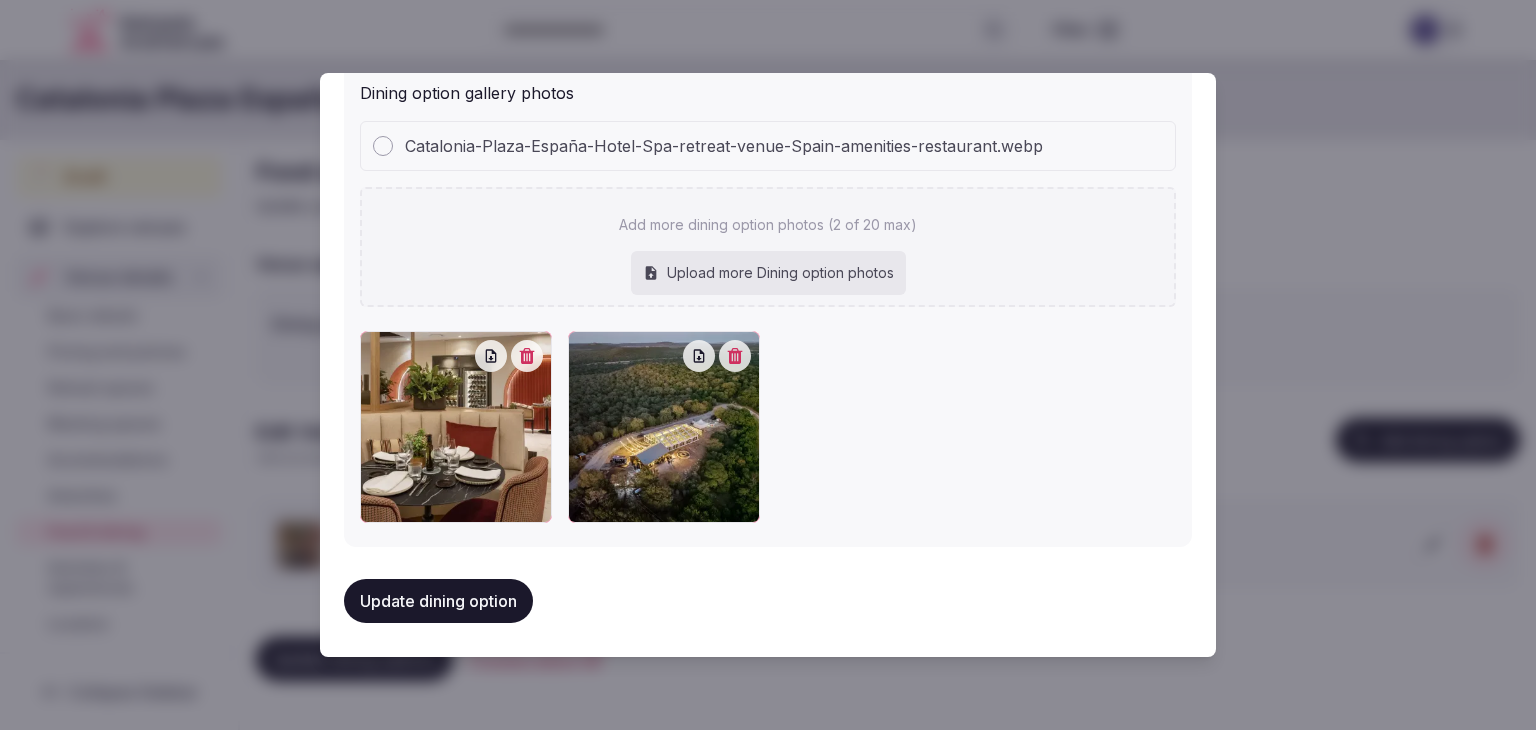 click at bounding box center [735, 356] 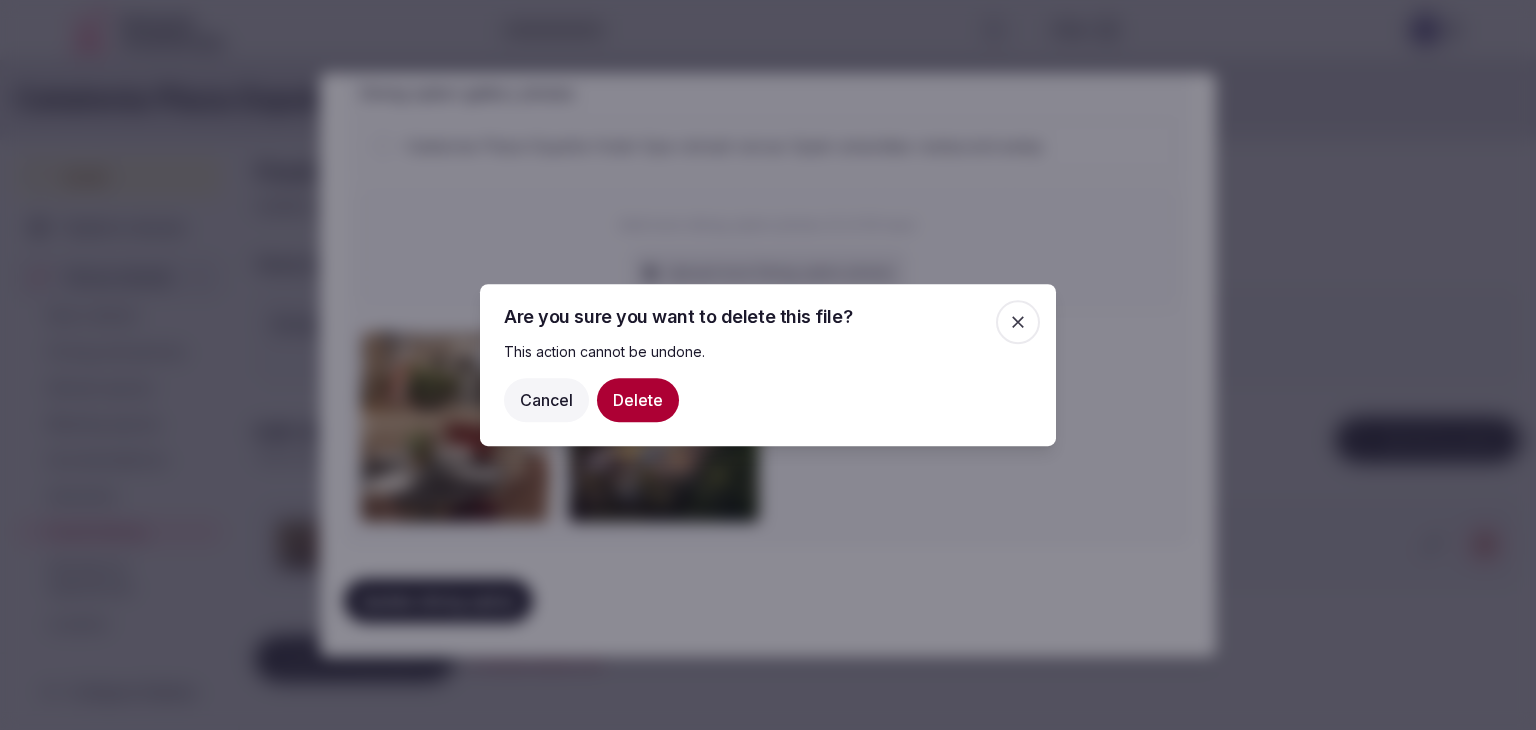 click on "Delete" at bounding box center (638, 400) 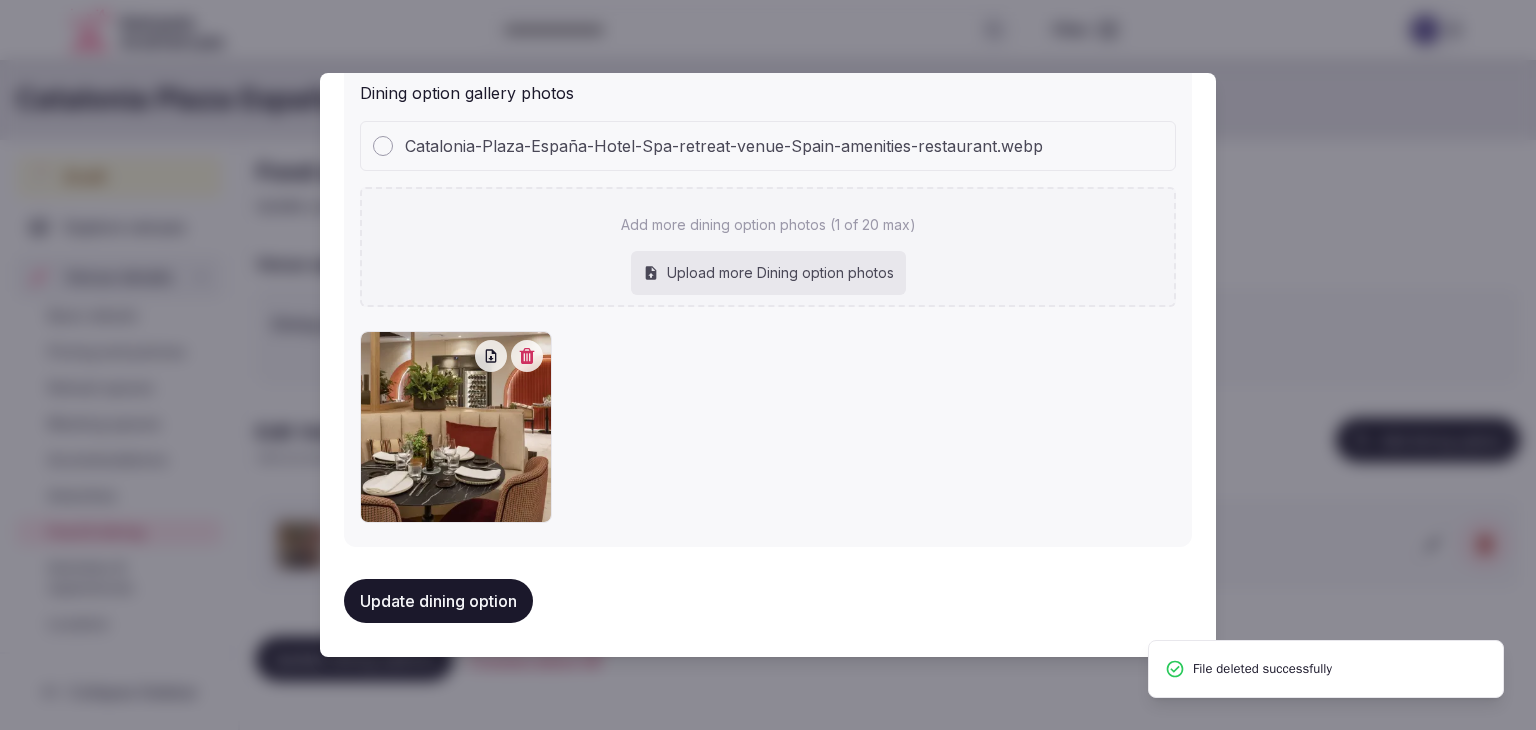 click on "Update dining option" at bounding box center [438, 601] 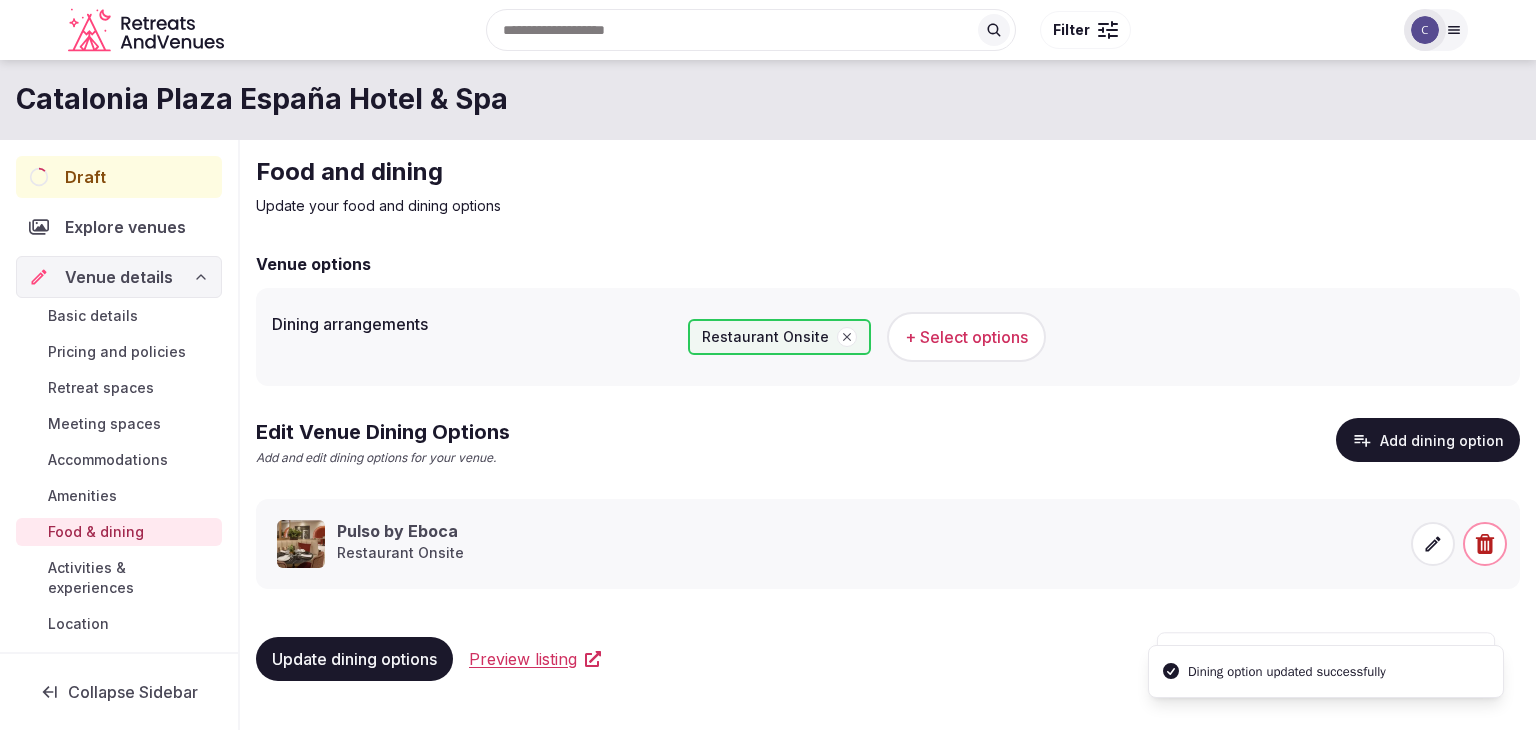 click on "Update dining options" at bounding box center (354, 659) 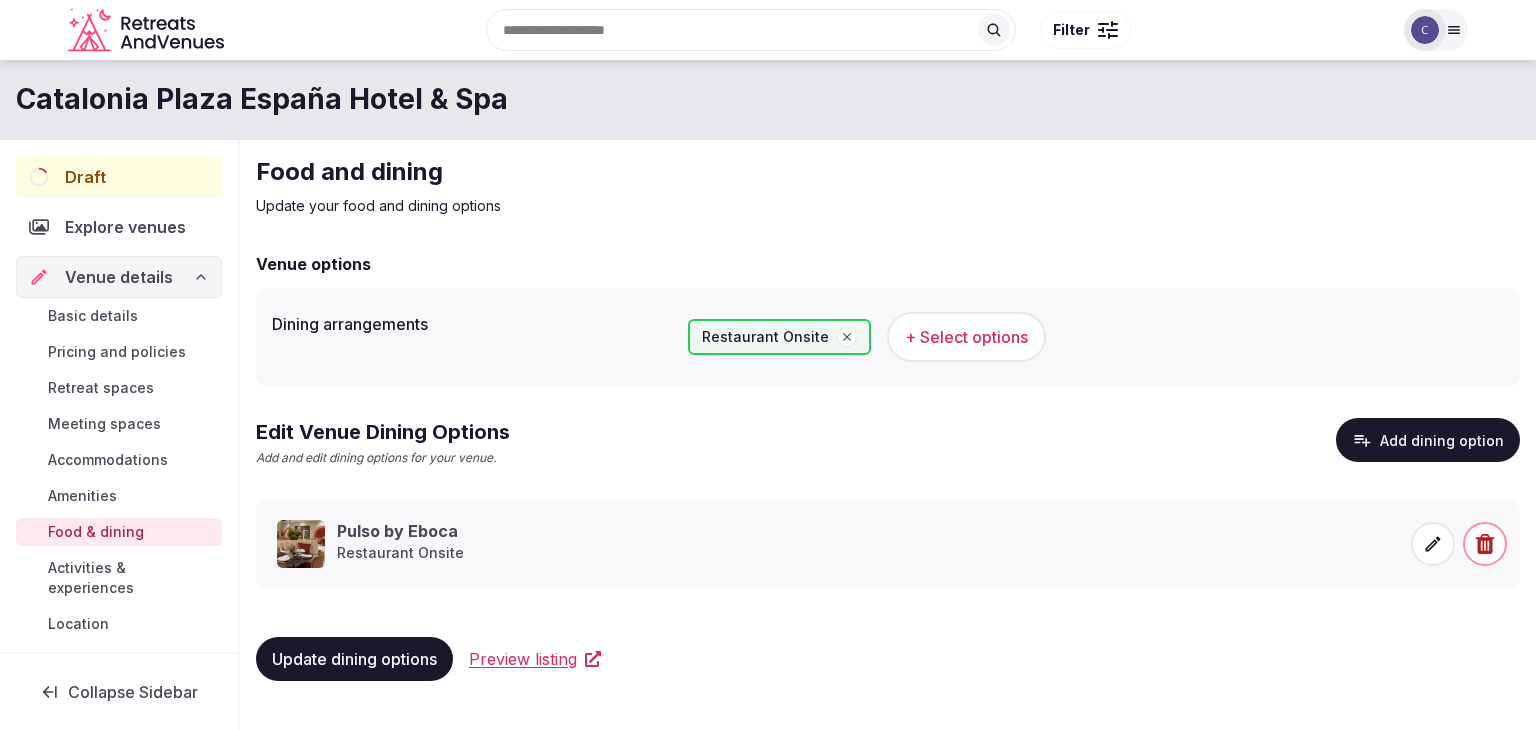 click on "Meeting spaces" at bounding box center (104, 424) 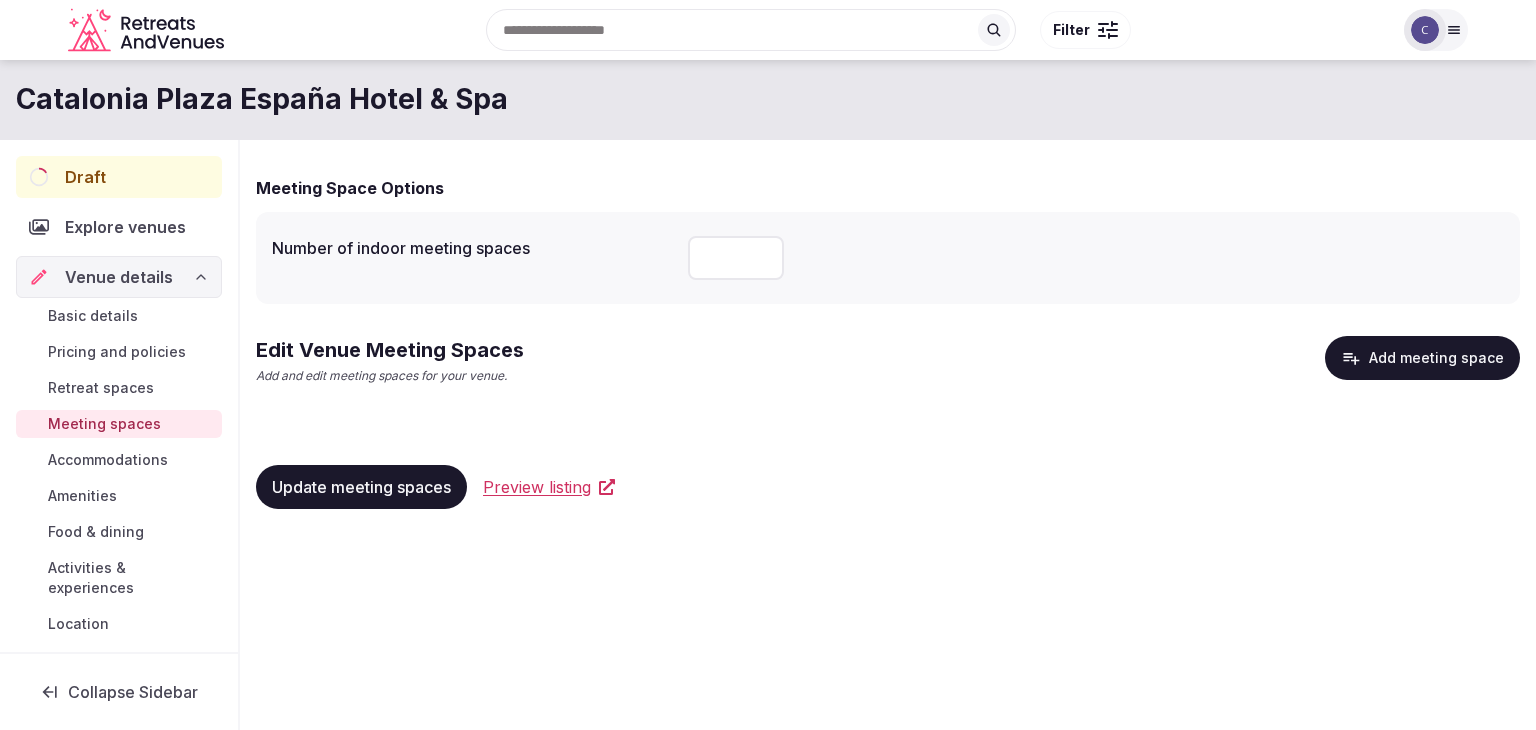 click on "Add meeting space" at bounding box center (1422, 358) 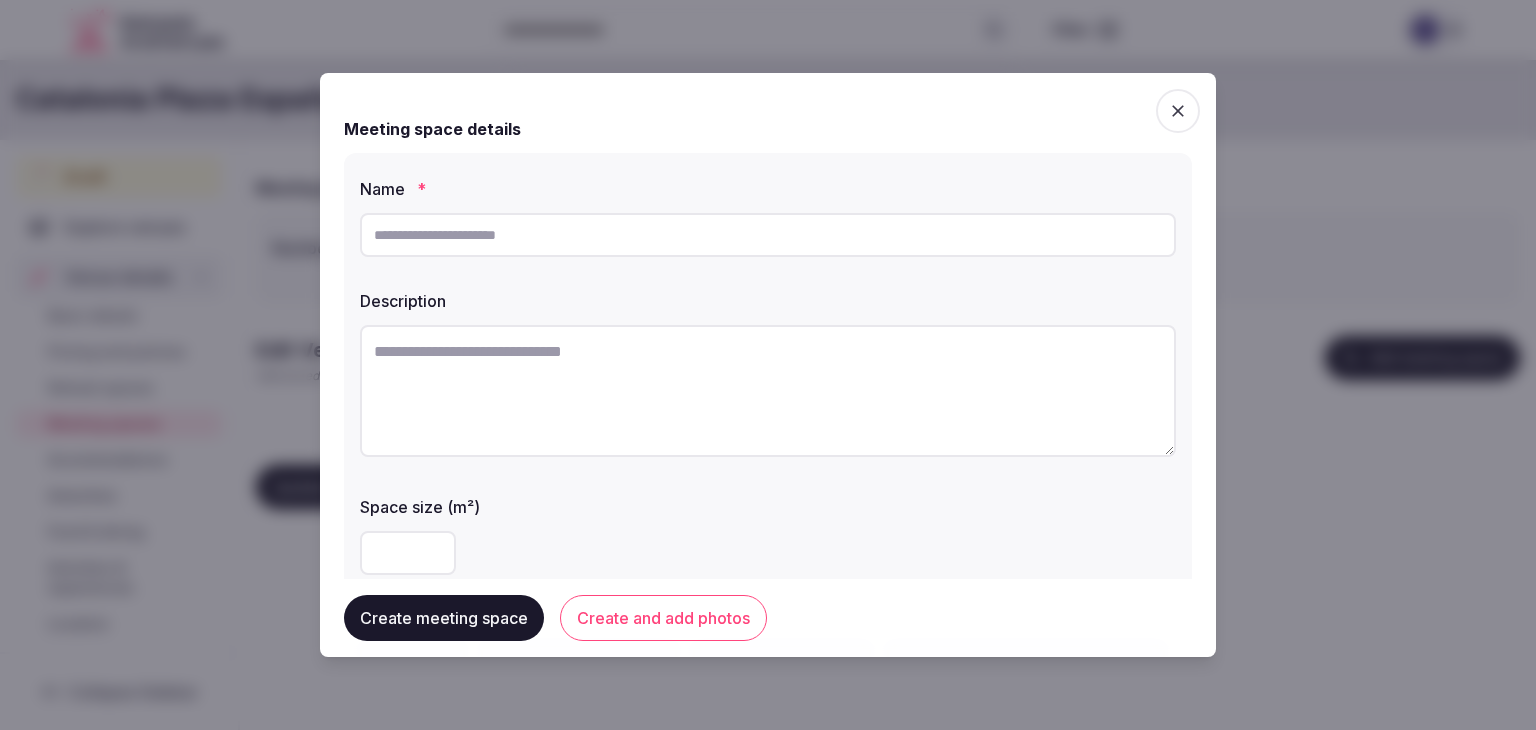 click at bounding box center (768, 391) 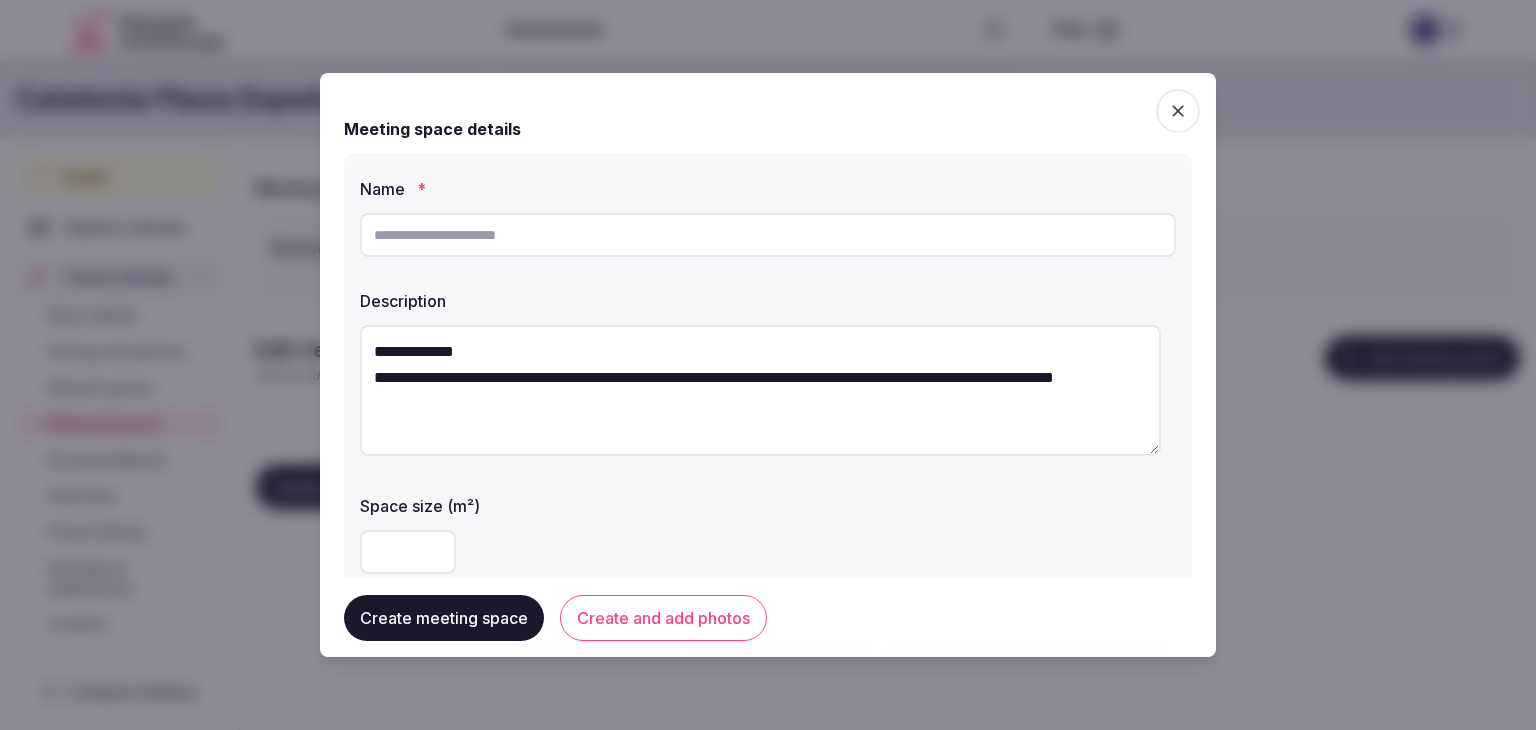 click on "**********" at bounding box center [760, 390] 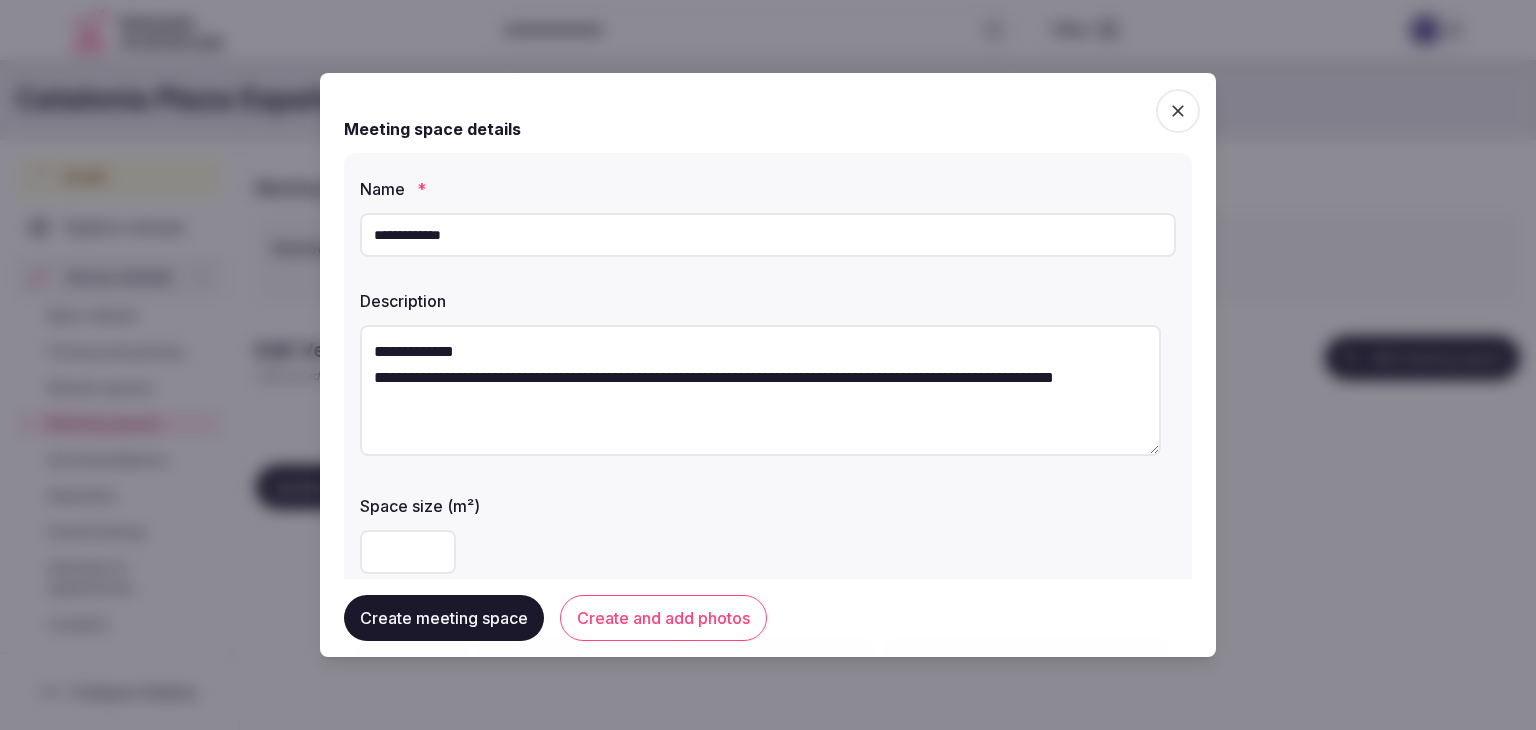 type on "**********" 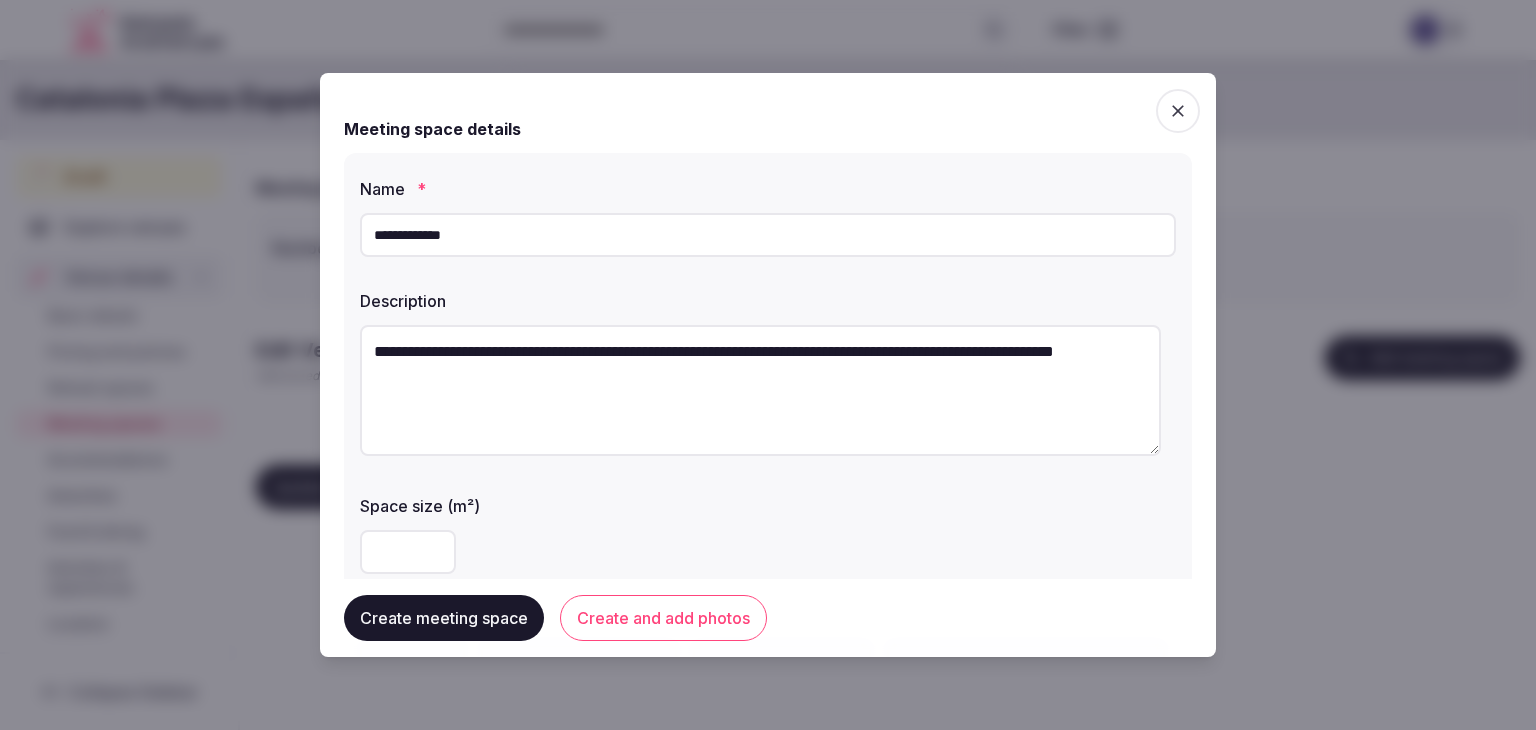 type on "**********" 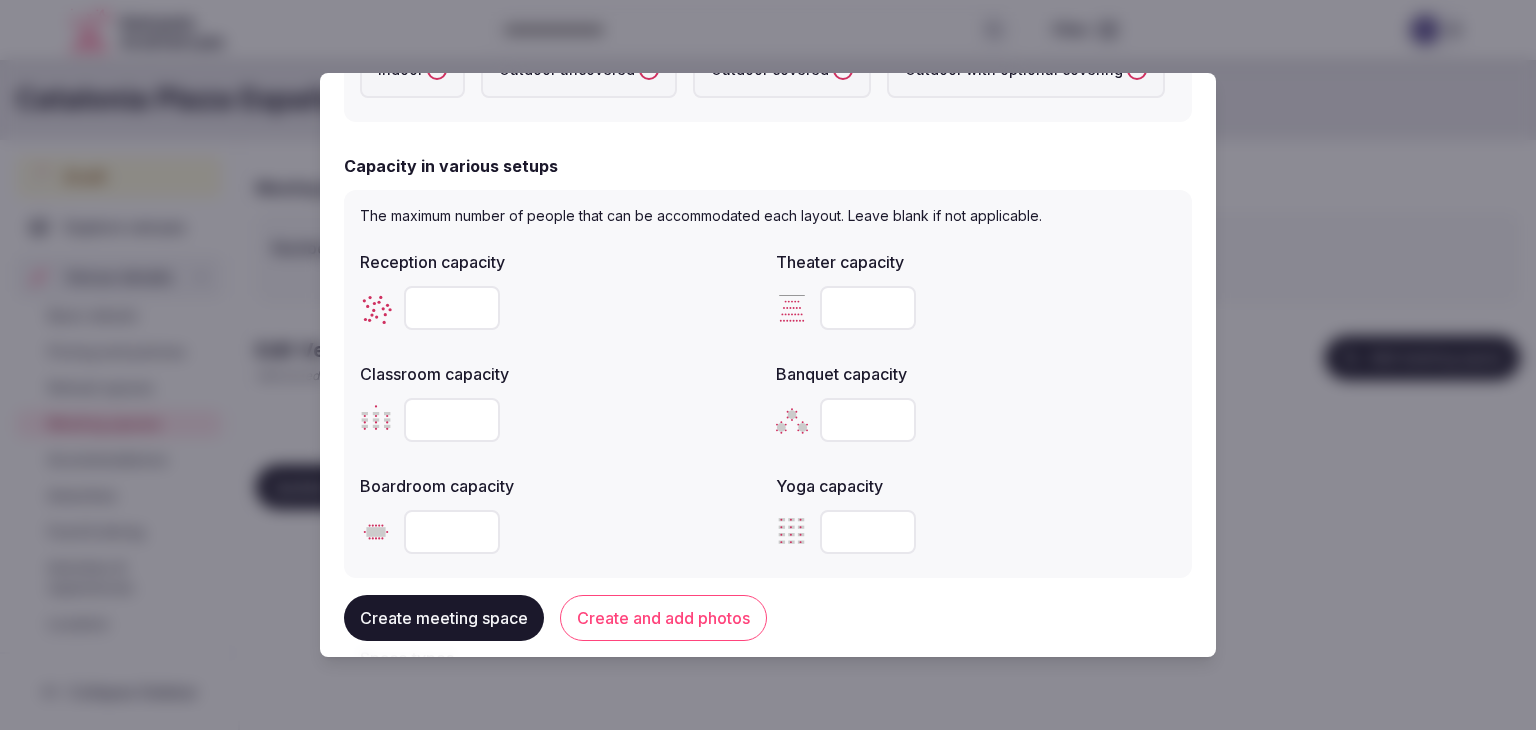 scroll, scrollTop: 500, scrollLeft: 0, axis: vertical 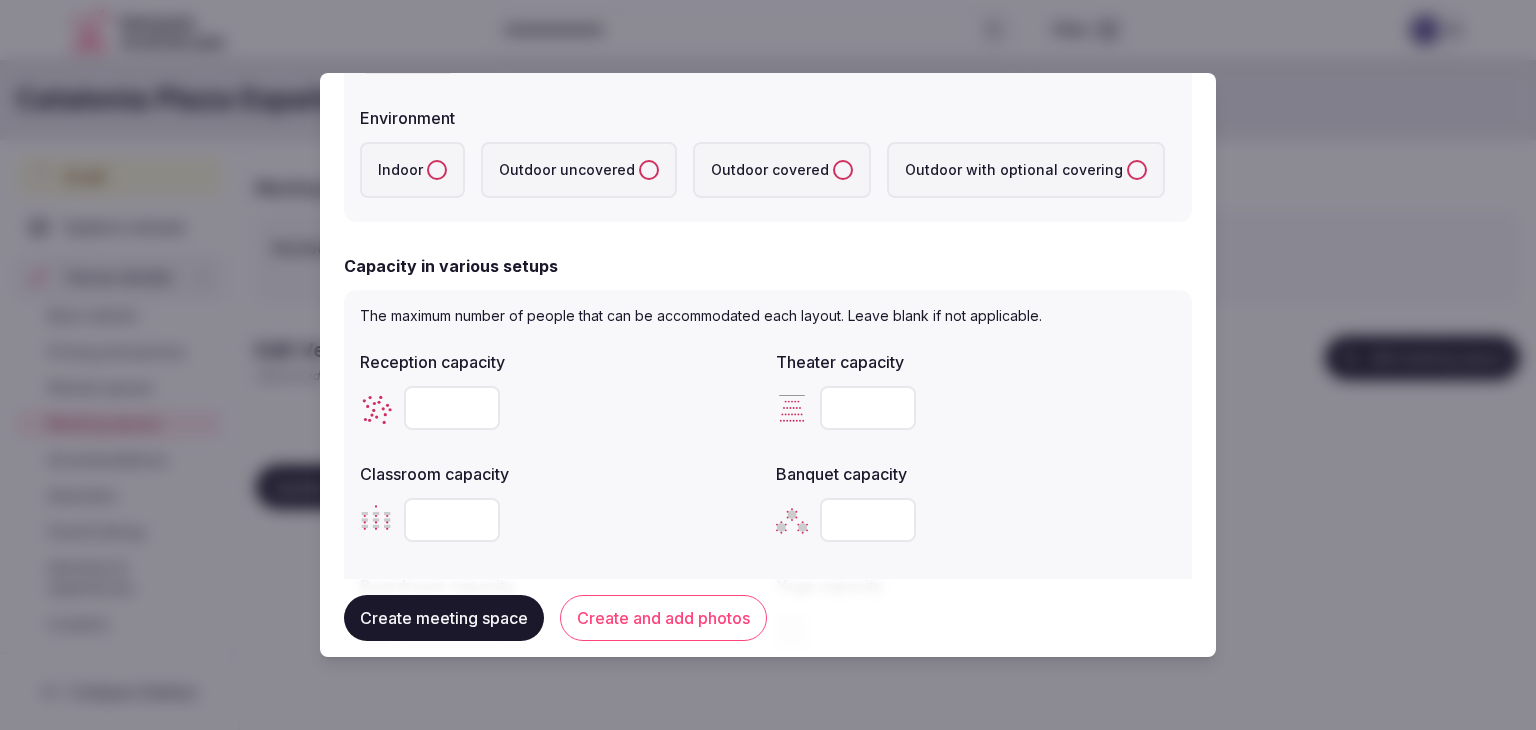 click on "Indoor" at bounding box center [437, 170] 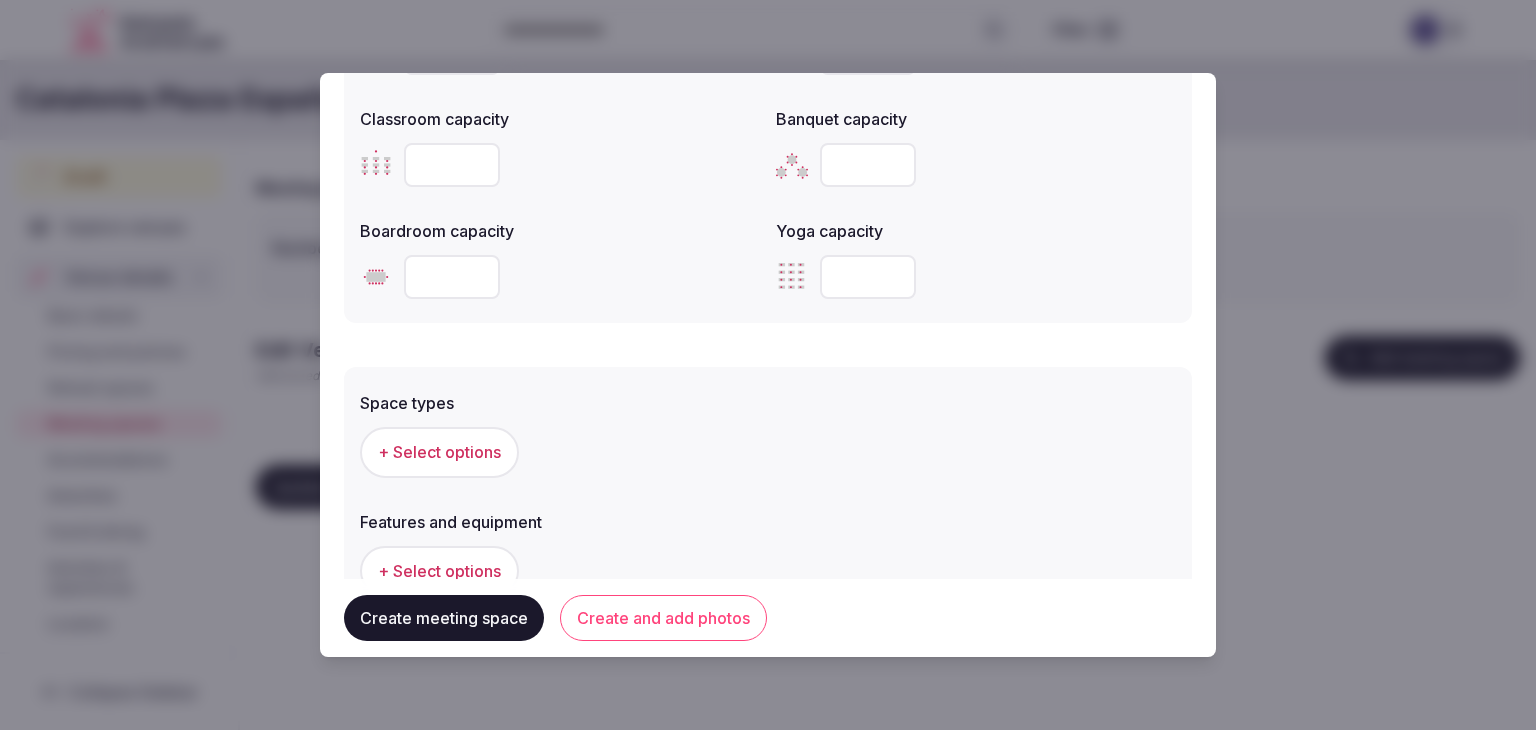 scroll, scrollTop: 1100, scrollLeft: 0, axis: vertical 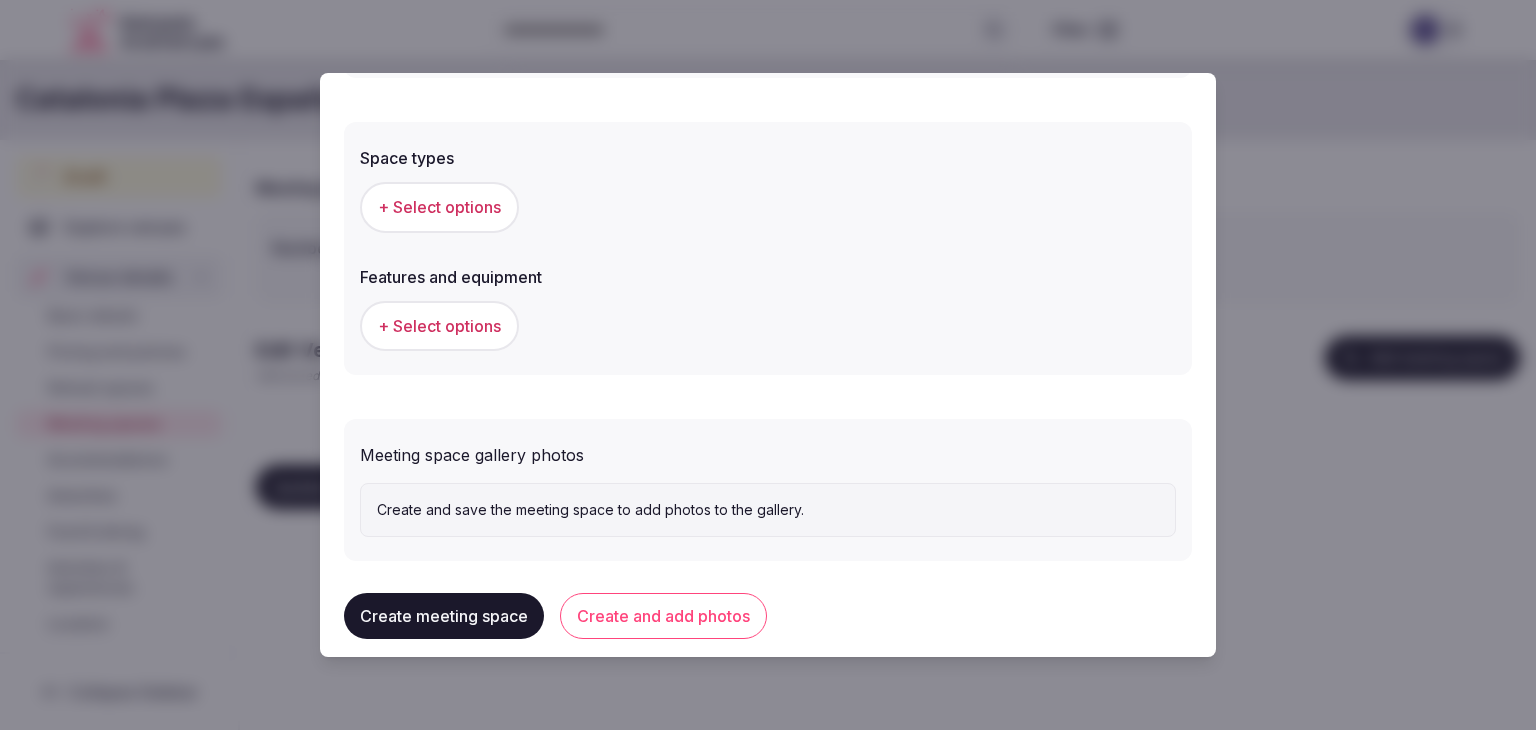 click on "+ Select options" at bounding box center (439, 207) 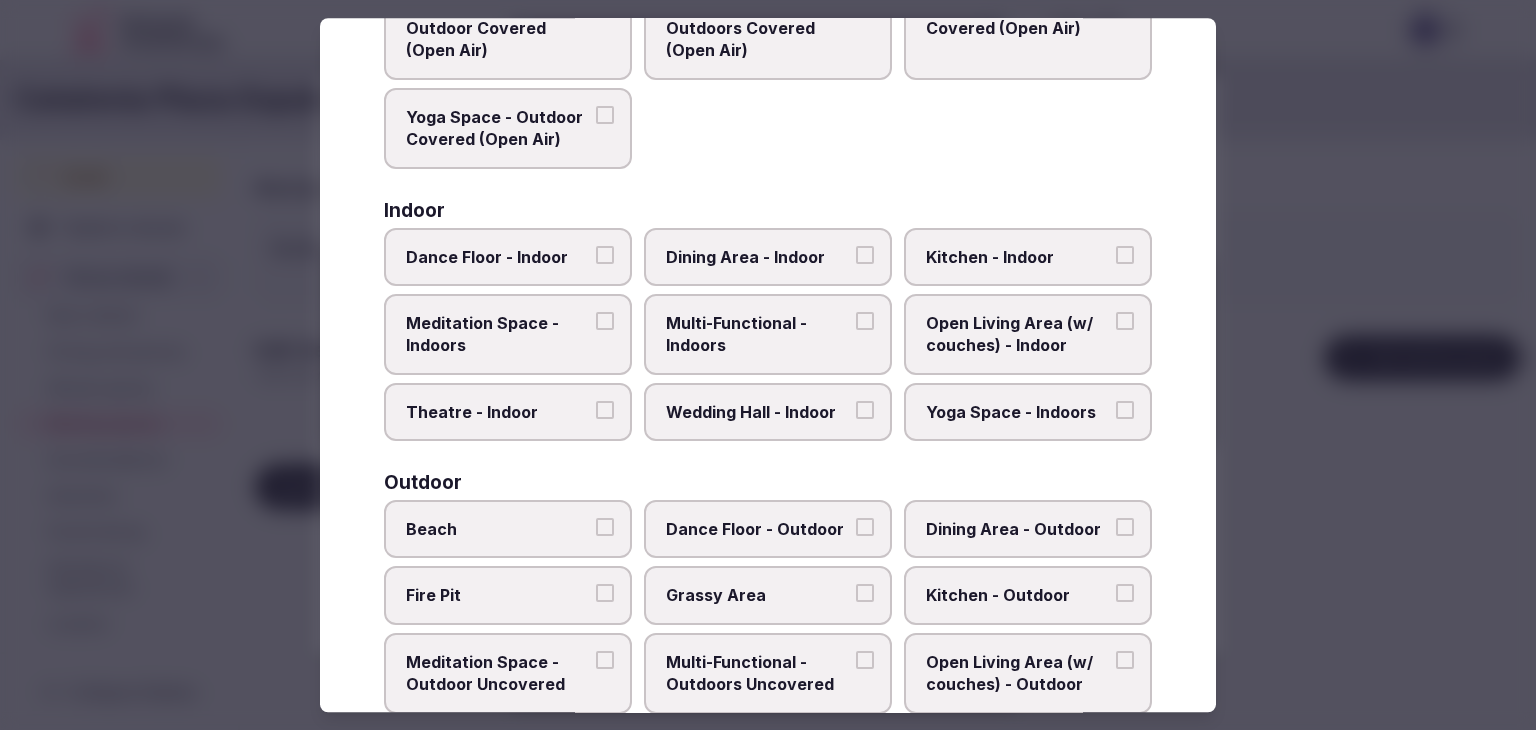scroll, scrollTop: 200, scrollLeft: 0, axis: vertical 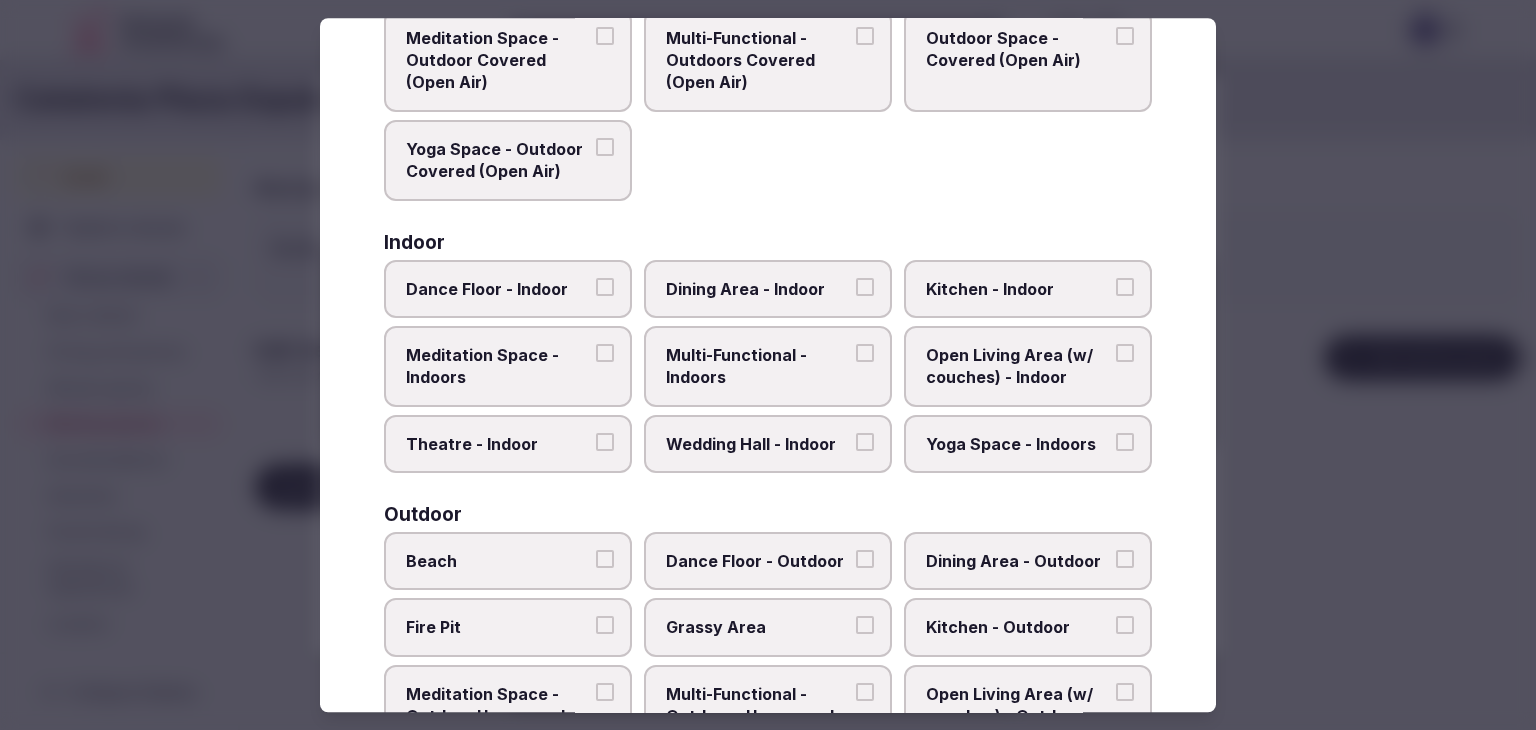 click on "Multi-Functional - Indoors" at bounding box center (758, 366) 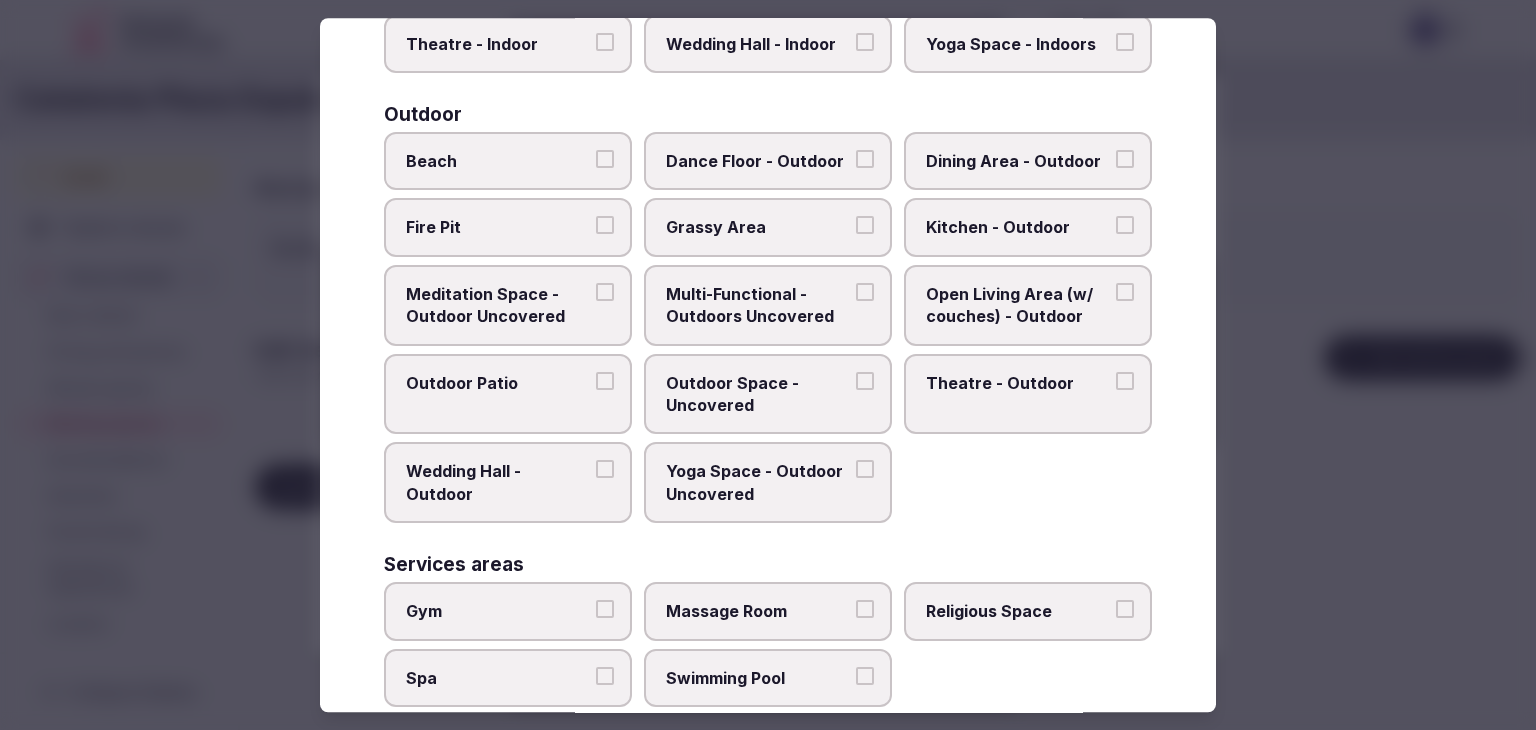 scroll, scrollTop: 816, scrollLeft: 0, axis: vertical 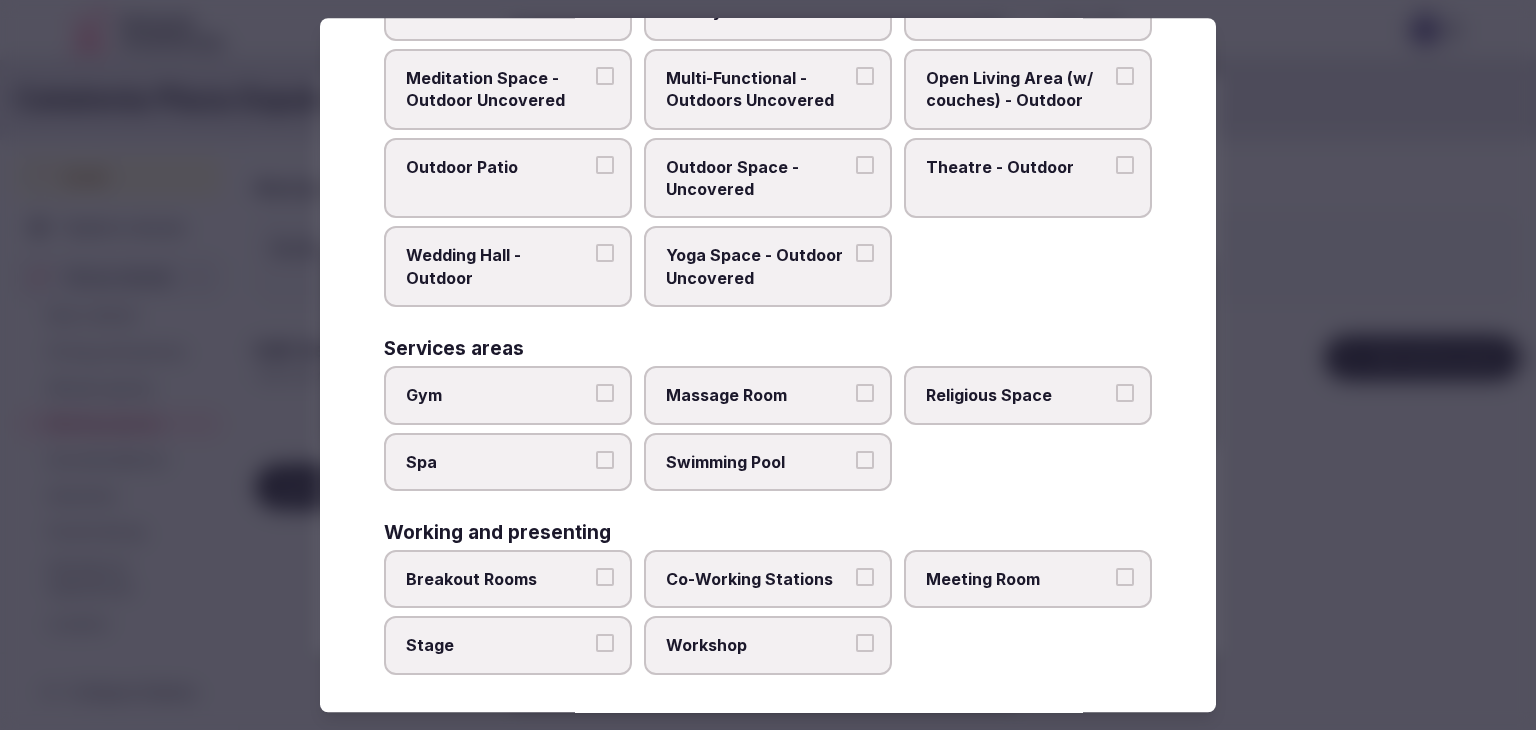click on "Meeting Room" at bounding box center (1018, 579) 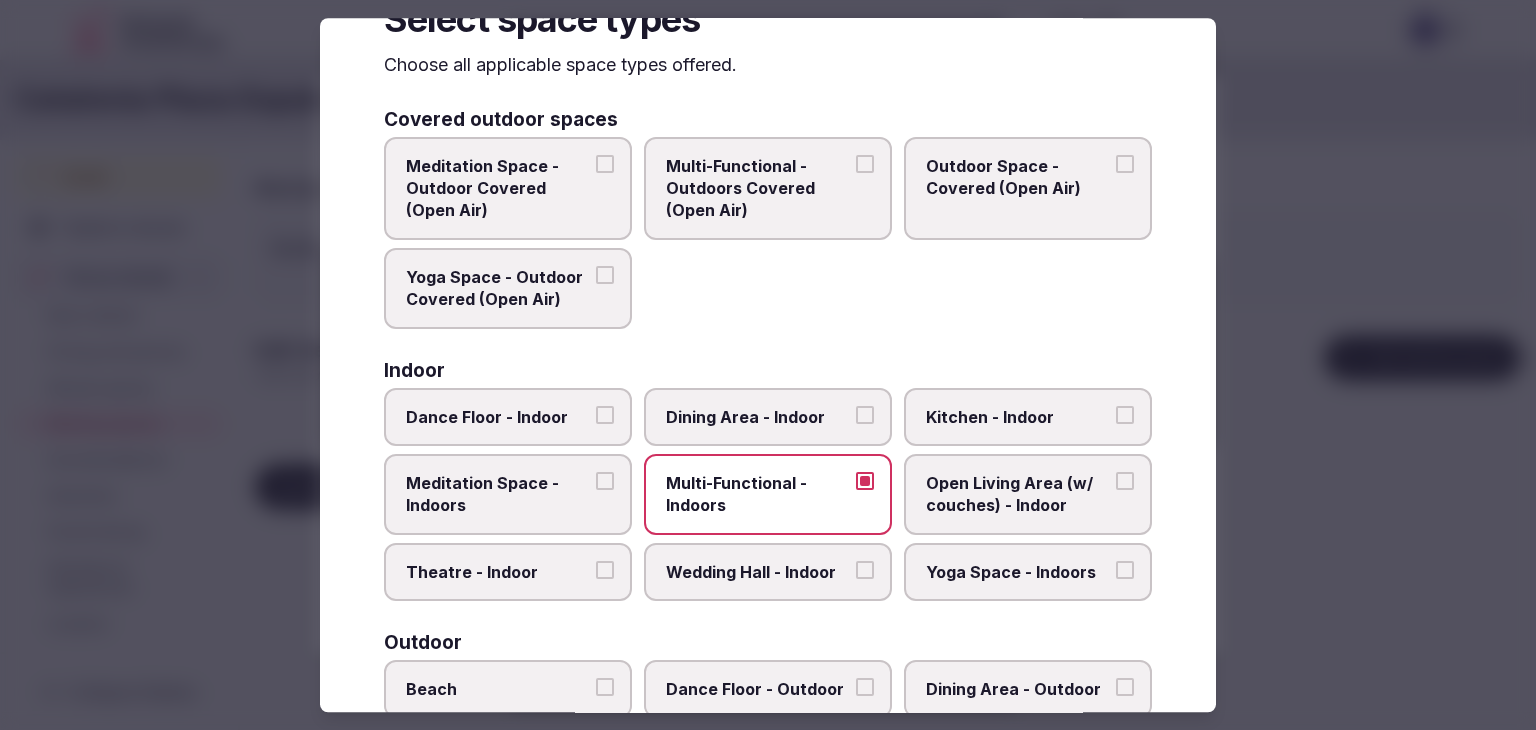 scroll, scrollTop: 0, scrollLeft: 0, axis: both 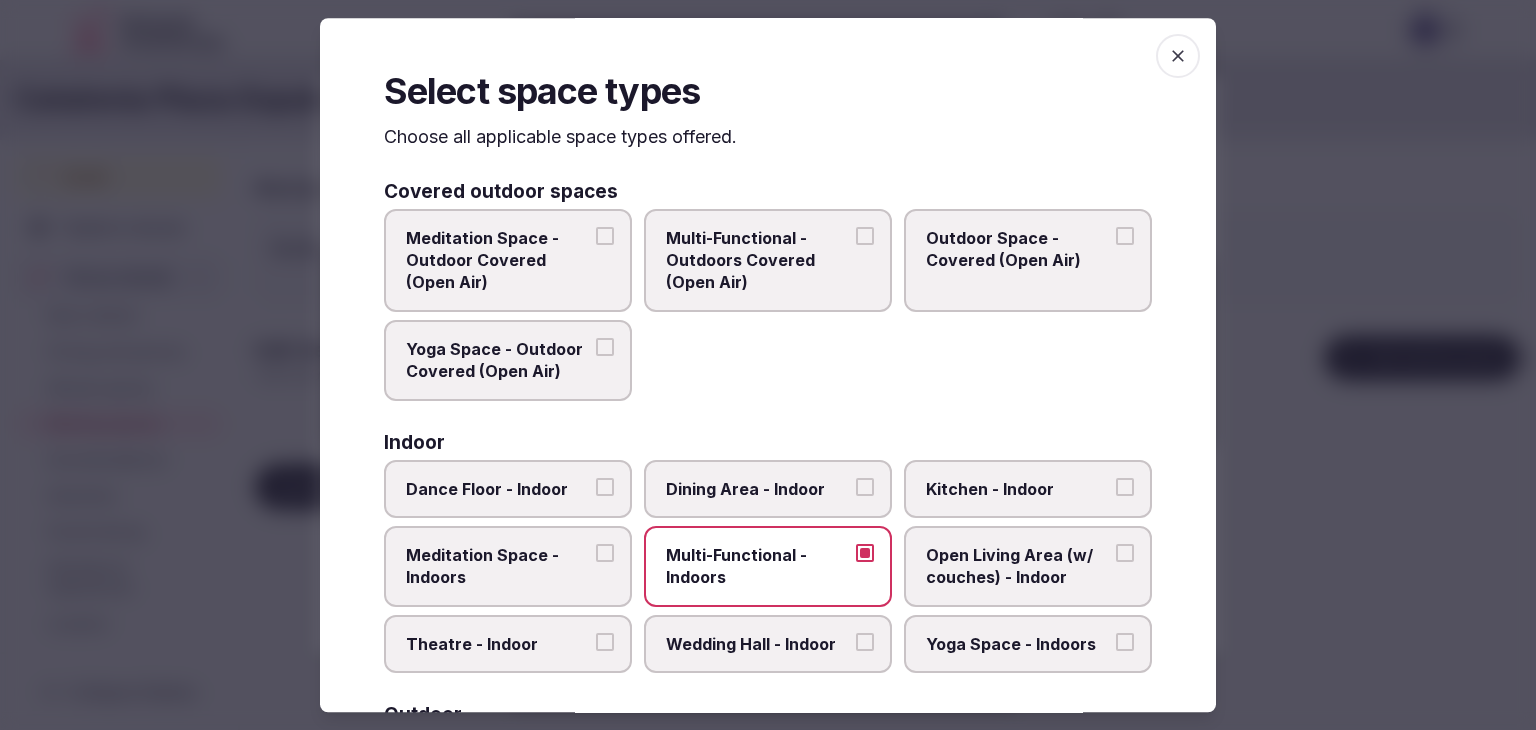 click 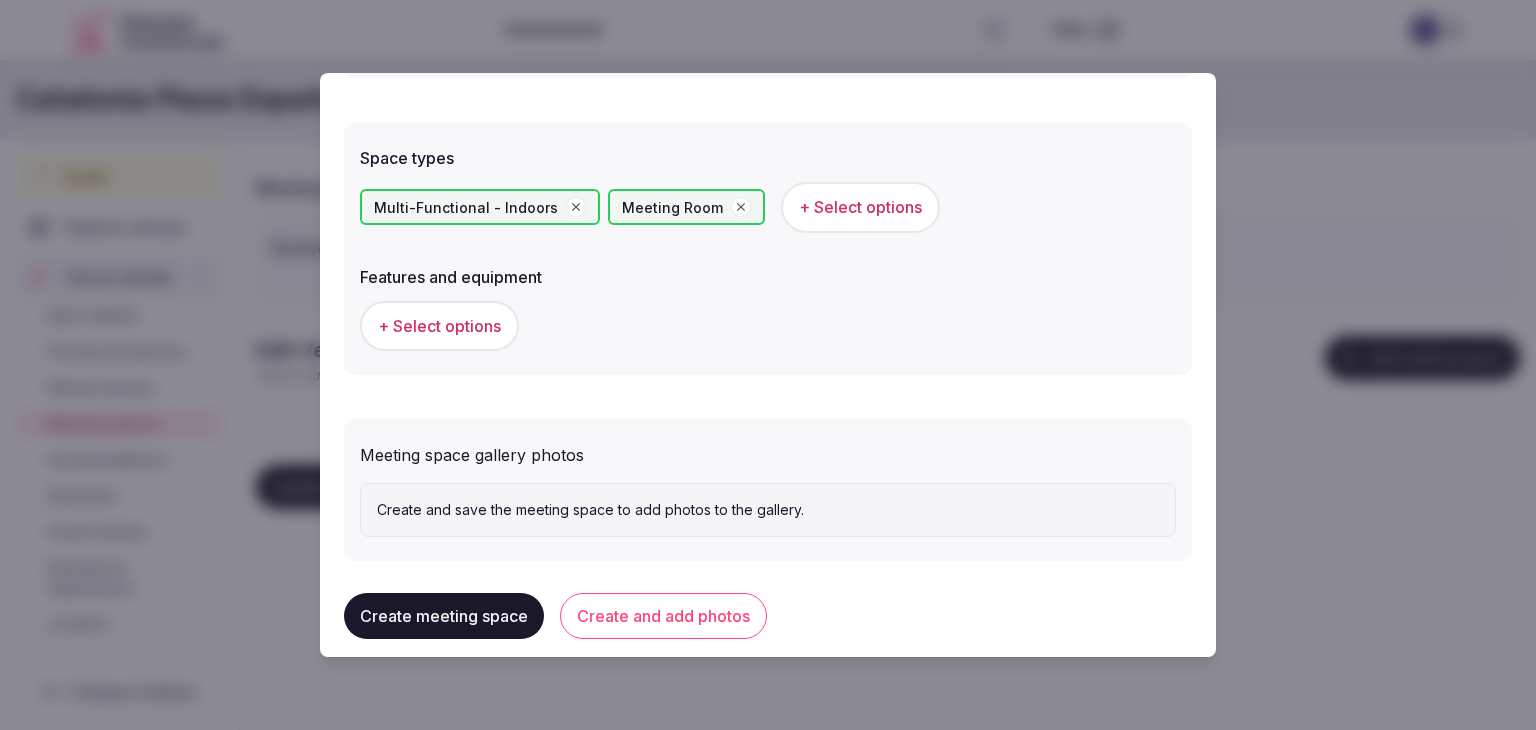 scroll, scrollTop: 1119, scrollLeft: 0, axis: vertical 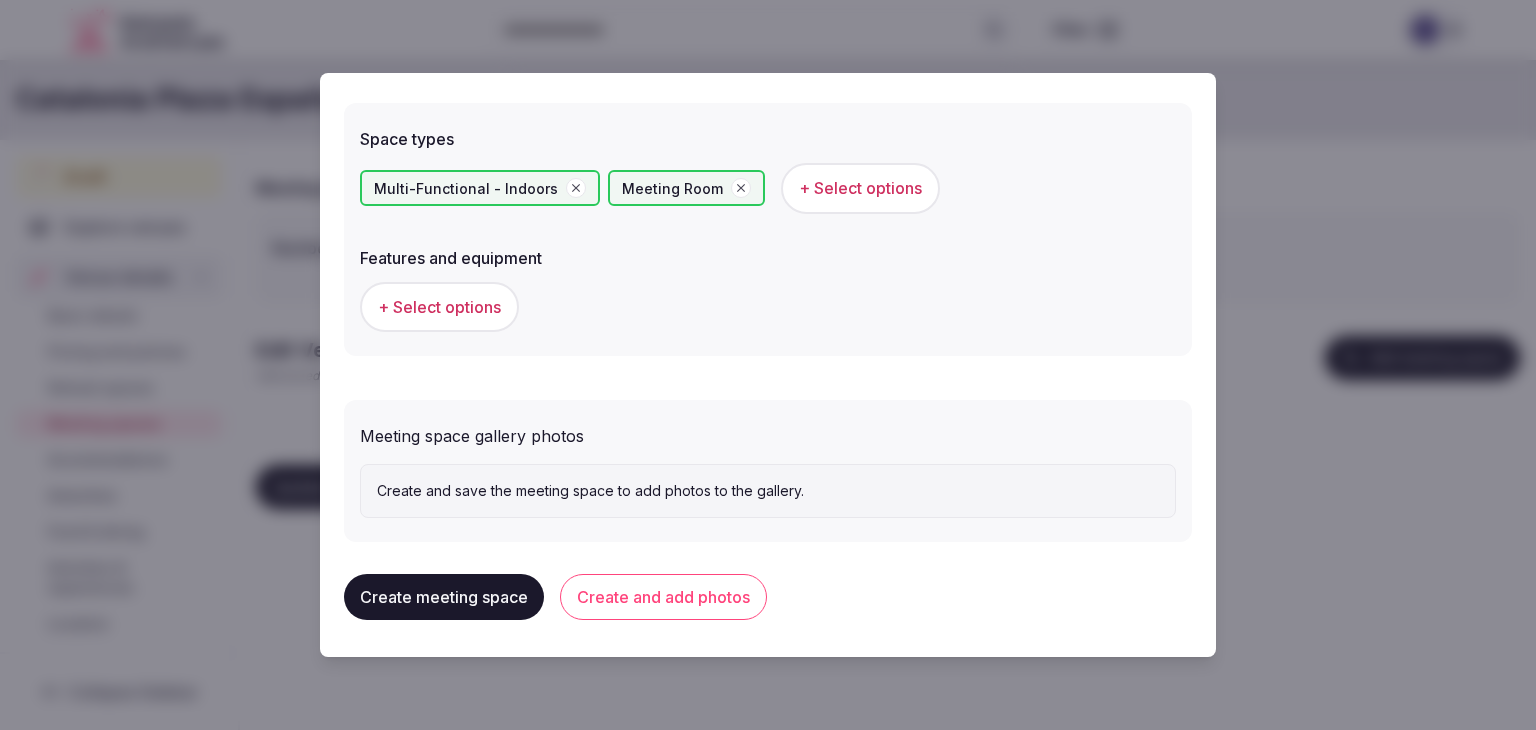 click on "Create meeting space" at bounding box center (444, 597) 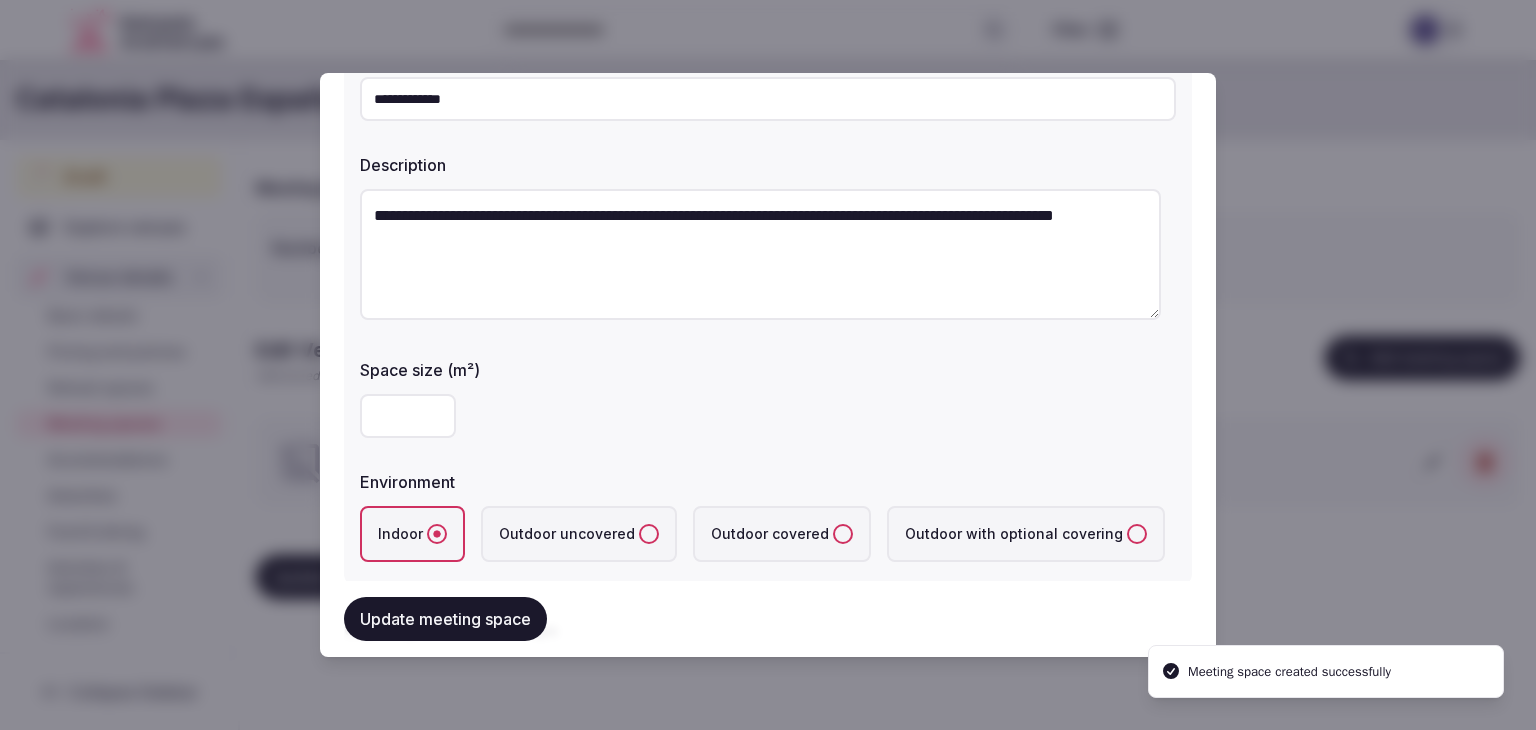 scroll, scrollTop: 0, scrollLeft: 0, axis: both 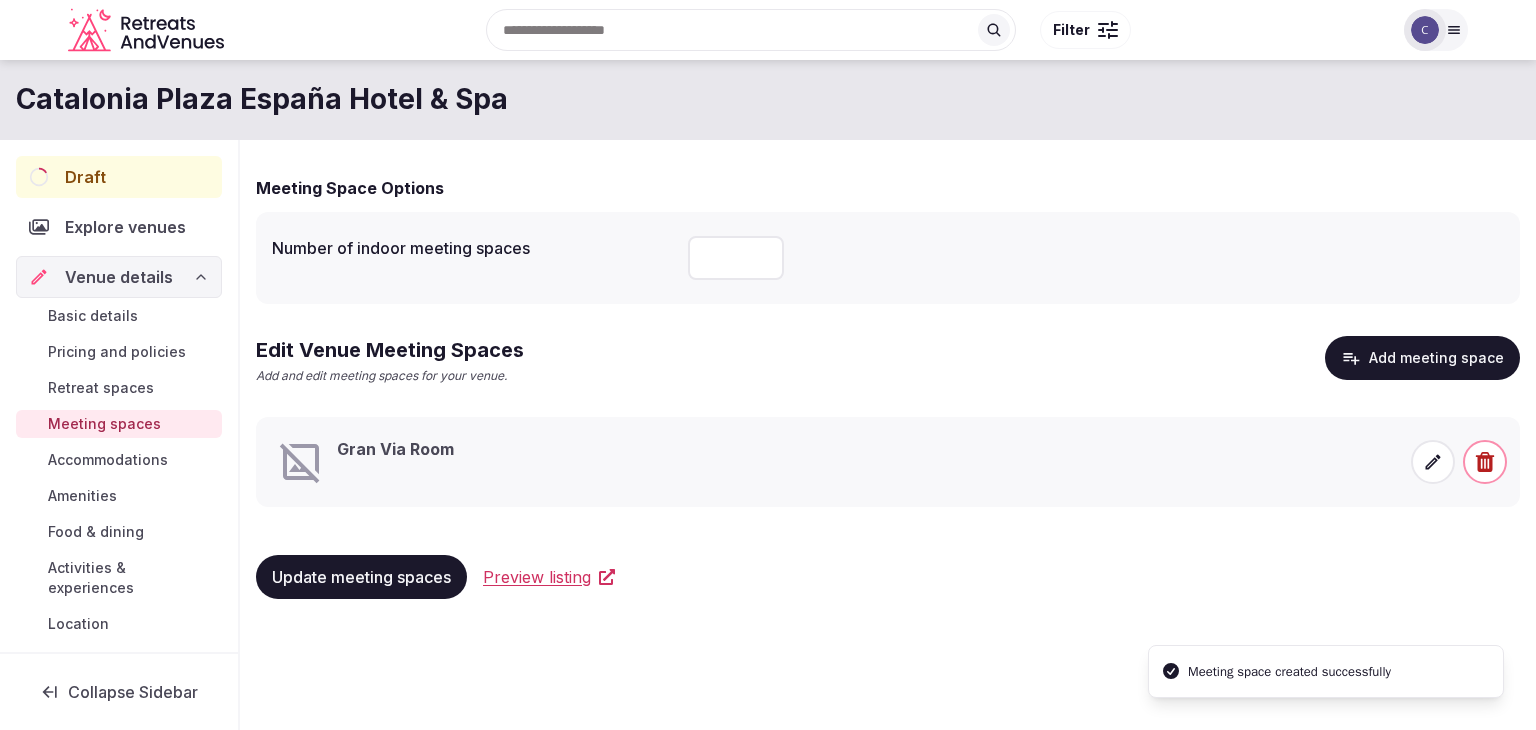 click 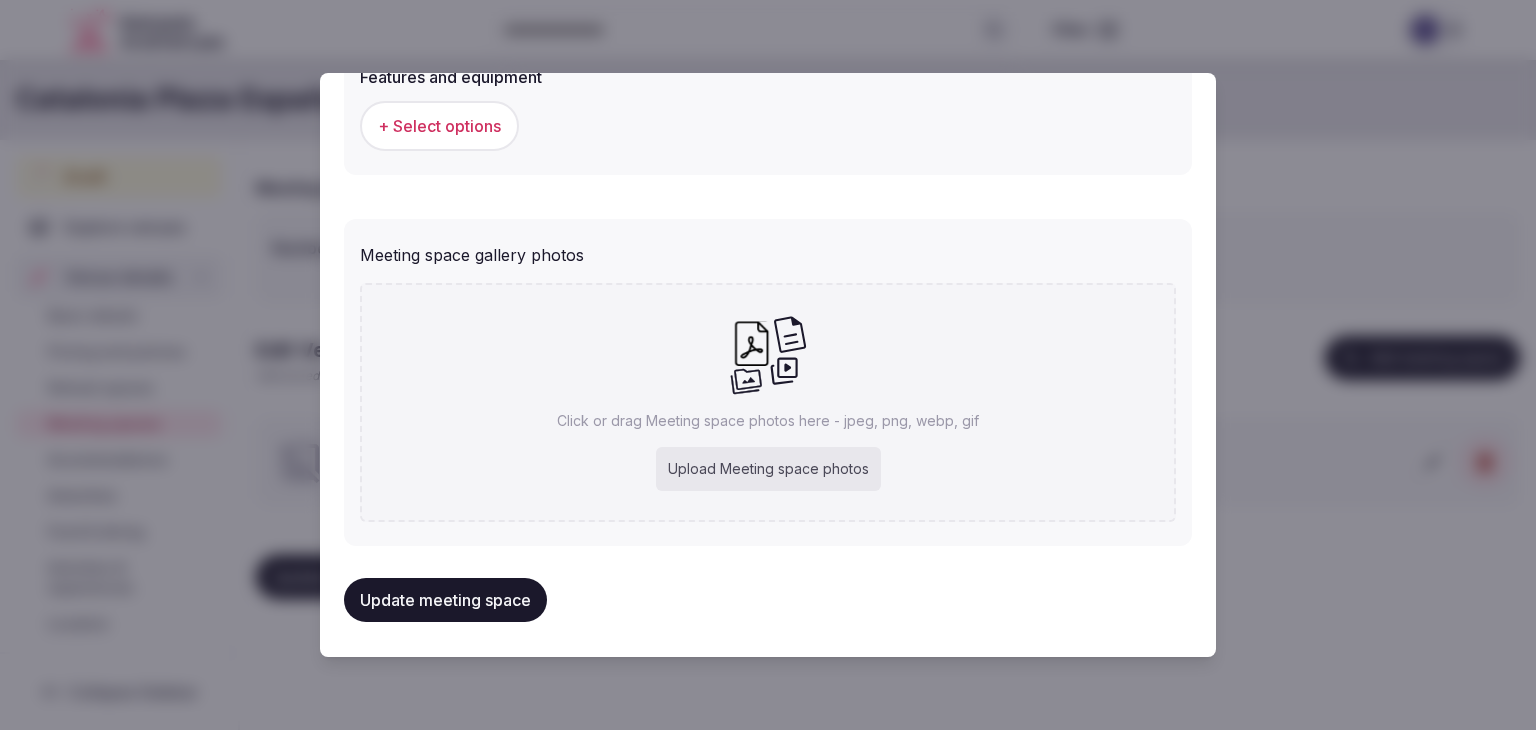 scroll, scrollTop: 1303, scrollLeft: 0, axis: vertical 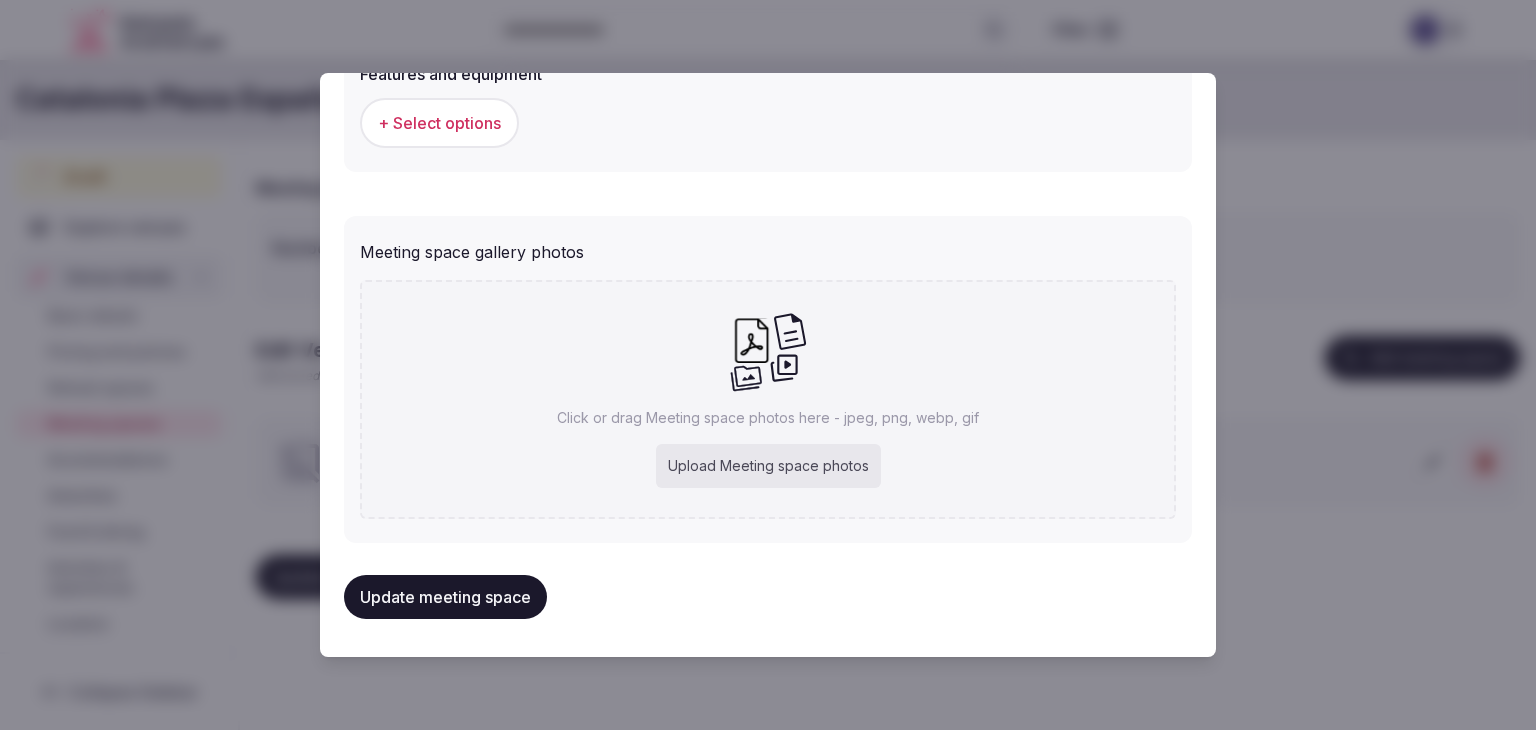 click on "Upload Meeting space photos" at bounding box center [768, 466] 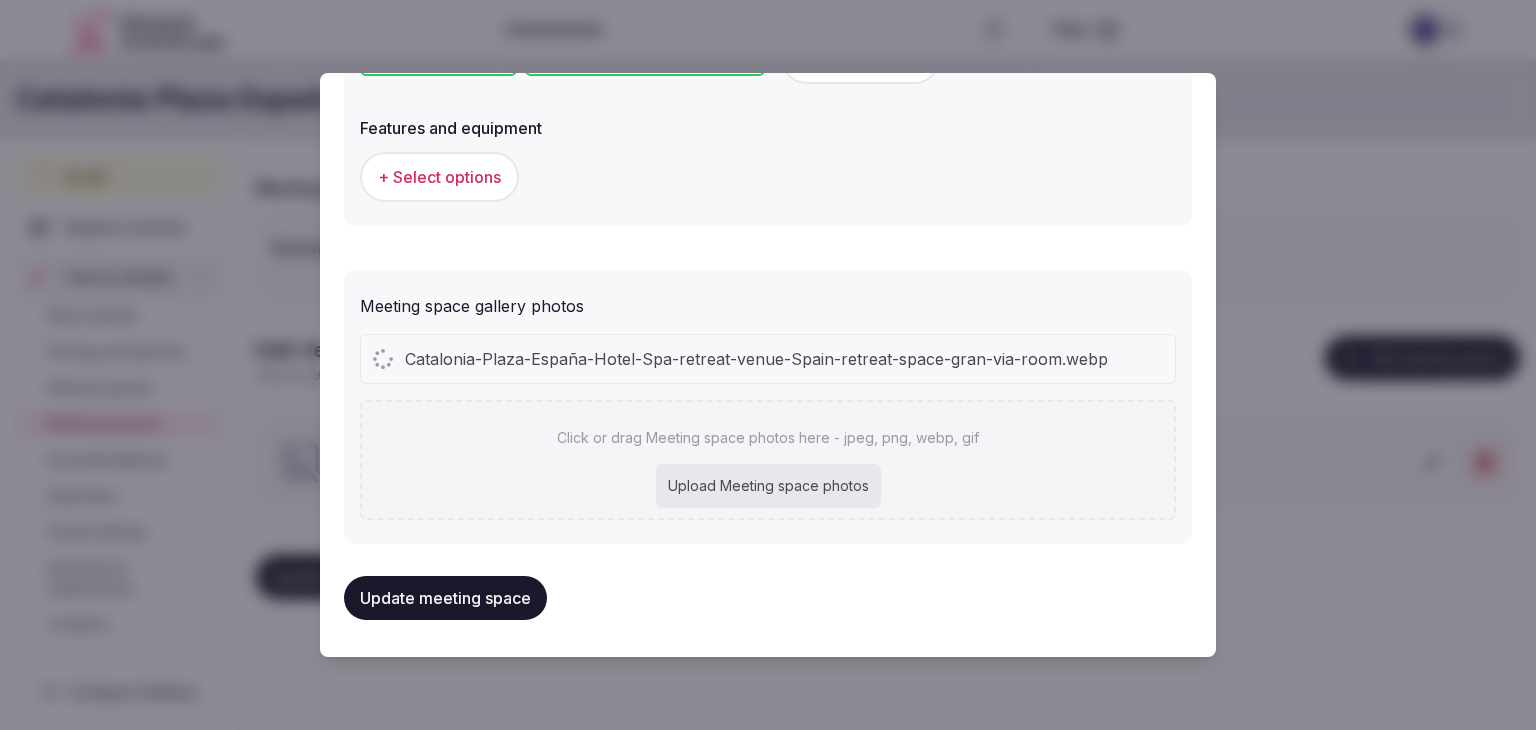 scroll, scrollTop: 949, scrollLeft: 0, axis: vertical 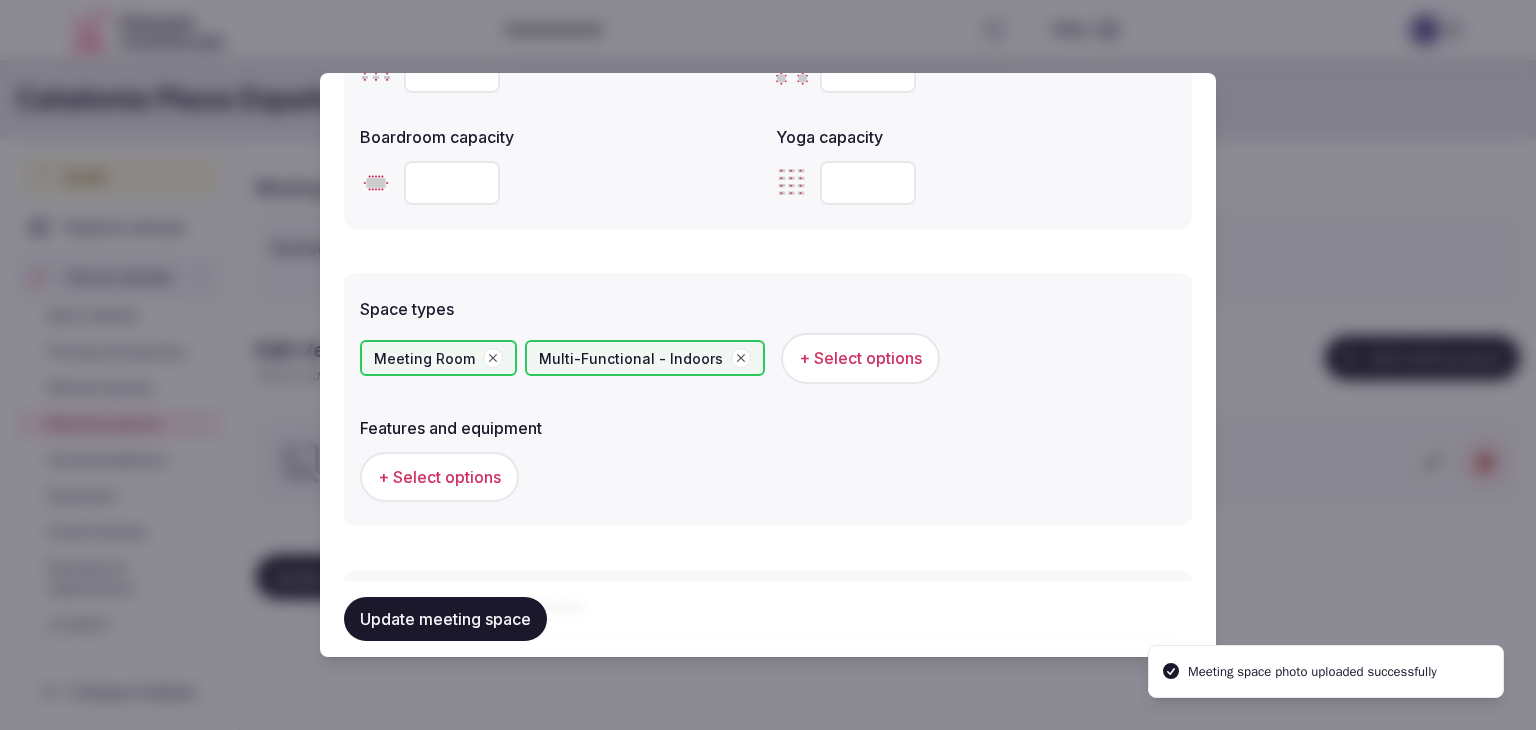 click on "+ Select options" at bounding box center [439, 477] 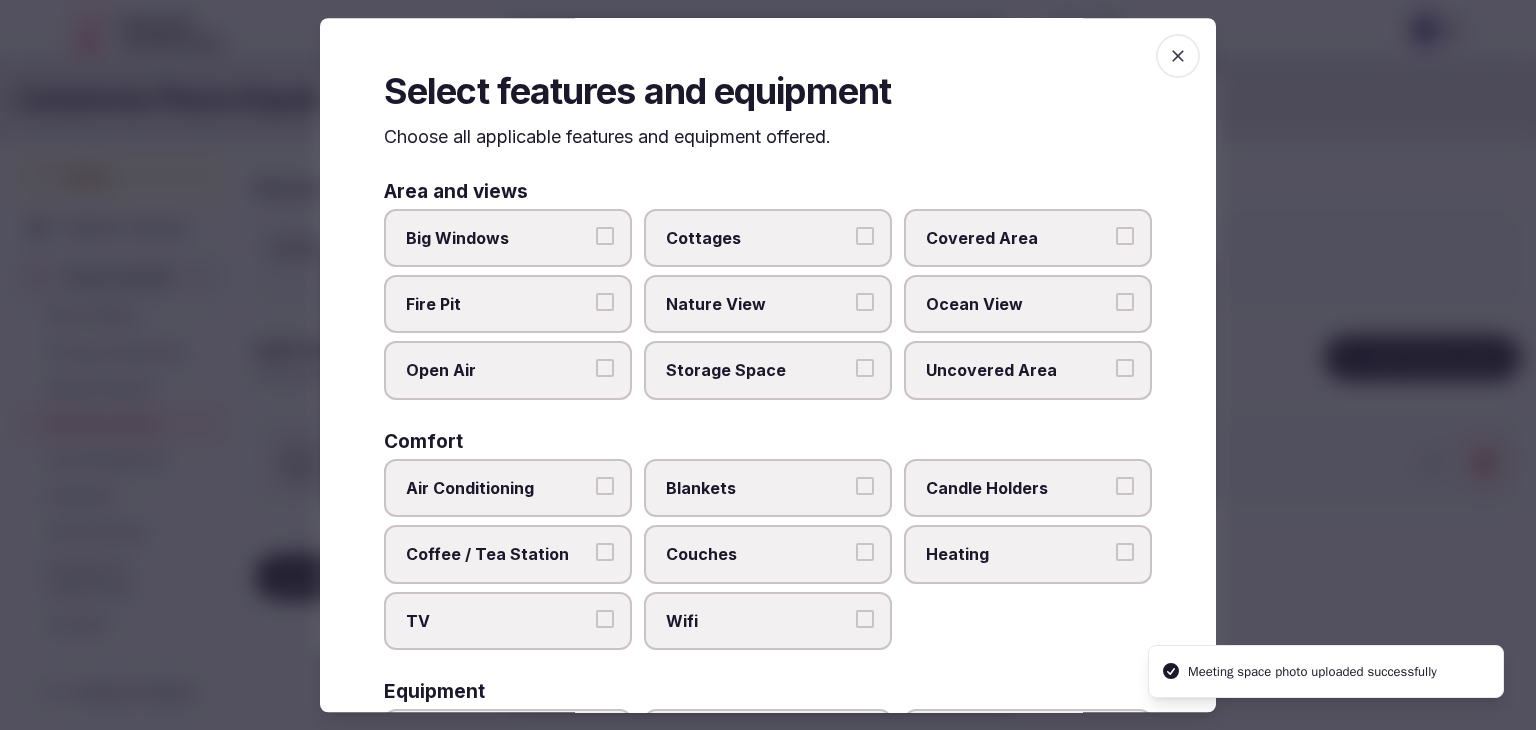 click on "Wifi" at bounding box center [768, 621] 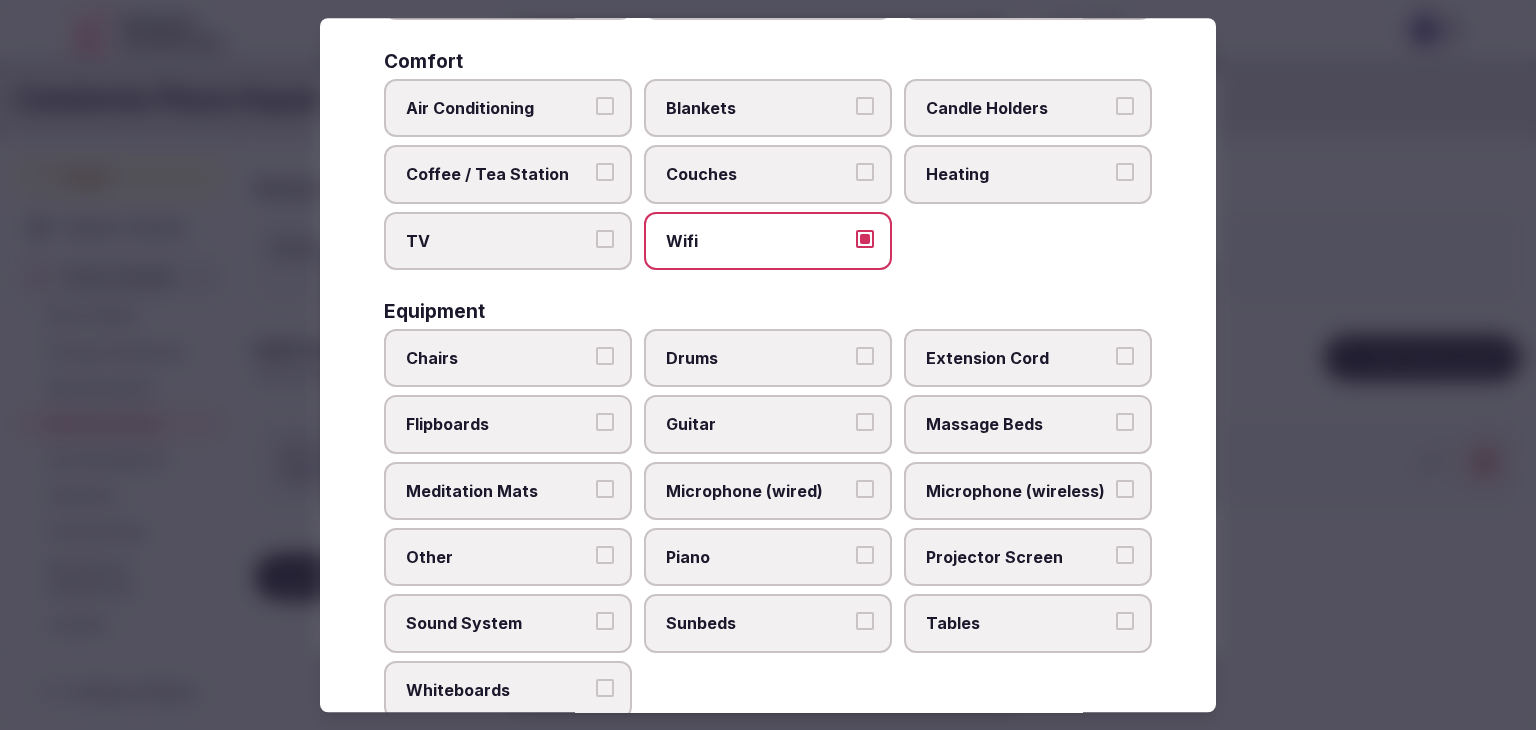 scroll, scrollTop: 375, scrollLeft: 0, axis: vertical 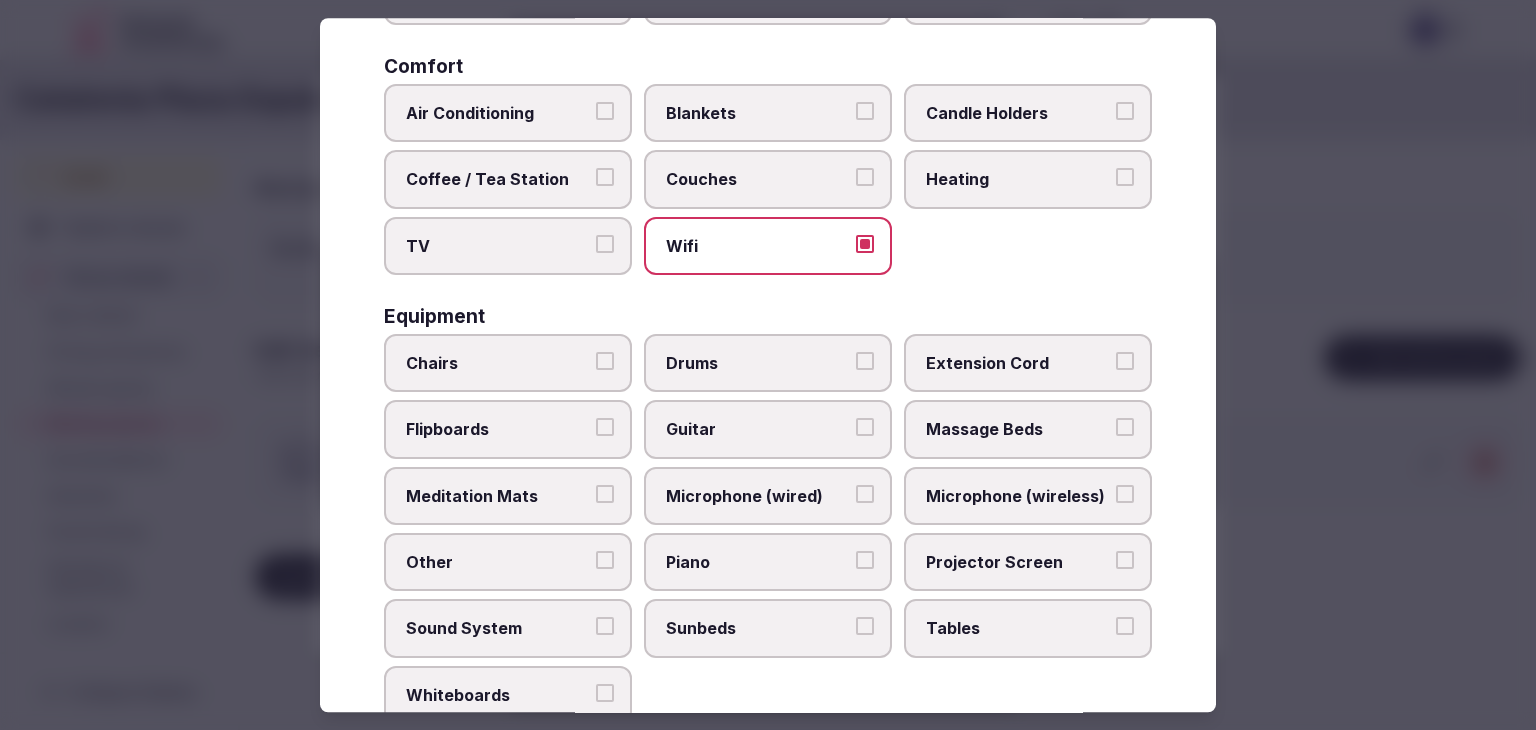 drag, startPoint x: 556, startPoint y: 358, endPoint x: 596, endPoint y: 417, distance: 71.281136 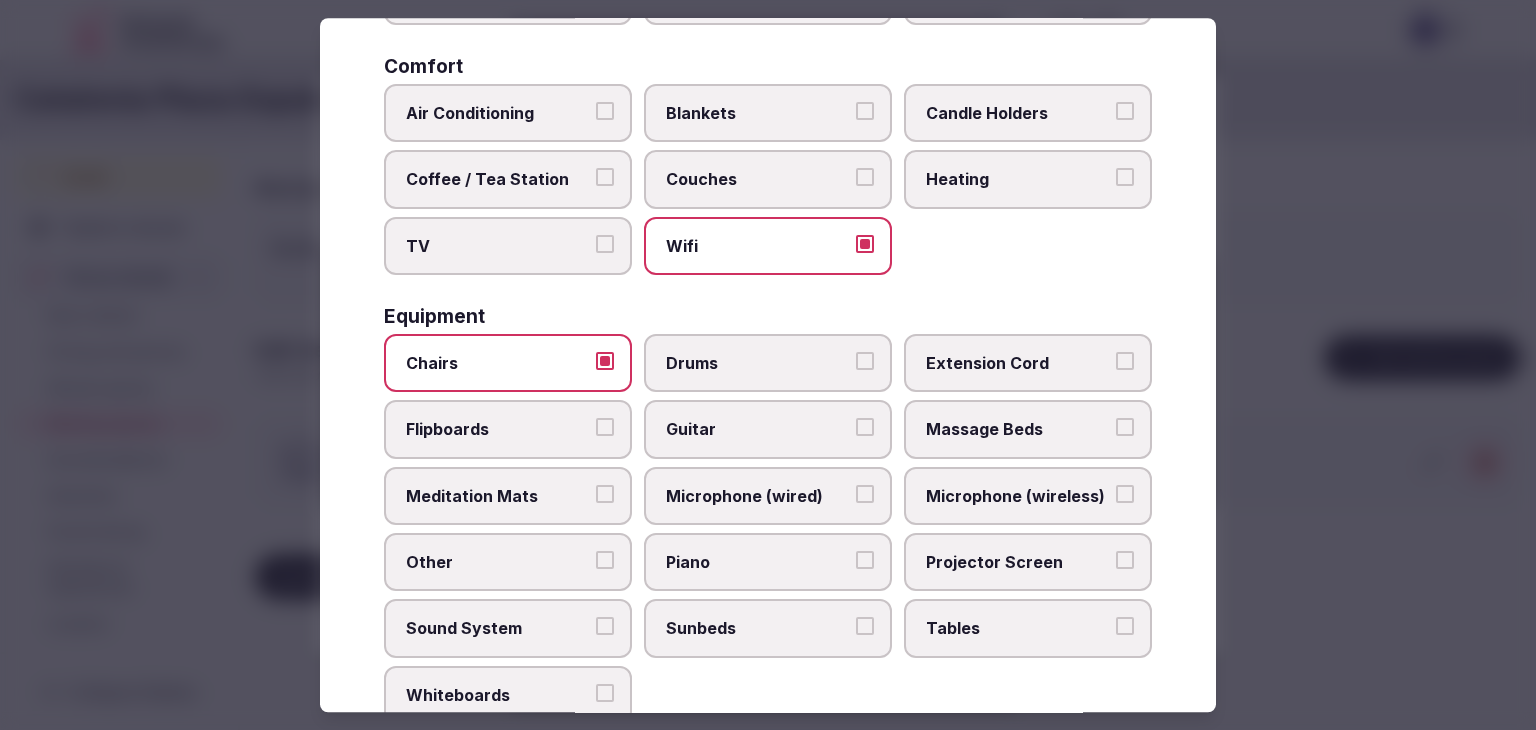click on "Projector Screen" at bounding box center [1018, 562] 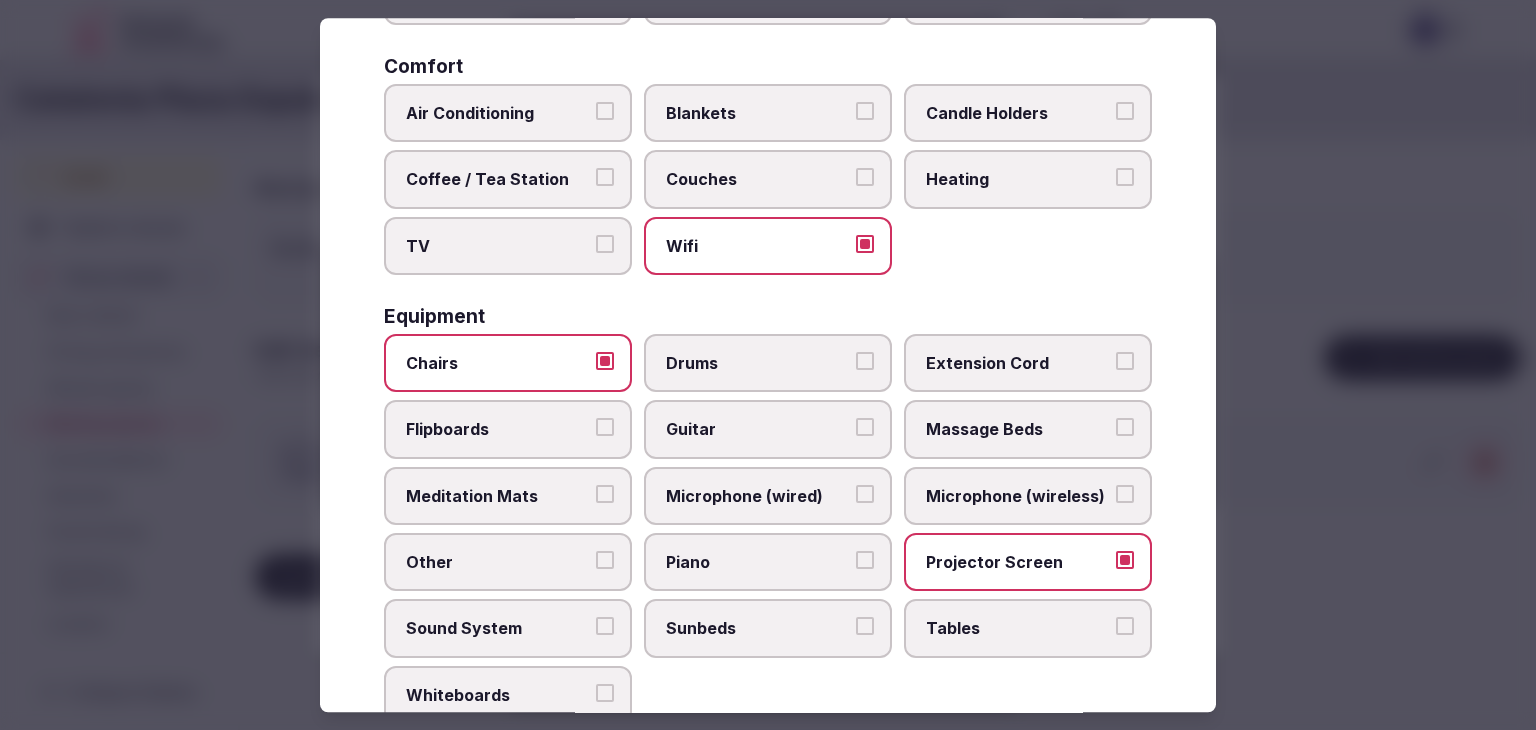 click on "Microphone (wireless)" at bounding box center [1018, 496] 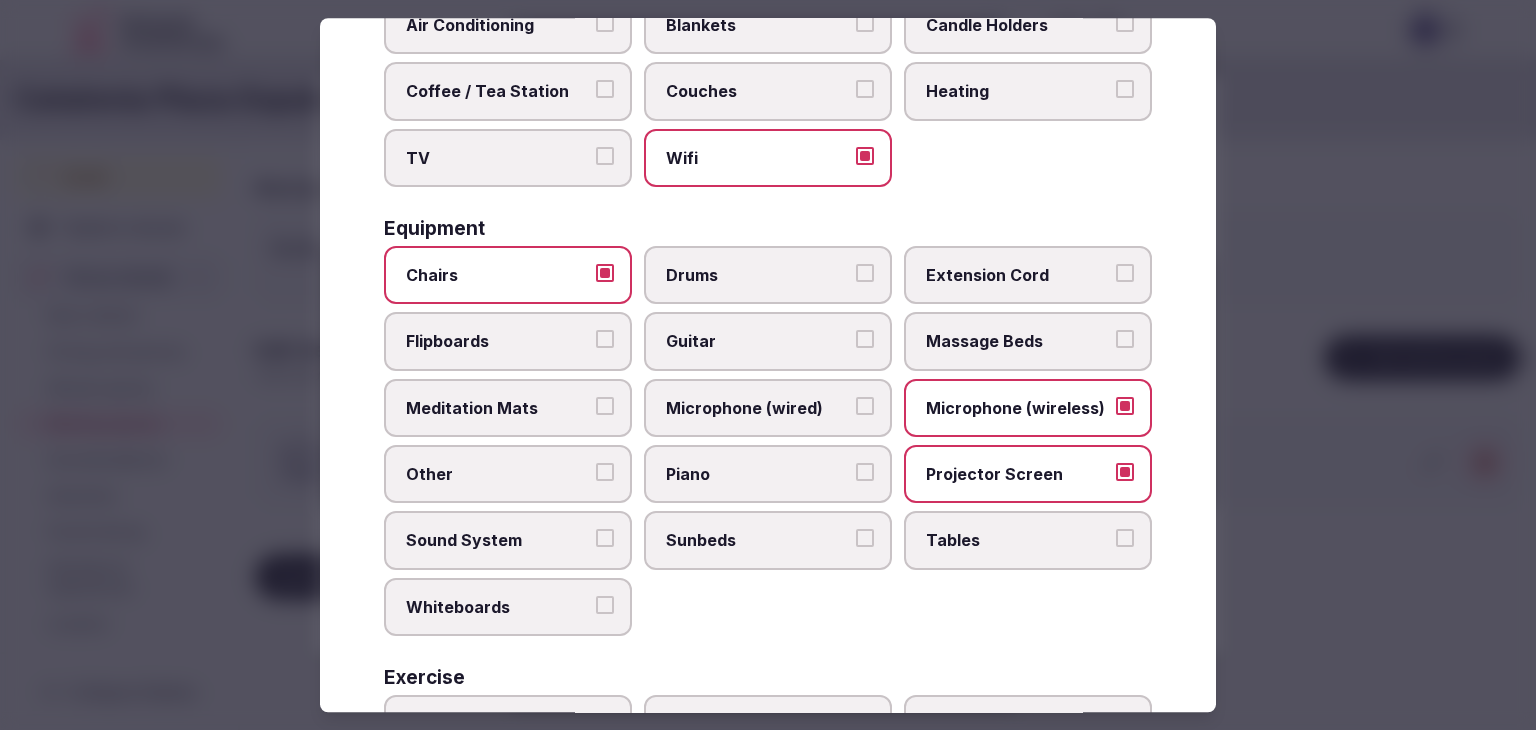 scroll, scrollTop: 575, scrollLeft: 0, axis: vertical 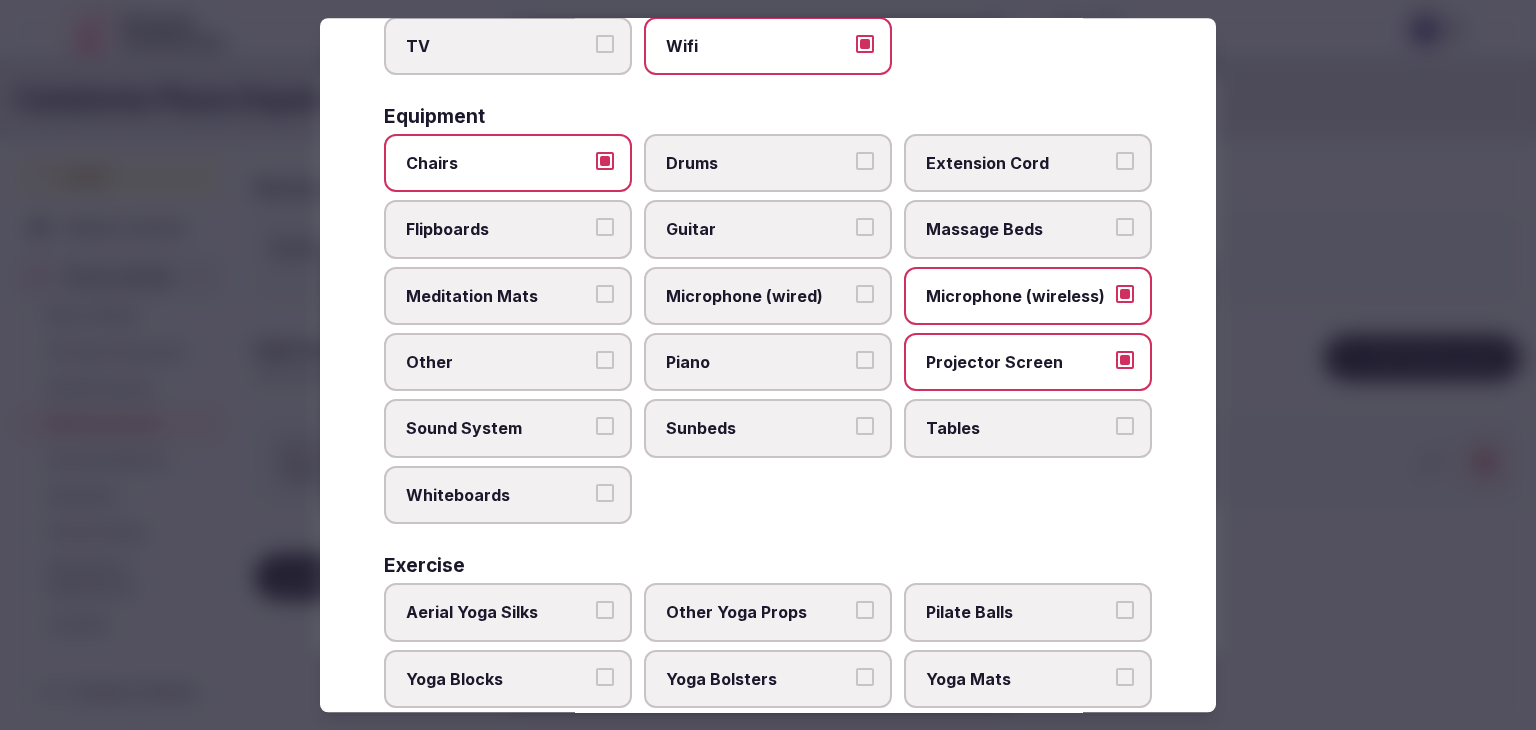 click on "Sound System" at bounding box center (498, 429) 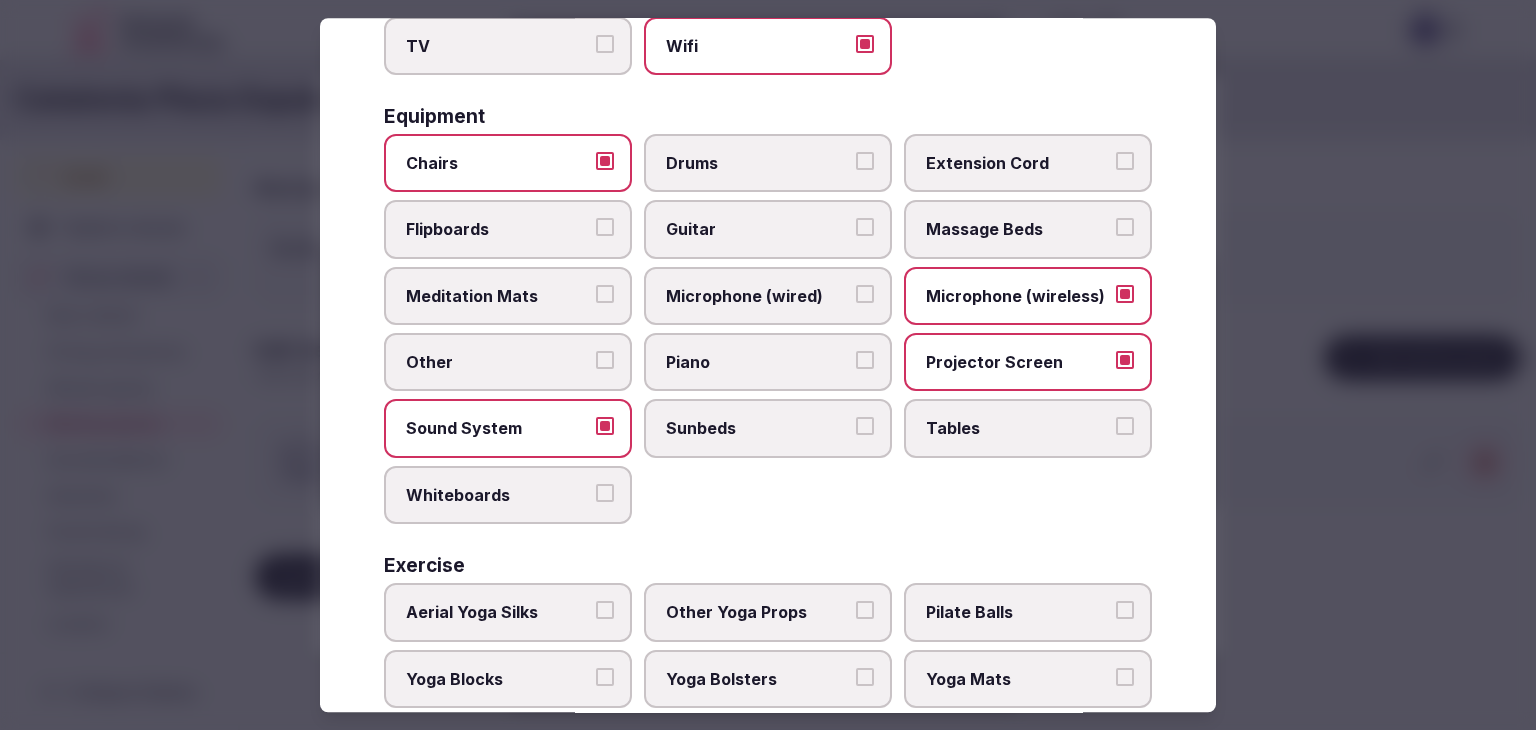 click on "Tables" at bounding box center (1018, 429) 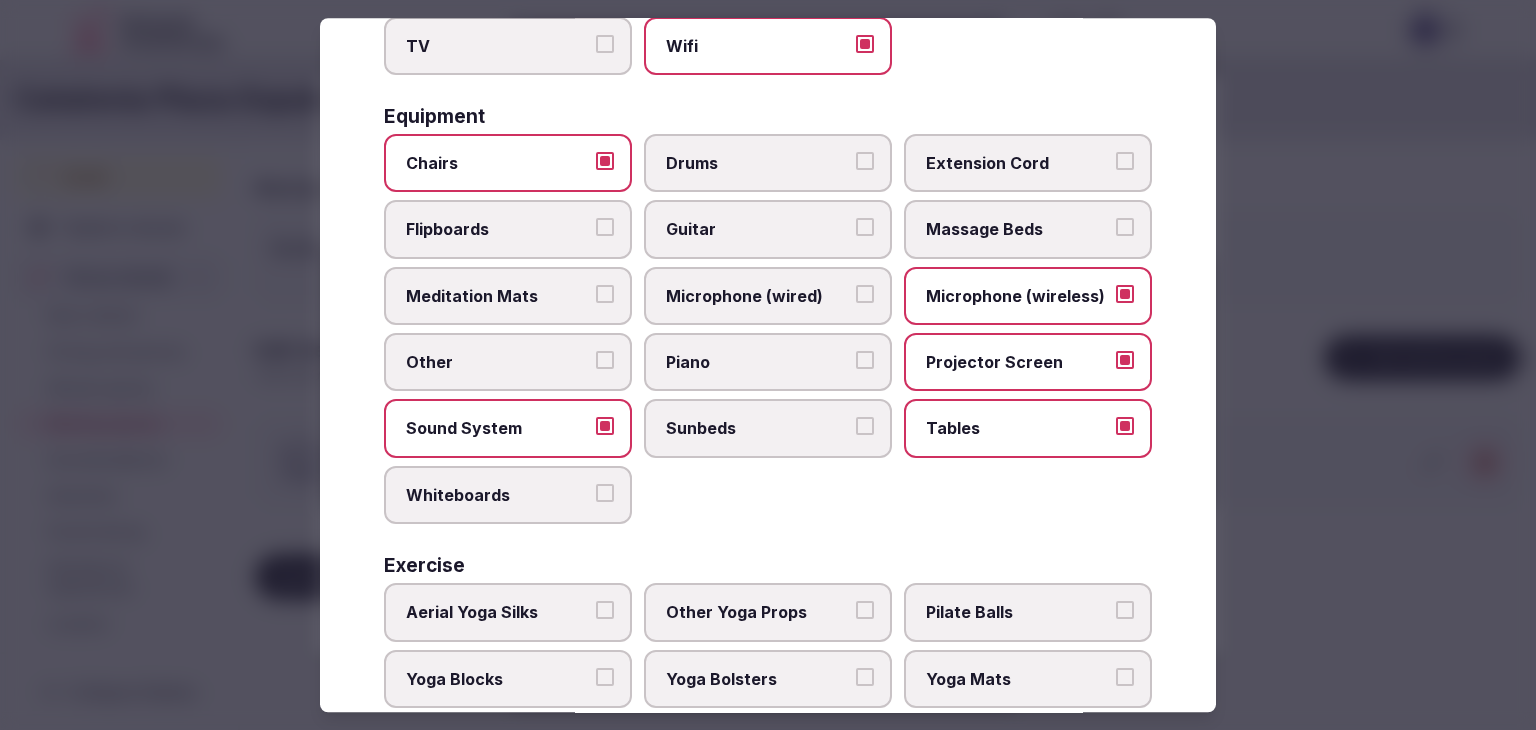 click on "Flipboards" at bounding box center [498, 230] 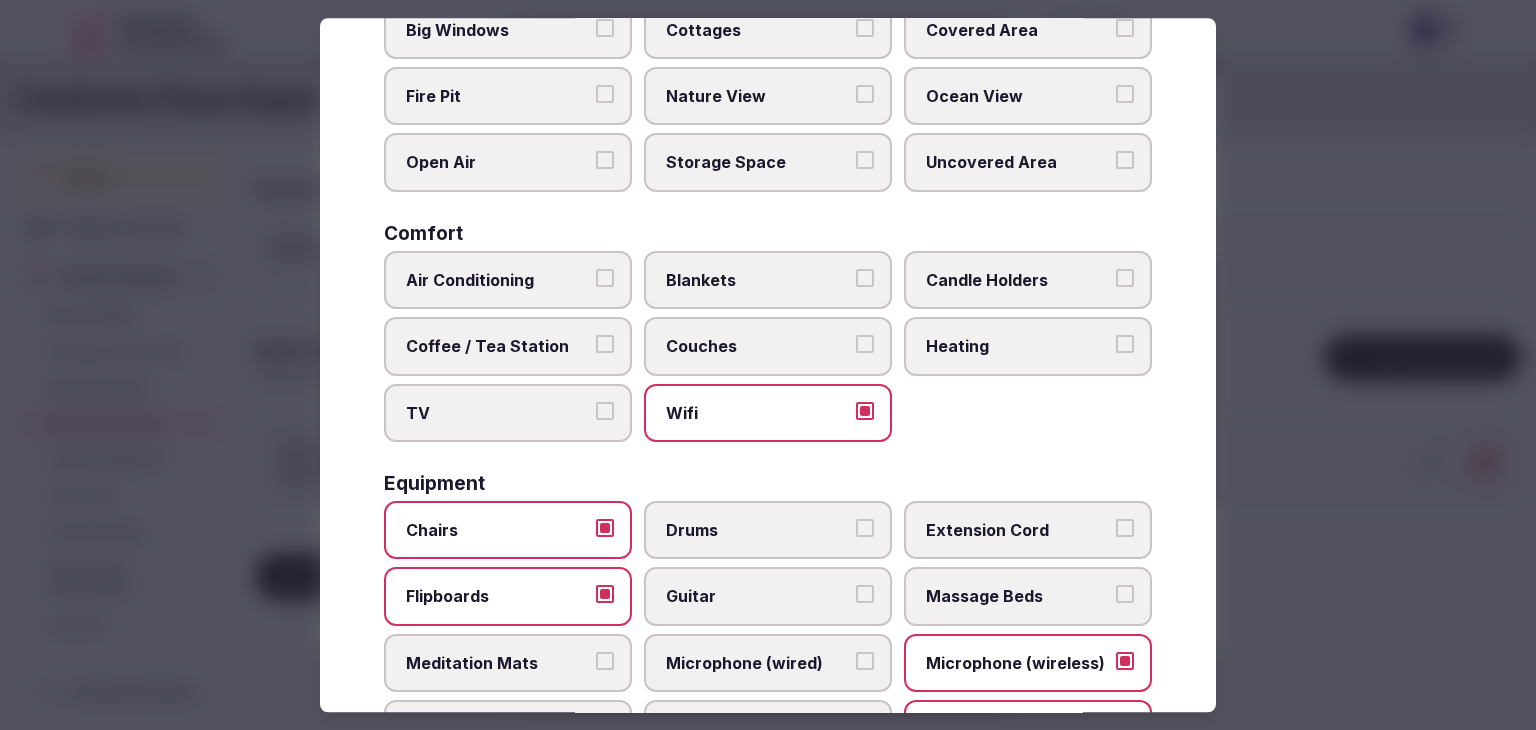 scroll, scrollTop: 175, scrollLeft: 0, axis: vertical 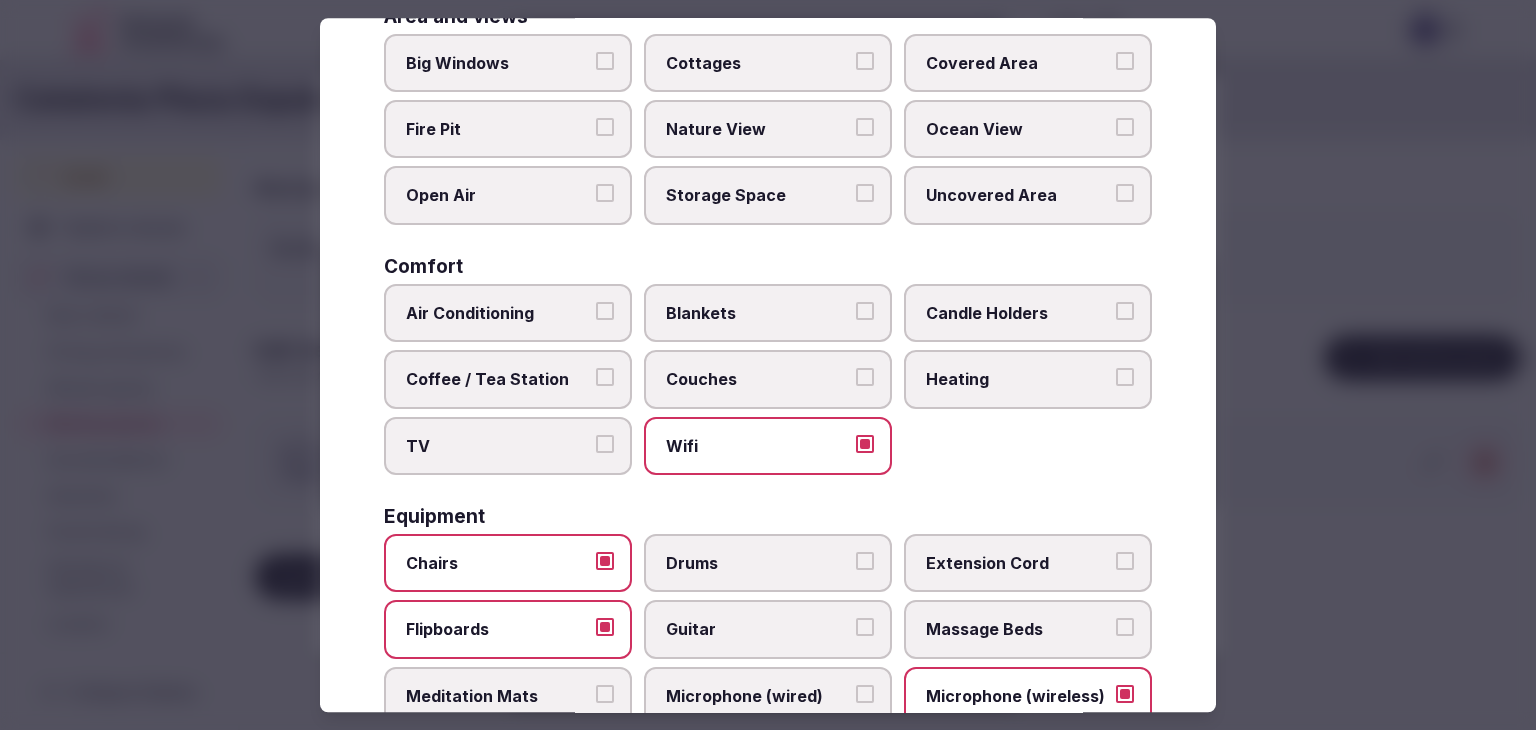click on "Big Windows" at bounding box center (498, 63) 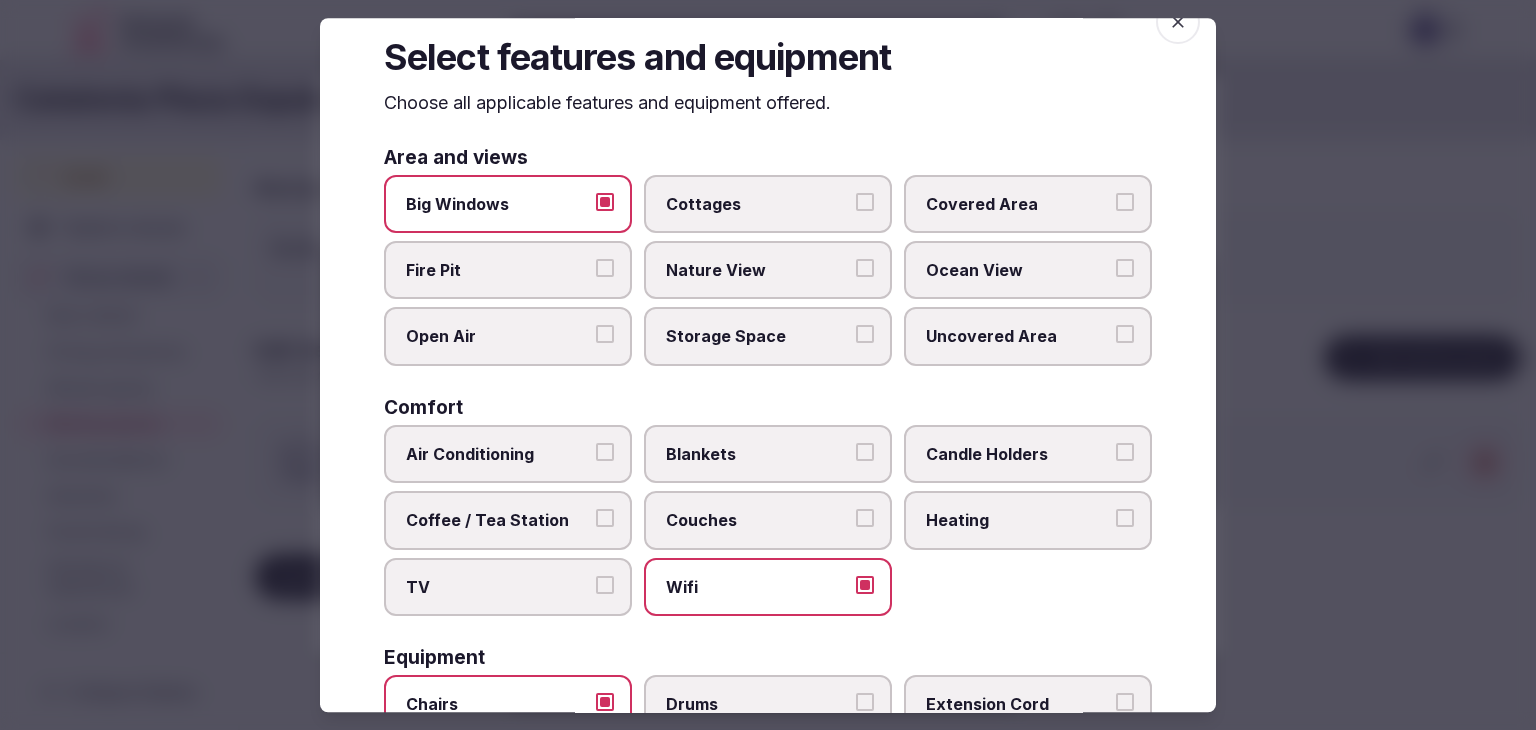 scroll, scrollTop: 0, scrollLeft: 0, axis: both 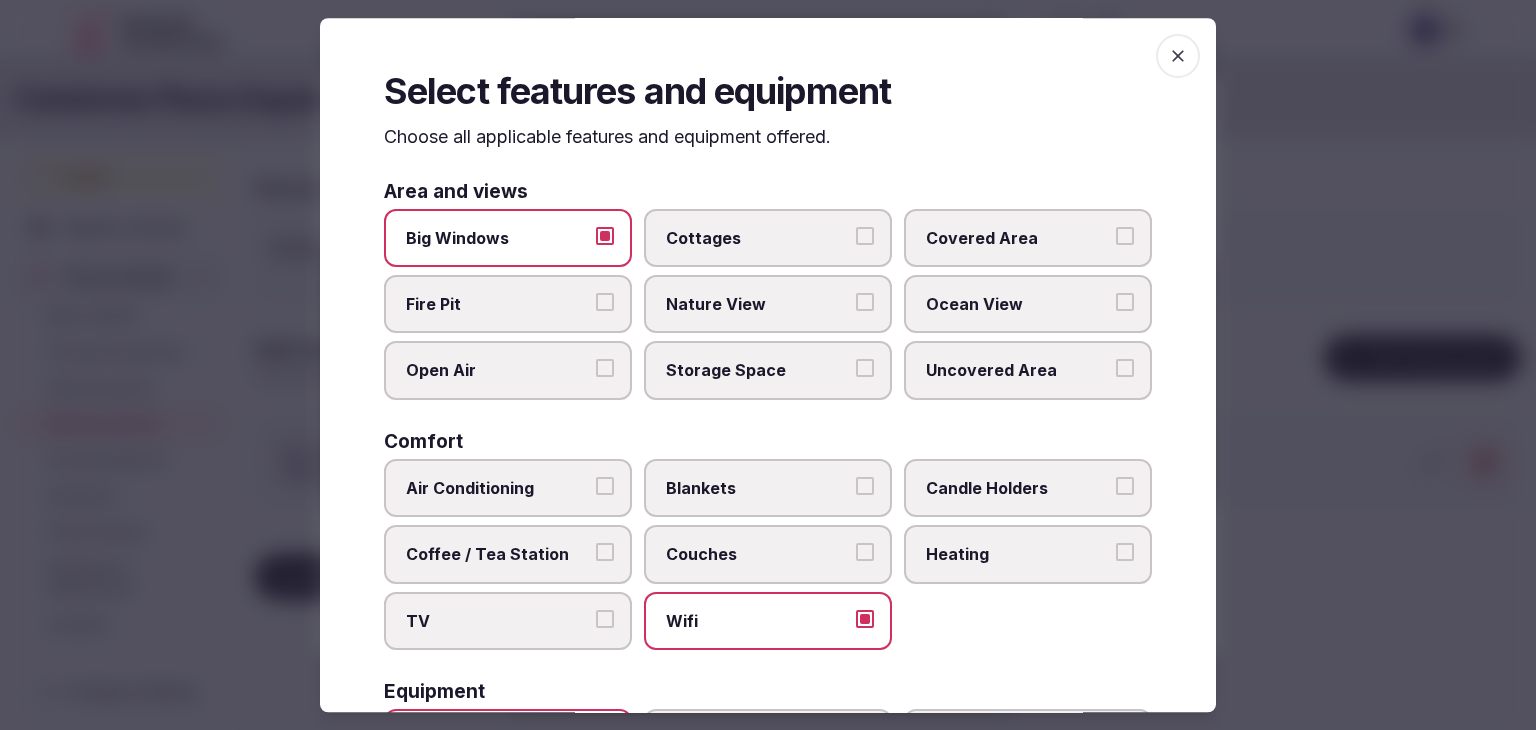 click at bounding box center [1178, 56] 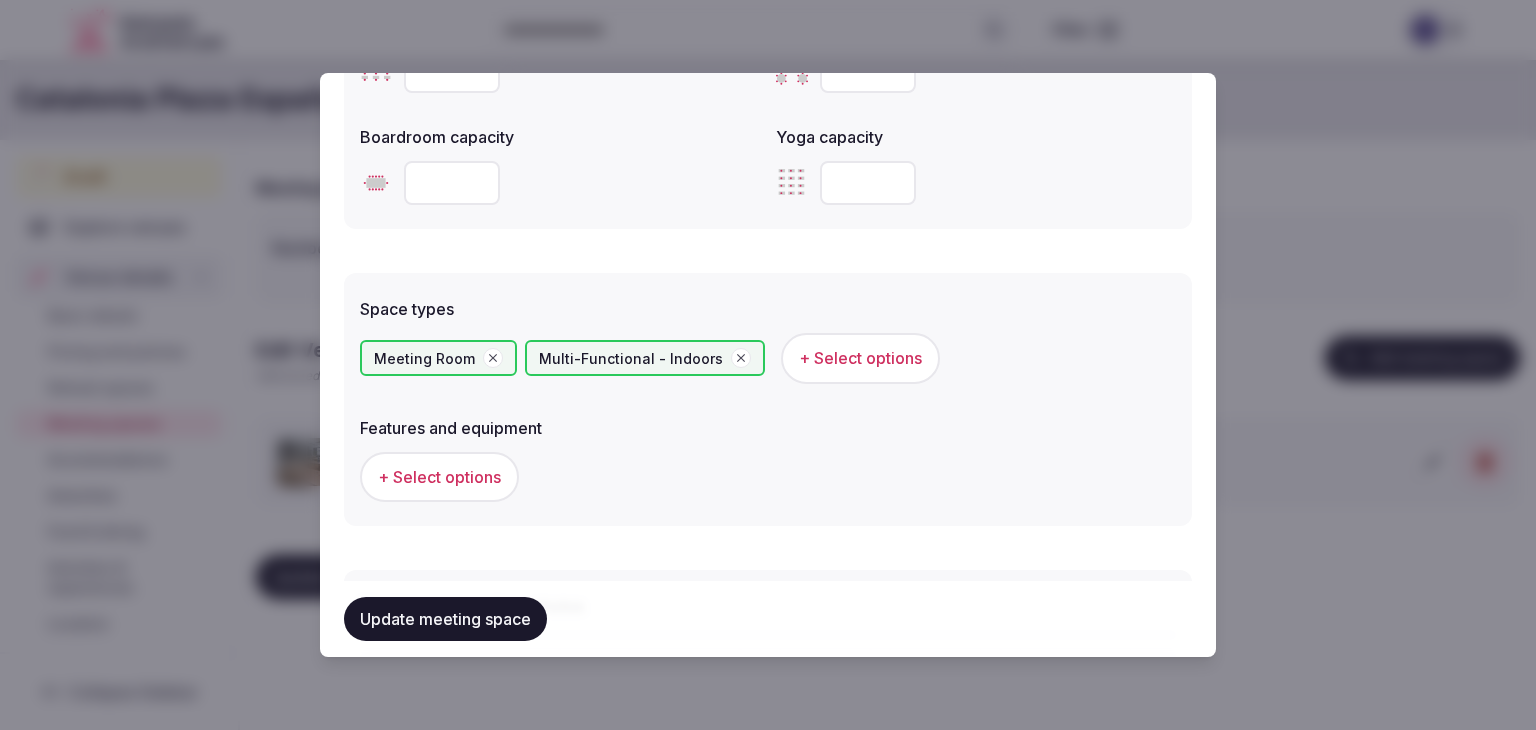 click on "+ Select options" at bounding box center [439, 477] 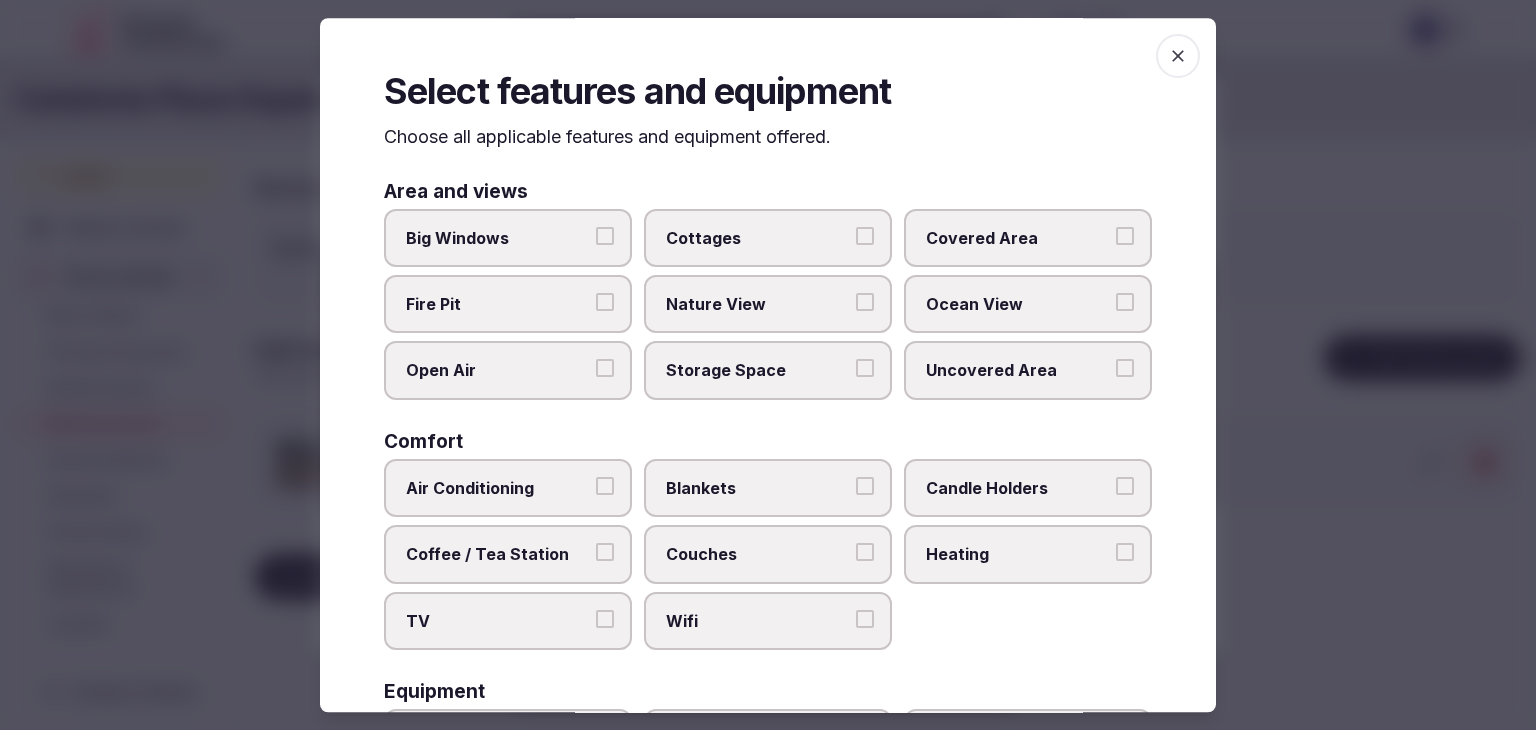 click on "Wifi" at bounding box center [758, 621] 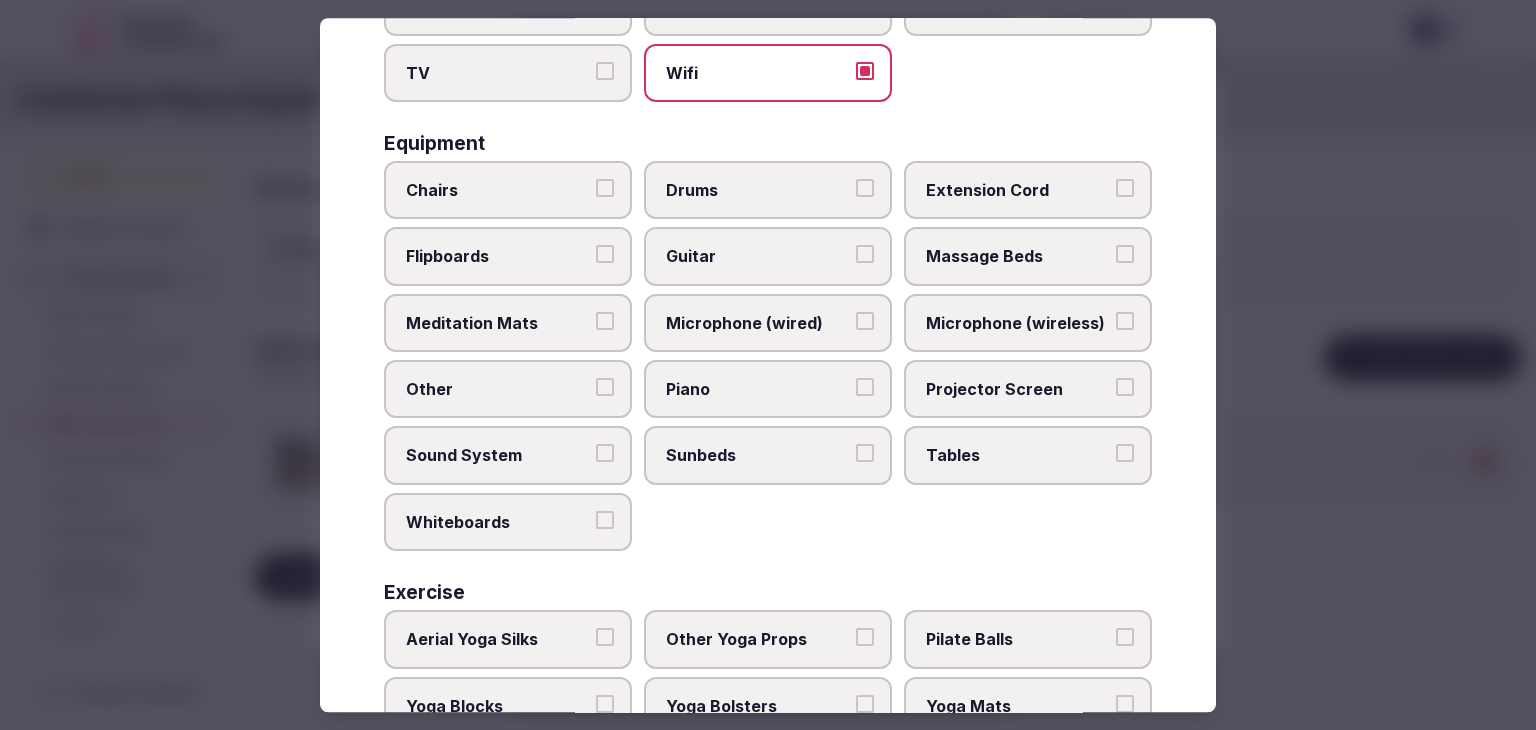scroll, scrollTop: 475, scrollLeft: 0, axis: vertical 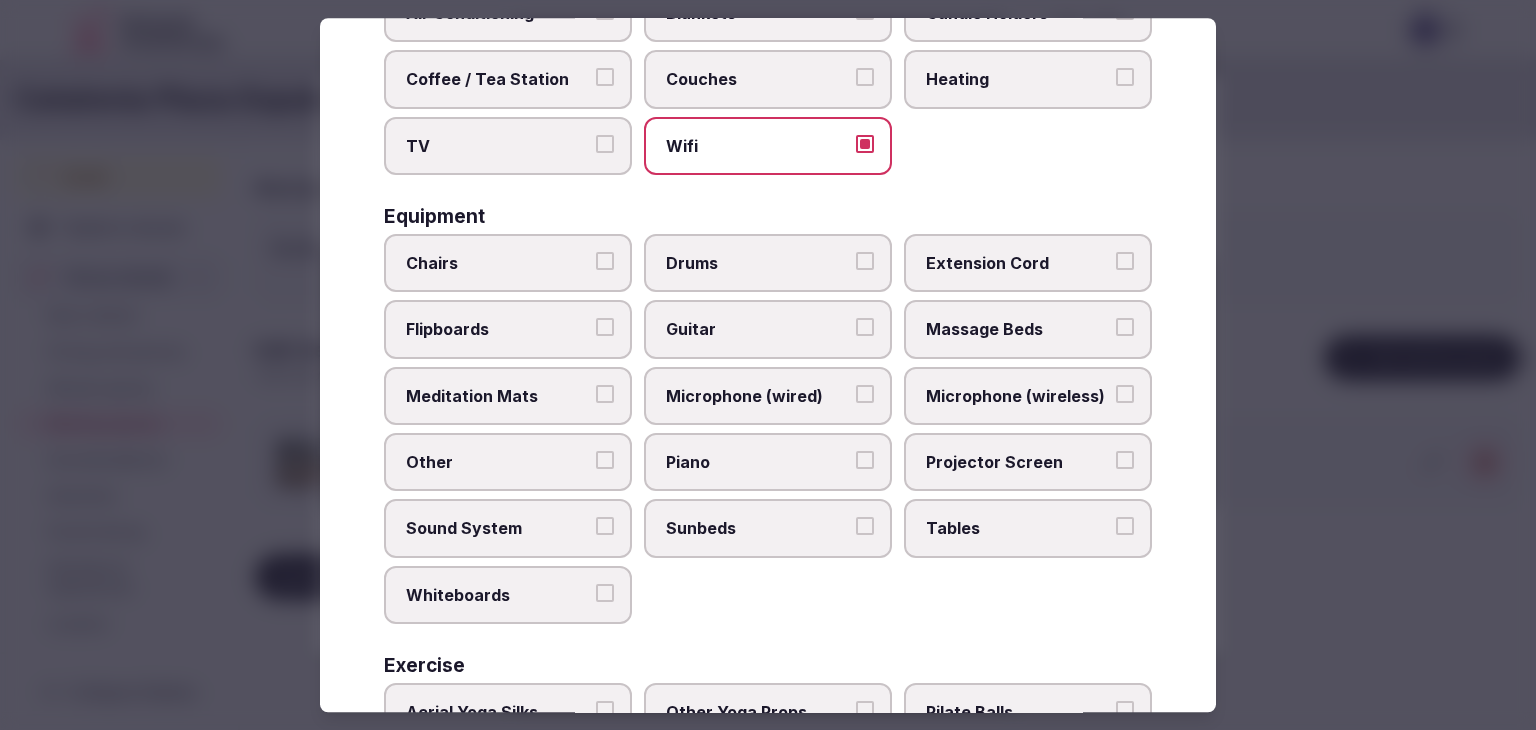 click on "Microphone (wireless)" at bounding box center [1028, 396] 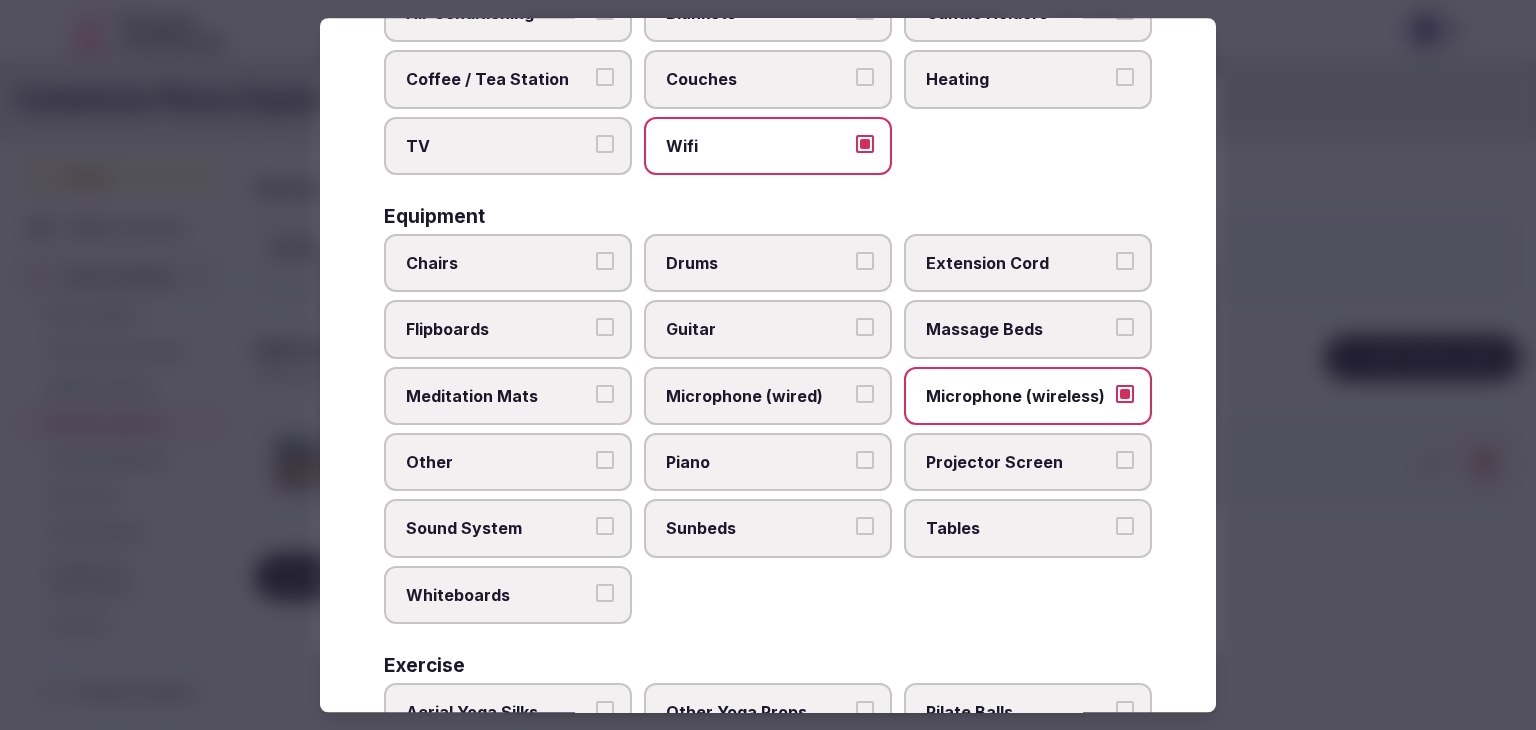 click on "Projector Screen" at bounding box center [1018, 462] 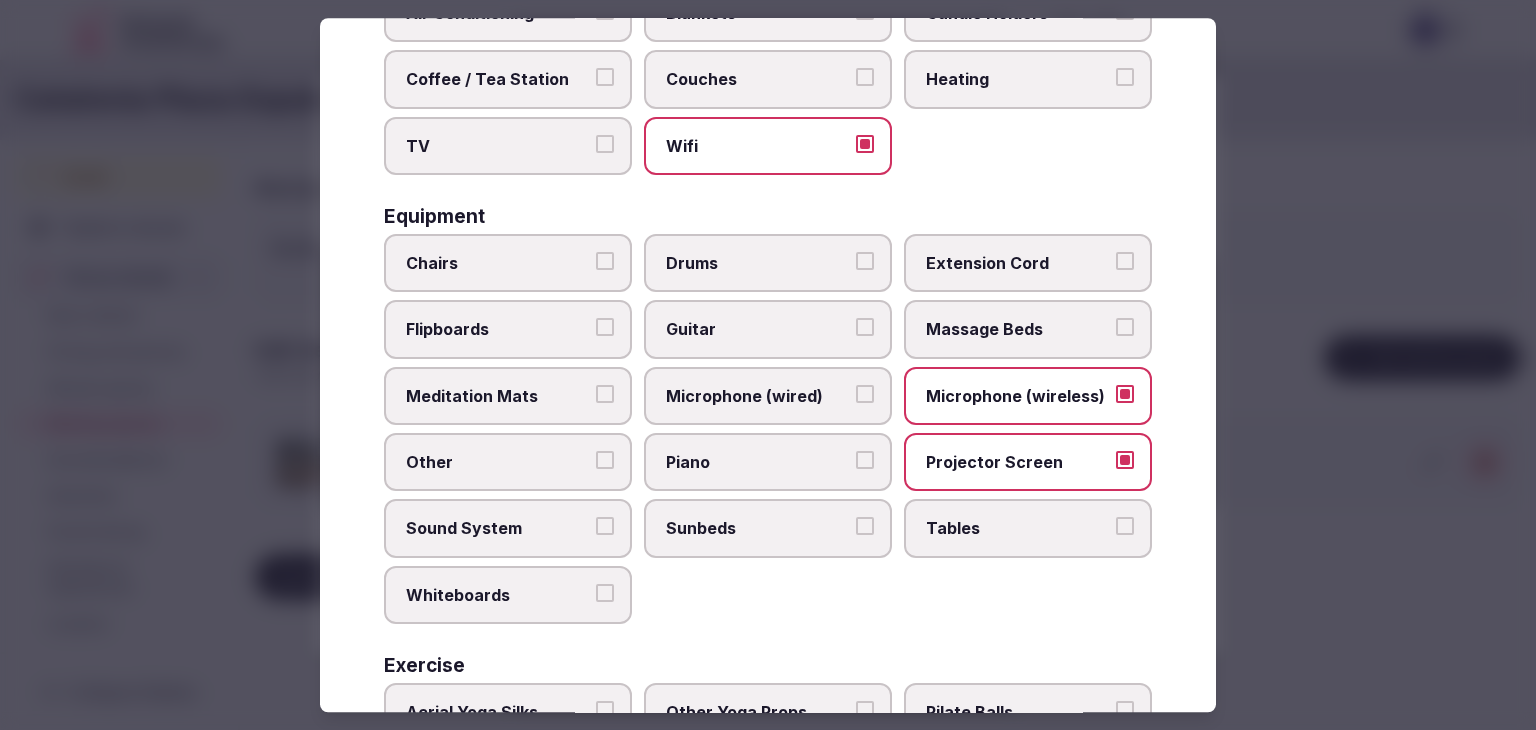 click on "Tables" at bounding box center [1018, 529] 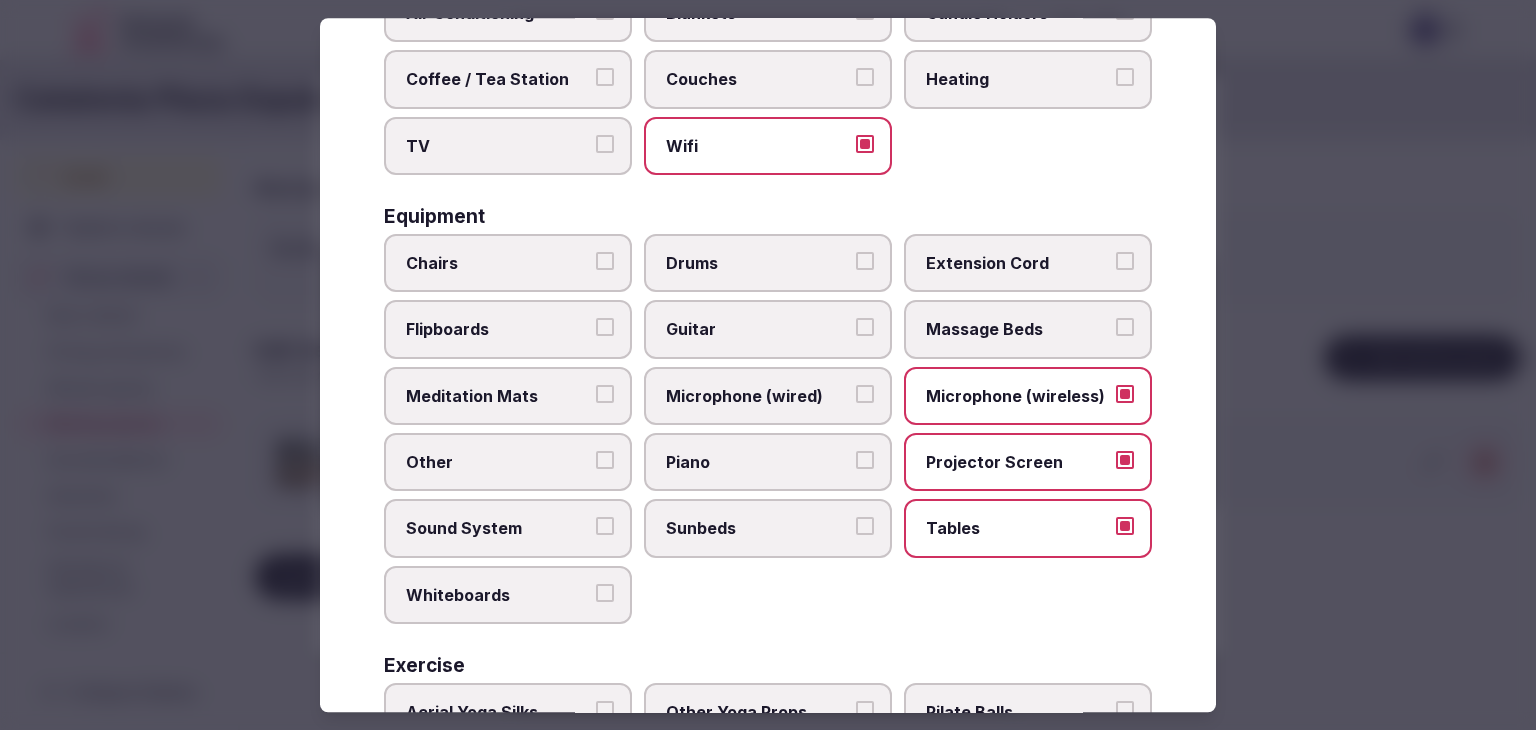 click on "Chairs" at bounding box center [498, 263] 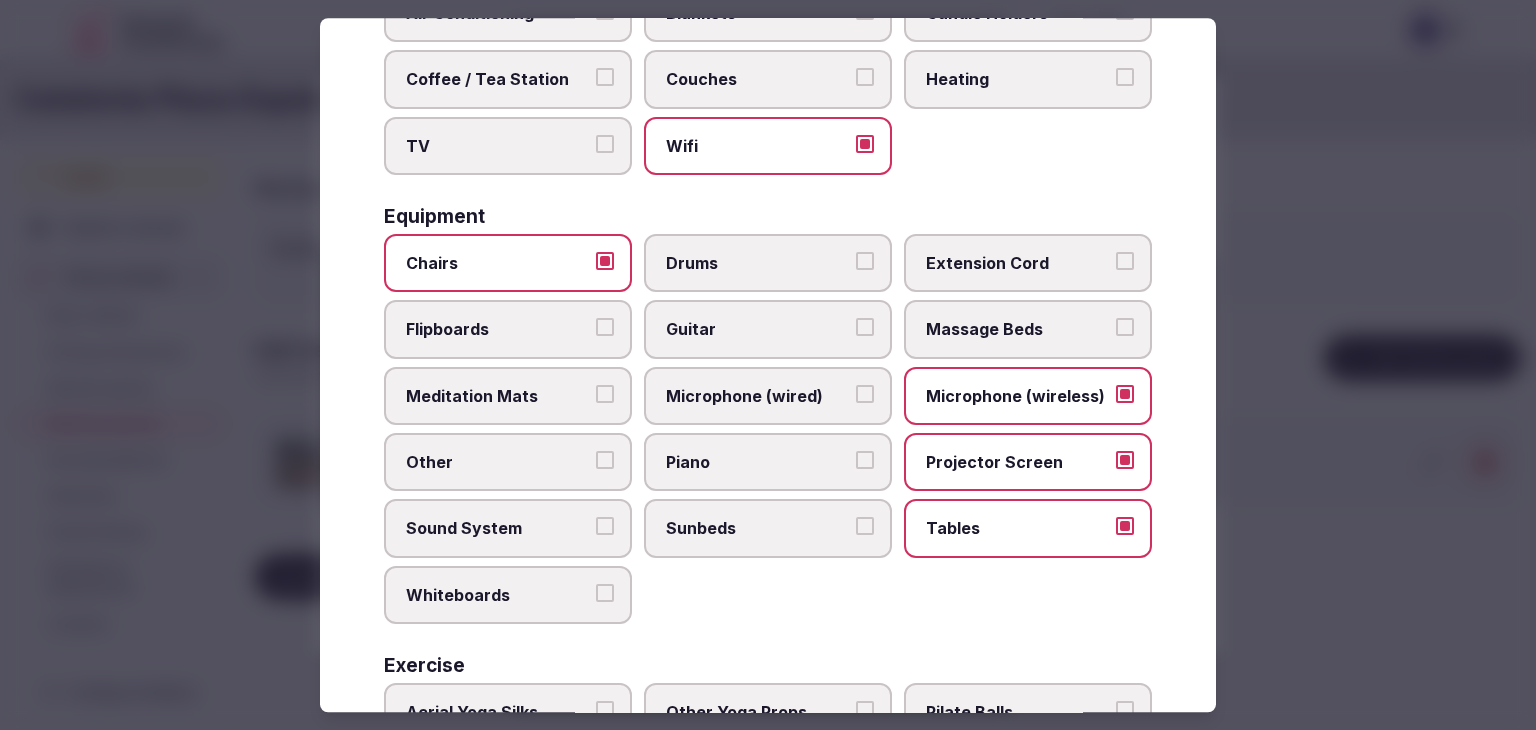 click on "Flipboards" at bounding box center (498, 330) 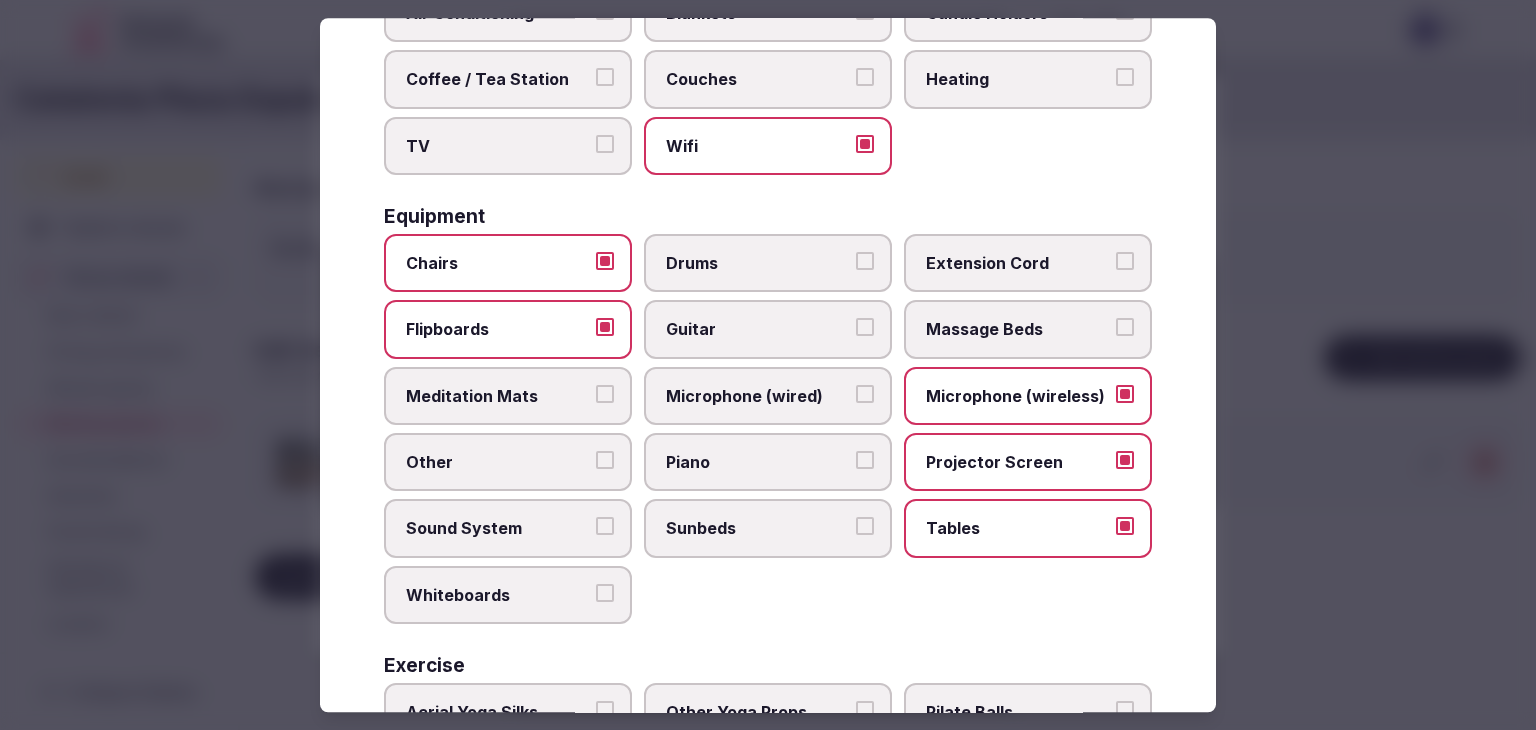click on "Sound System" at bounding box center [498, 529] 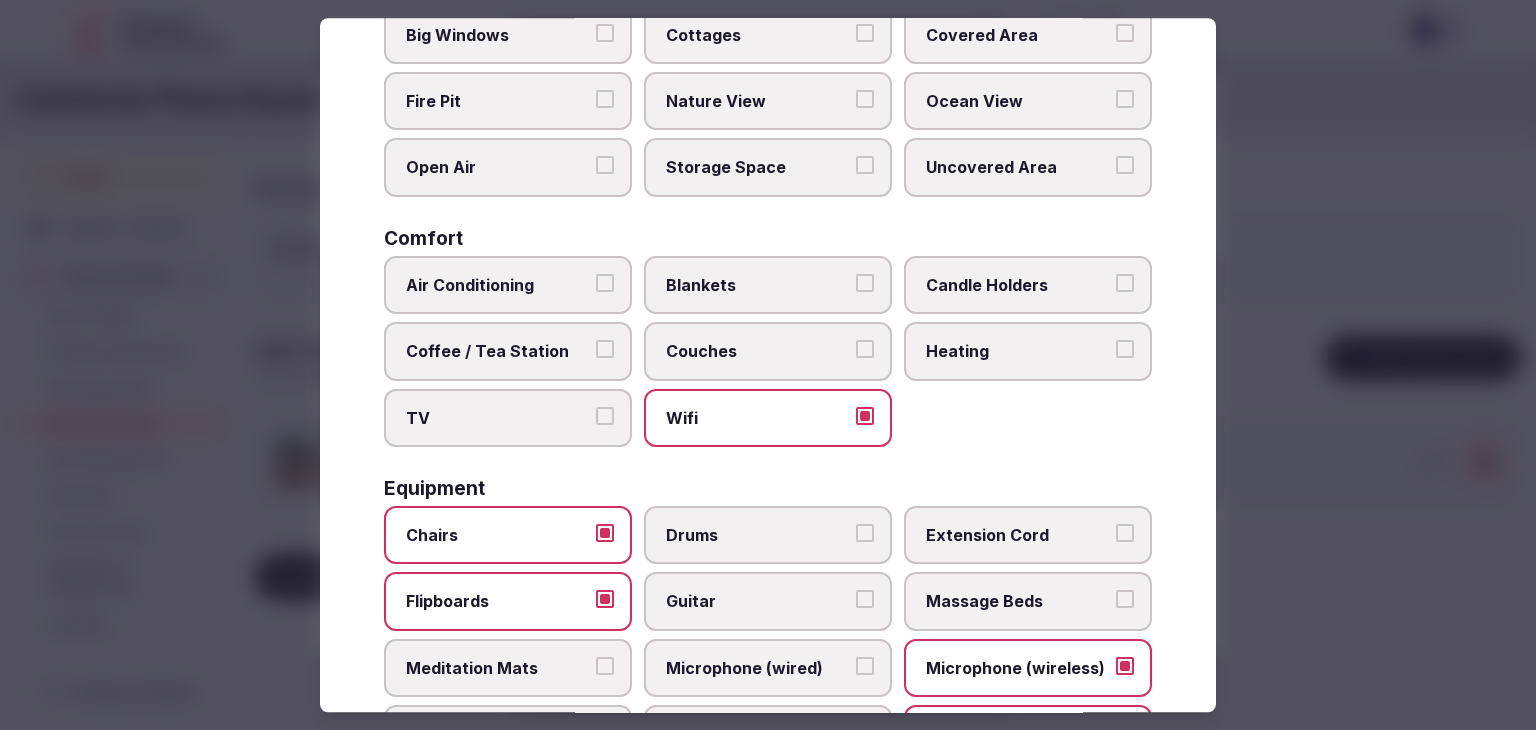 scroll, scrollTop: 0, scrollLeft: 0, axis: both 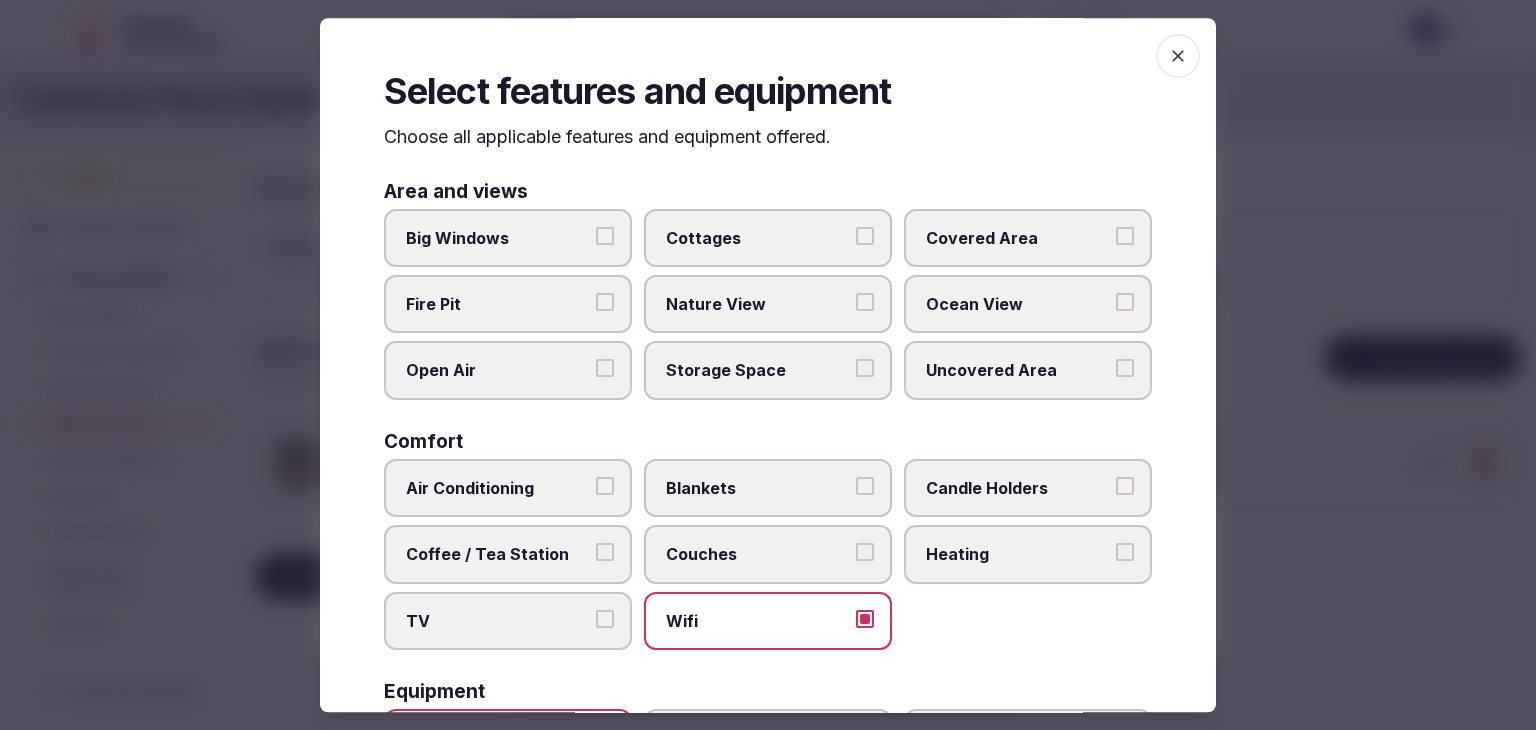 click on "Big Windows" at bounding box center [498, 238] 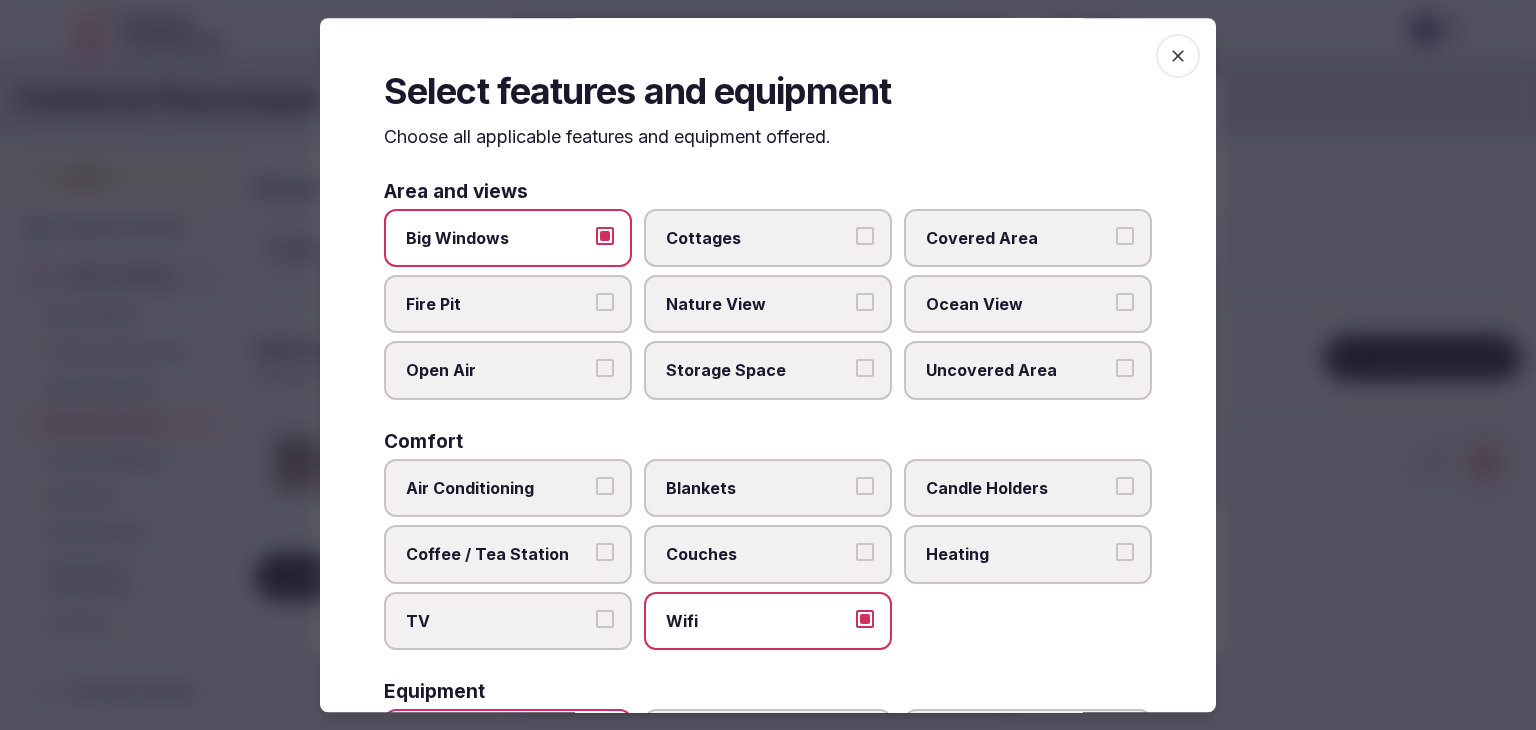 click 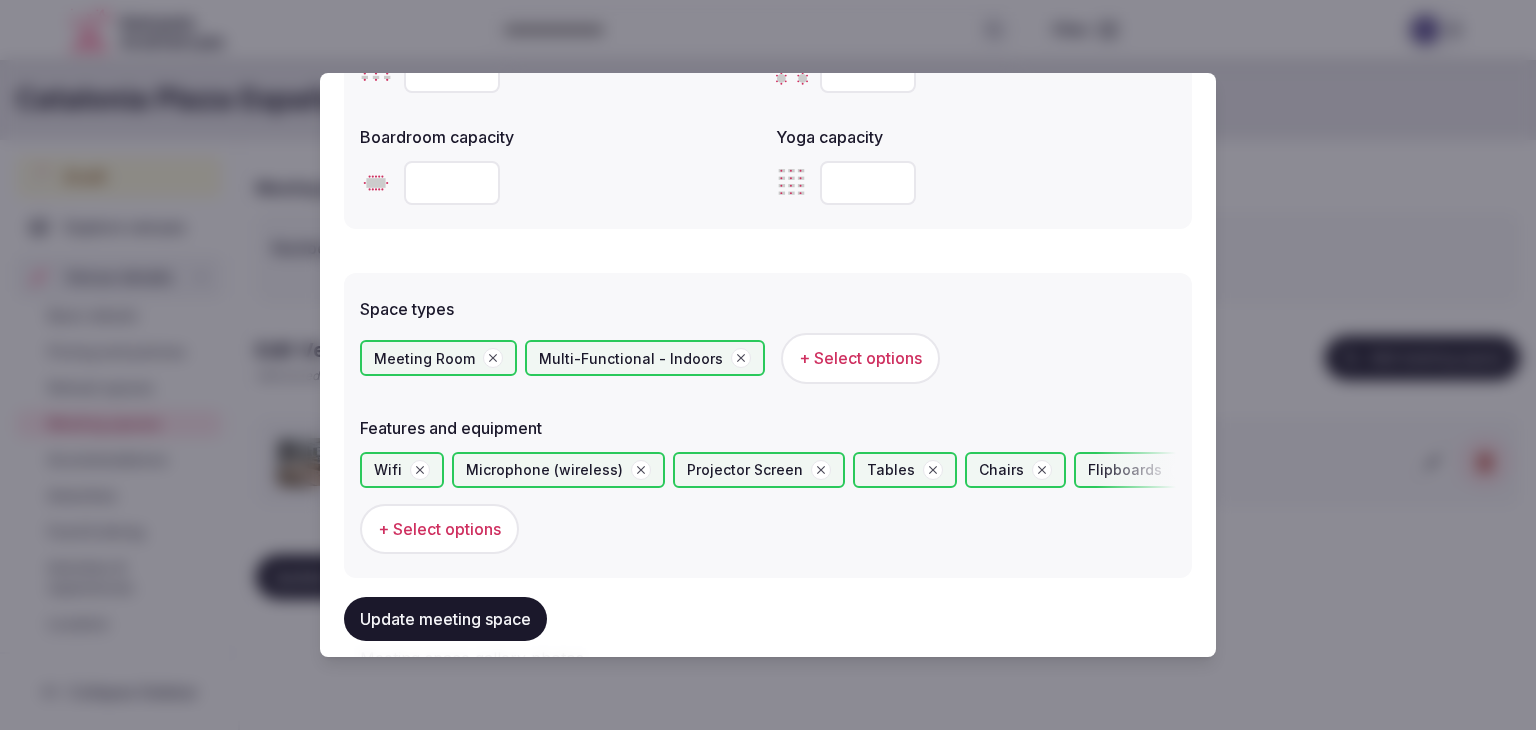 click on "Update meeting space" at bounding box center (445, 619) 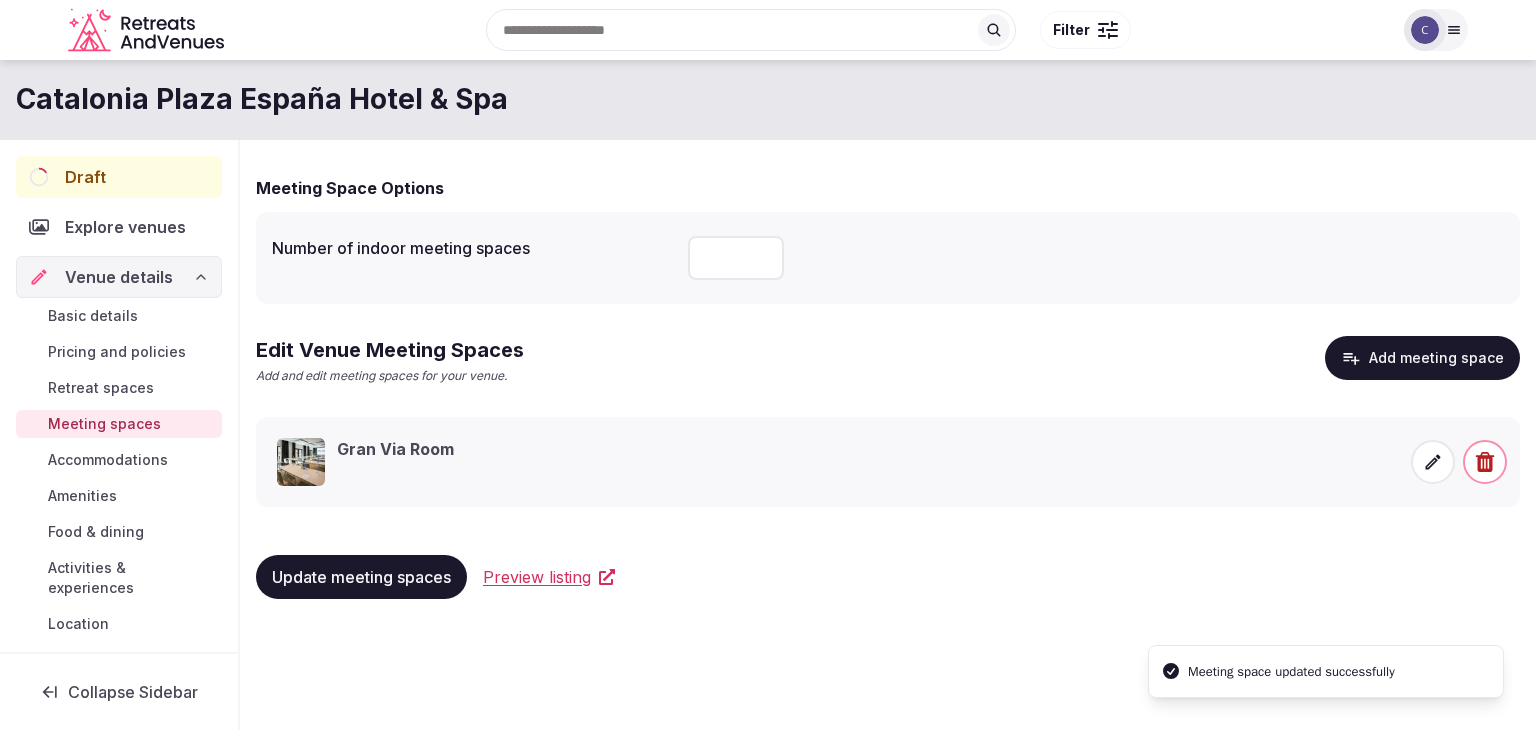 click on "Update meeting spaces Preview listing" at bounding box center (888, 577) 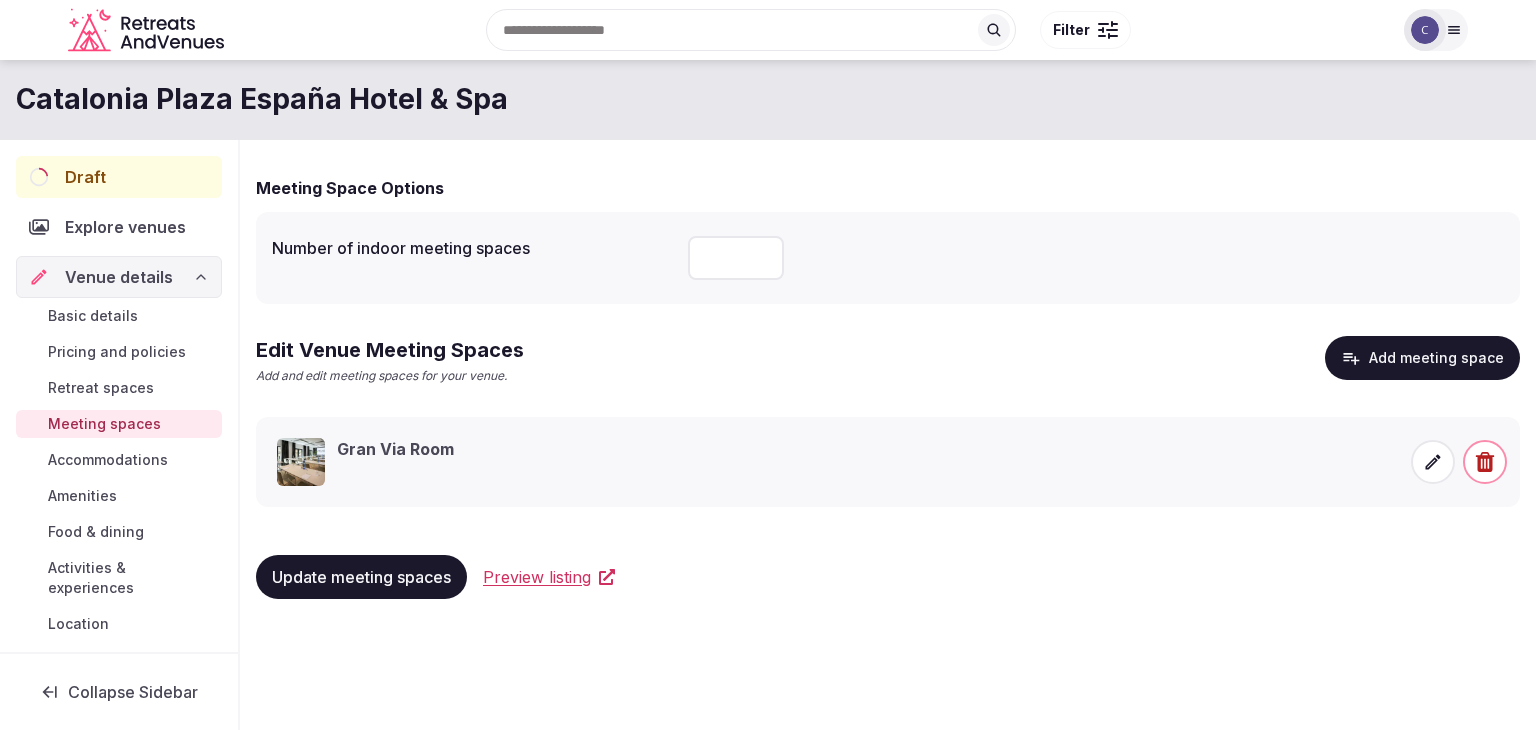 drag, startPoint x: 110, startPoint y: 453, endPoint x: 203, endPoint y: 526, distance: 118.22859 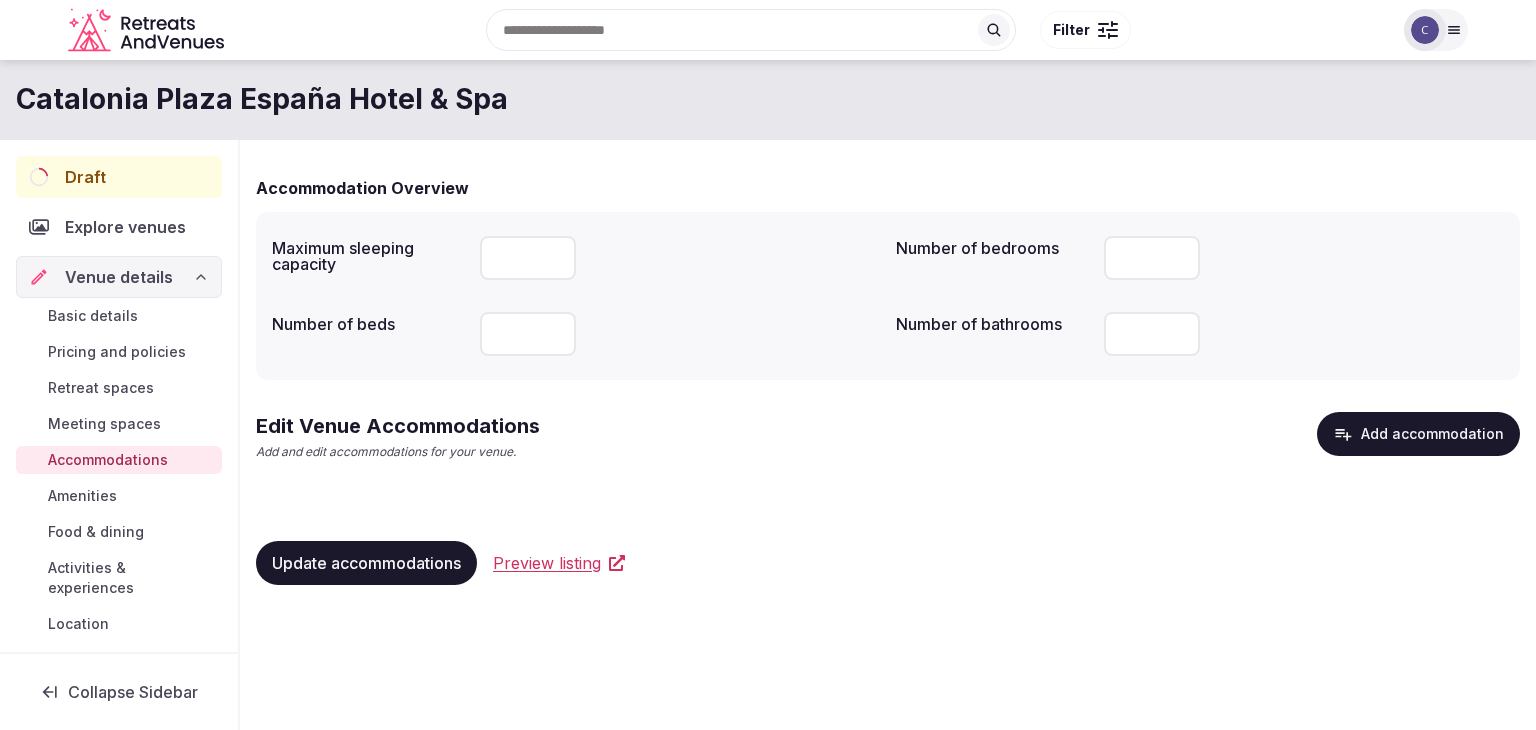 click on "Add accommodation" at bounding box center (1418, 434) 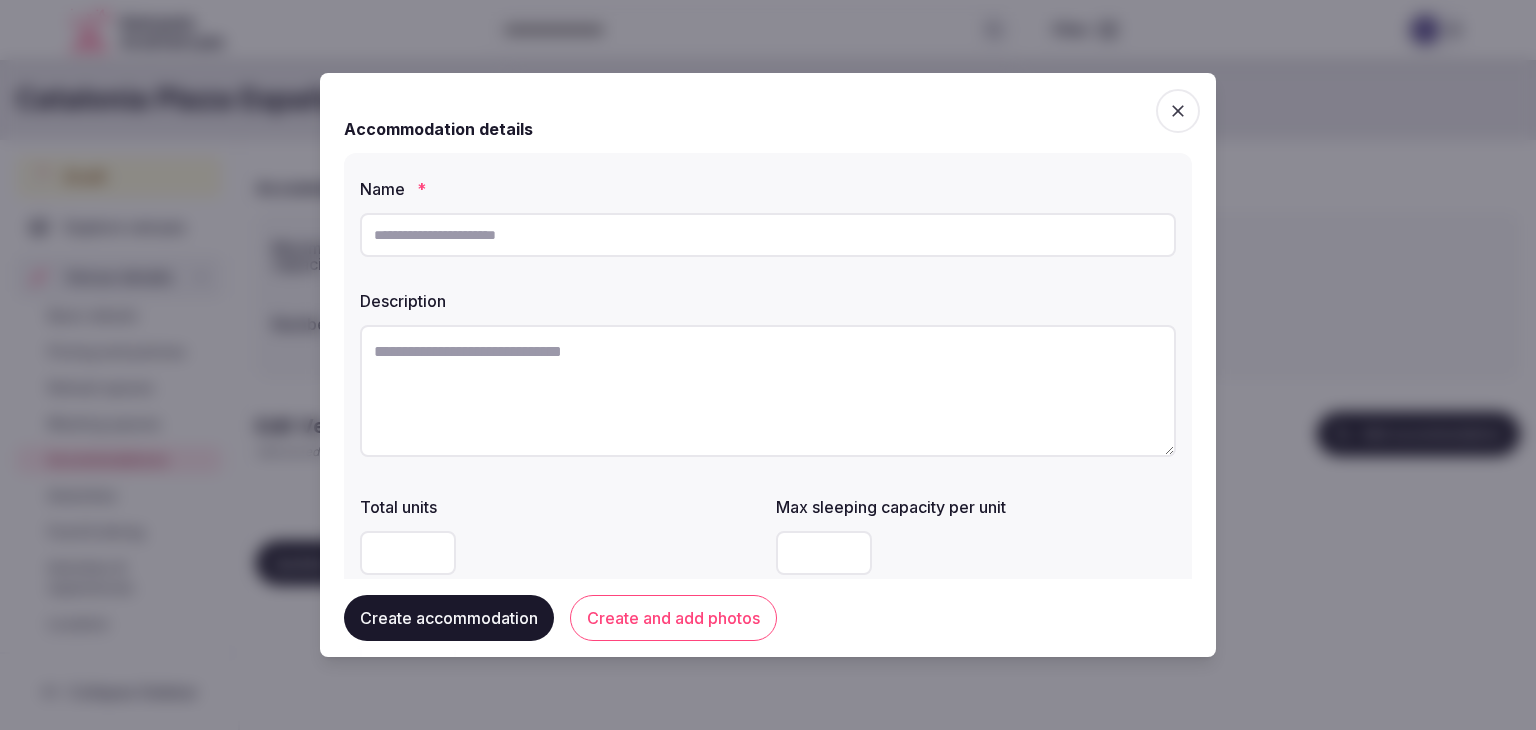 click at bounding box center (768, 235) 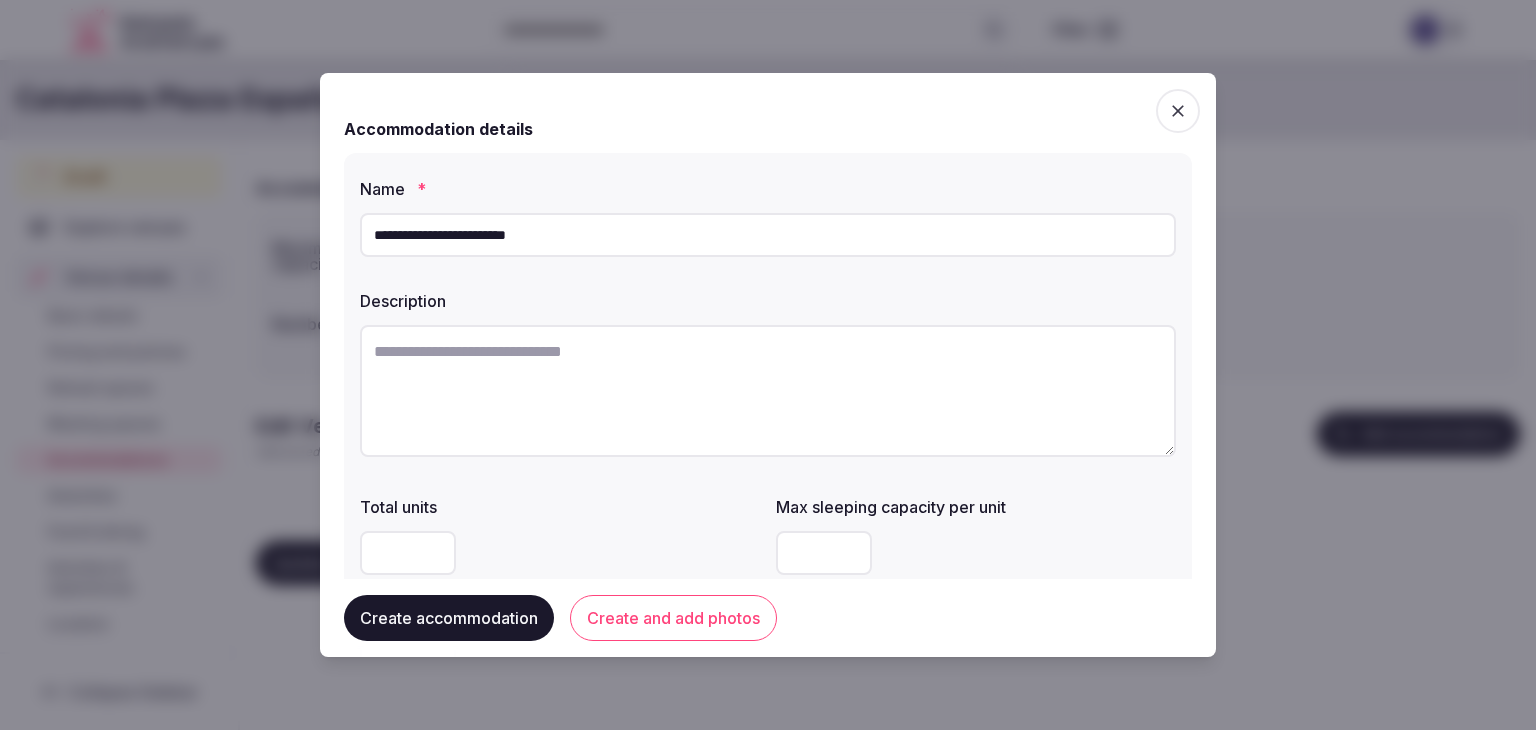 type on "**********" 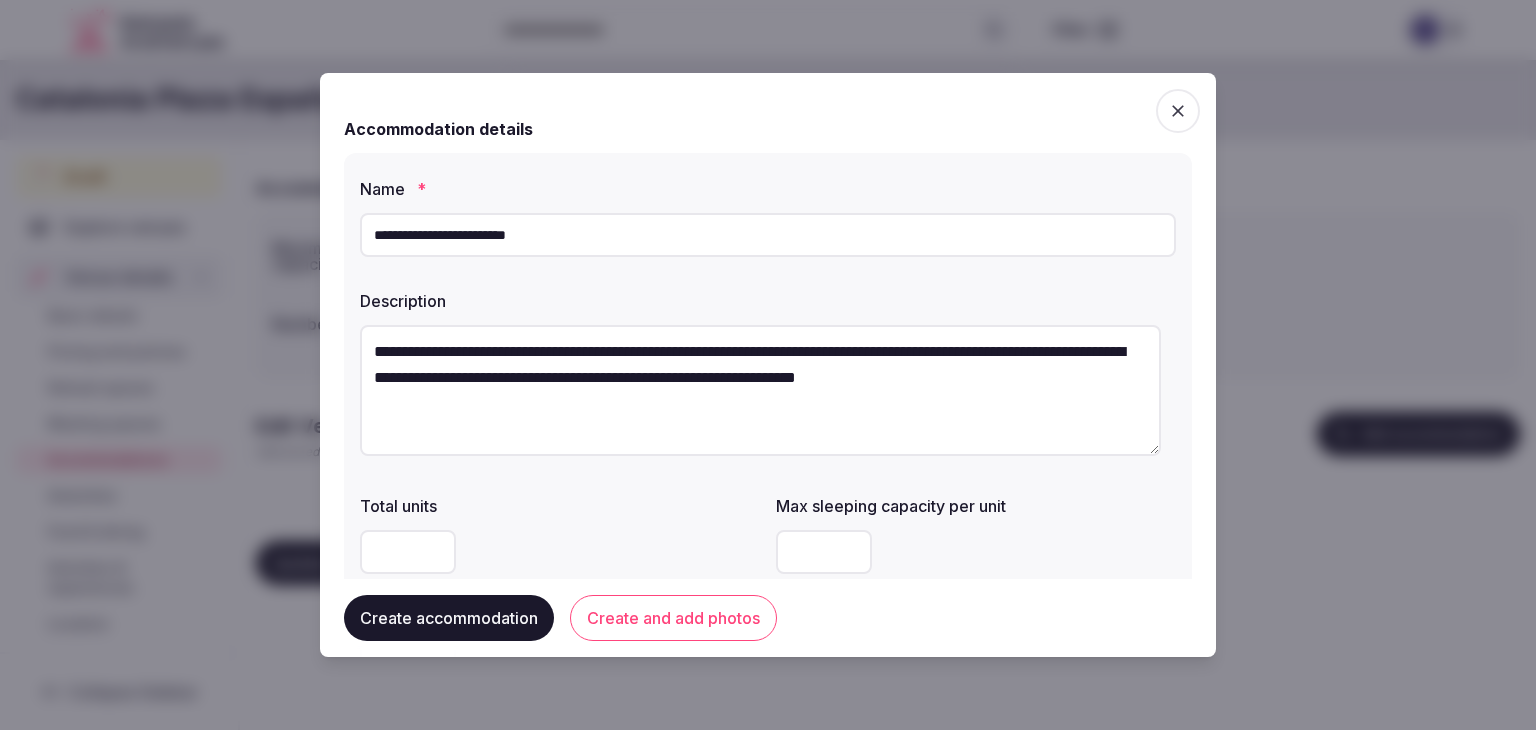 scroll, scrollTop: 11, scrollLeft: 0, axis: vertical 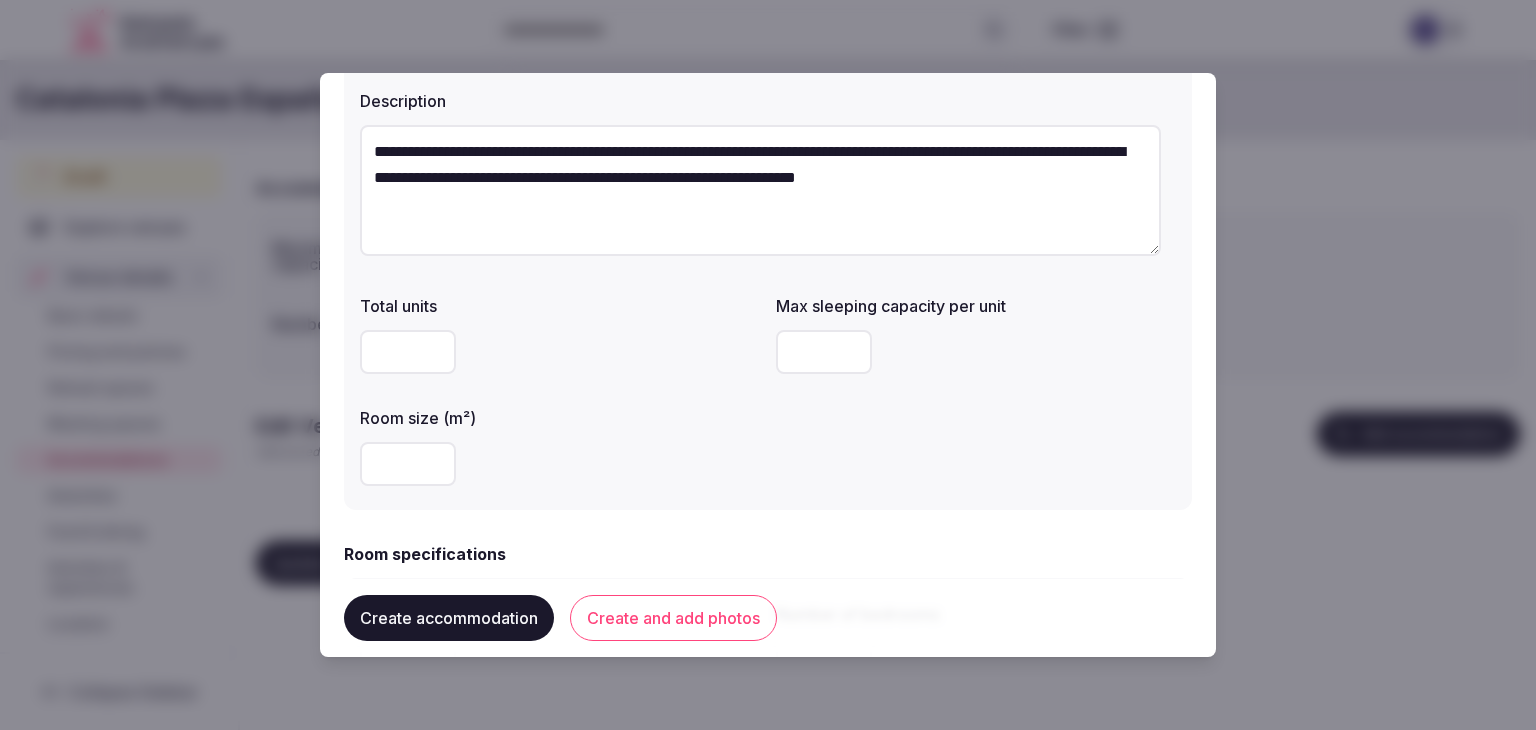 click at bounding box center (824, 352) 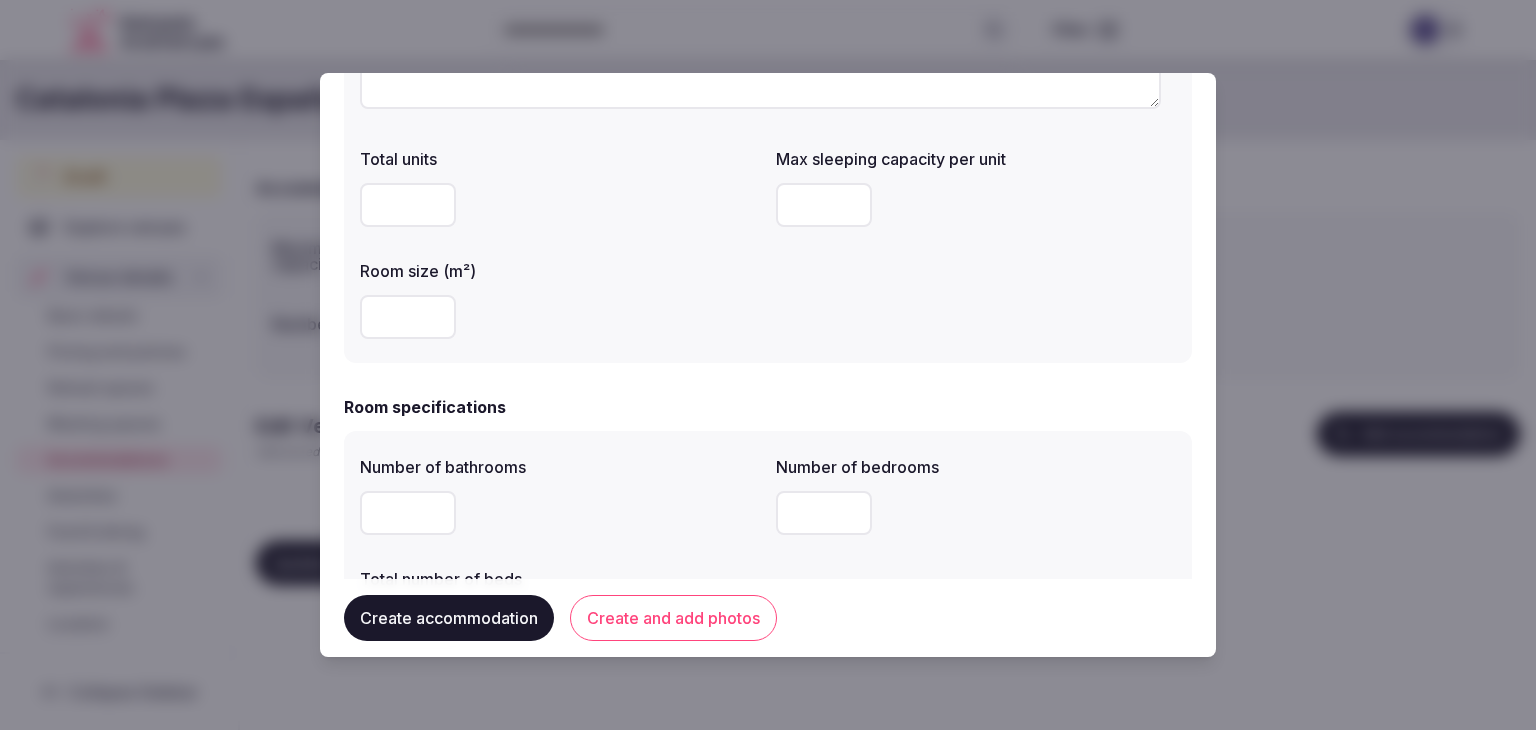 scroll, scrollTop: 500, scrollLeft: 0, axis: vertical 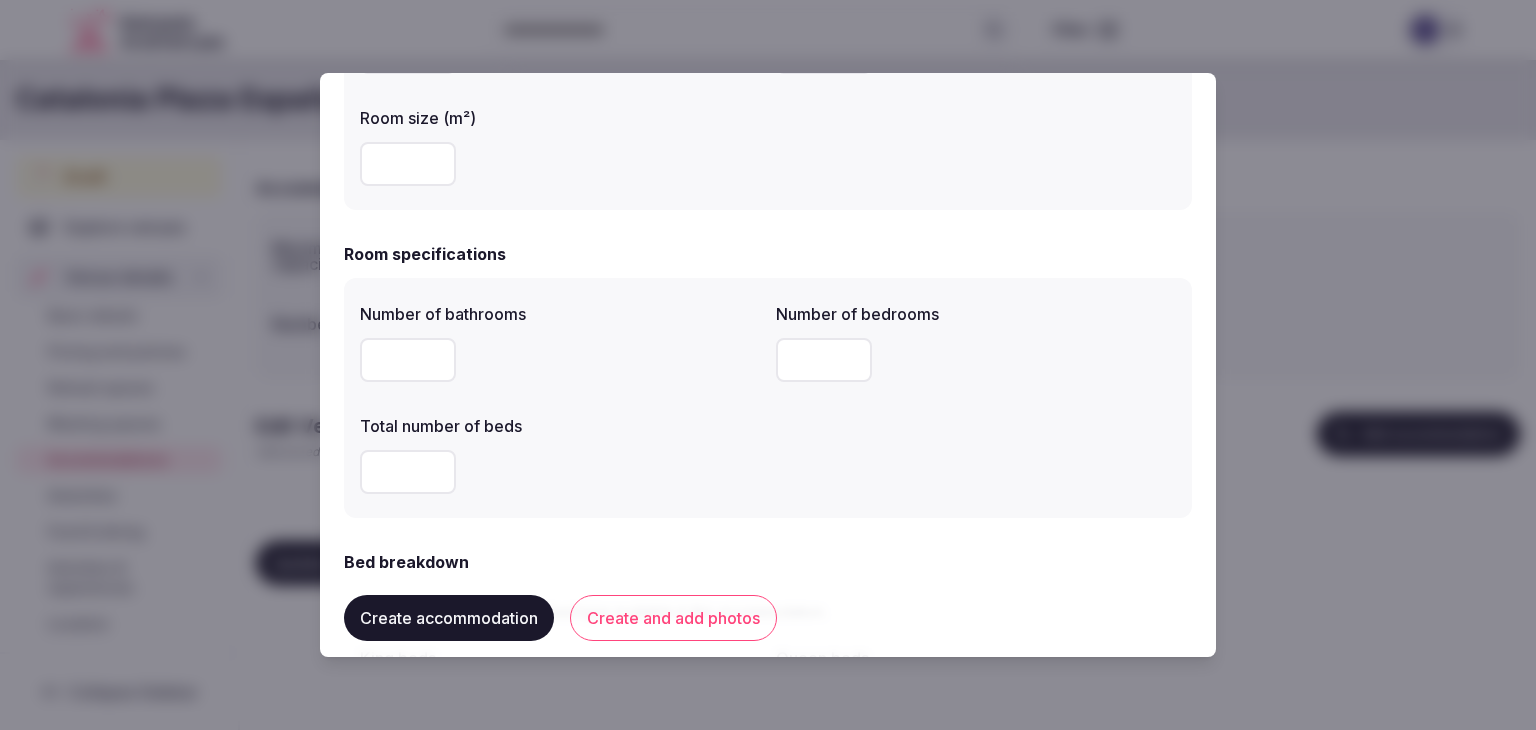click at bounding box center (408, 360) 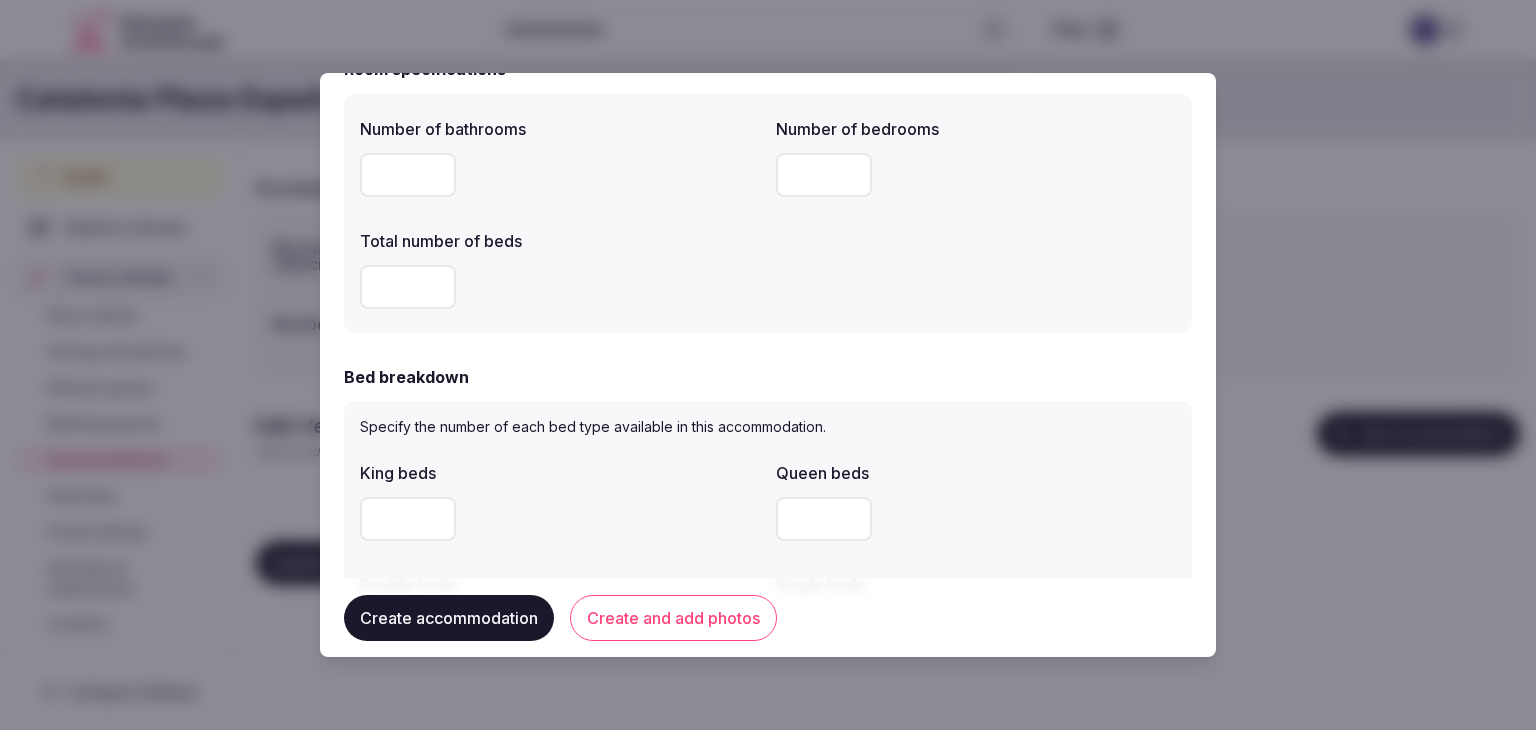scroll, scrollTop: 800, scrollLeft: 0, axis: vertical 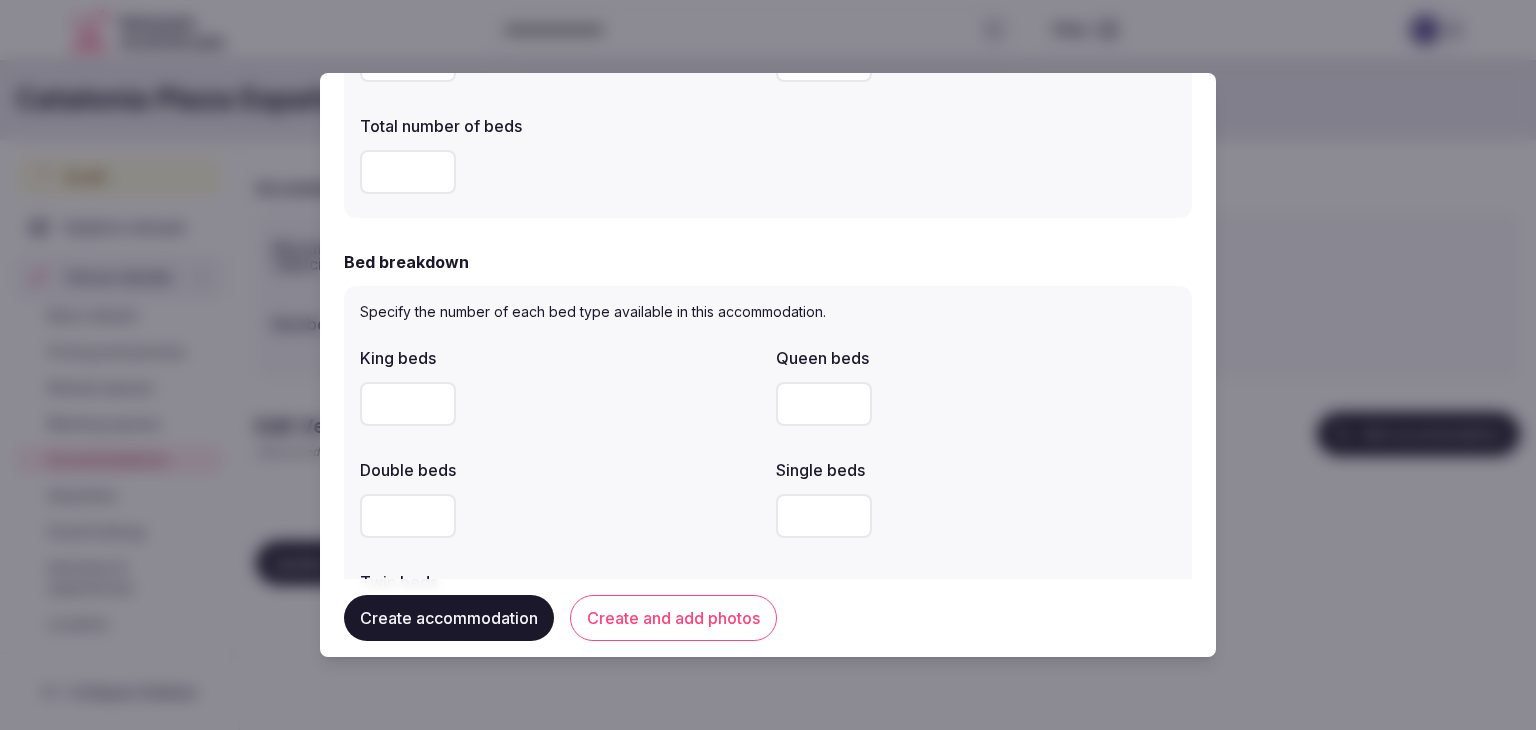 click at bounding box center [824, 404] 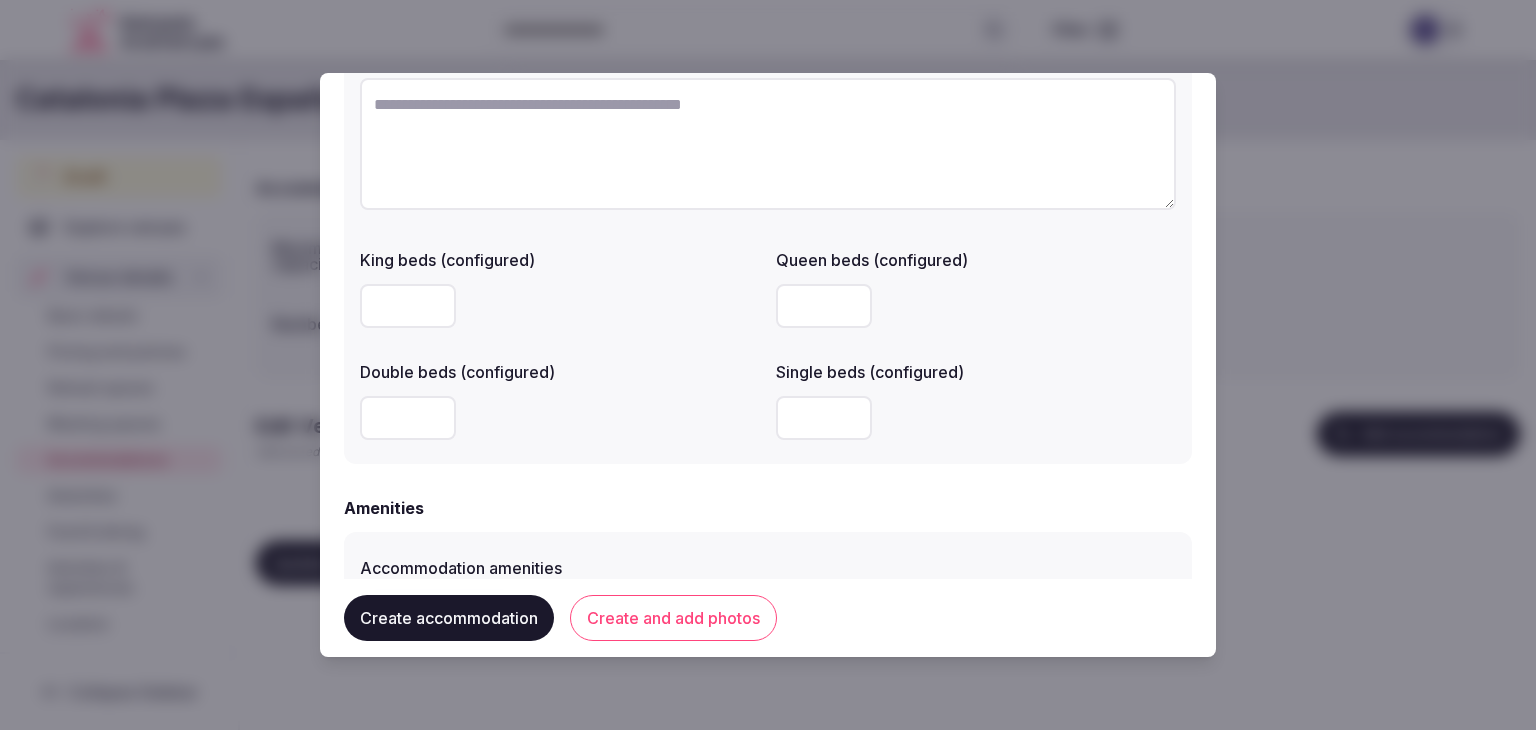 scroll, scrollTop: 1700, scrollLeft: 0, axis: vertical 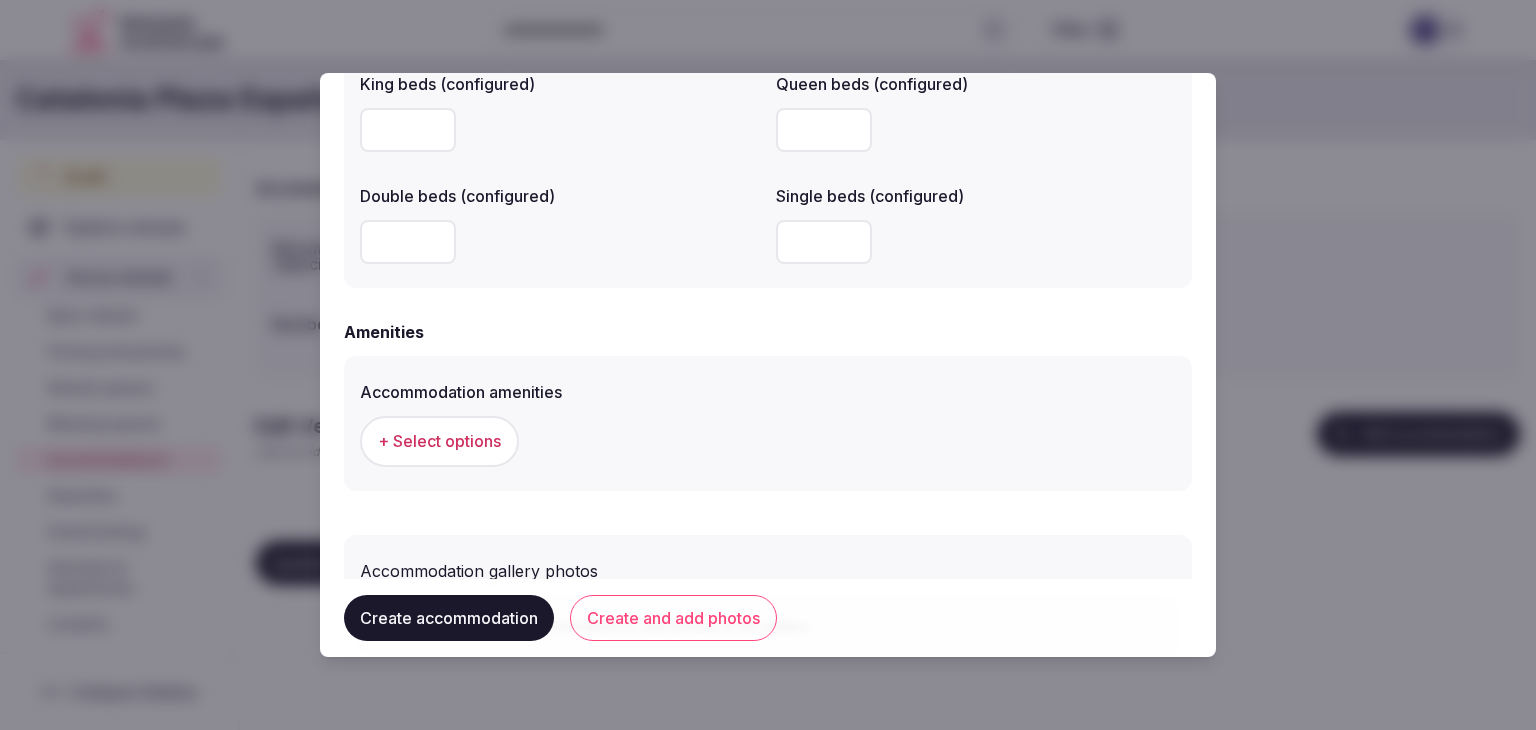 click on "+ Select options" at bounding box center [439, 441] 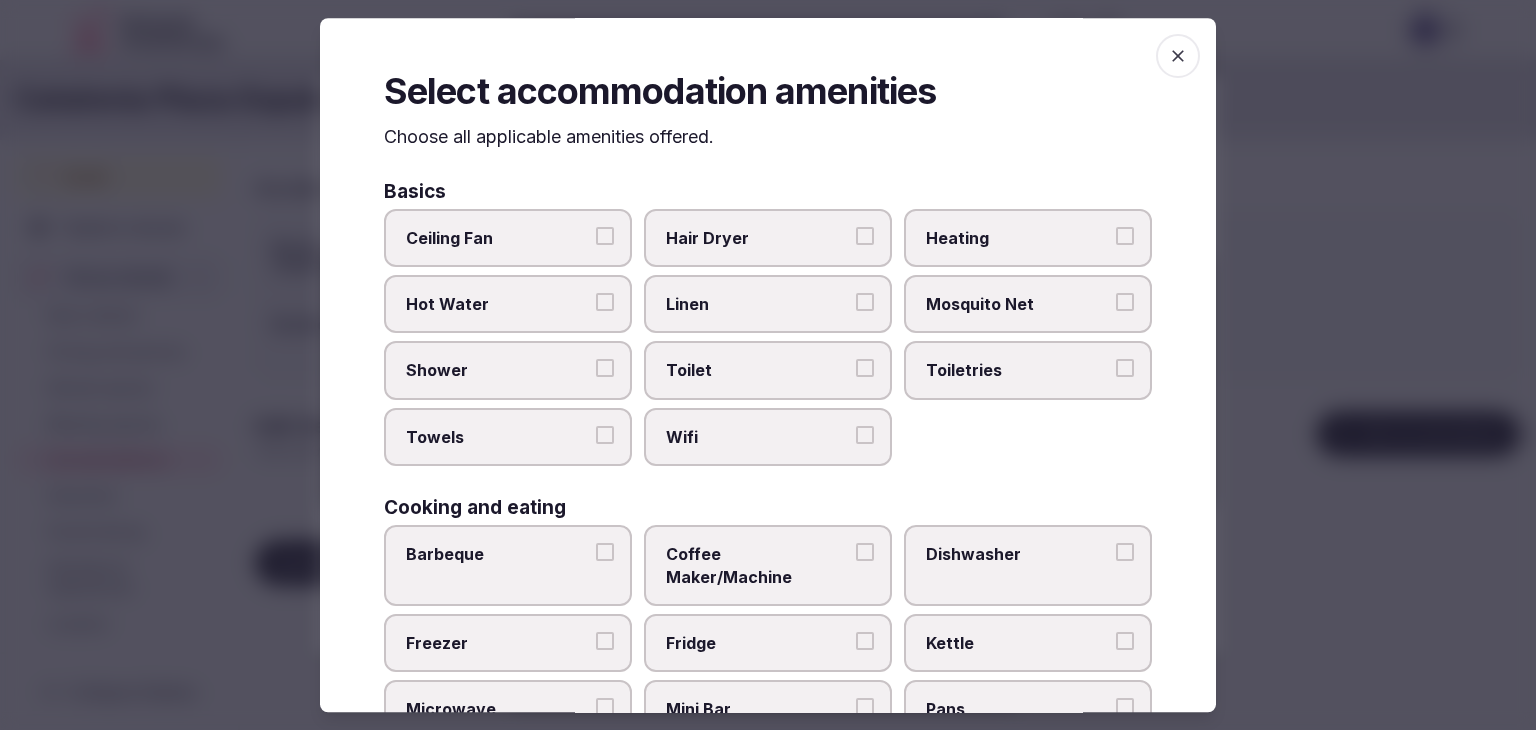click on "Wifi" at bounding box center [758, 437] 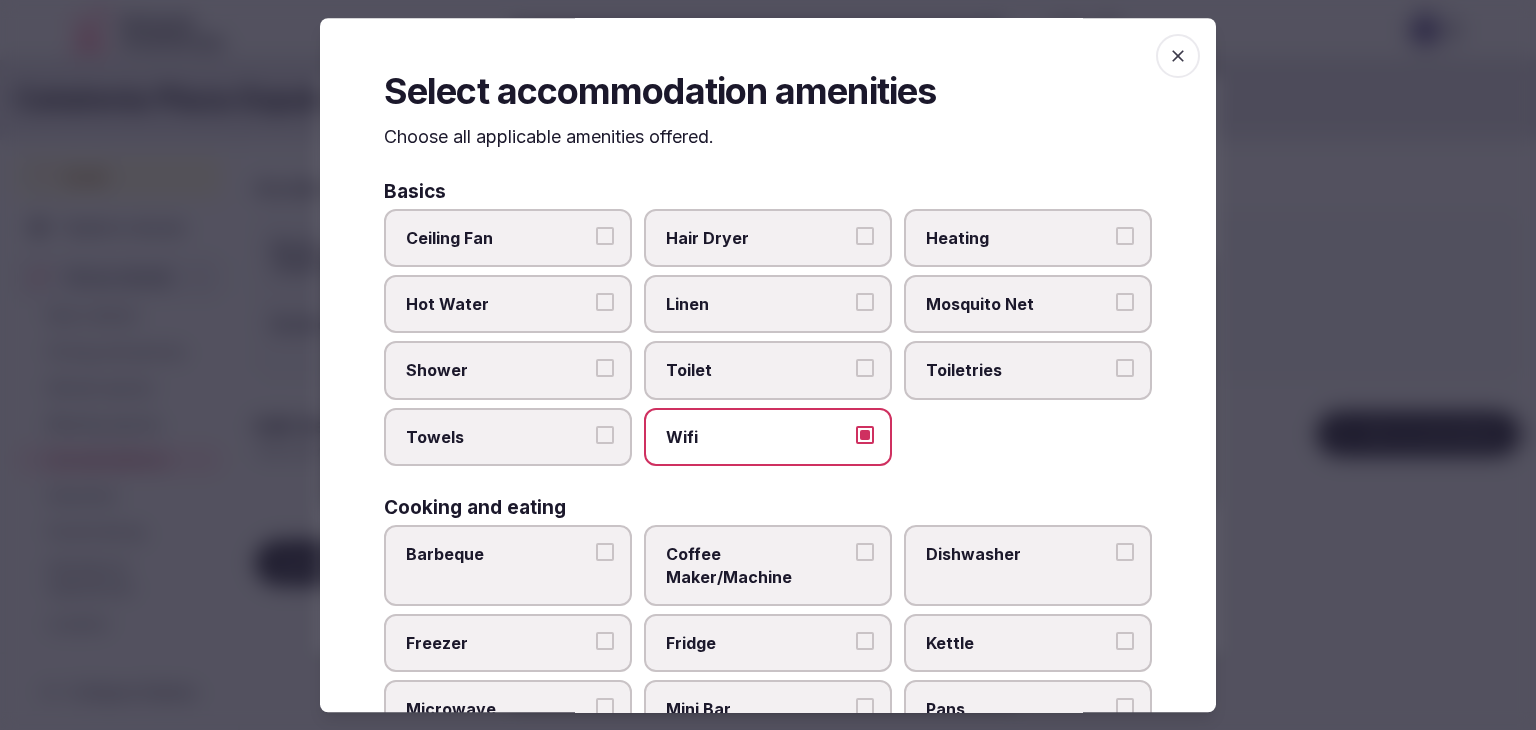 click on "Toiletries" at bounding box center (1018, 371) 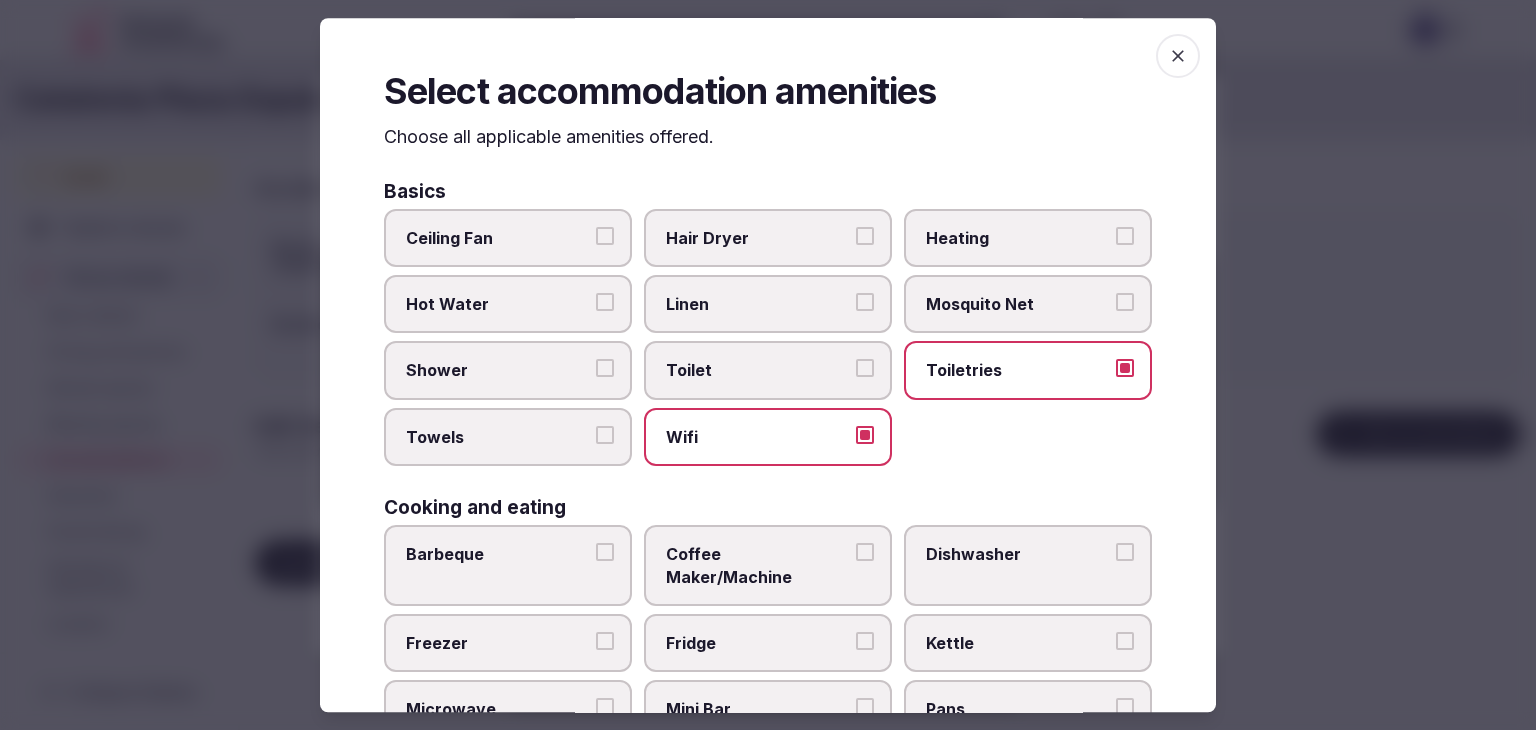 click on "Hair Dryer" at bounding box center (758, 238) 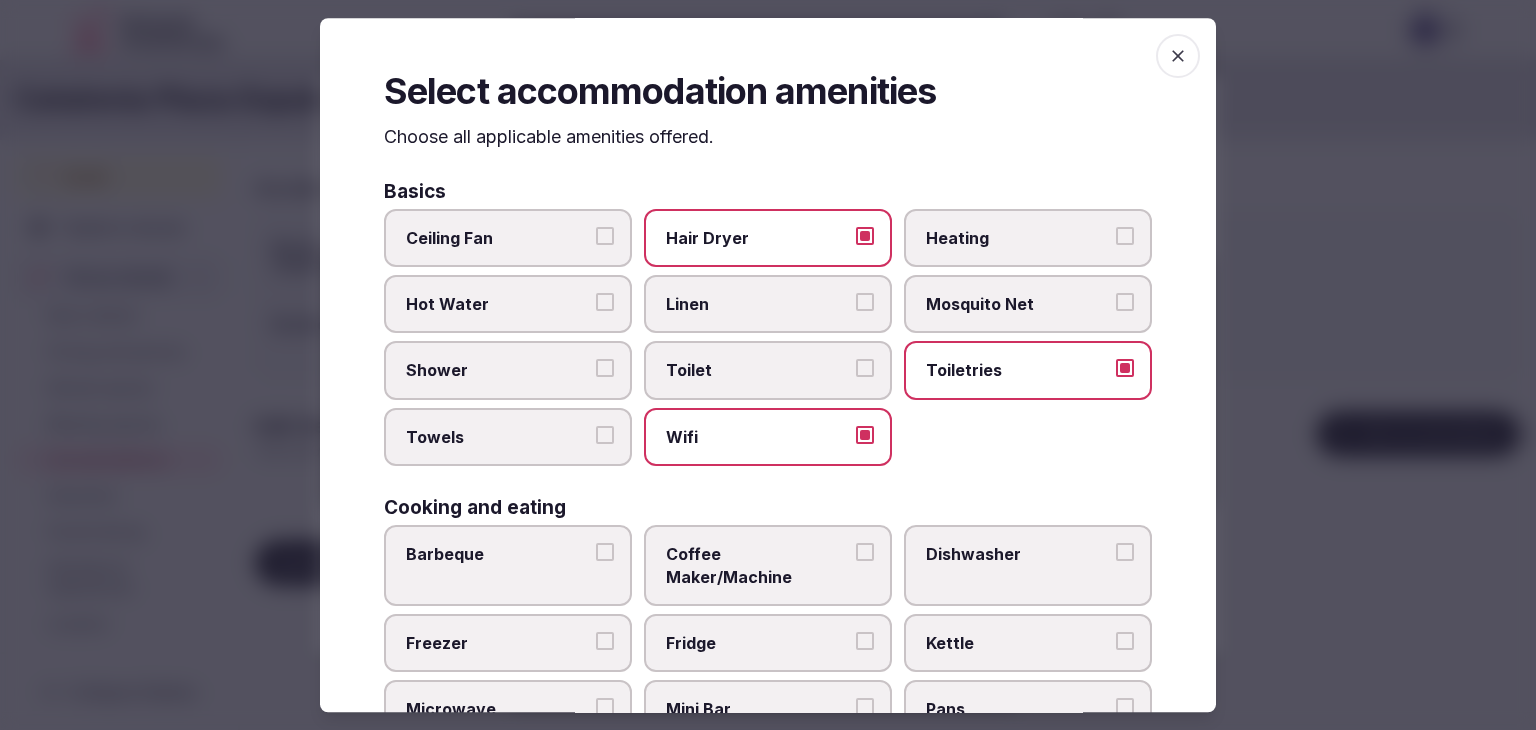 drag, startPoint x: 572, startPoint y: 358, endPoint x: 541, endPoint y: 409, distance: 59.682495 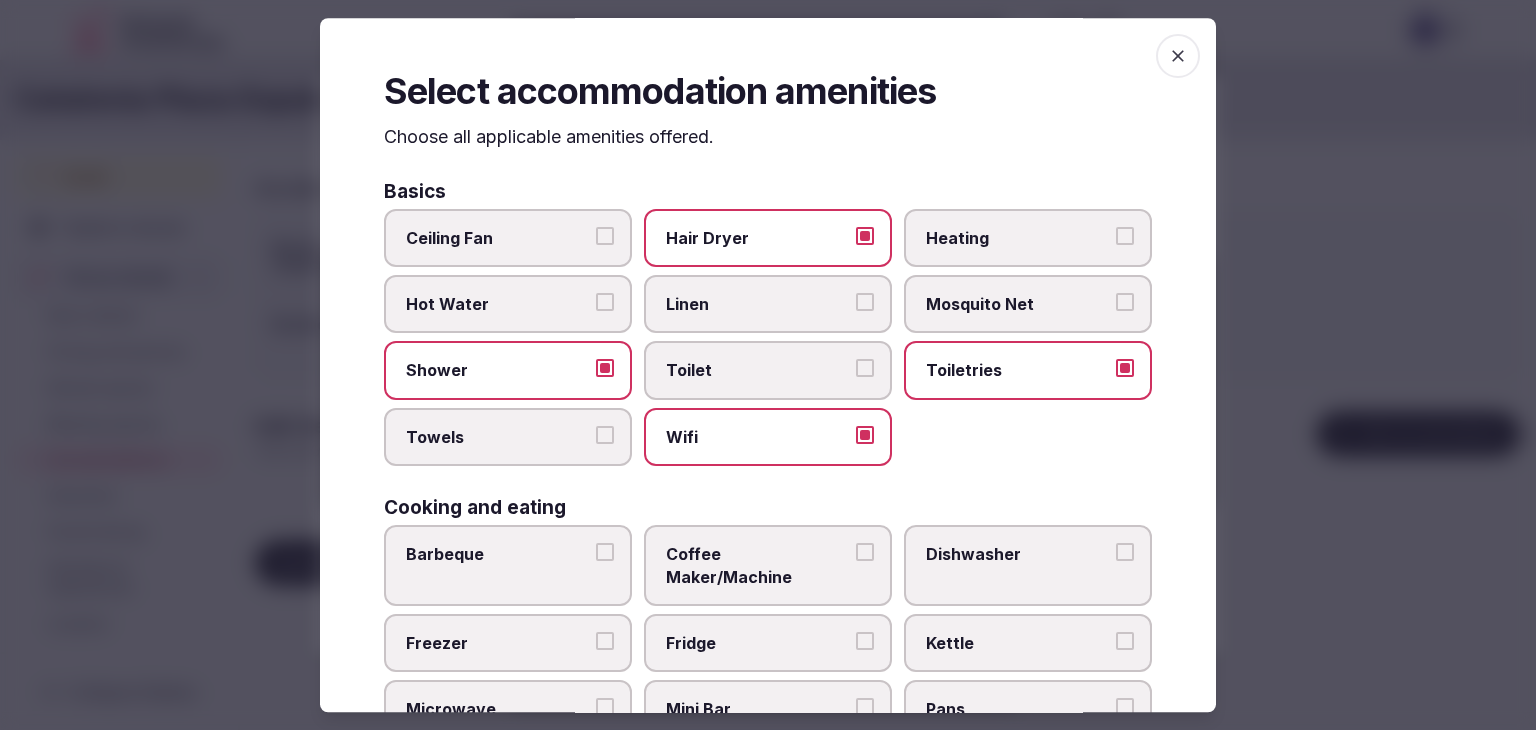 click on "Towels" at bounding box center (508, 437) 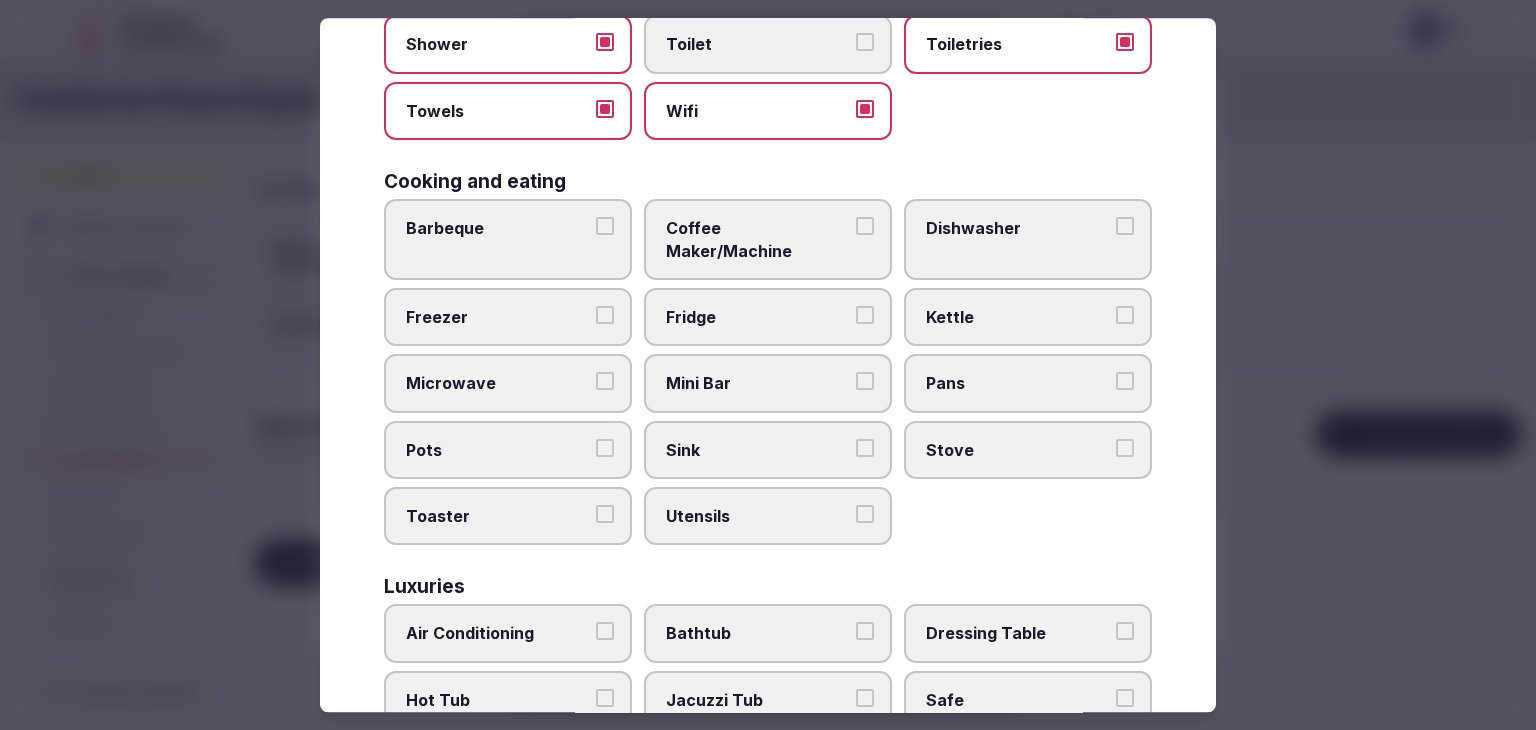 scroll, scrollTop: 500, scrollLeft: 0, axis: vertical 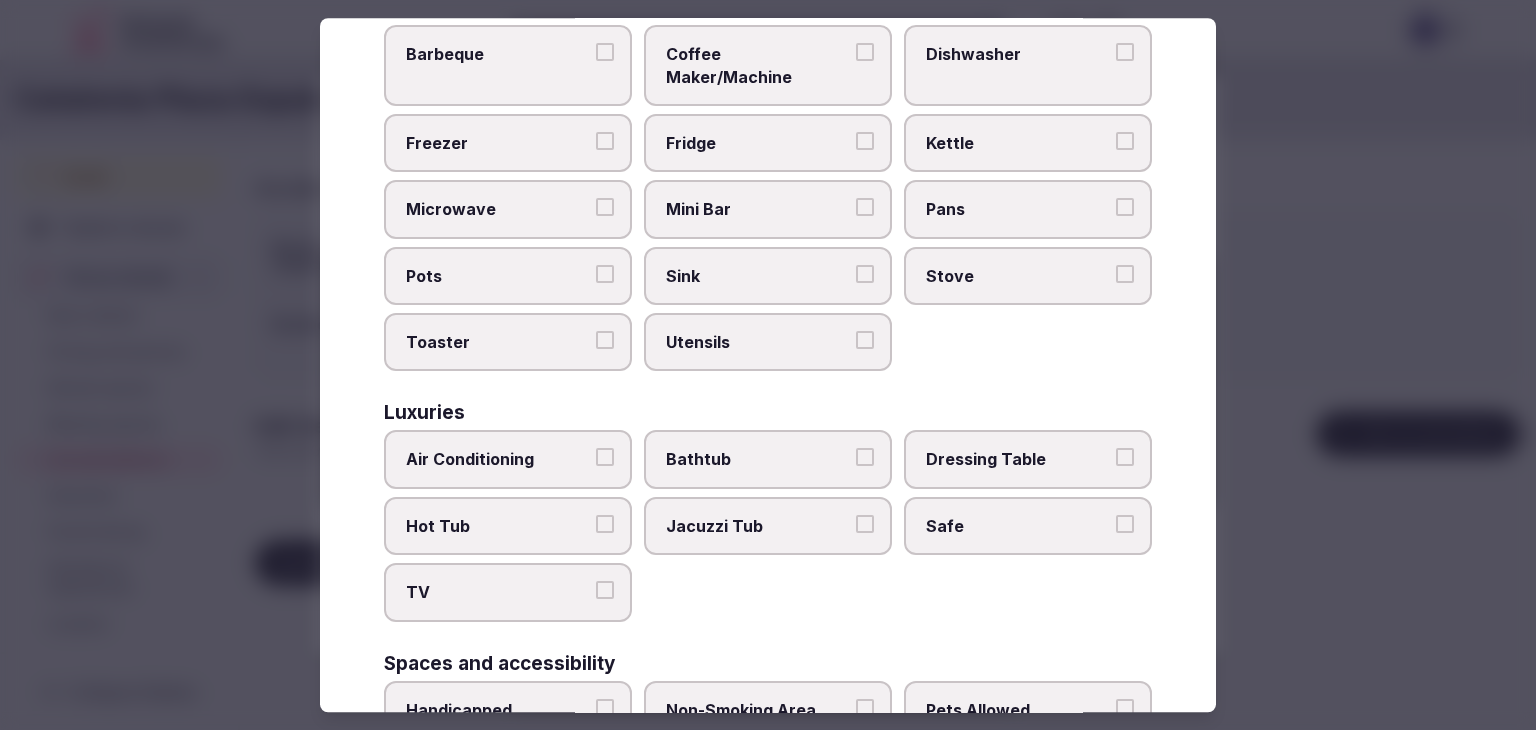 click on "Air Conditioning" at bounding box center [508, 460] 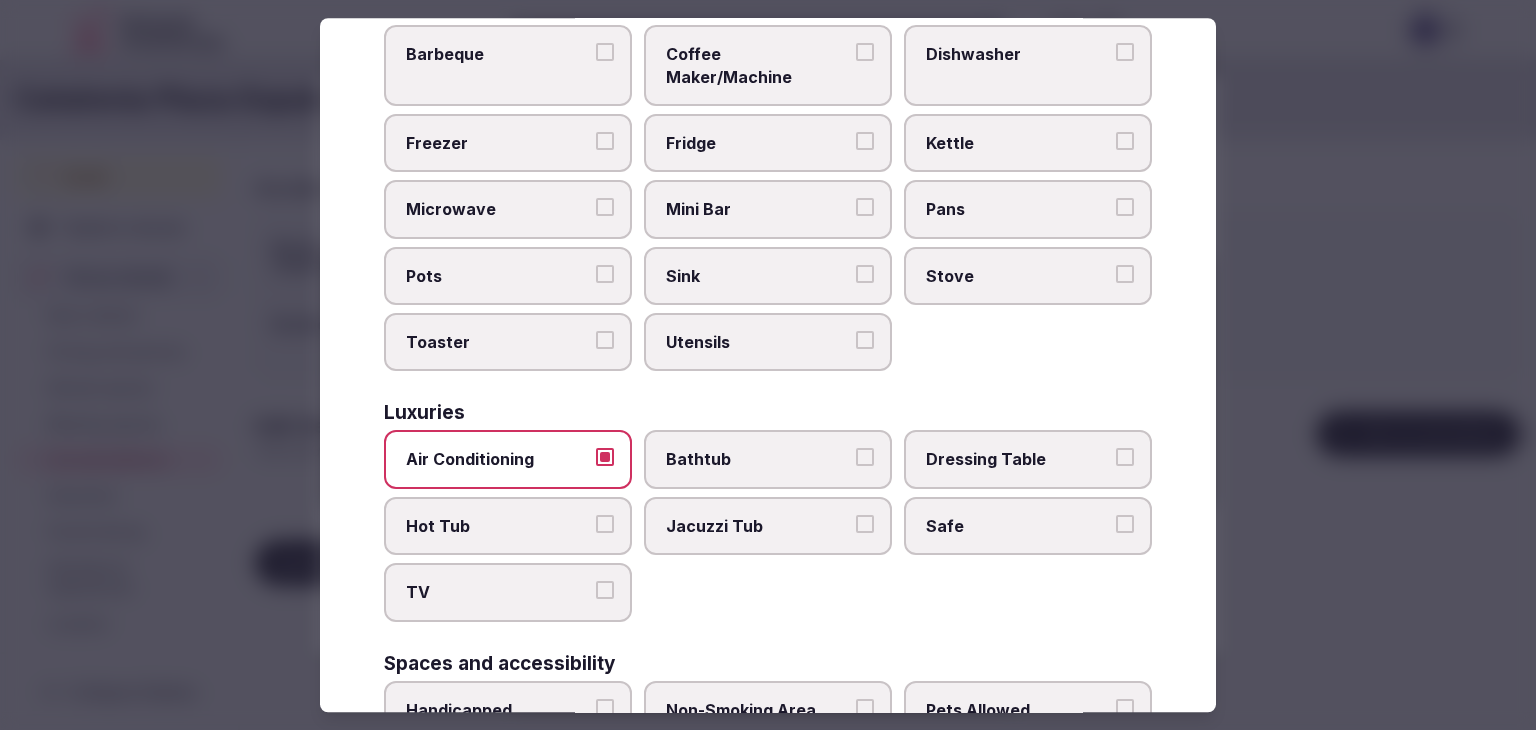 click on "TV" at bounding box center [498, 593] 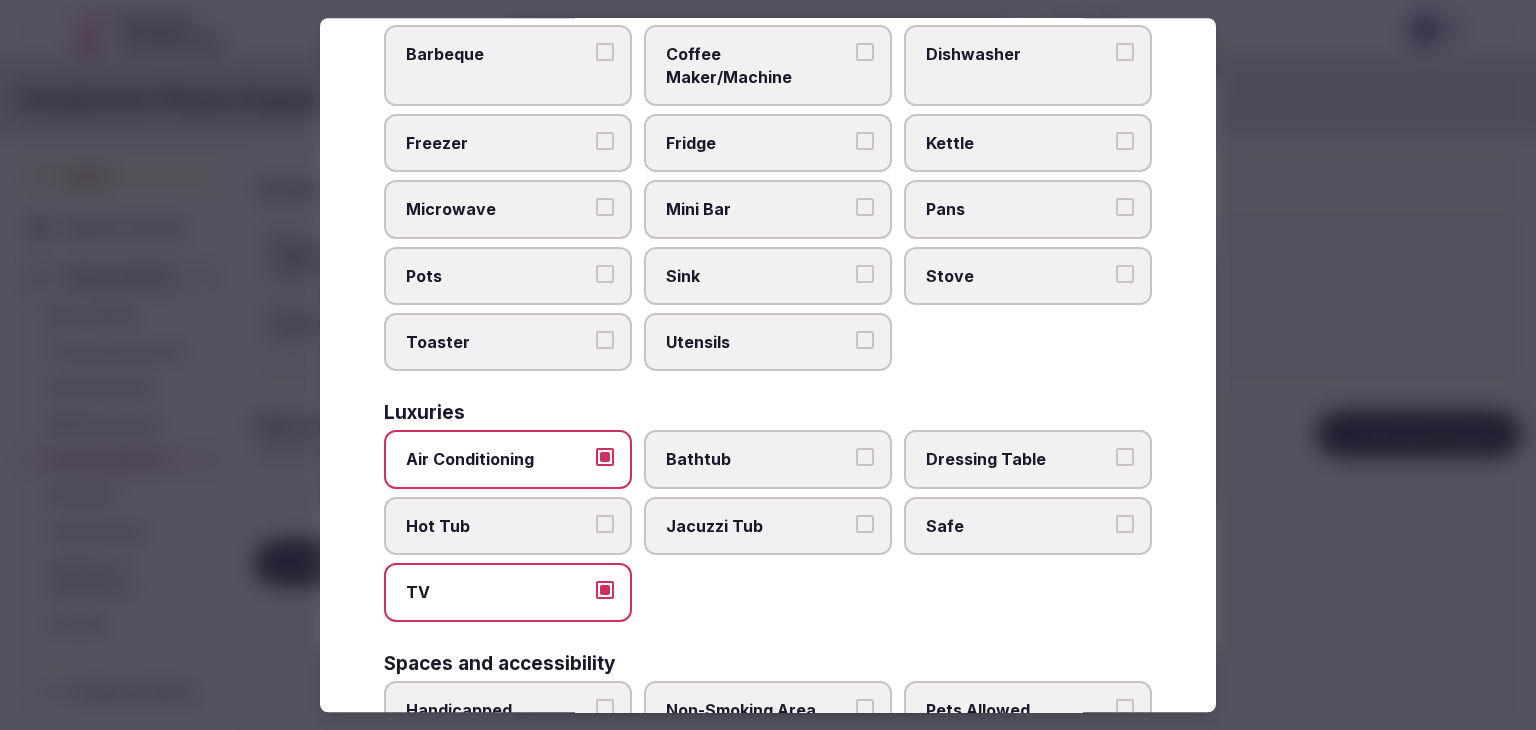 click on "Safe" at bounding box center (1018, 526) 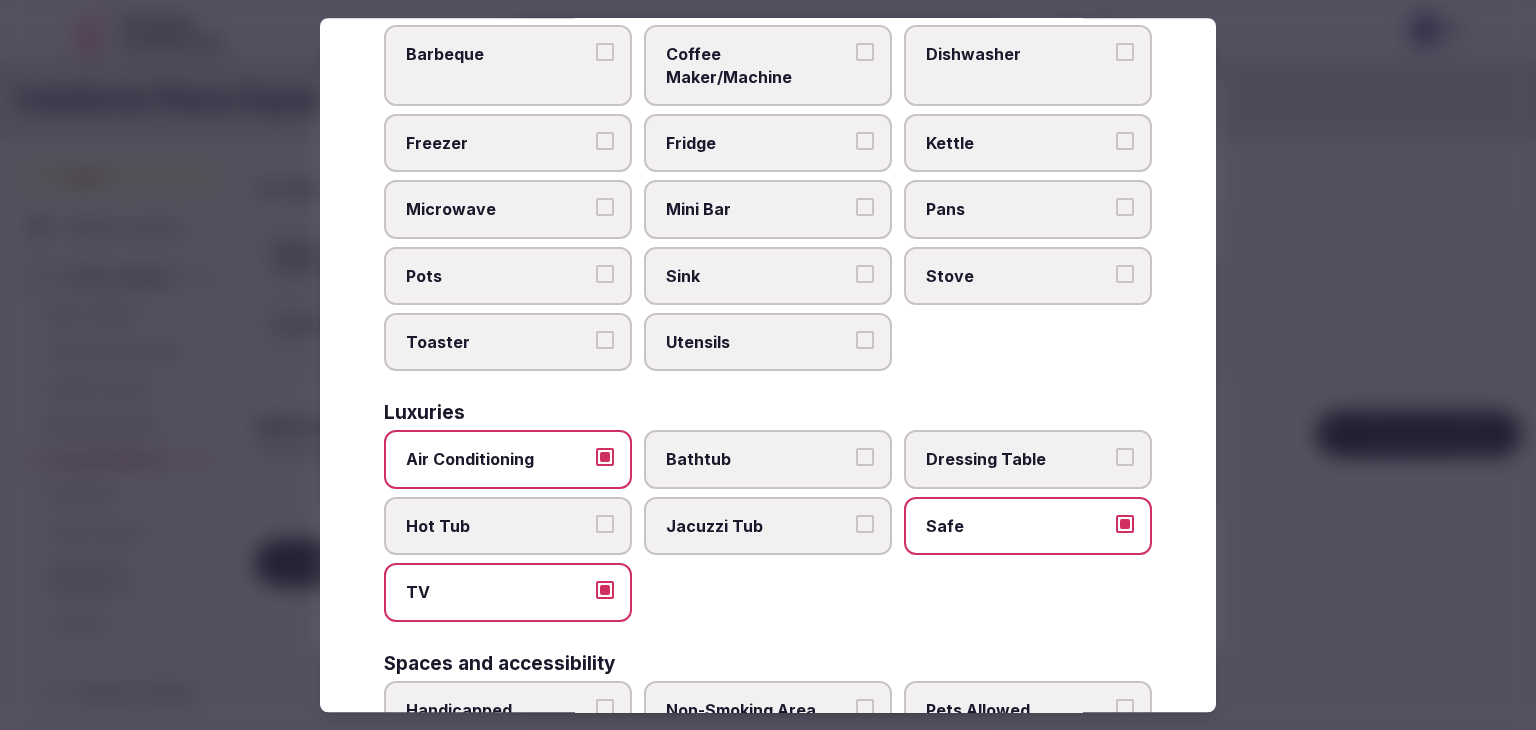 scroll, scrollTop: 700, scrollLeft: 0, axis: vertical 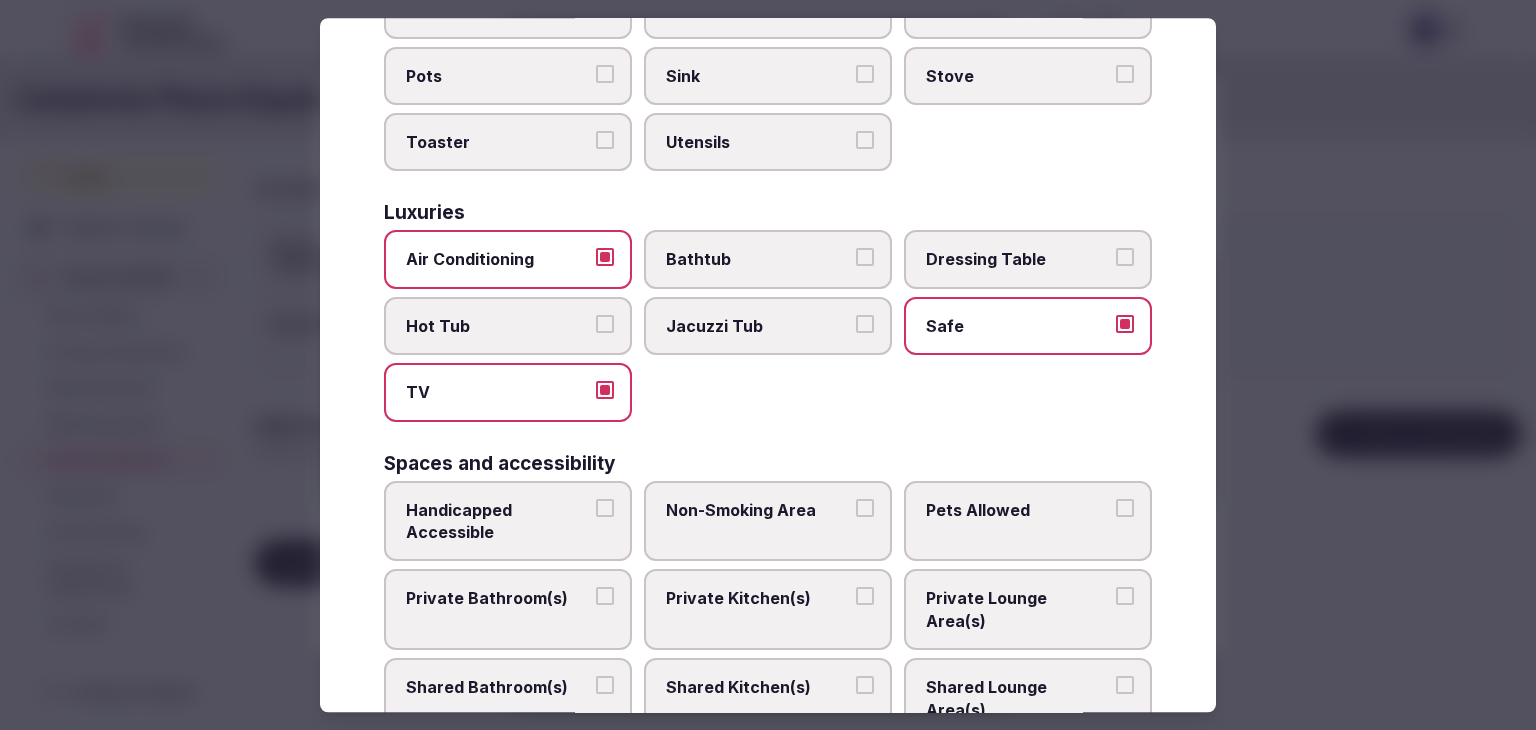 click on "Private Bathroom(s)" at bounding box center (508, 610) 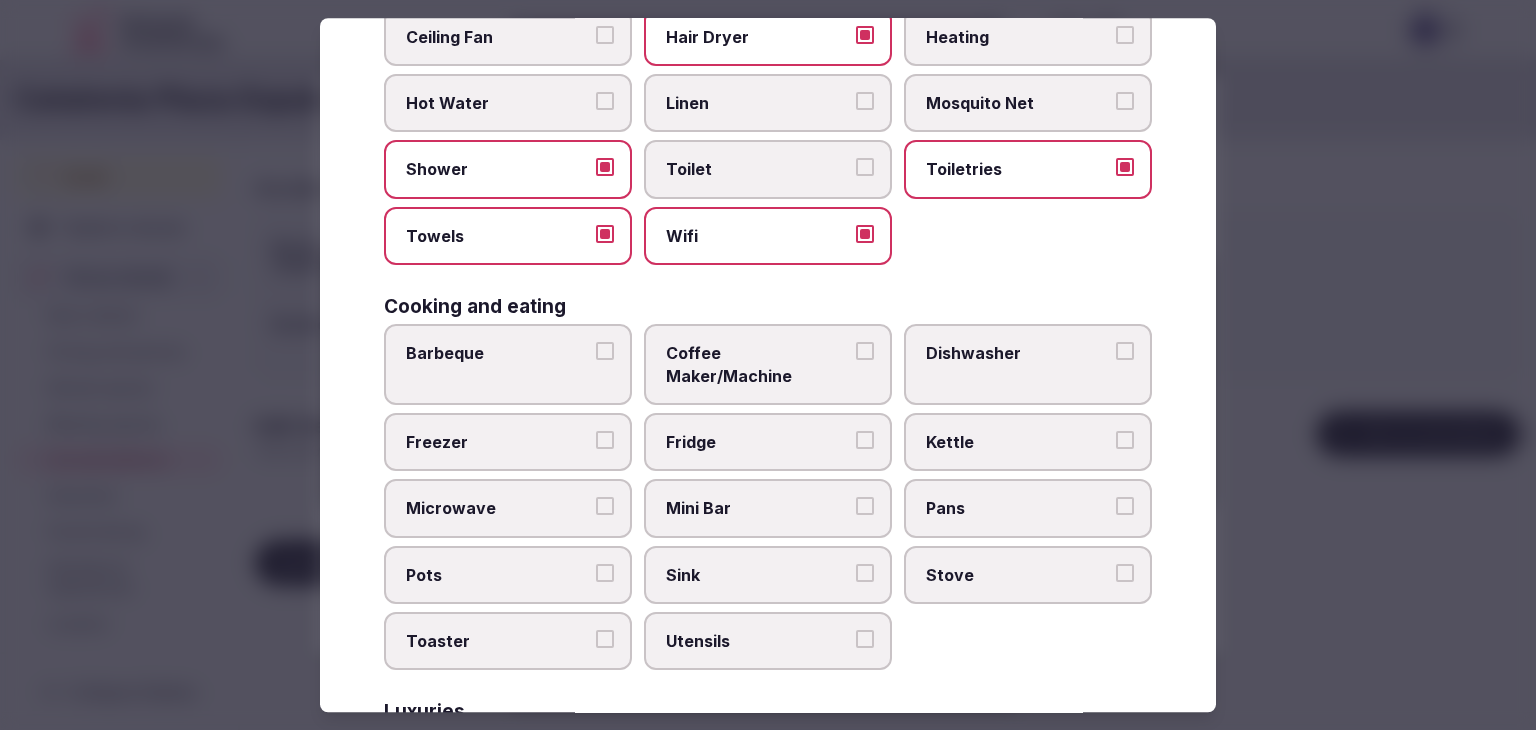 scroll, scrollTop: 200, scrollLeft: 0, axis: vertical 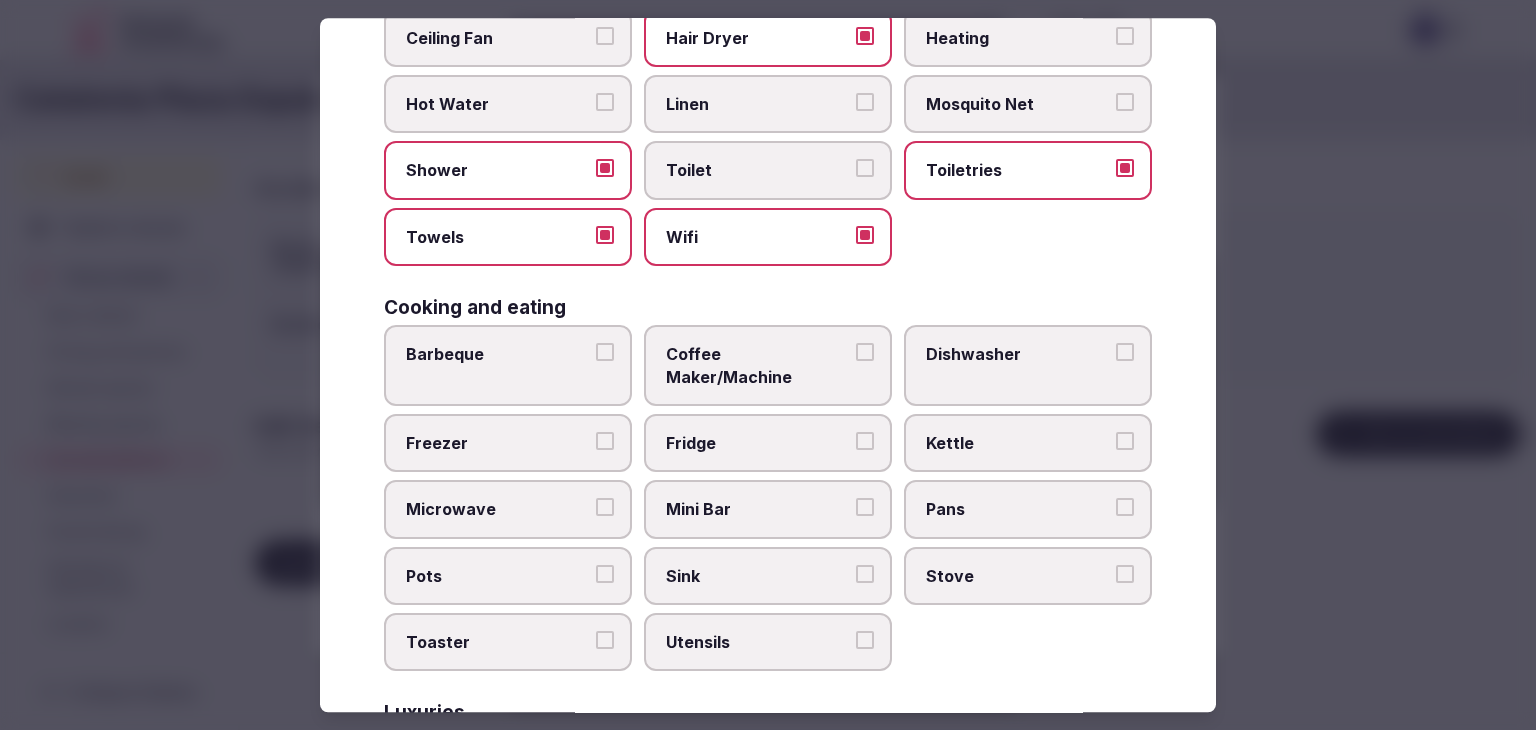 drag, startPoint x: 781, startPoint y: 357, endPoint x: 774, endPoint y: 437, distance: 80.305664 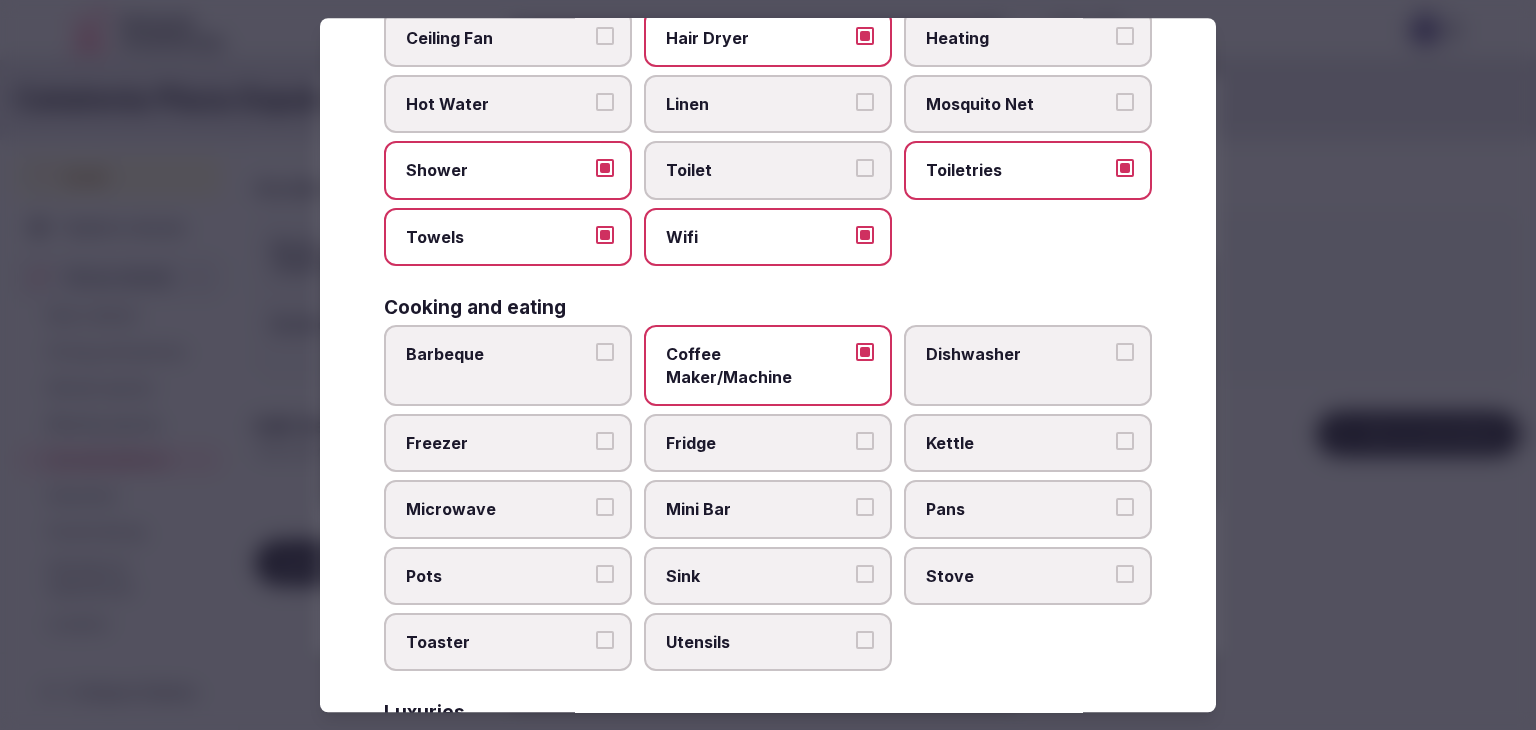 click on "Mini Bar" at bounding box center (768, 510) 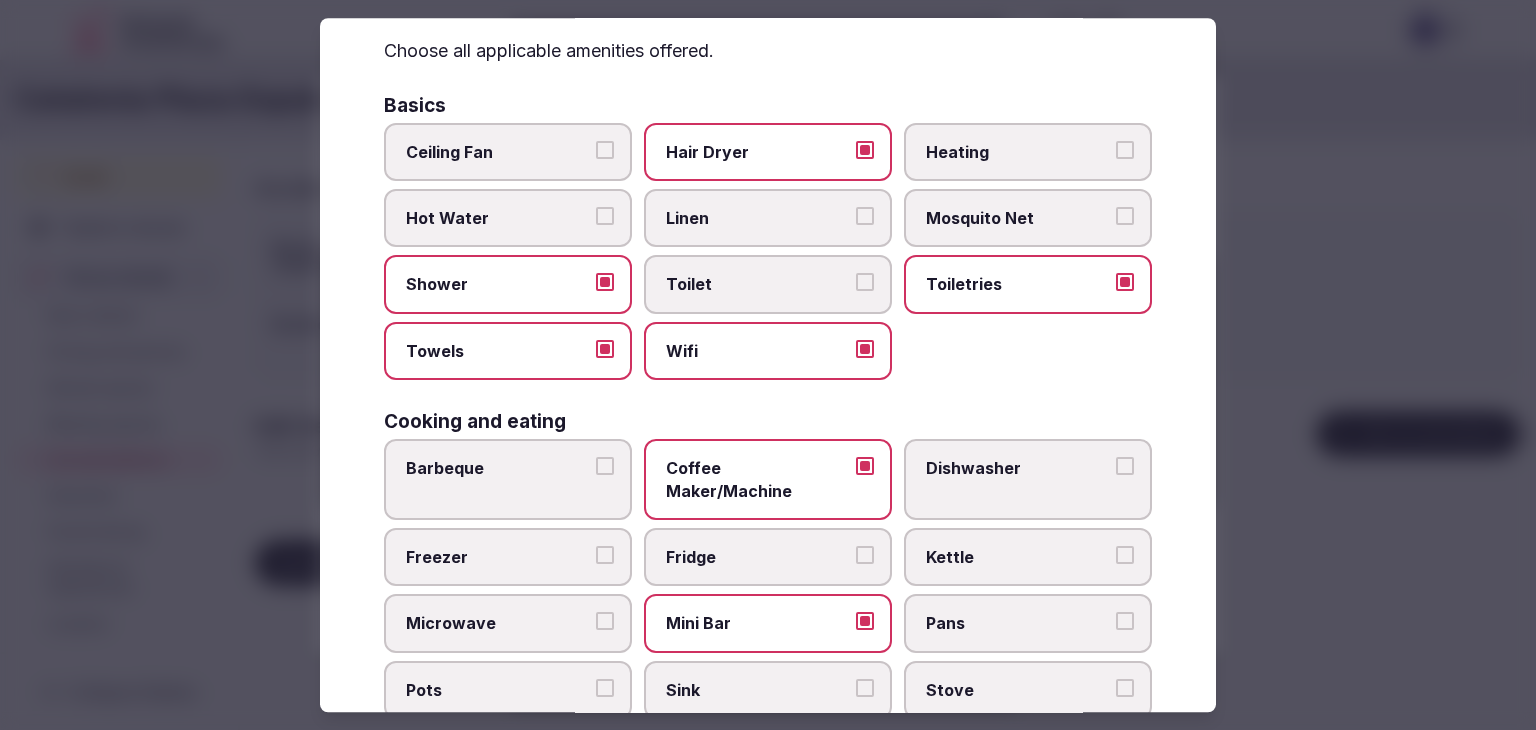 scroll, scrollTop: 0, scrollLeft: 0, axis: both 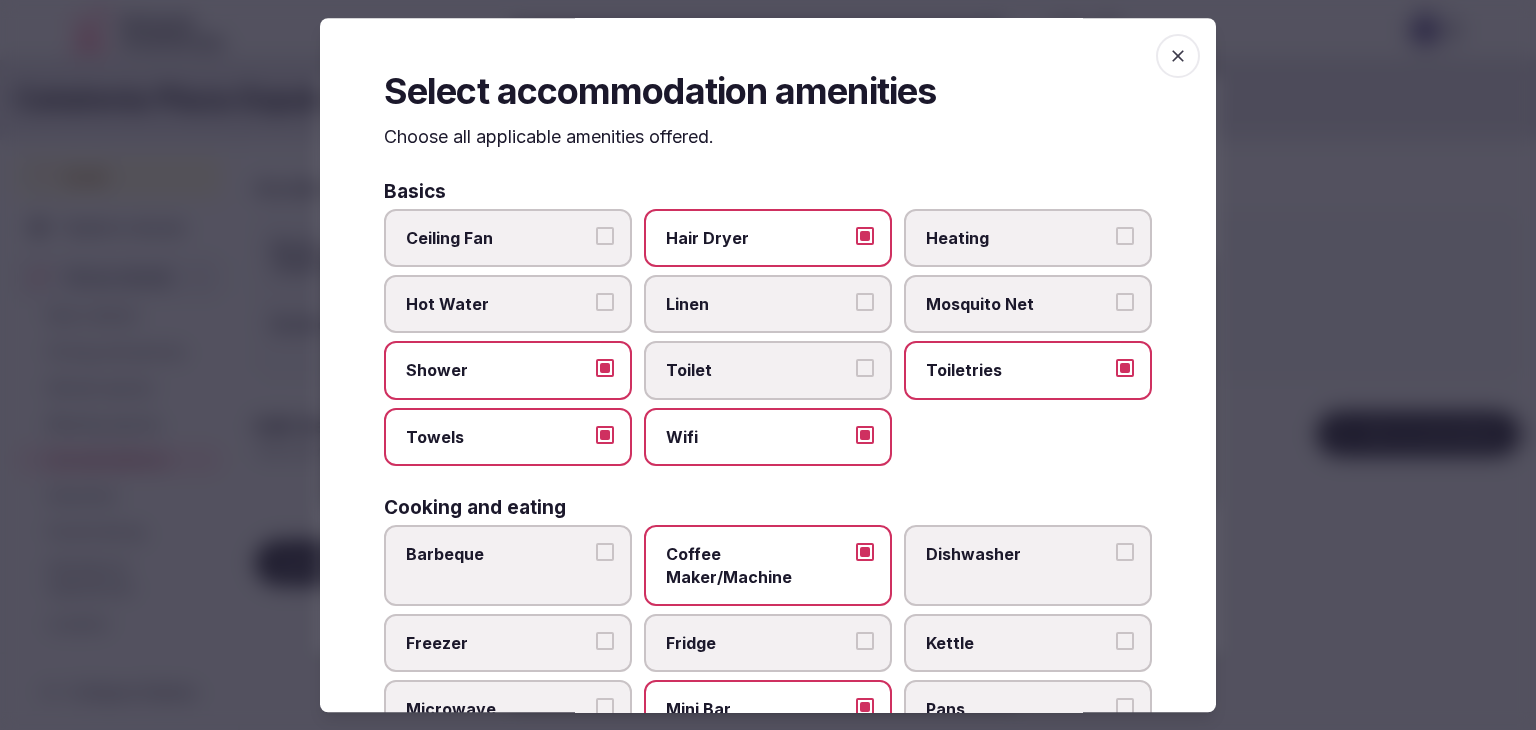 click on "Heating" at bounding box center (1018, 238) 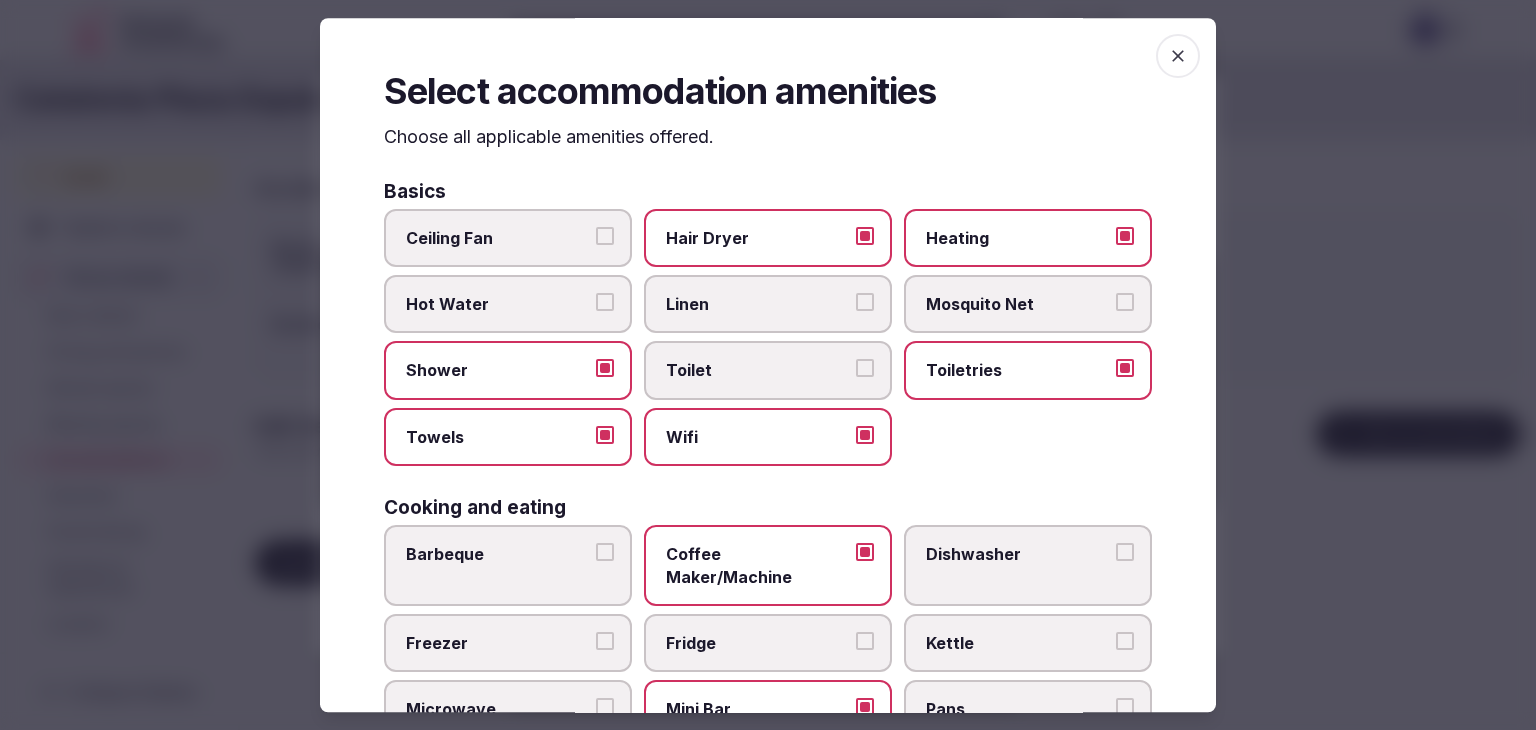click on "Select accommodation amenities Choose all applicable amenities offered." at bounding box center [768, 108] 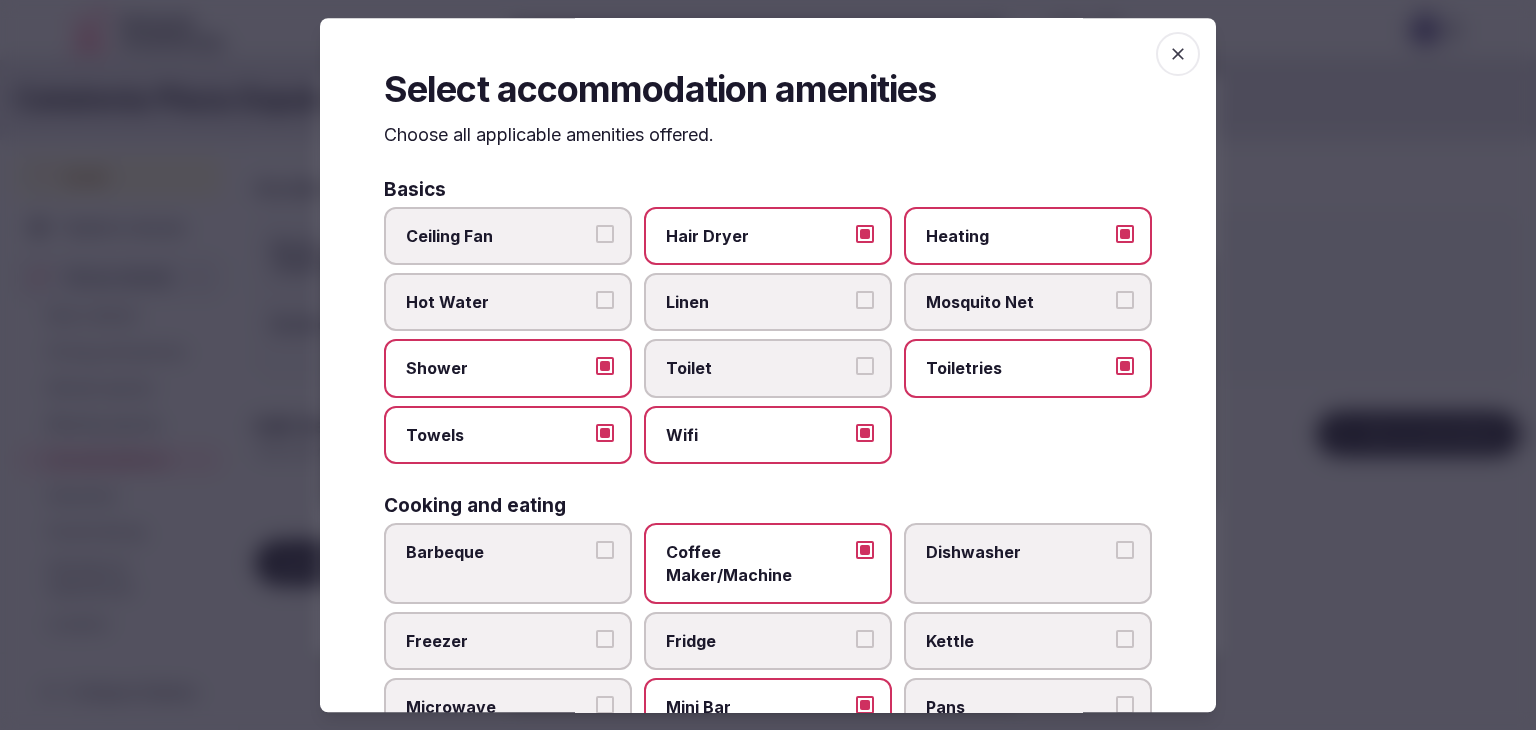 scroll, scrollTop: 0, scrollLeft: 0, axis: both 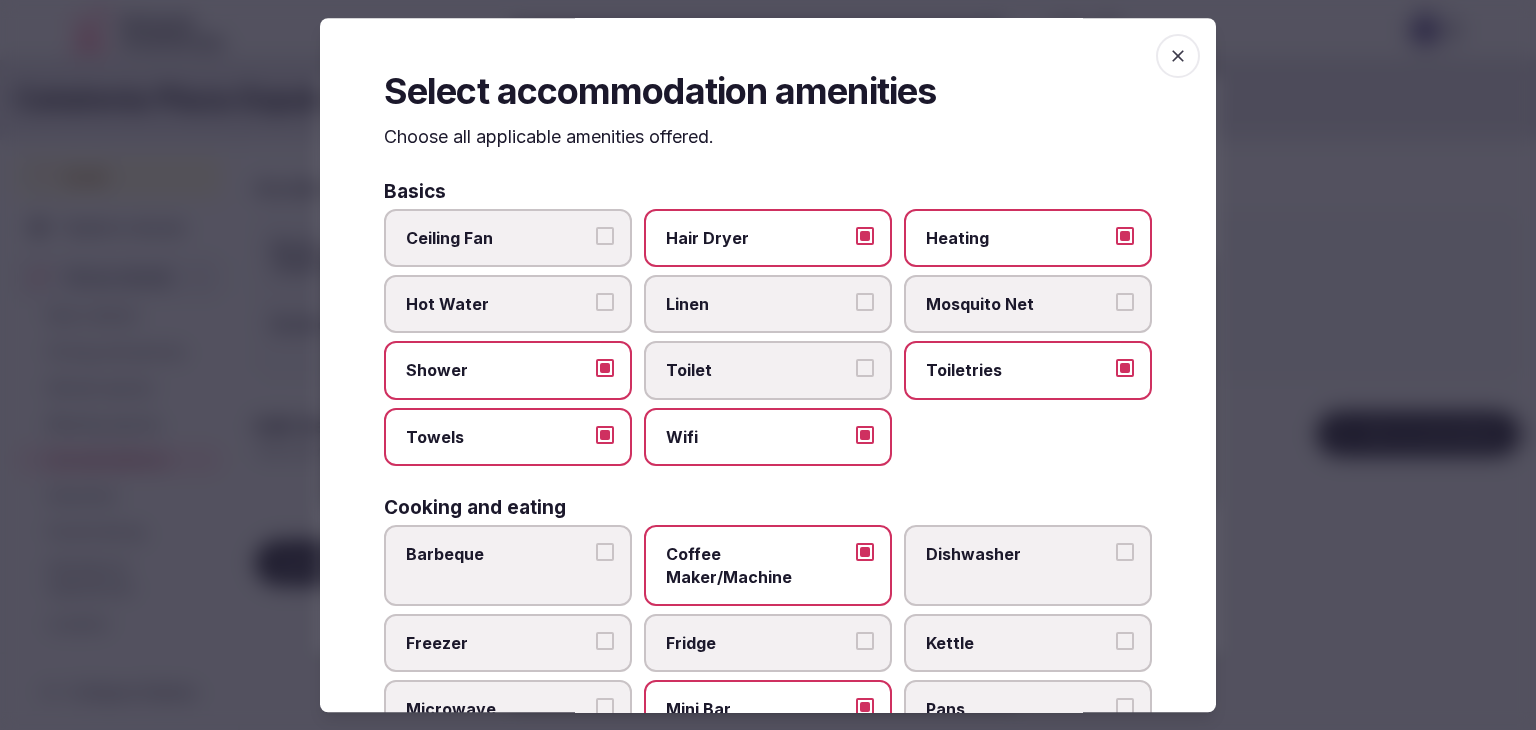 drag, startPoint x: 1171, startPoint y: 60, endPoint x: 1112, endPoint y: 237, distance: 186.57439 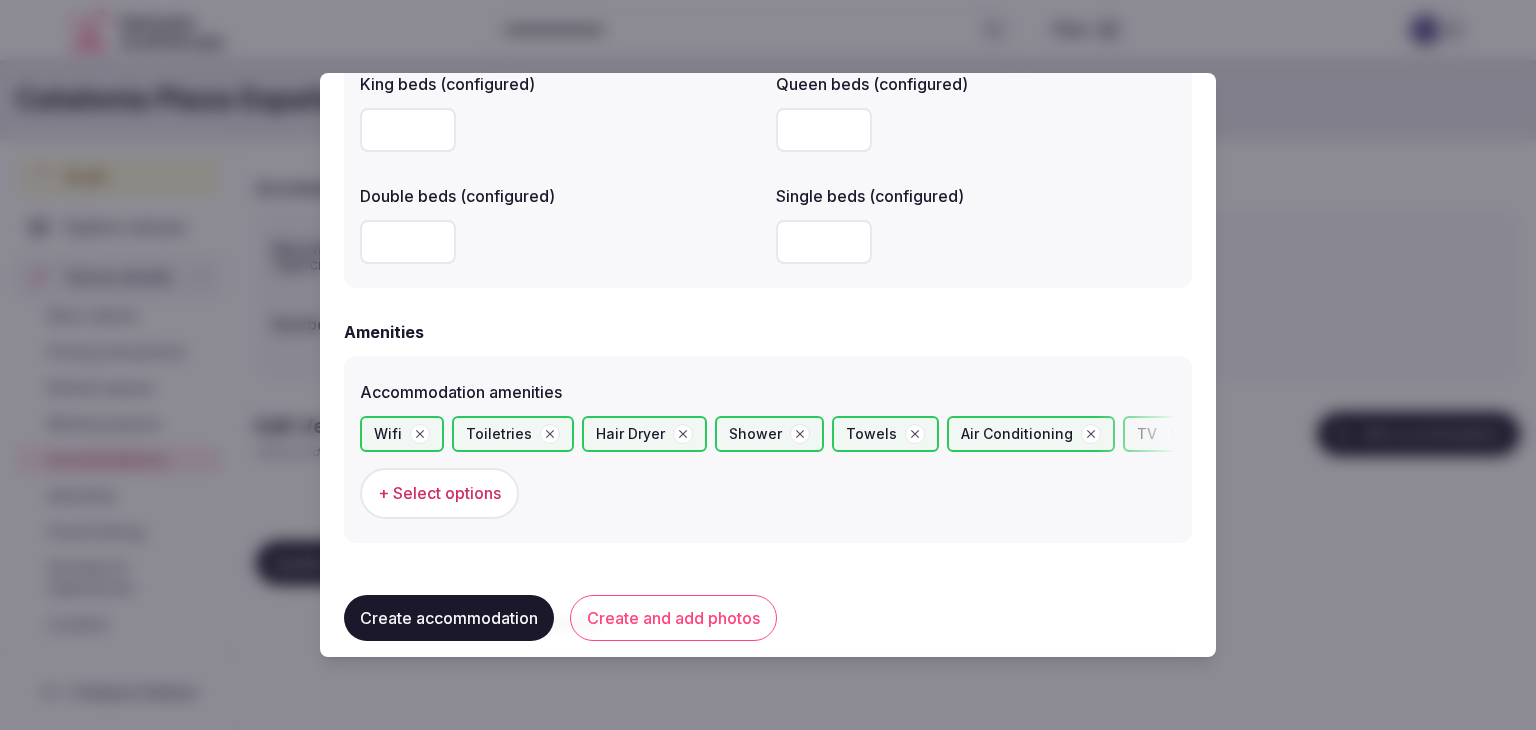 click on "Create accommodation" at bounding box center (449, 618) 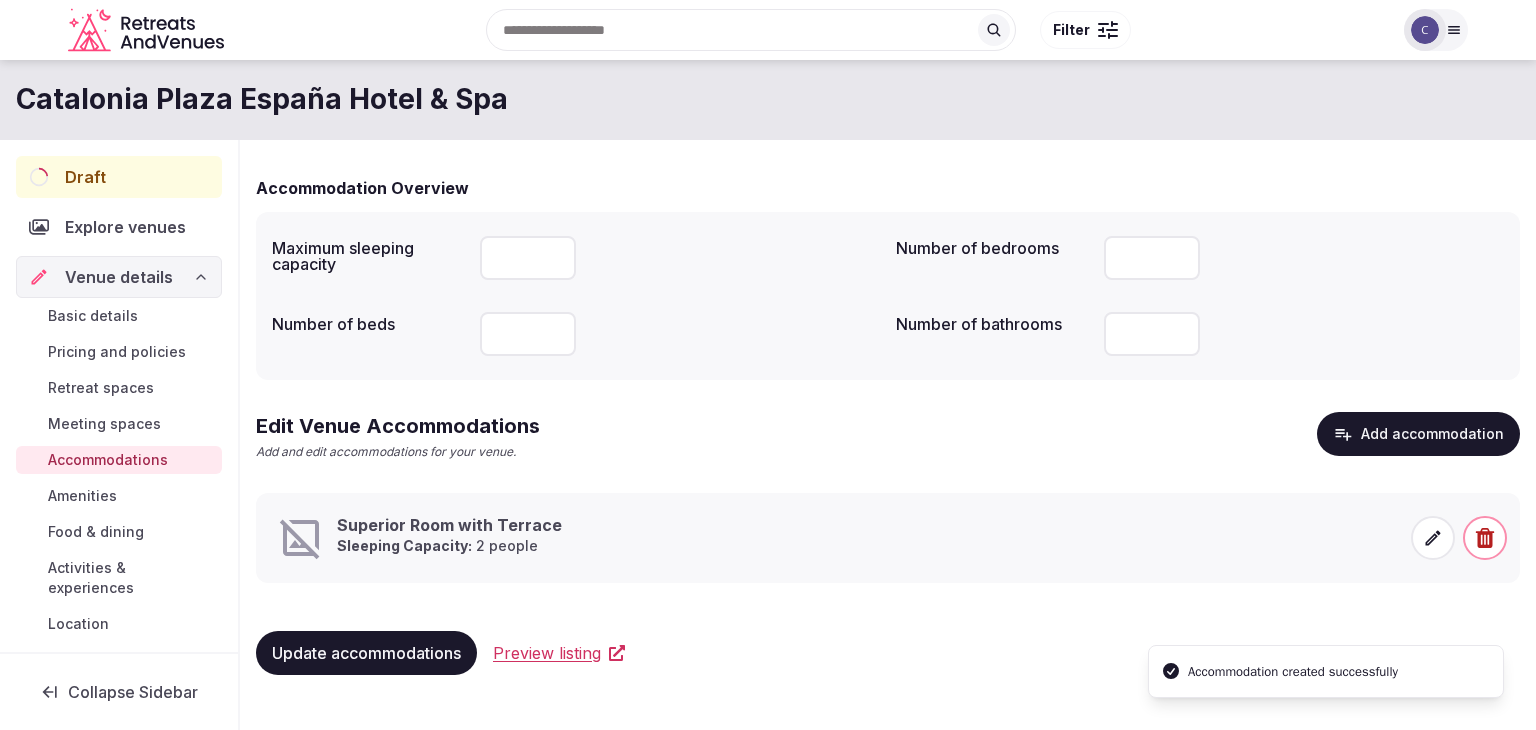 click 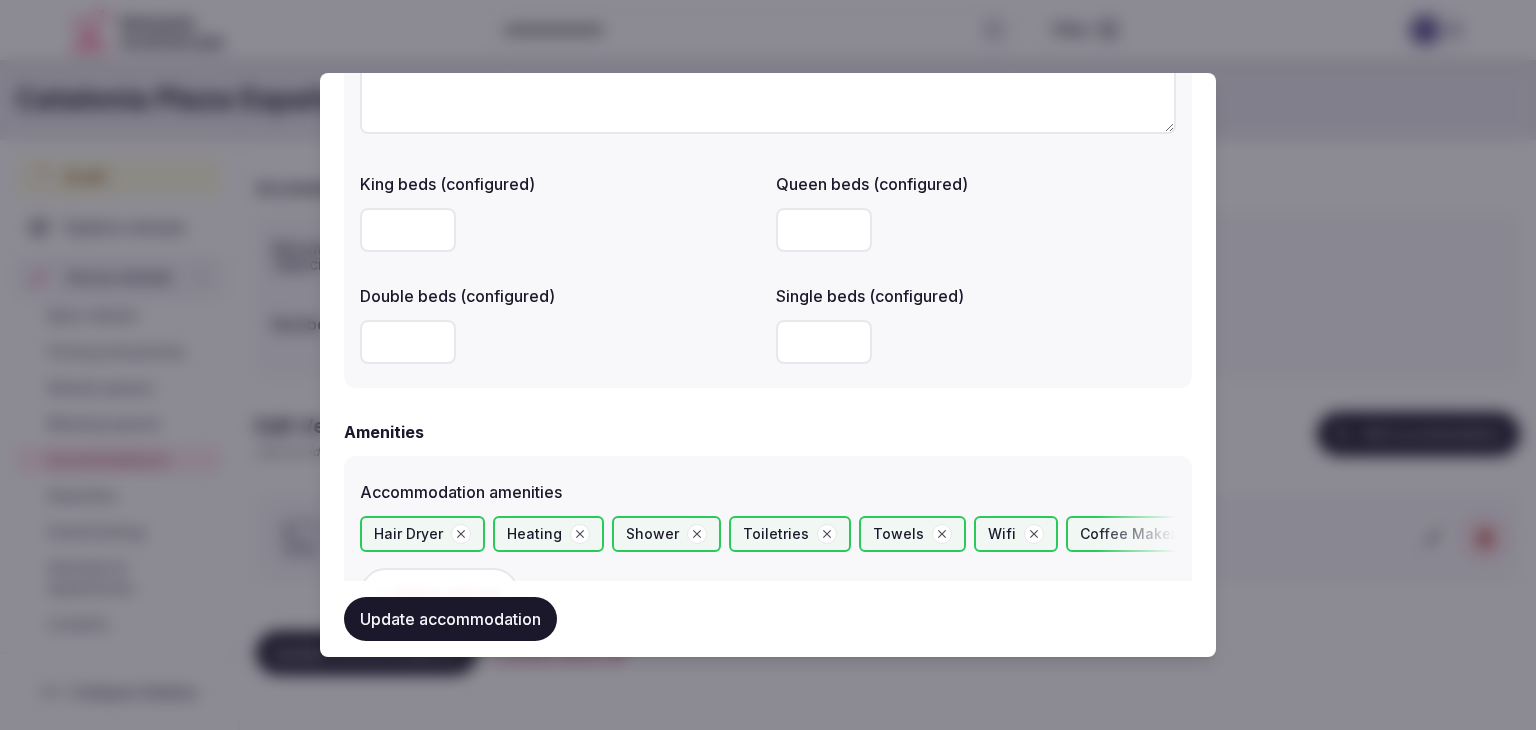 scroll, scrollTop: 2071, scrollLeft: 0, axis: vertical 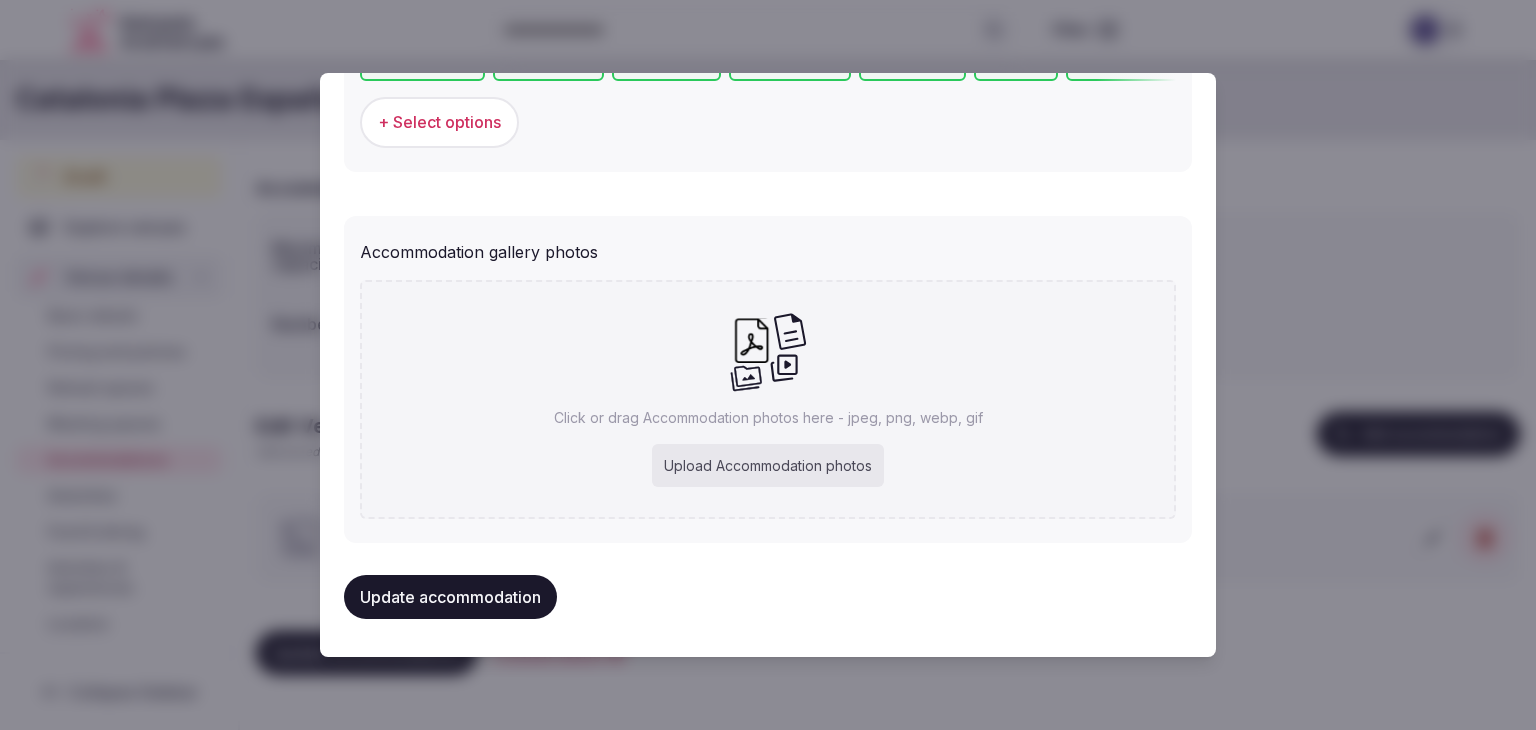 click on "Upload Accommodation photos" at bounding box center [768, 466] 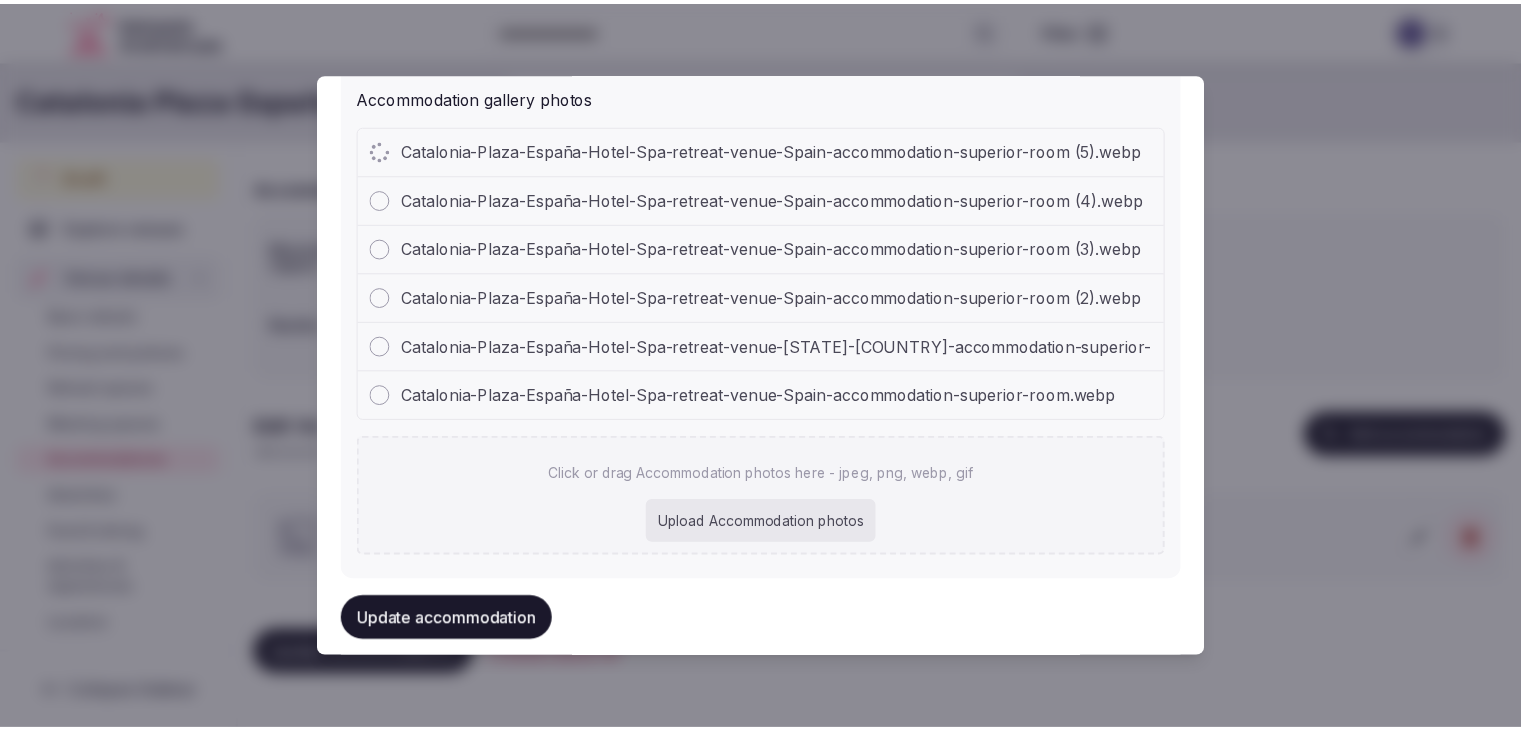 scroll, scrollTop: 2261, scrollLeft: 0, axis: vertical 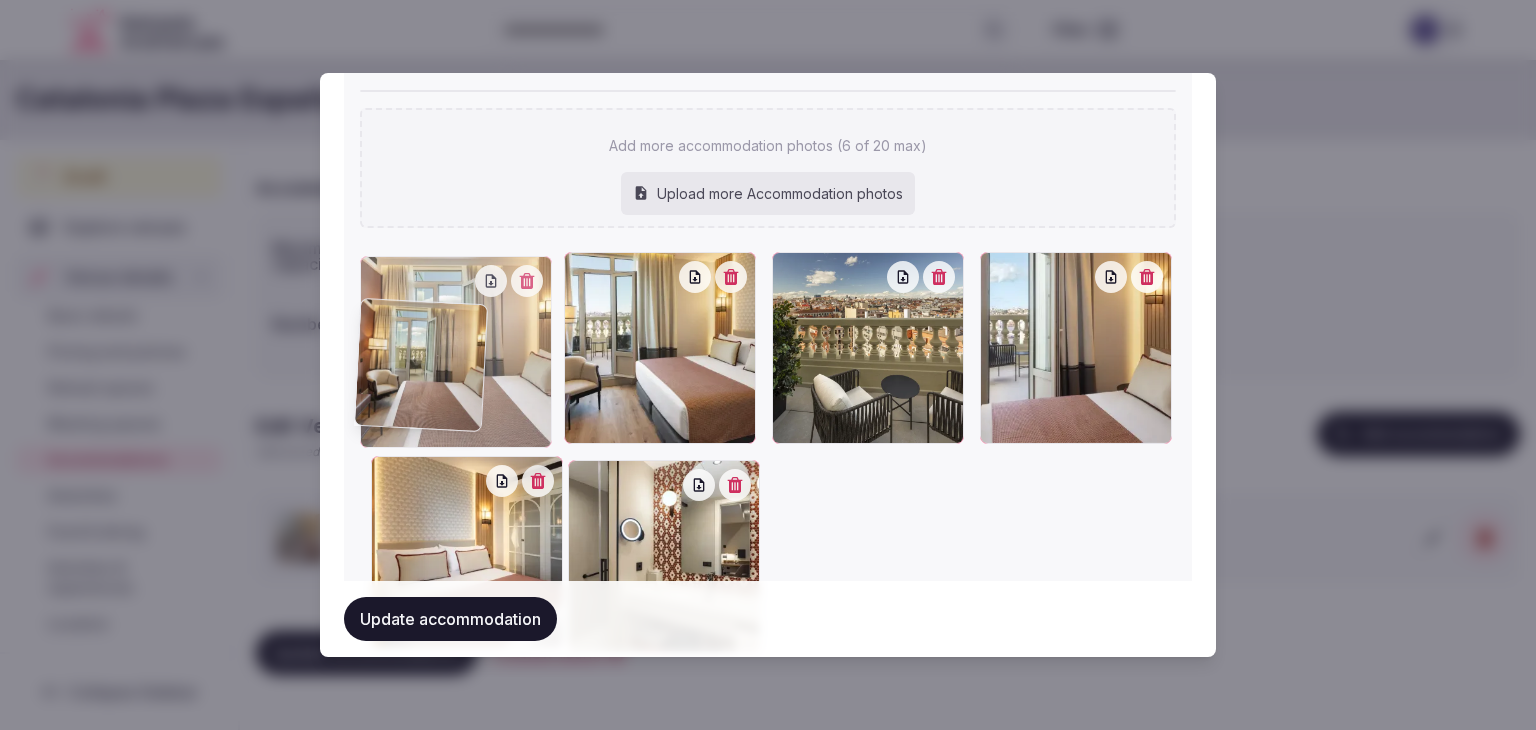 drag, startPoint x: 381, startPoint y: 477, endPoint x: 379, endPoint y: 318, distance: 159.01257 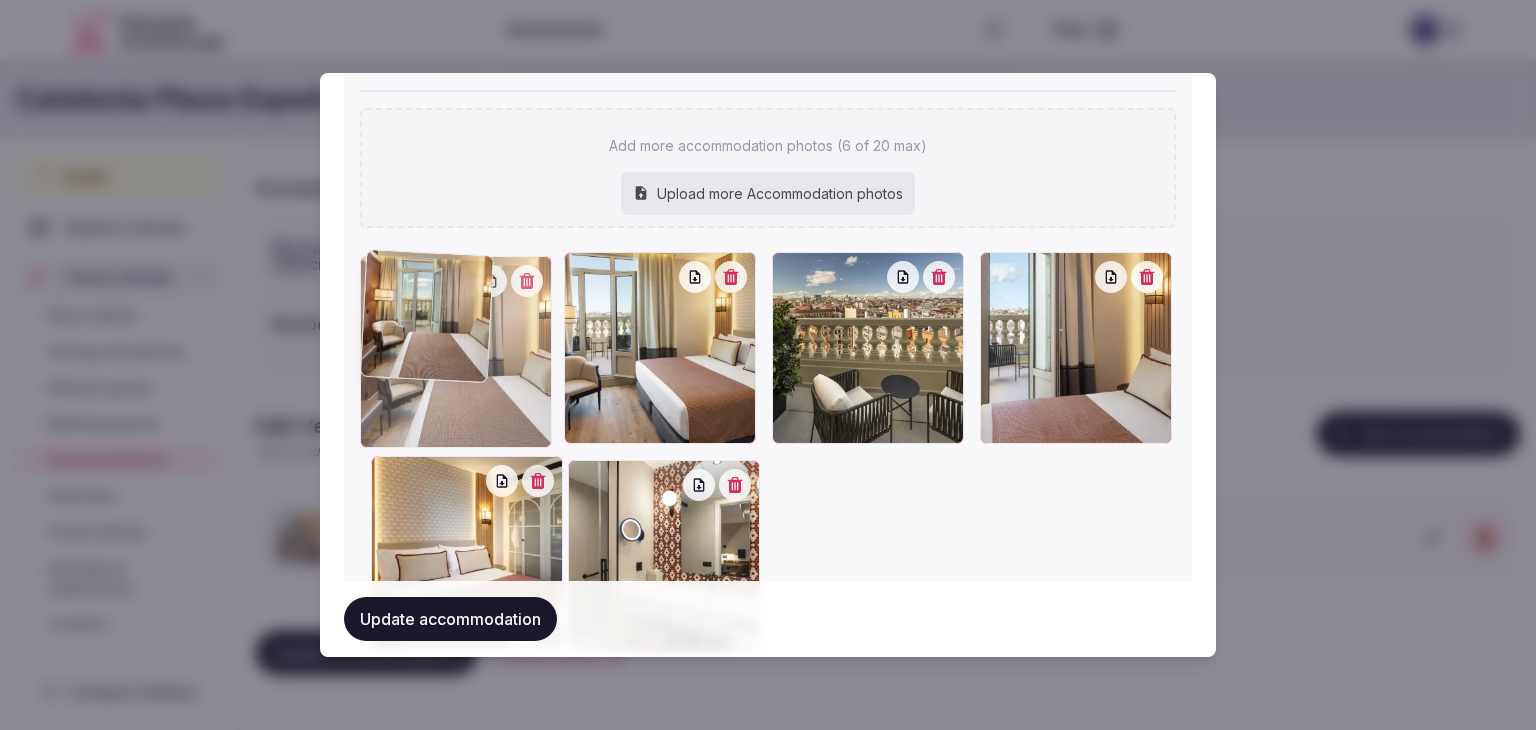 click at bounding box center [456, 352] 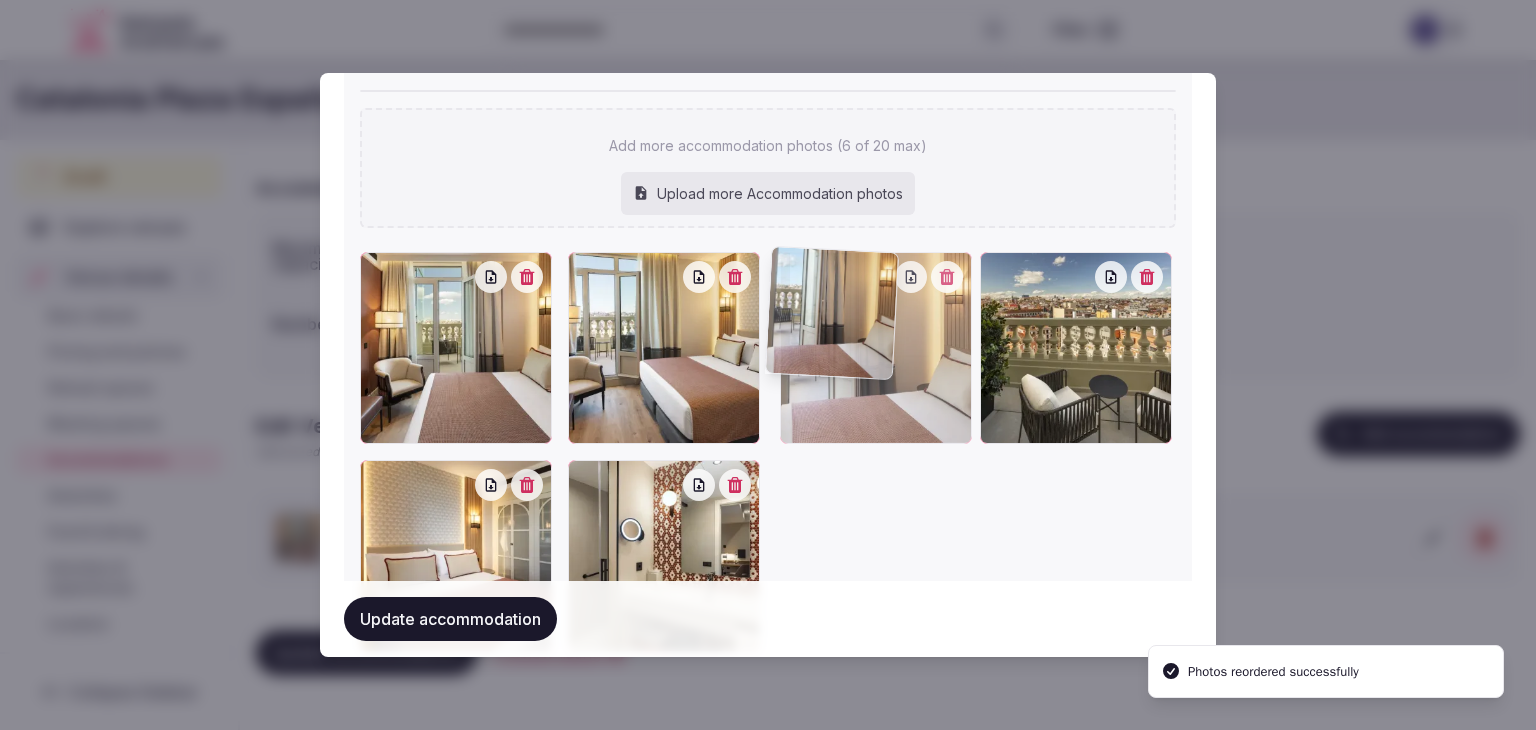 drag, startPoint x: 998, startPoint y: 269, endPoint x: 793, endPoint y: 269, distance: 205 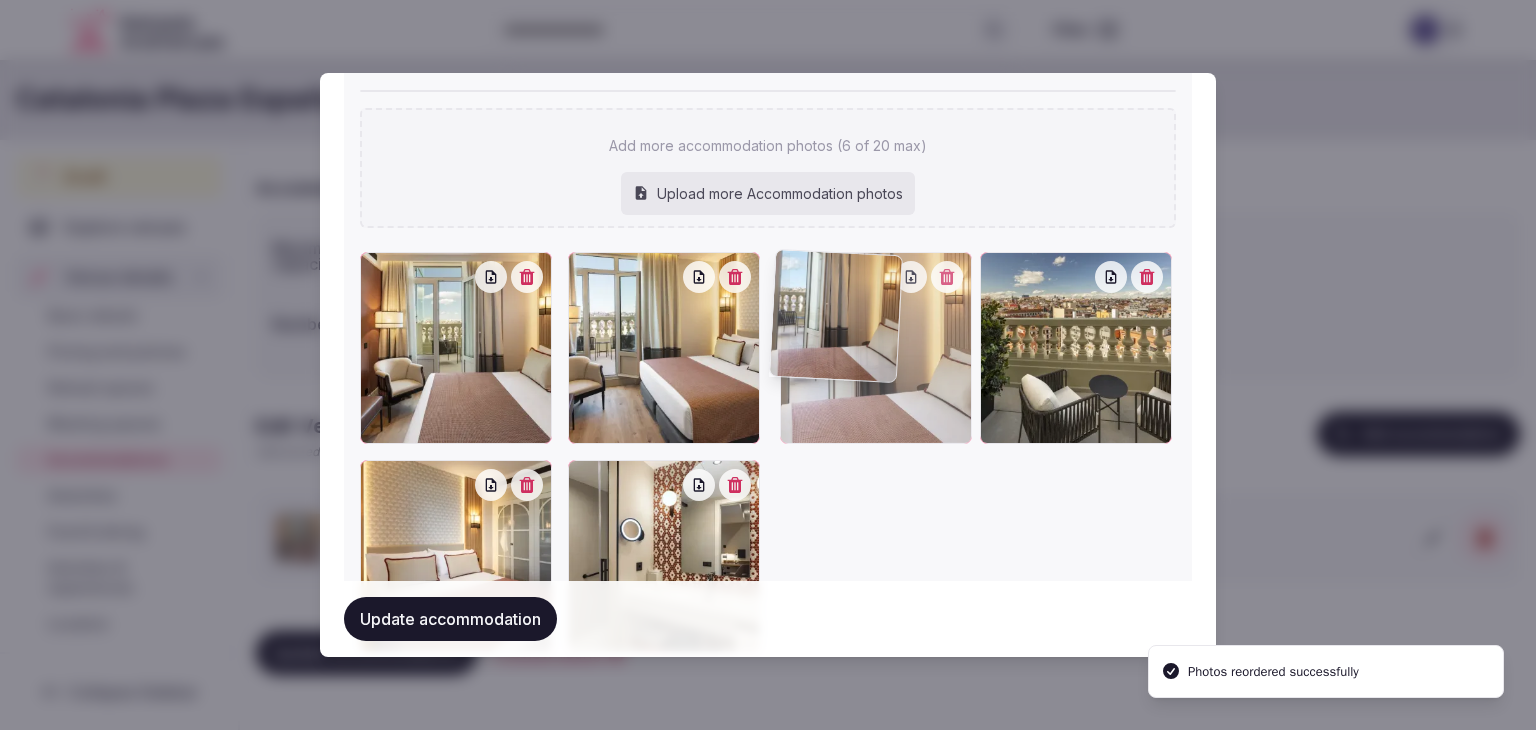 click at bounding box center (796, 268) 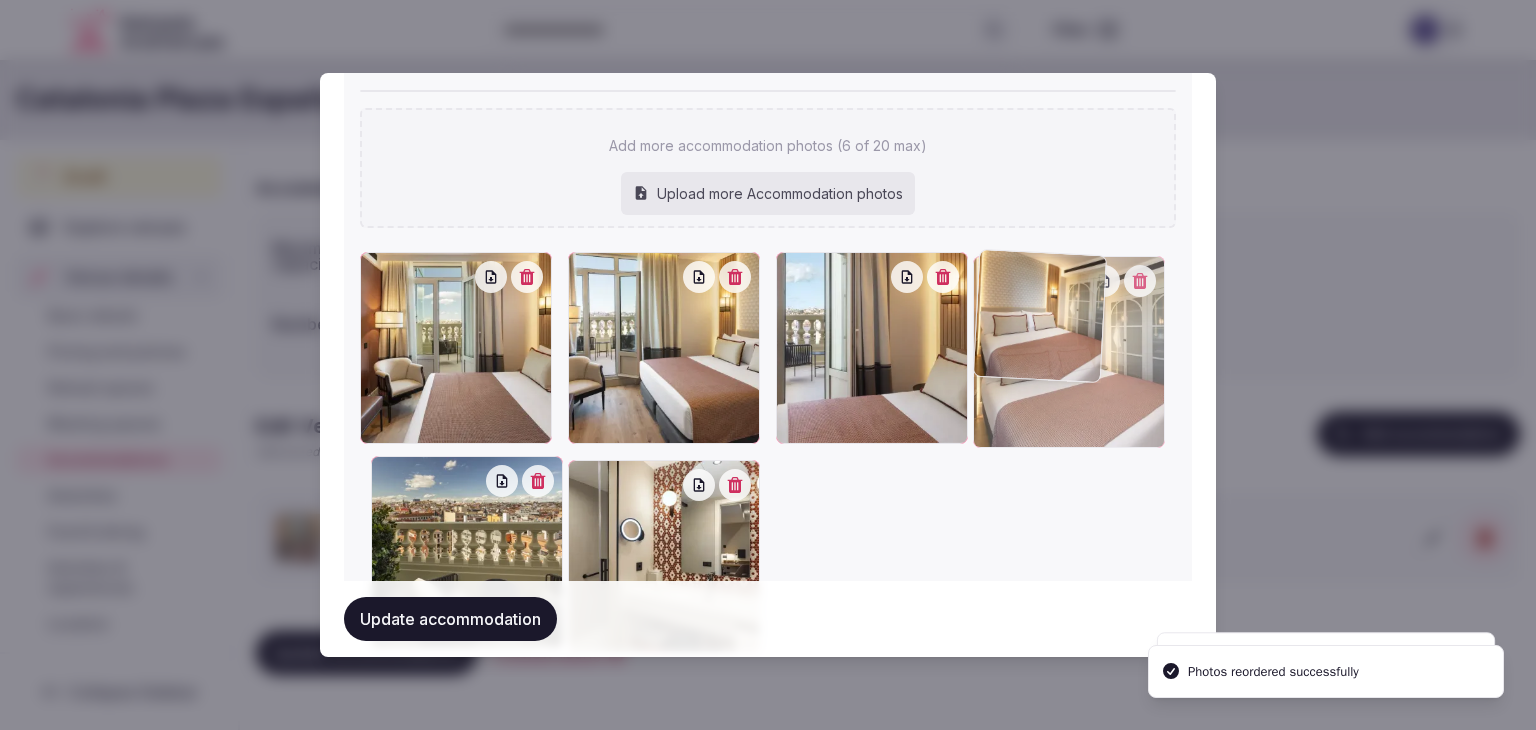 drag, startPoint x: 423, startPoint y: 461, endPoint x: 972, endPoint y: 325, distance: 565.59436 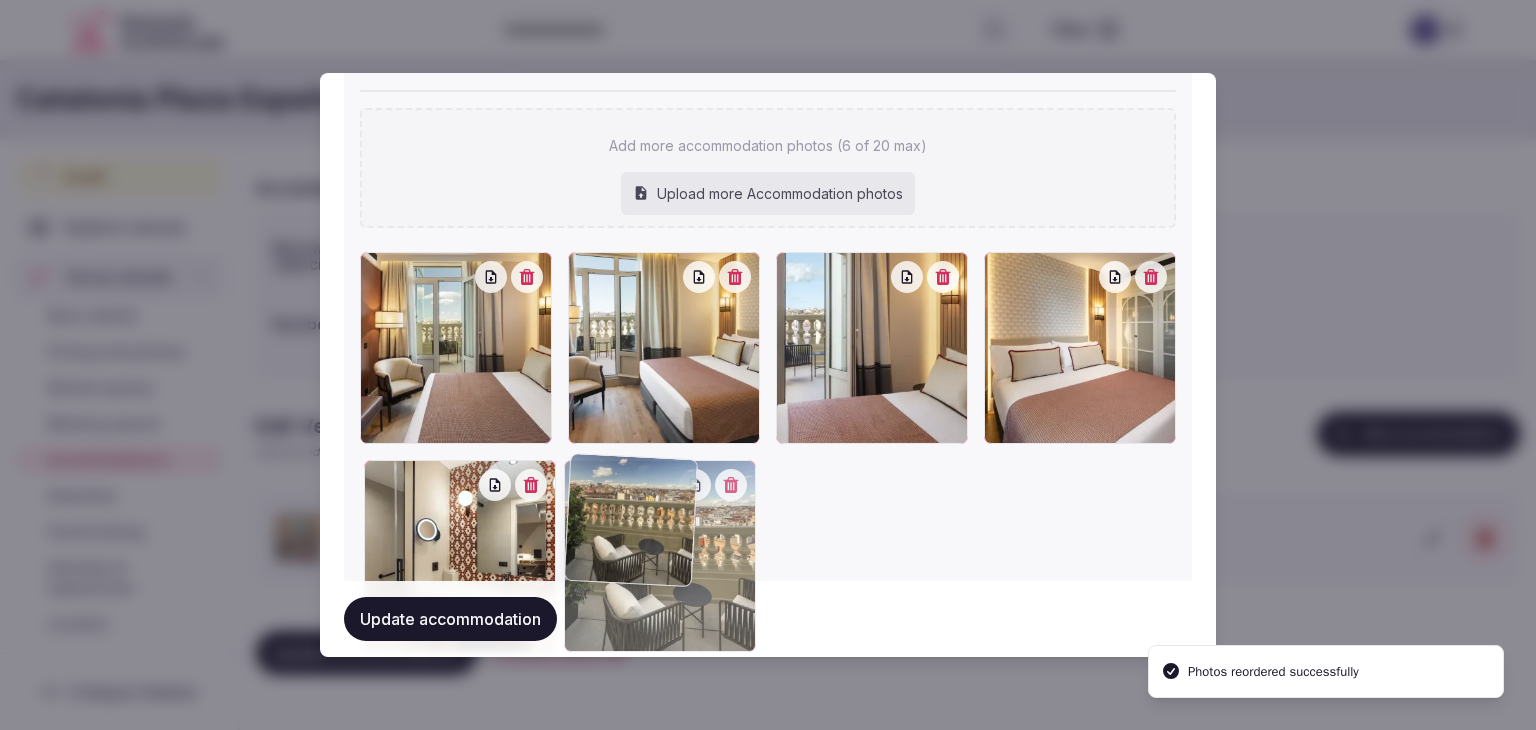 drag, startPoint x: 384, startPoint y: 471, endPoint x: 627, endPoint y: 485, distance: 243.40295 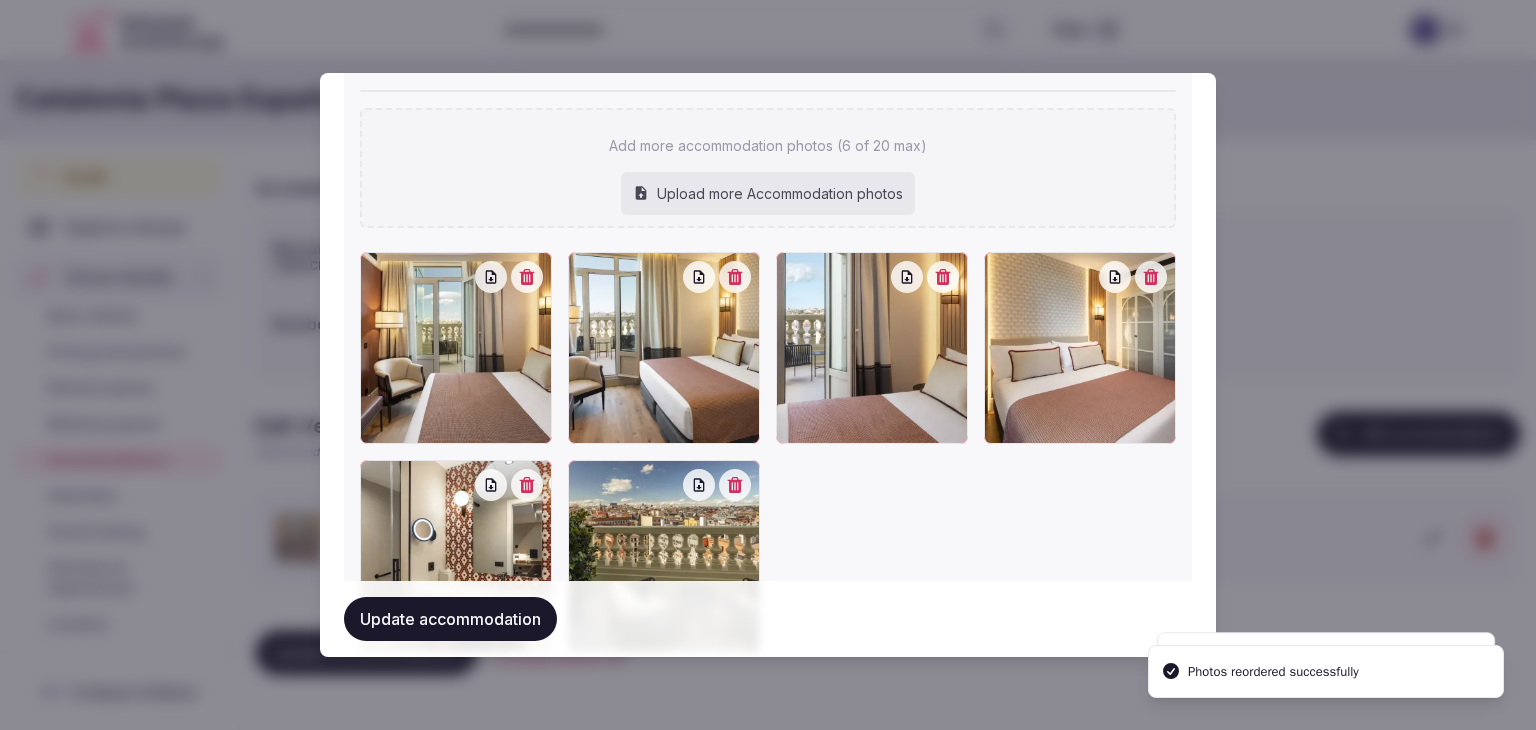 click on "Update accommodation" at bounding box center [450, 619] 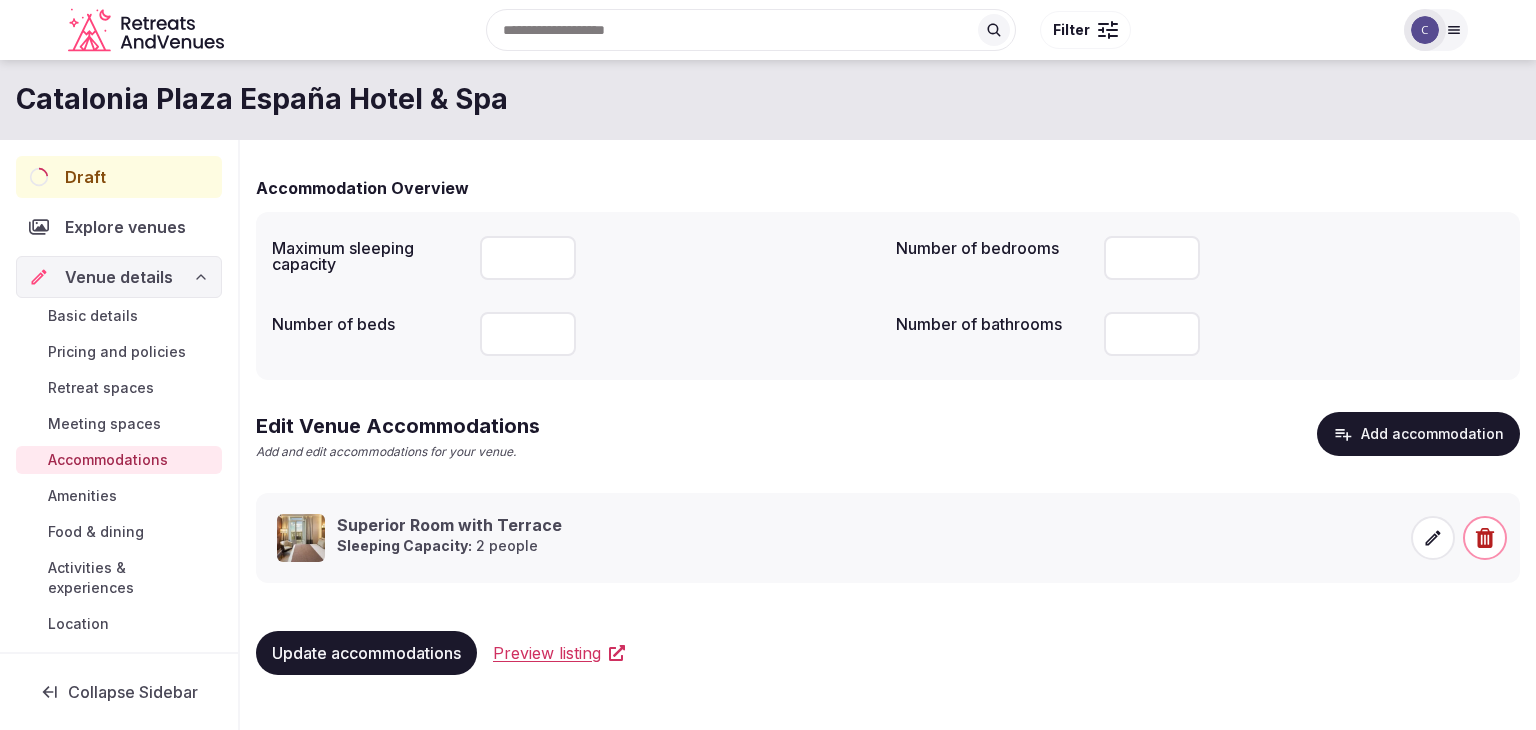 click on "Basic details" at bounding box center (93, 316) 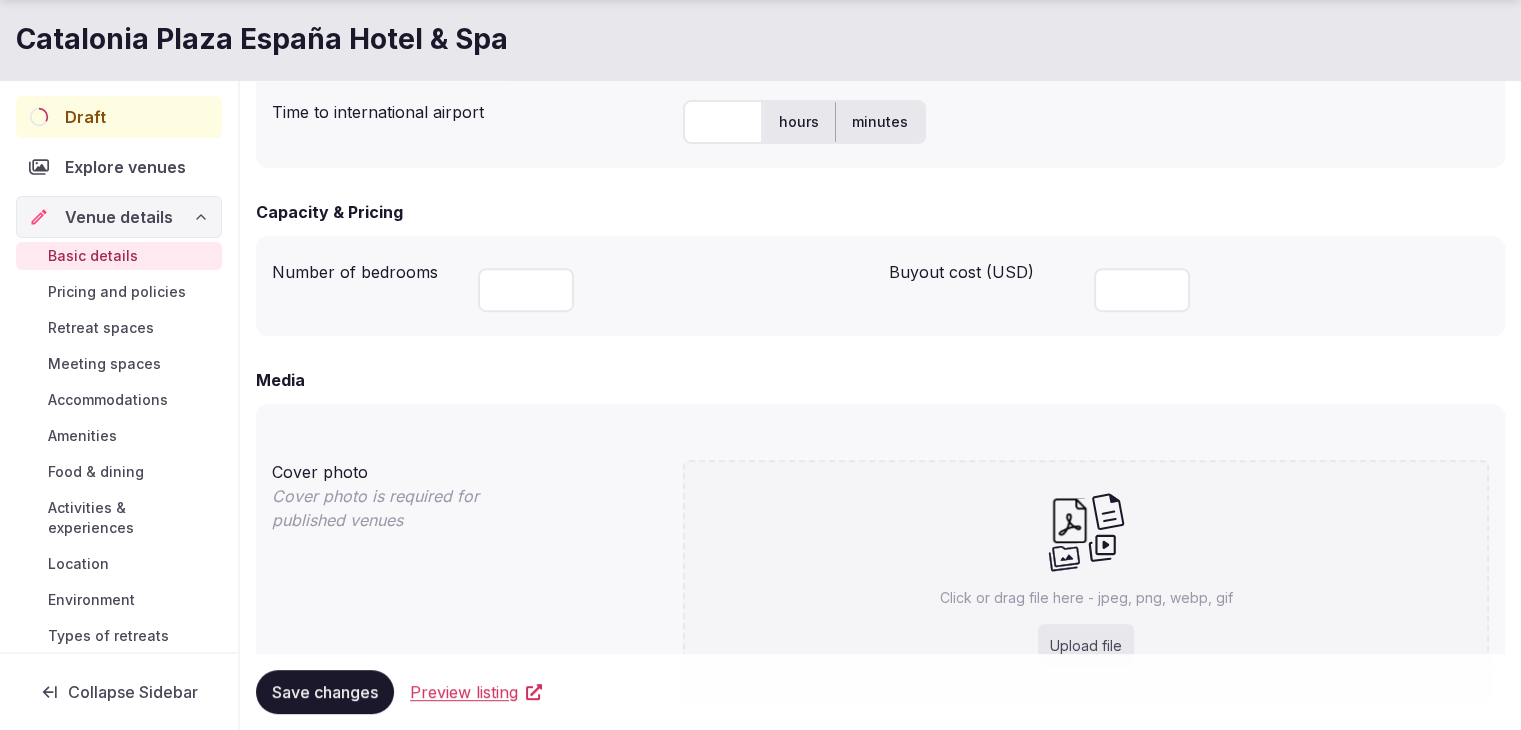 scroll, scrollTop: 1000, scrollLeft: 0, axis: vertical 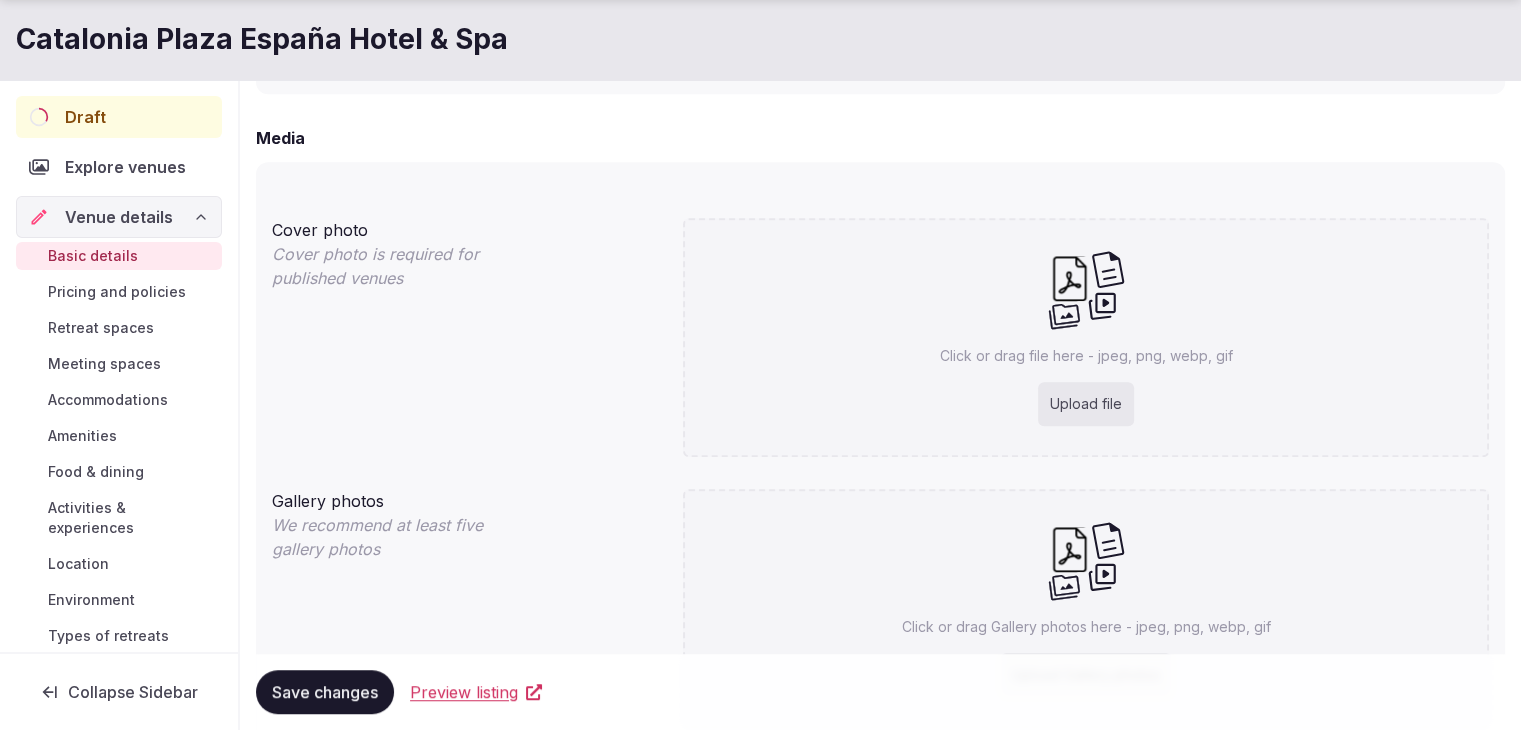 click on "Upload file" at bounding box center [1086, 404] 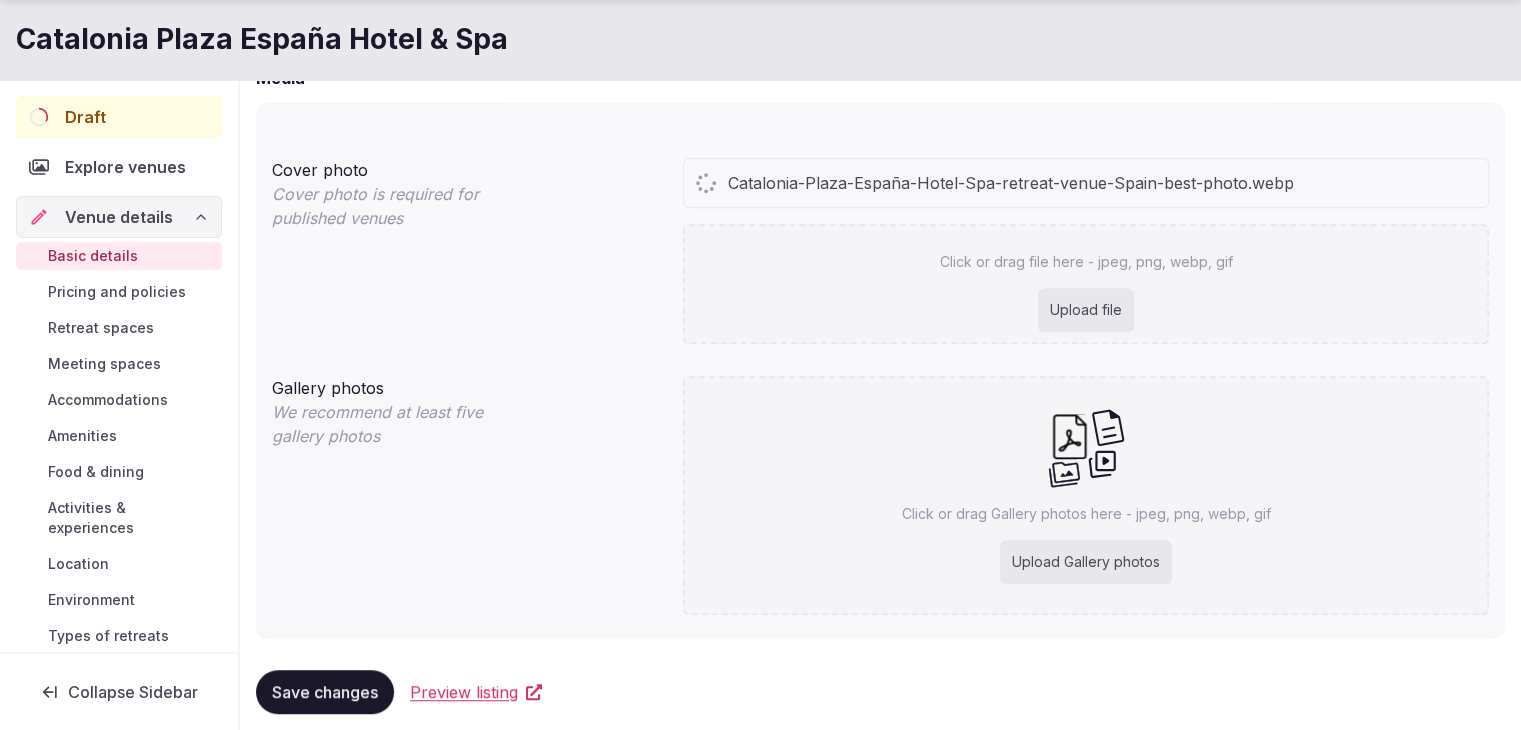 scroll, scrollTop: 1092, scrollLeft: 0, axis: vertical 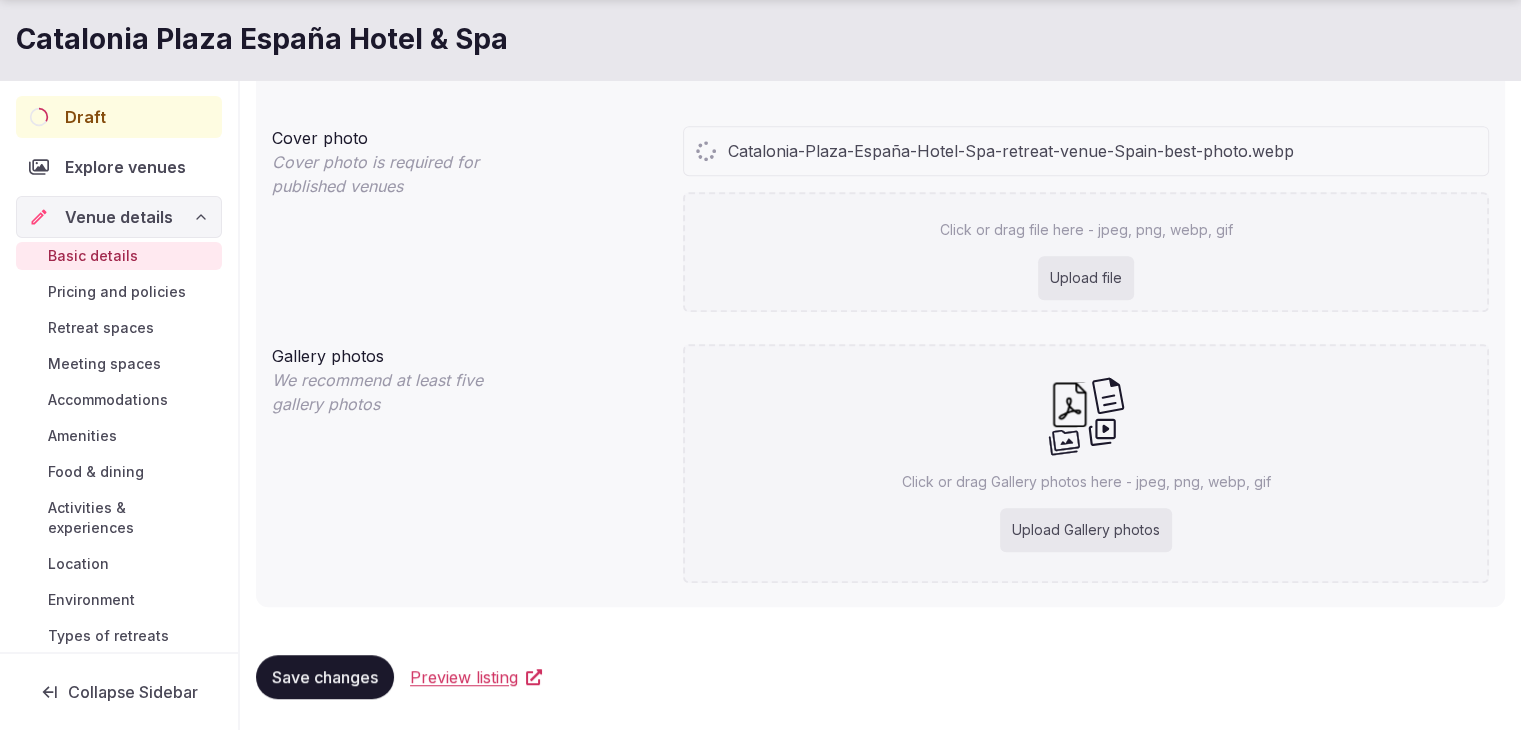 click on "Upload Gallery photos" at bounding box center (1086, 530) 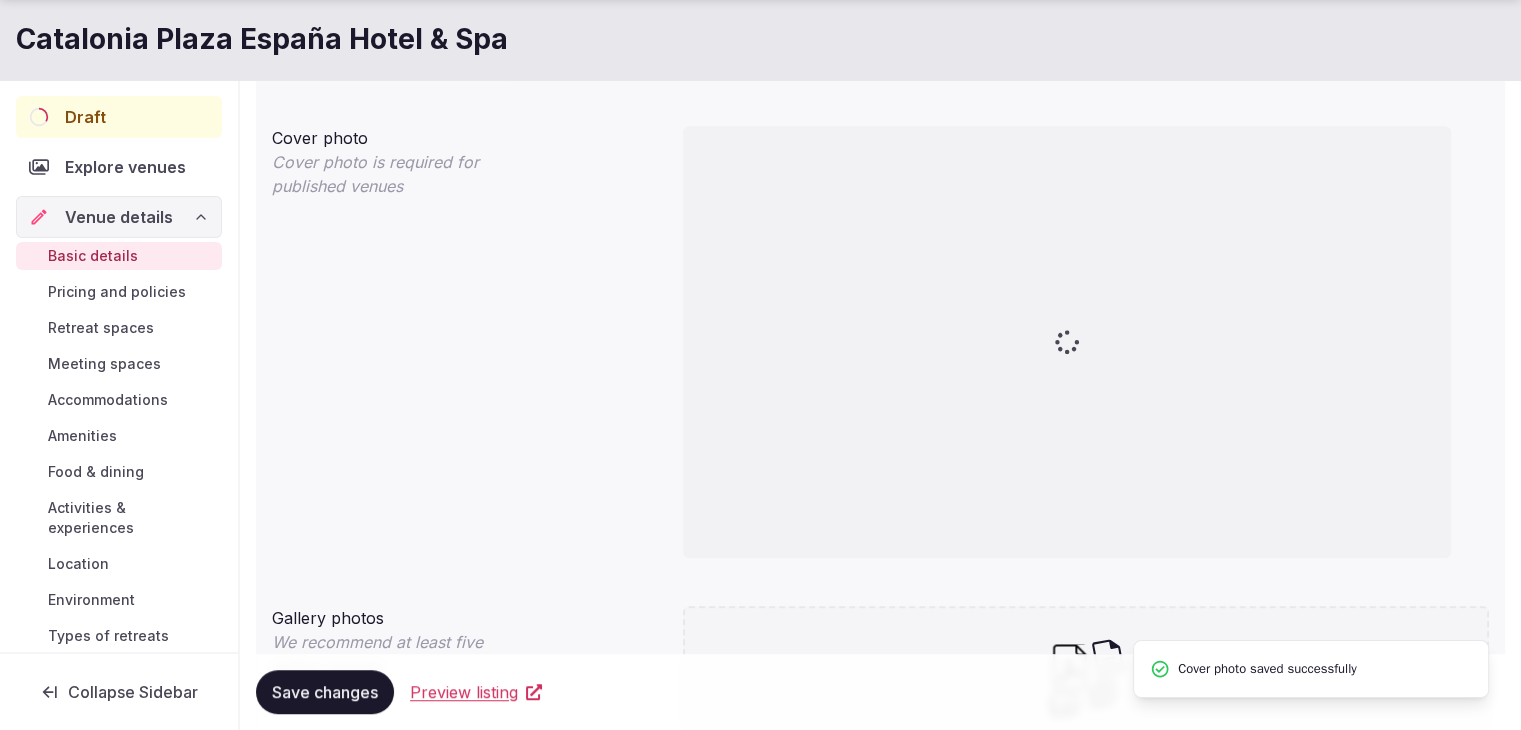 type on "**********" 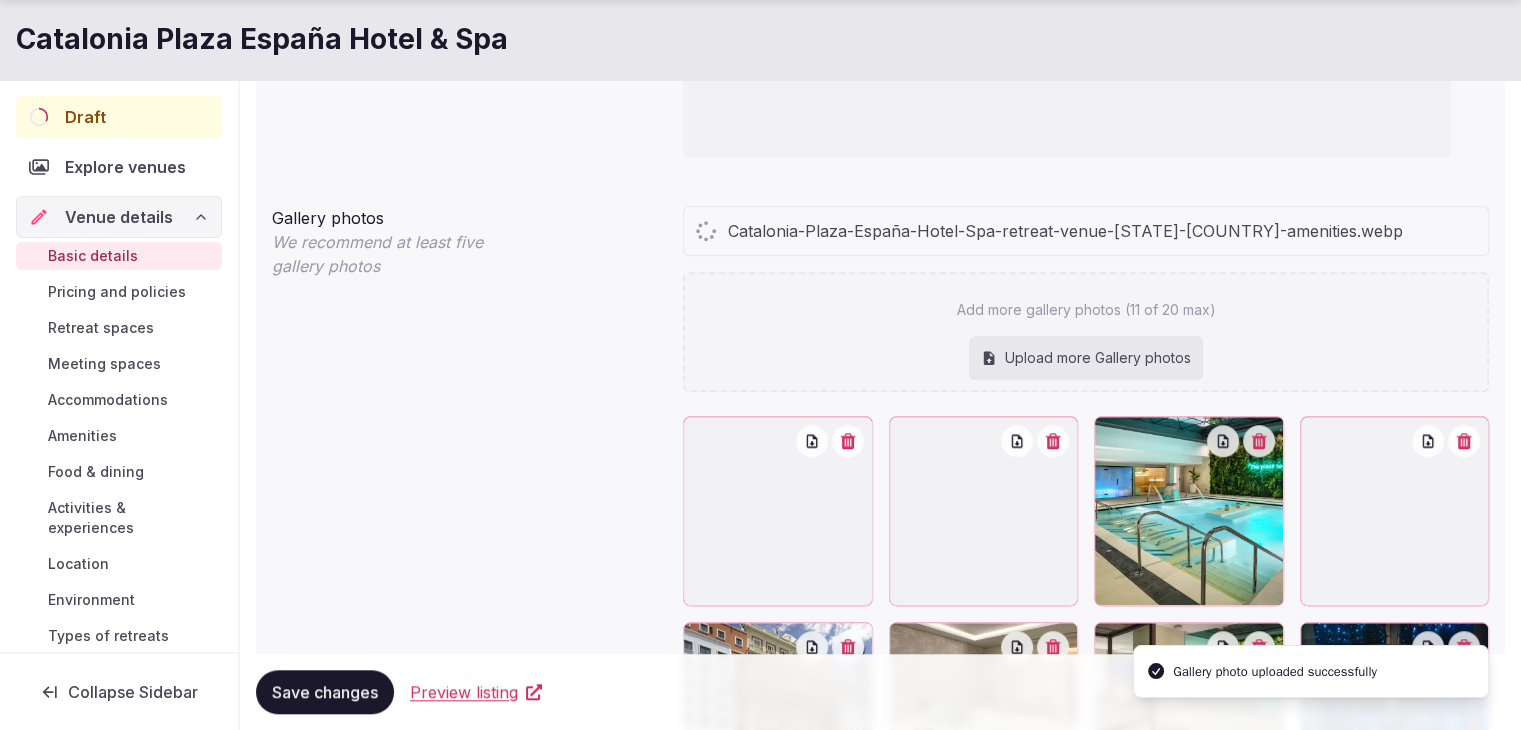 scroll, scrollTop: 1892, scrollLeft: 0, axis: vertical 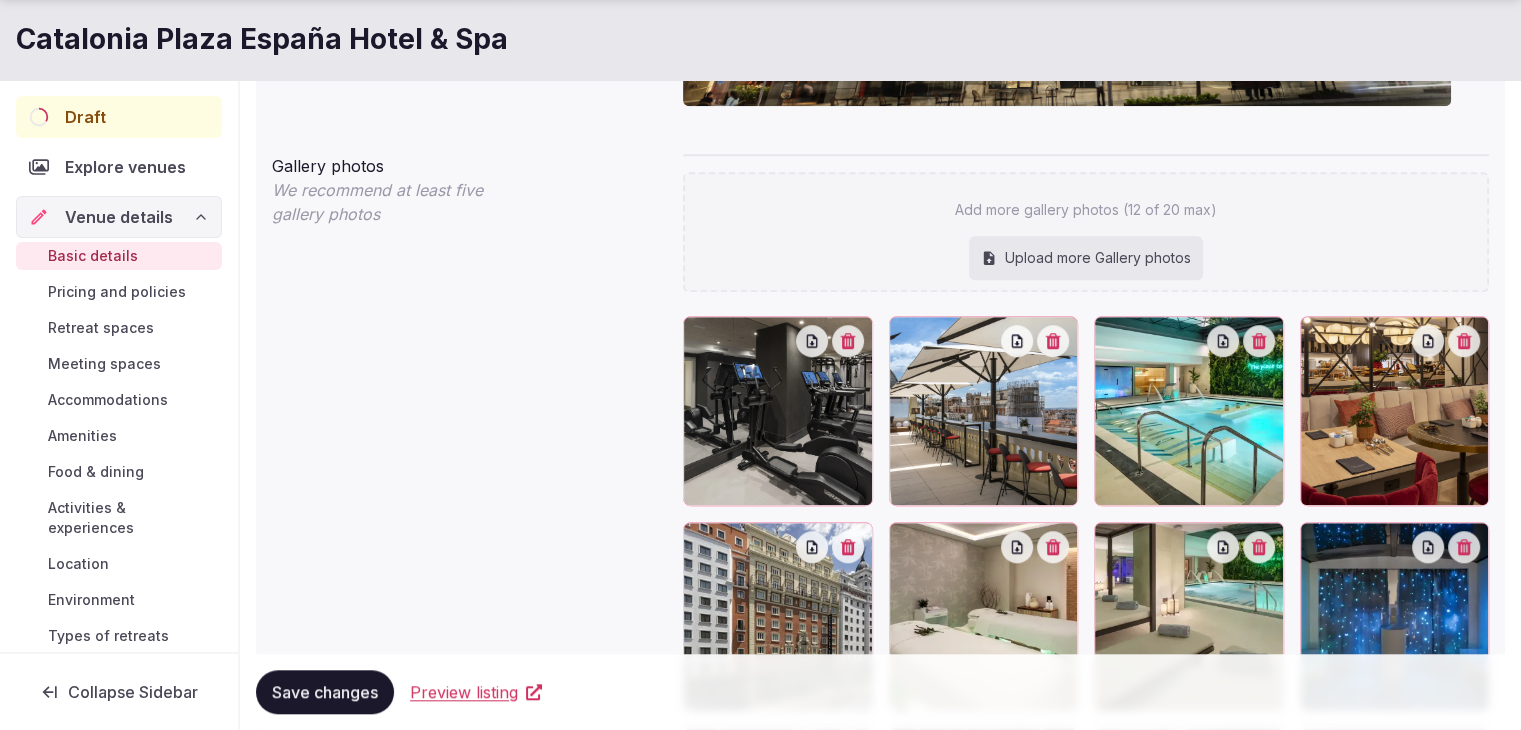 click on "Upload more Gallery photos" at bounding box center (1086, 258) 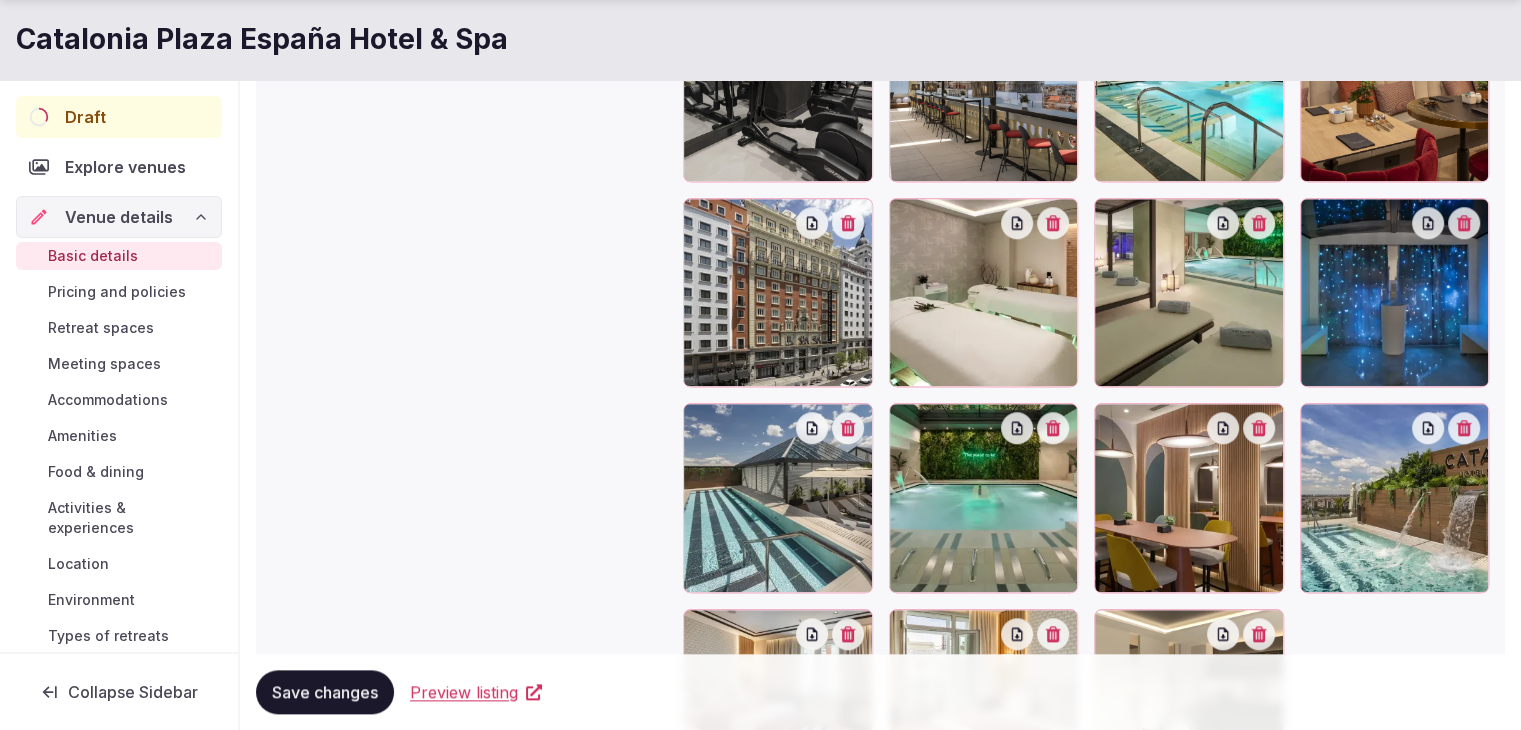 scroll, scrollTop: 1926, scrollLeft: 0, axis: vertical 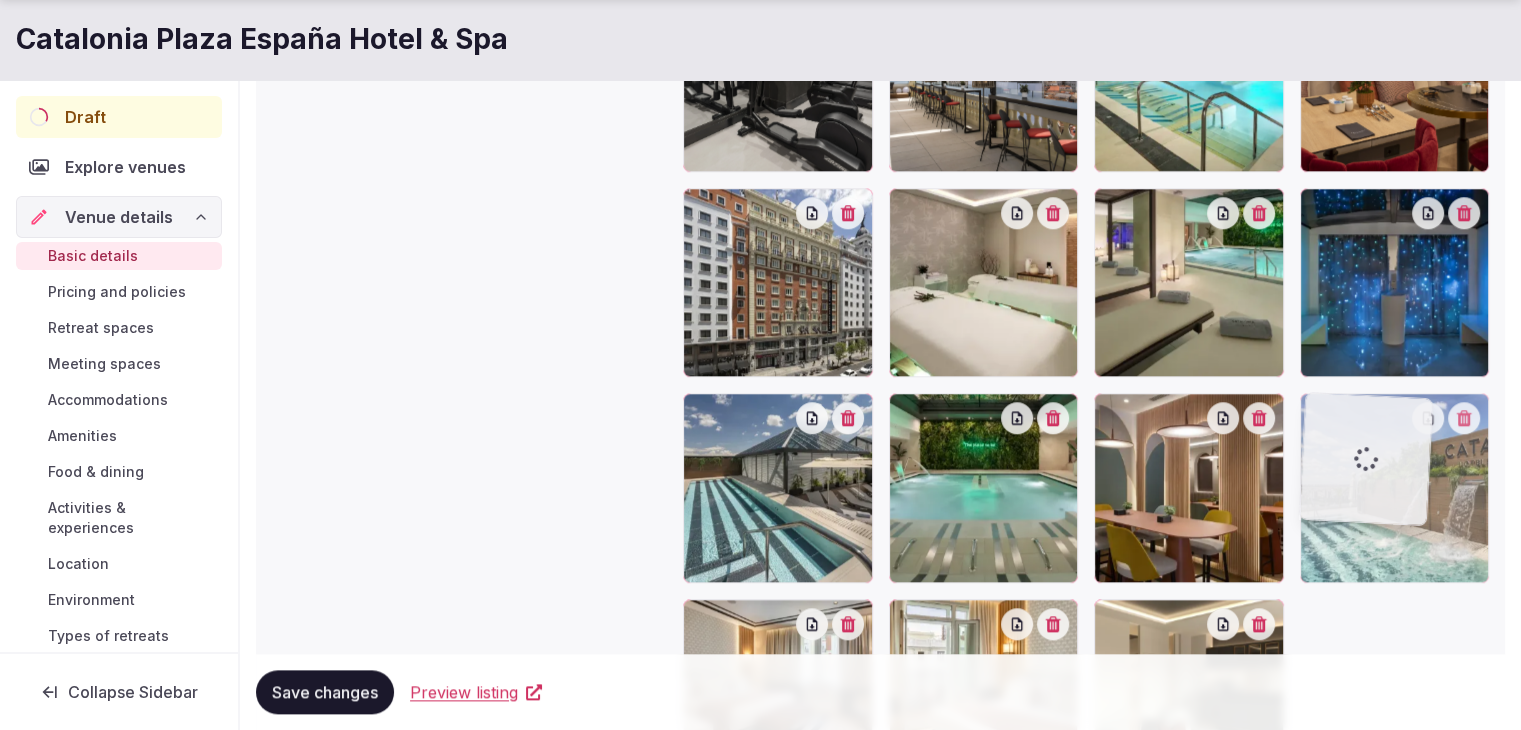 drag, startPoint x: 1320, startPoint y: 416, endPoint x: 976, endPoint y: 437, distance: 344.64038 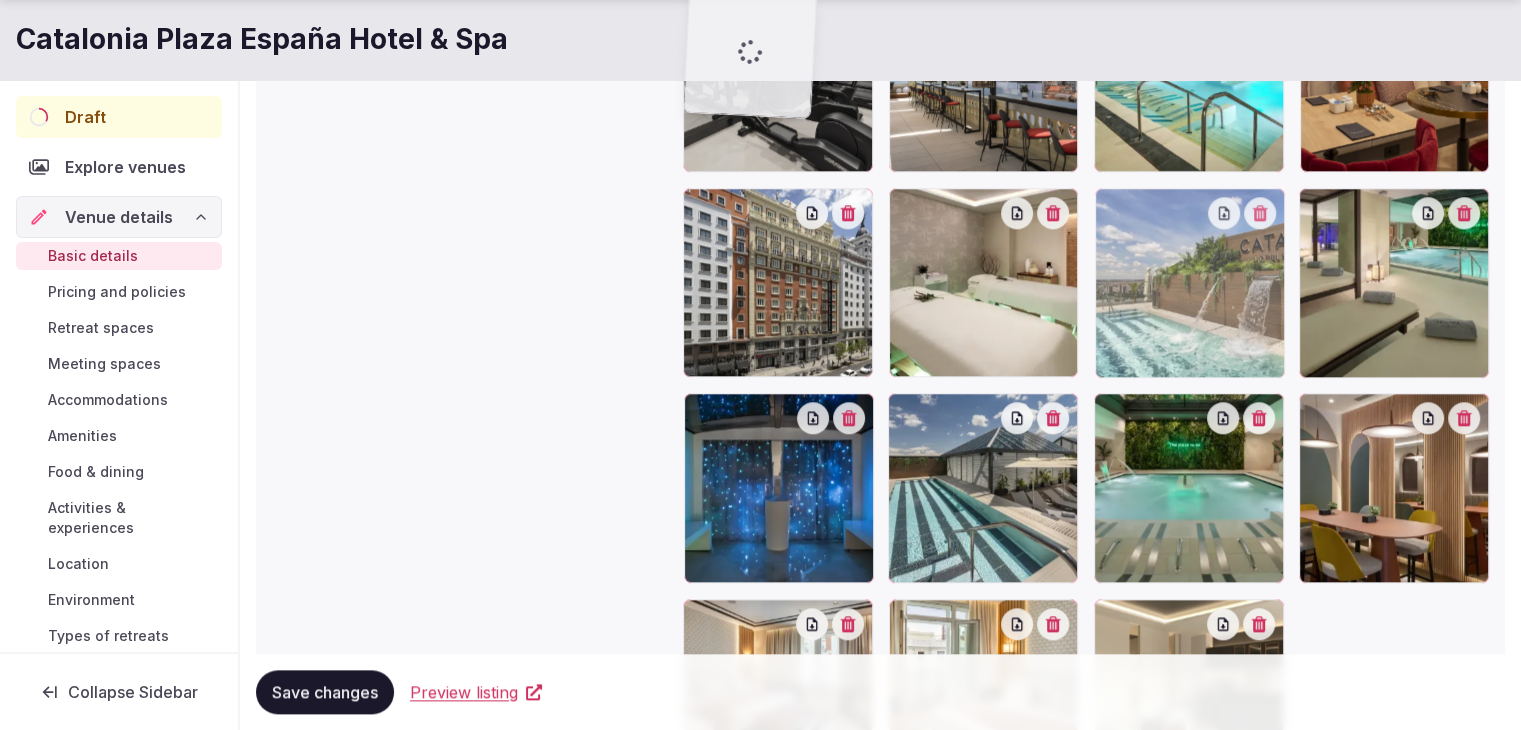 drag, startPoint x: 1313, startPoint y: 412, endPoint x: 780, endPoint y: 184, distance: 579.718 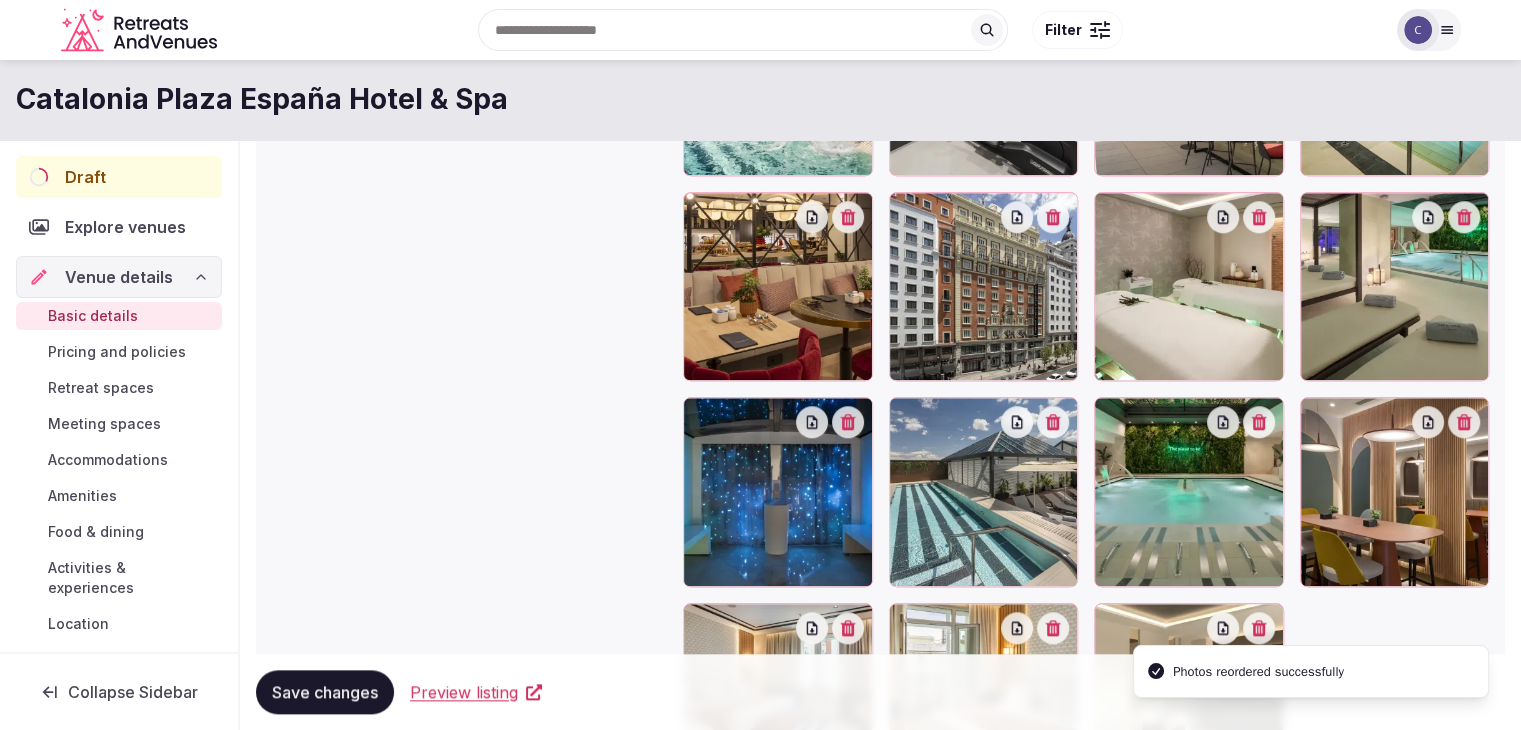 scroll, scrollTop: 1622, scrollLeft: 0, axis: vertical 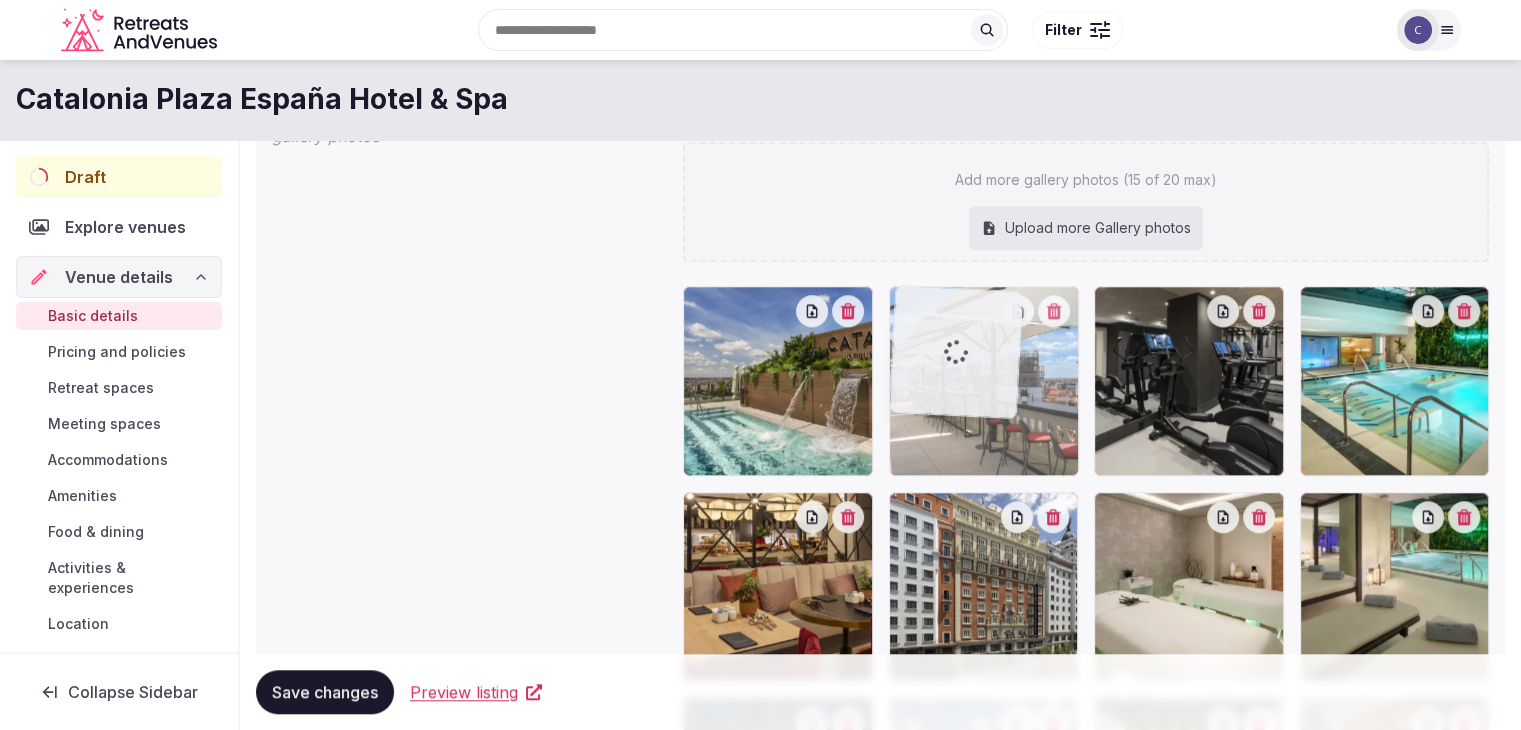 drag, startPoint x: 1106, startPoint y: 300, endPoint x: 950, endPoint y: 321, distance: 157.40712 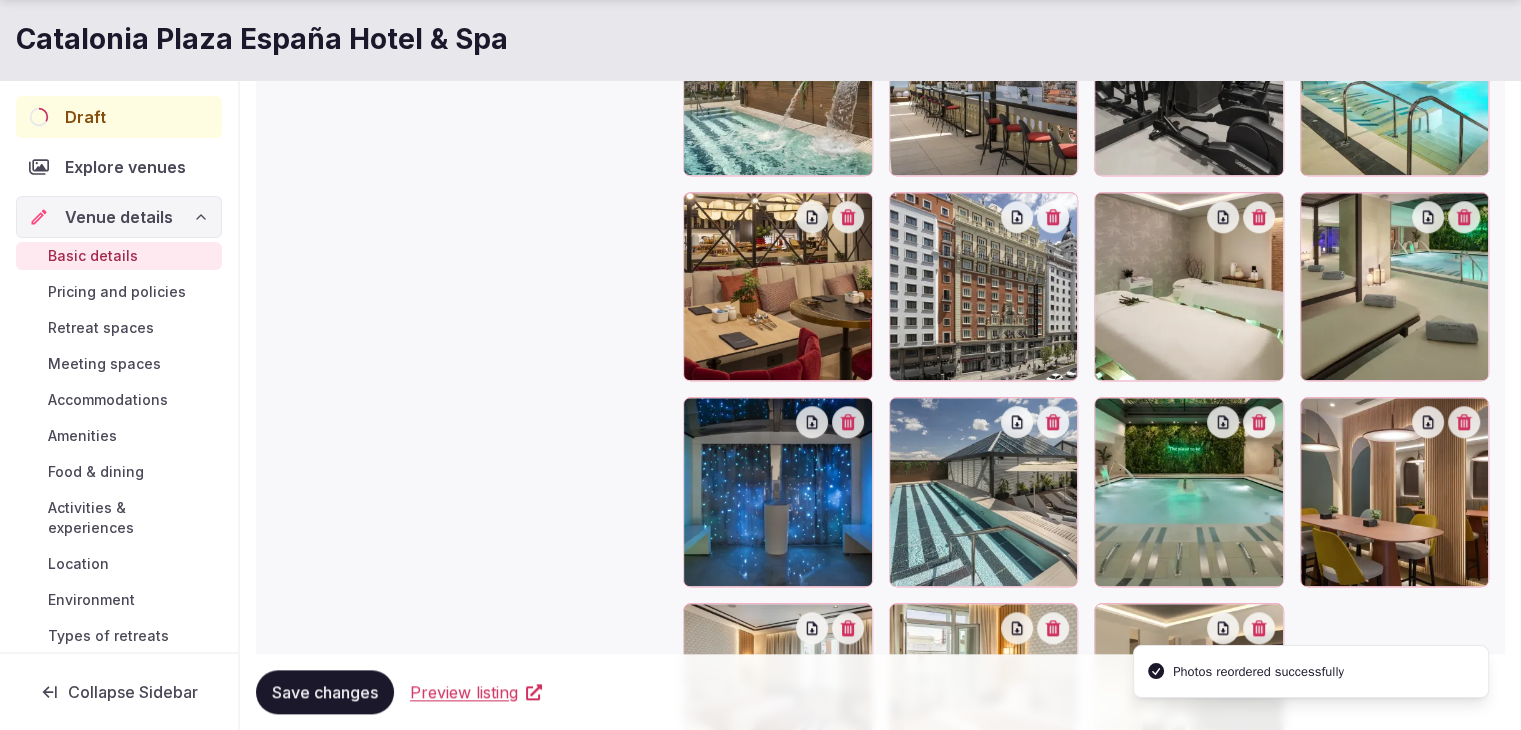 scroll, scrollTop: 2131, scrollLeft: 0, axis: vertical 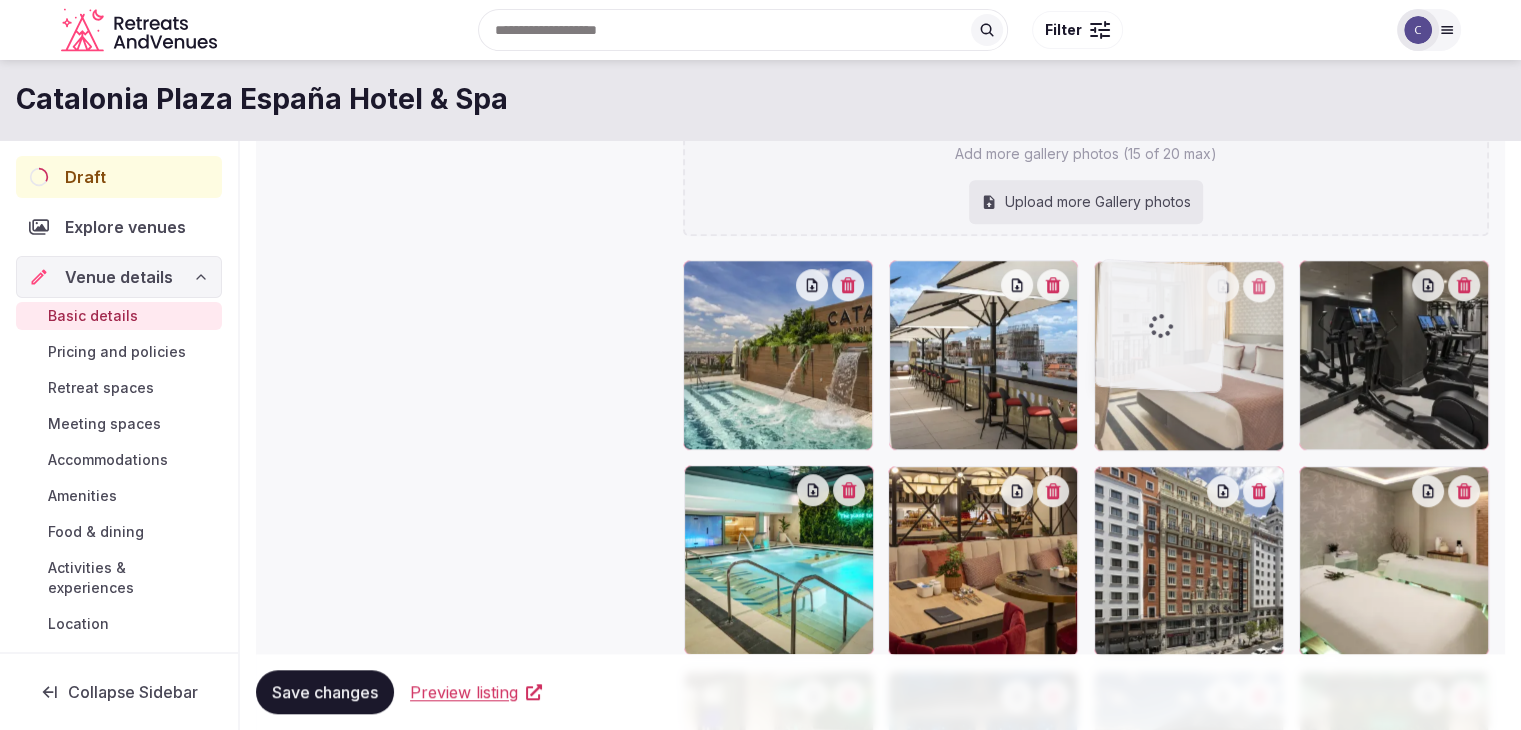 drag, startPoint x: 913, startPoint y: 417, endPoint x: 1123, endPoint y: 345, distance: 222 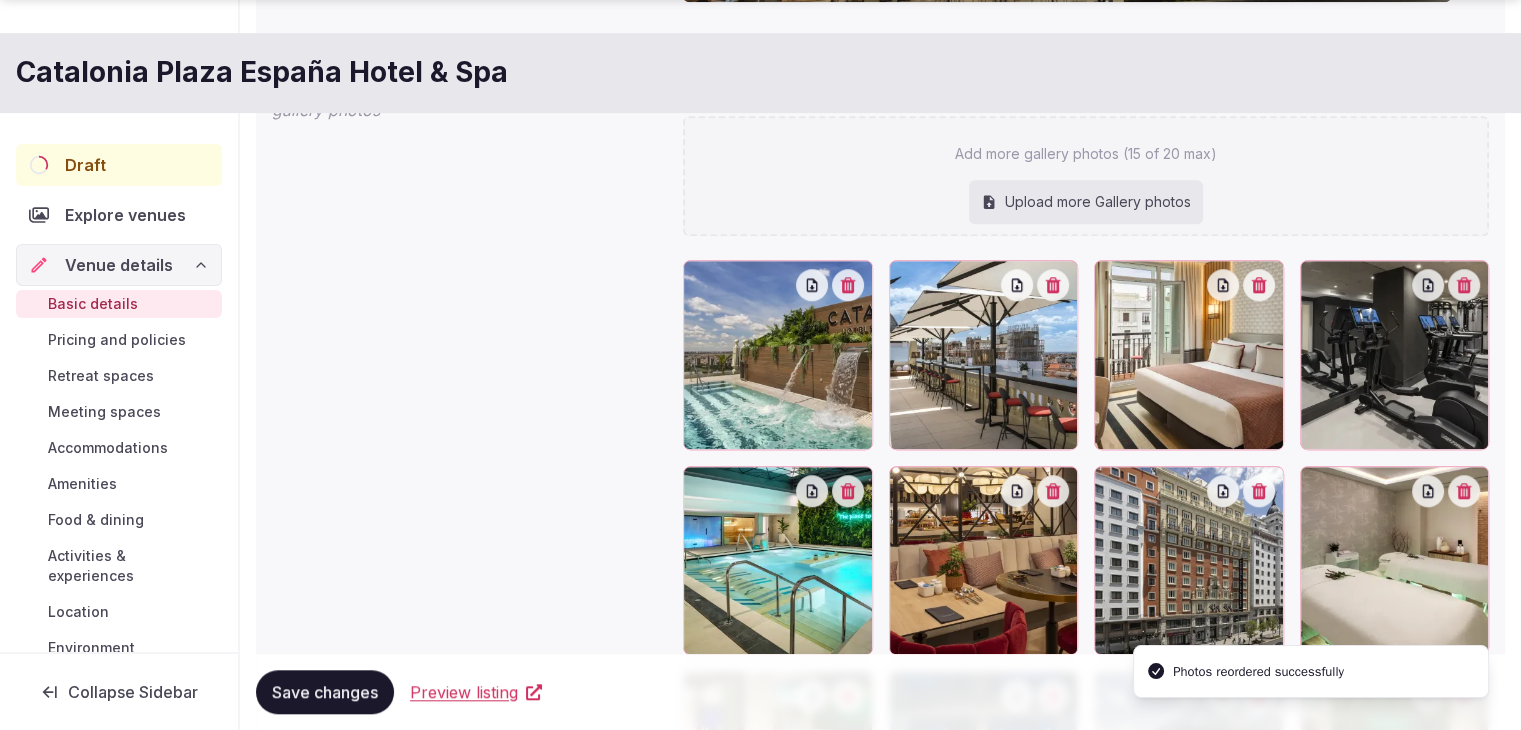 scroll, scrollTop: 1848, scrollLeft: 0, axis: vertical 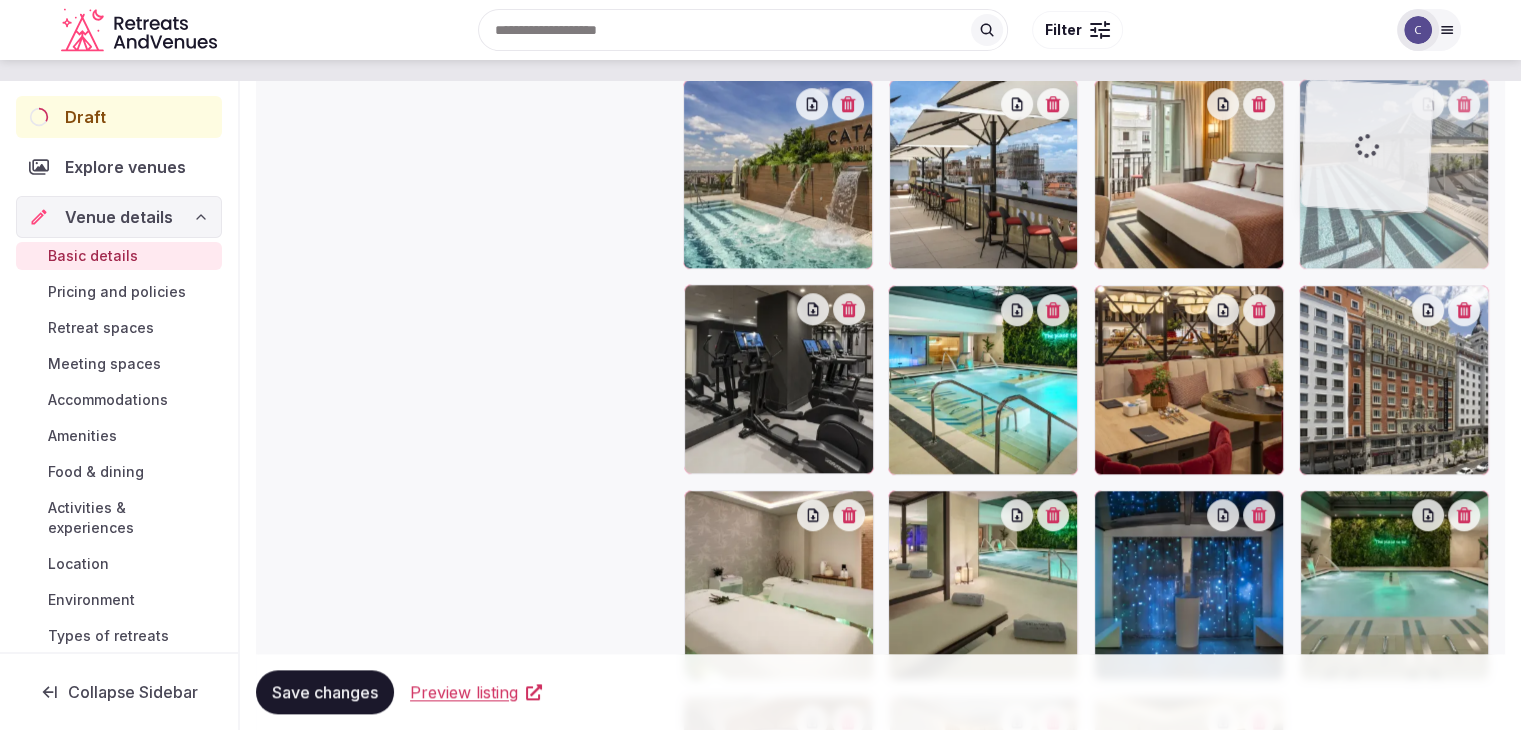 drag, startPoint x: 1114, startPoint y: 491, endPoint x: 1305, endPoint y: 131, distance: 407.53036 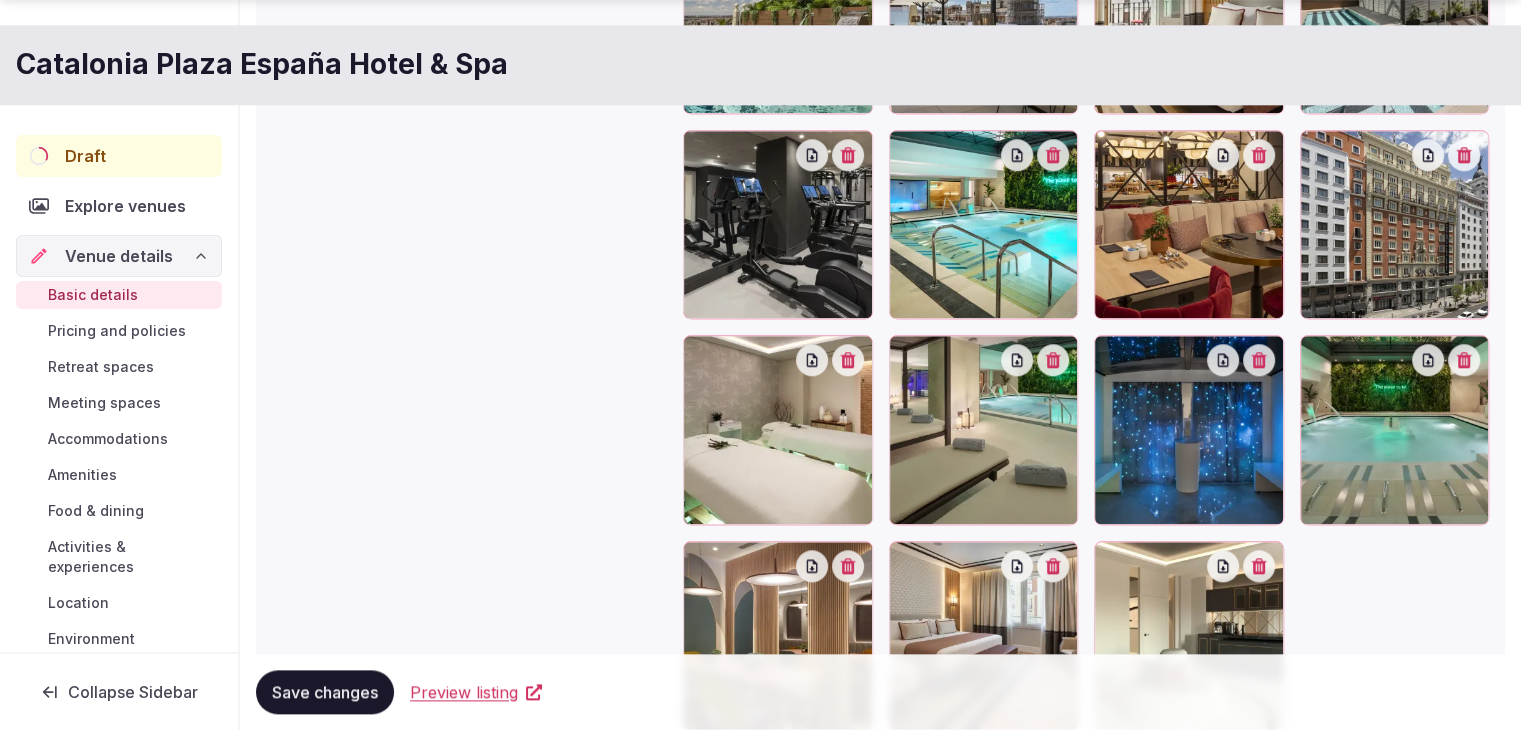 scroll, scrollTop: 2028, scrollLeft: 0, axis: vertical 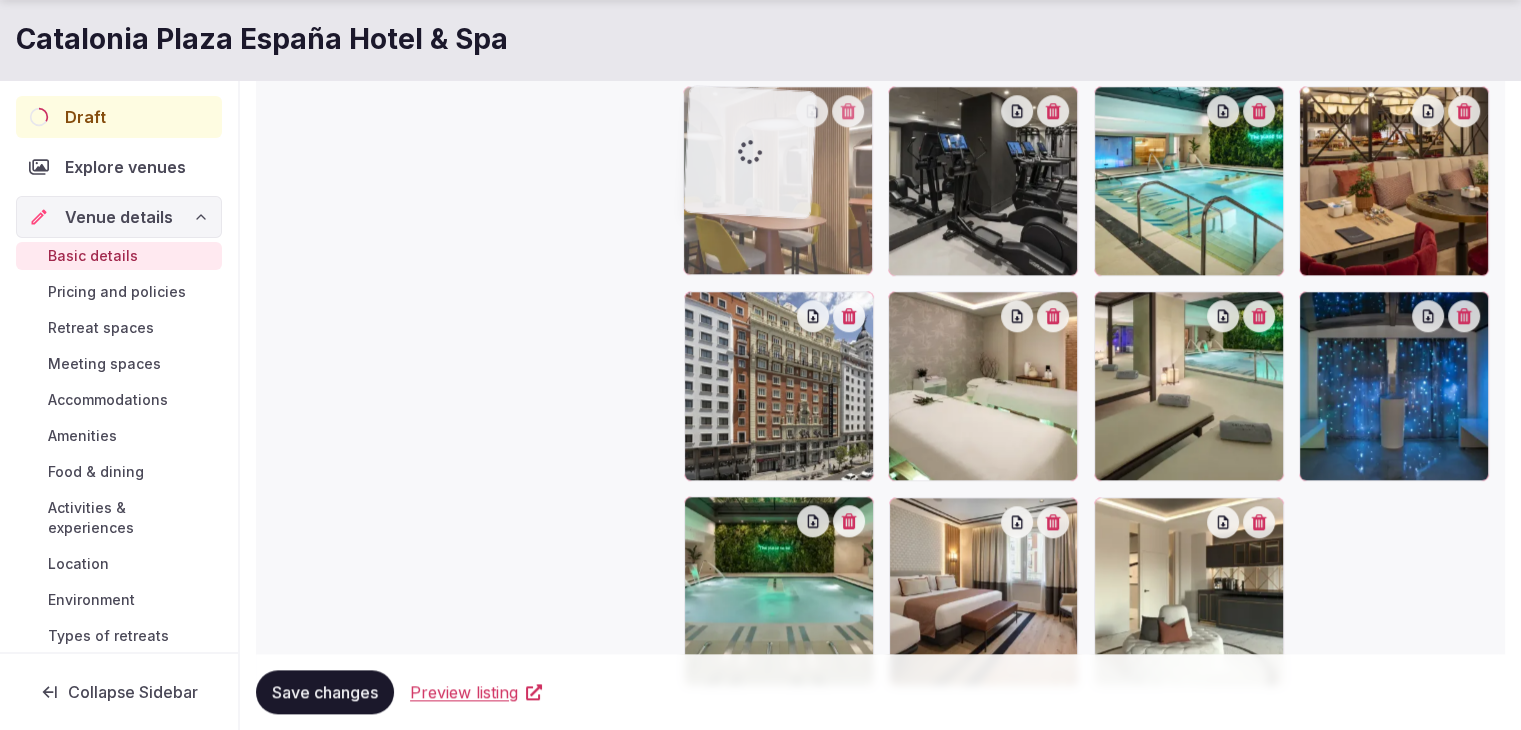 drag, startPoint x: 704, startPoint y: 506, endPoint x: 752, endPoint y: 172, distance: 337.4315 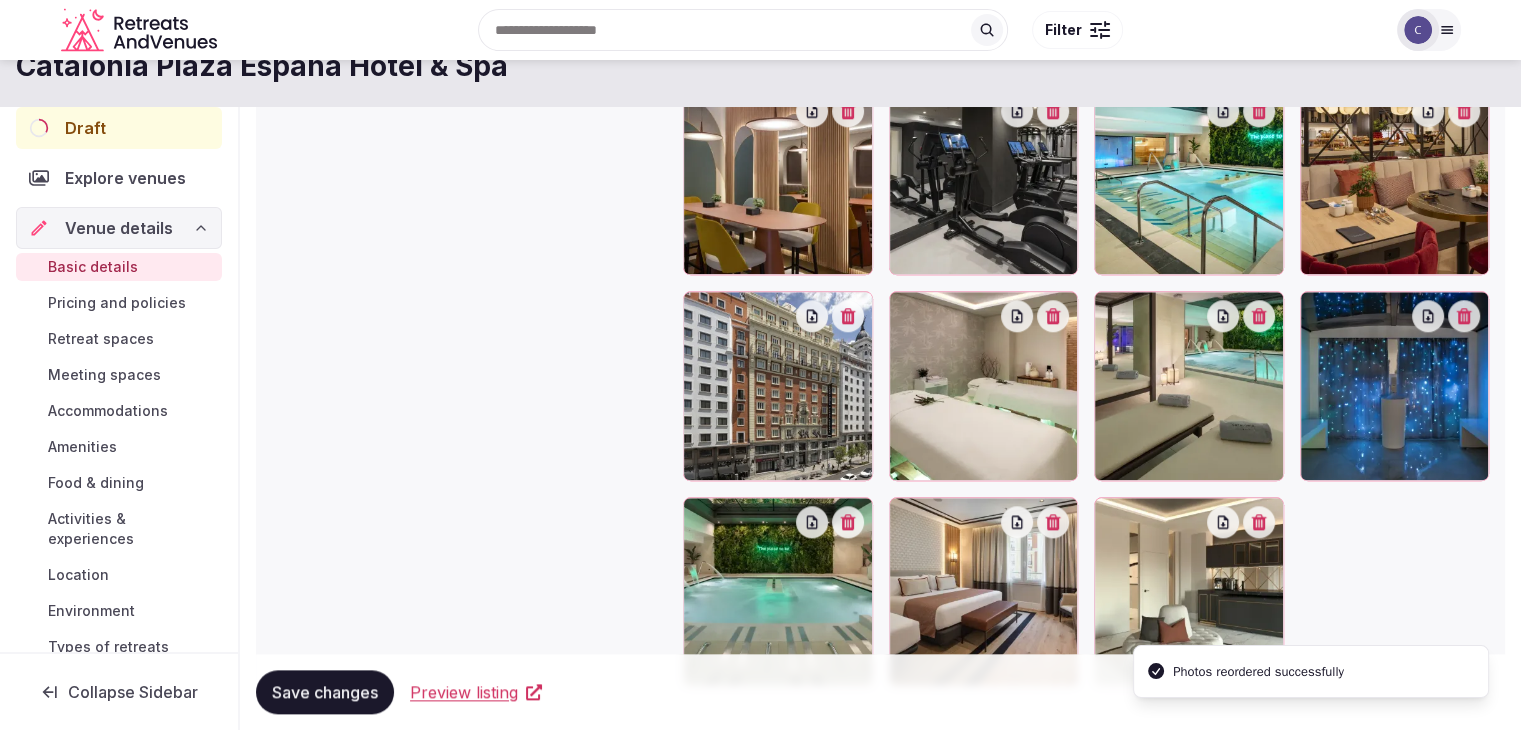 scroll, scrollTop: 1928, scrollLeft: 0, axis: vertical 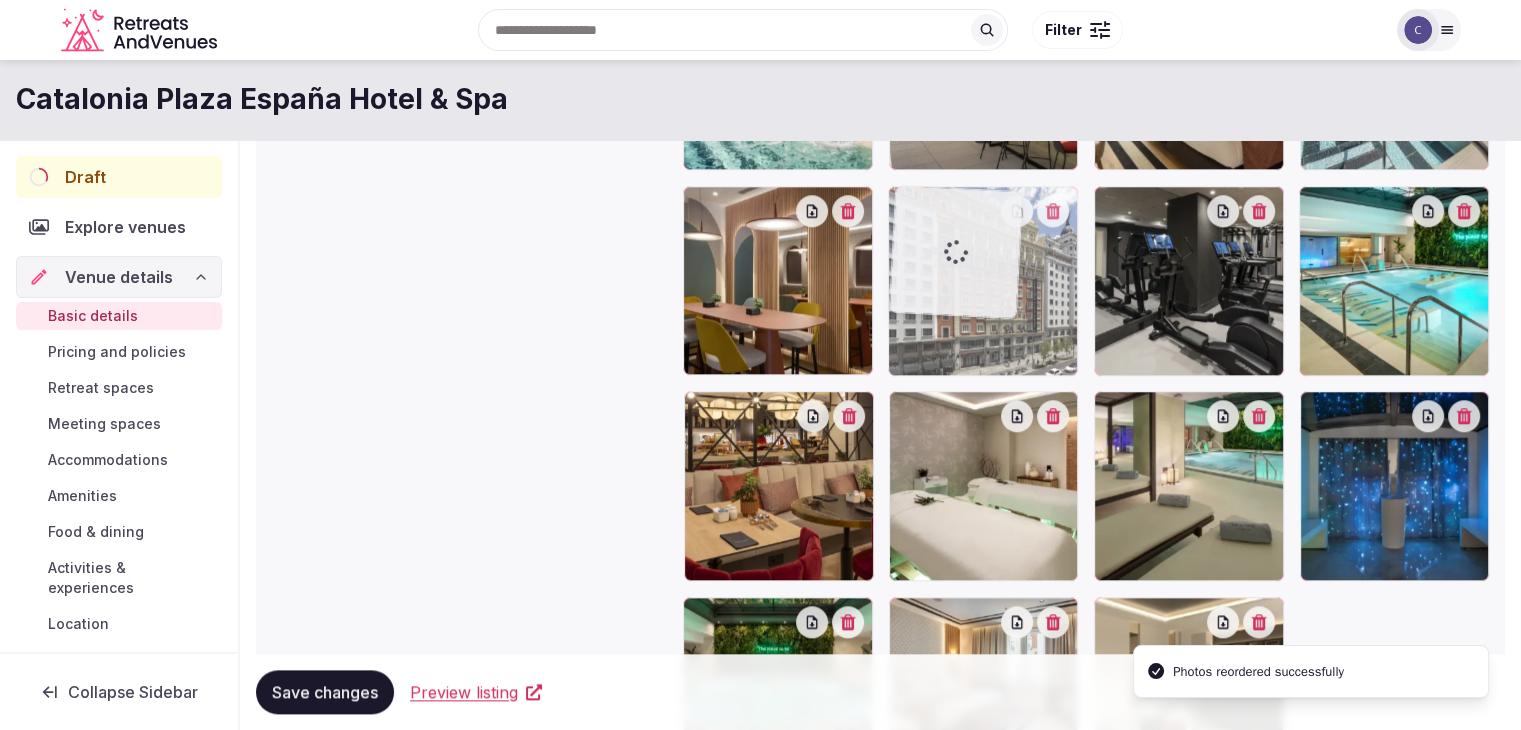 drag, startPoint x: 706, startPoint y: 402, endPoint x: 941, endPoint y: 253, distance: 278.25528 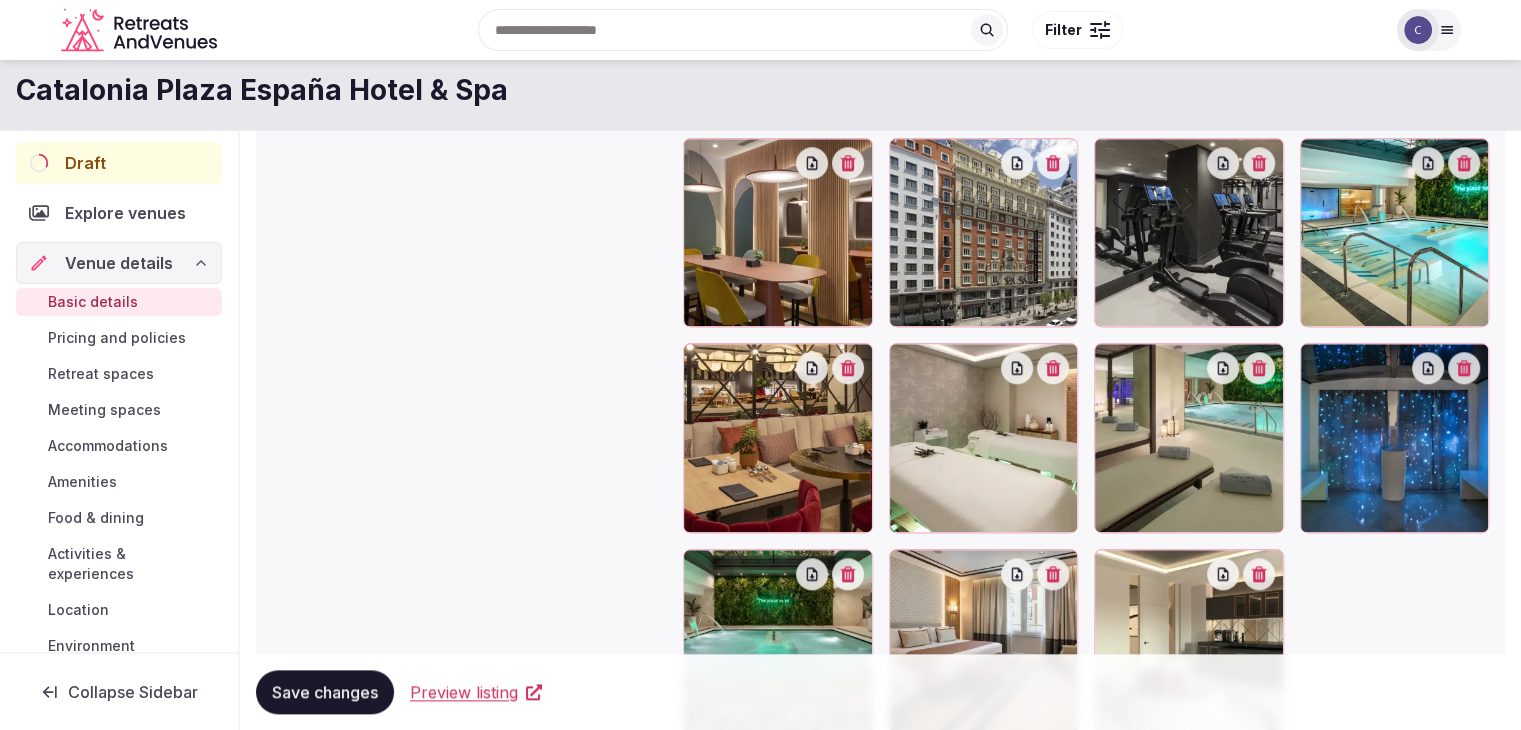 scroll, scrollTop: 1928, scrollLeft: 0, axis: vertical 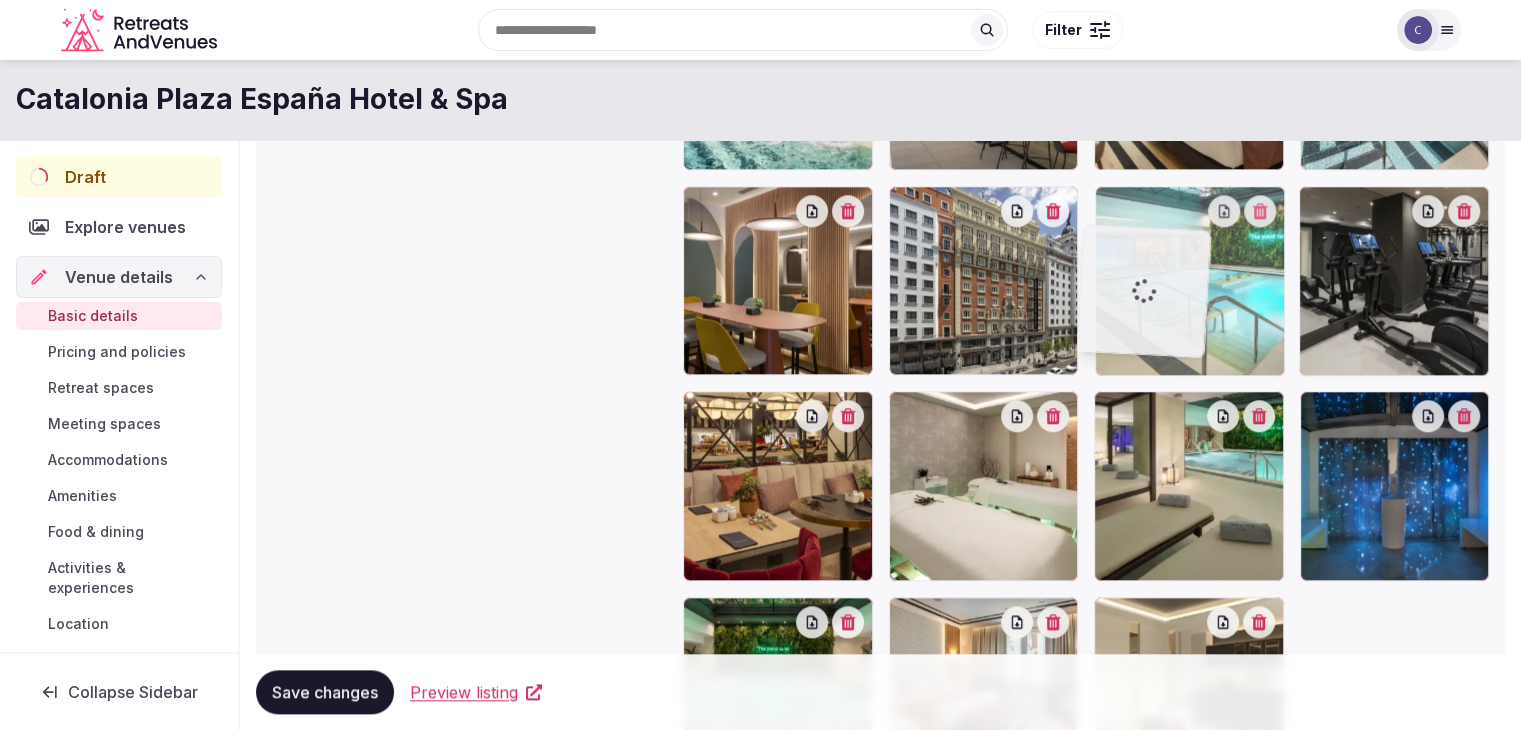 drag, startPoint x: 1326, startPoint y: 205, endPoint x: 1107, endPoint y: 247, distance: 222.99103 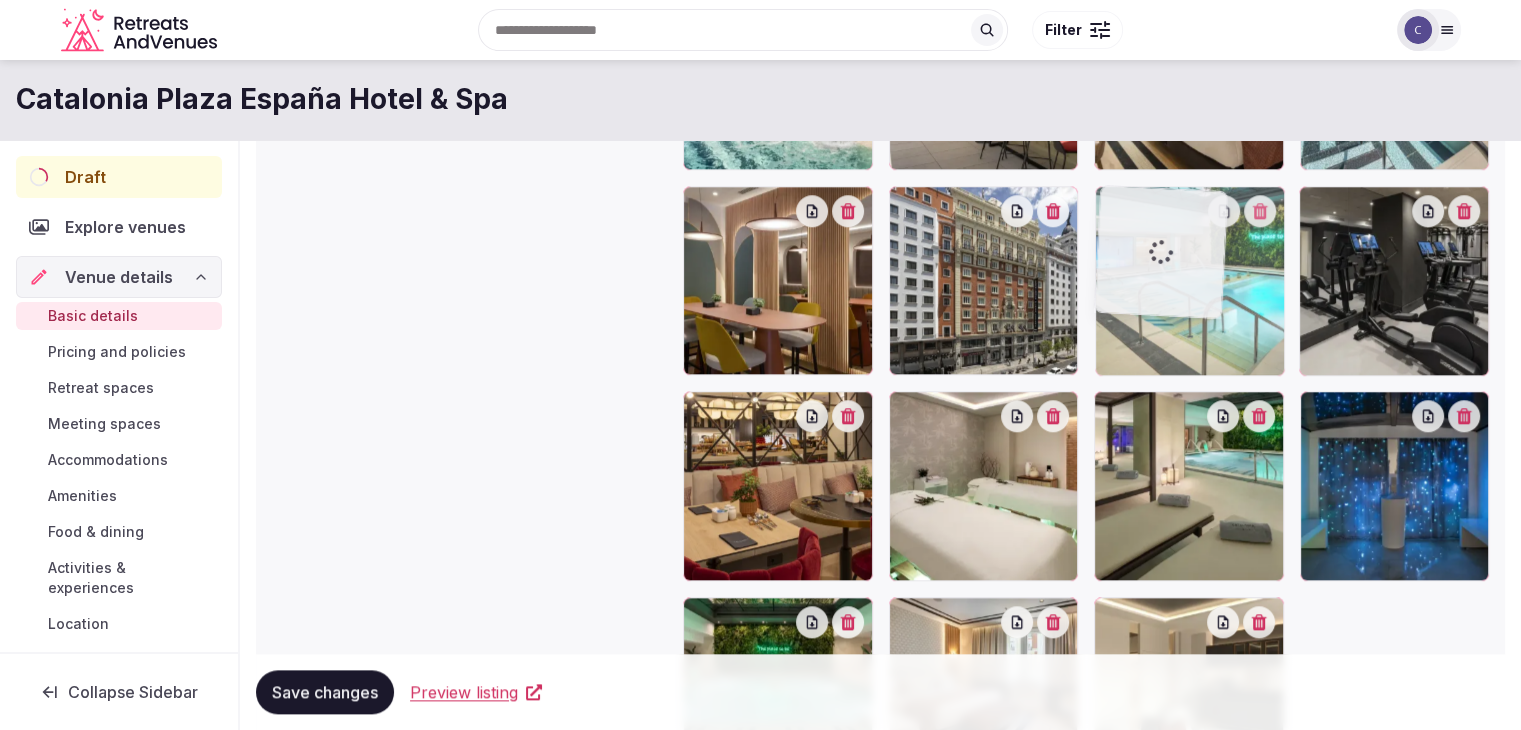 click on "**********" at bounding box center [760, -1563] 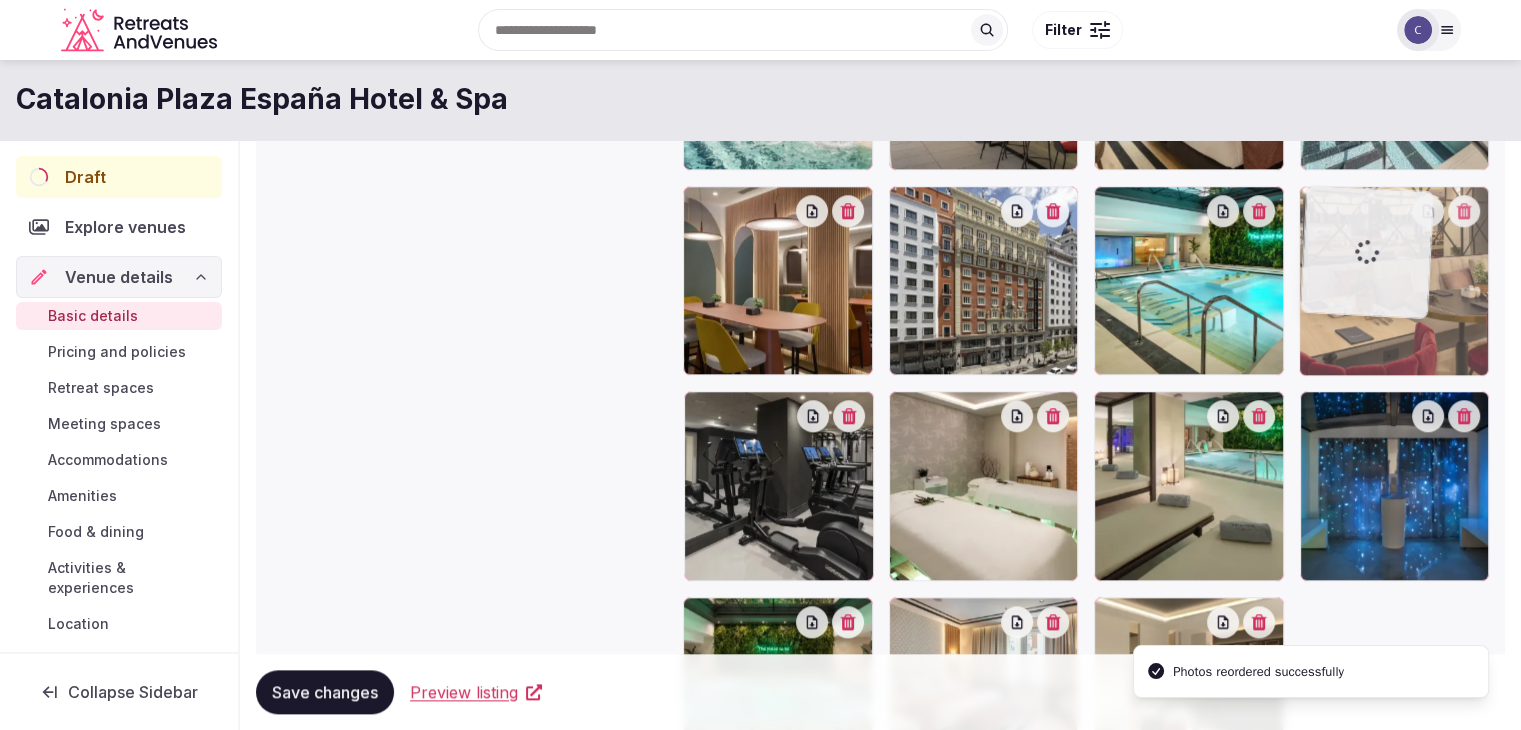 drag, startPoint x: 700, startPoint y: 413, endPoint x: 1349, endPoint y: 242, distance: 671.1498 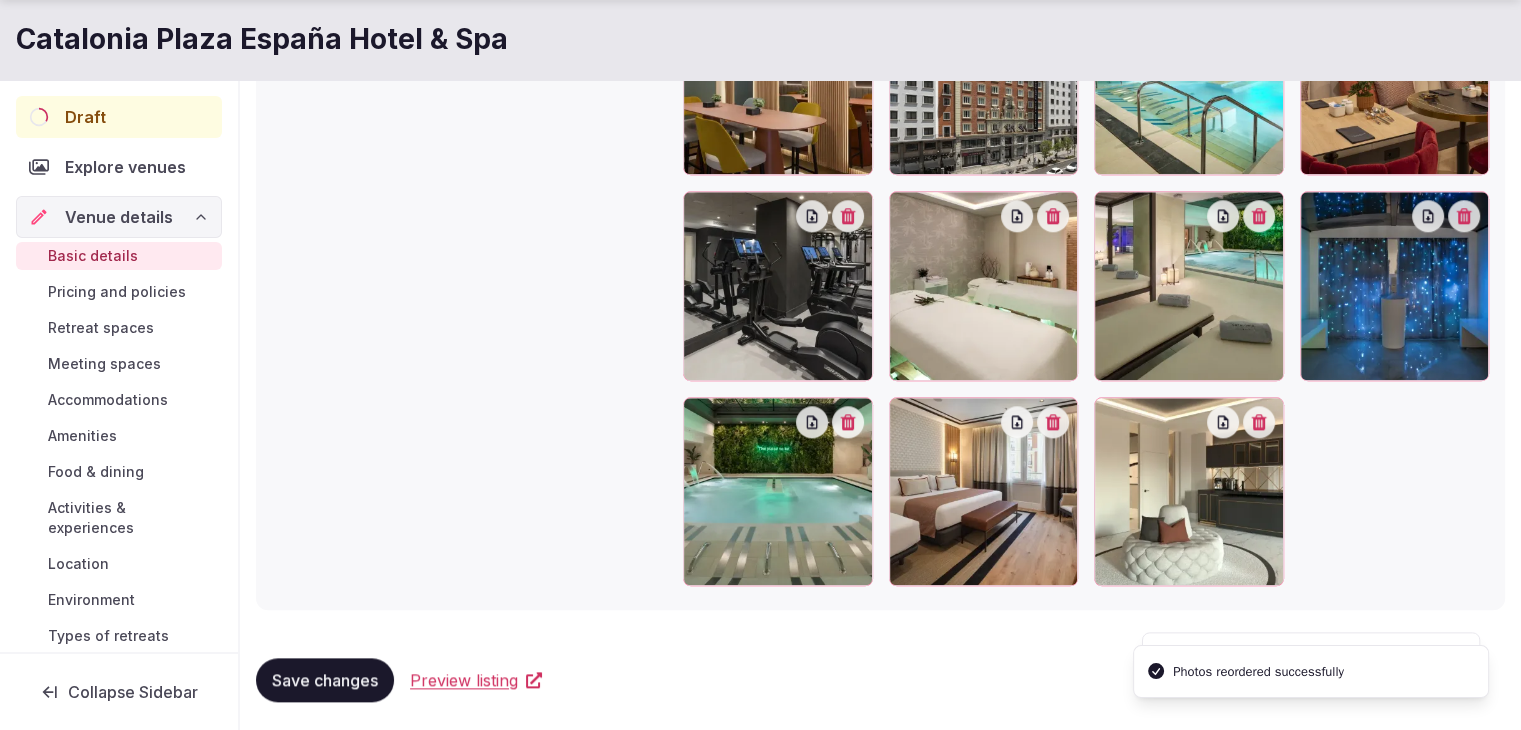 scroll, scrollTop: 2131, scrollLeft: 0, axis: vertical 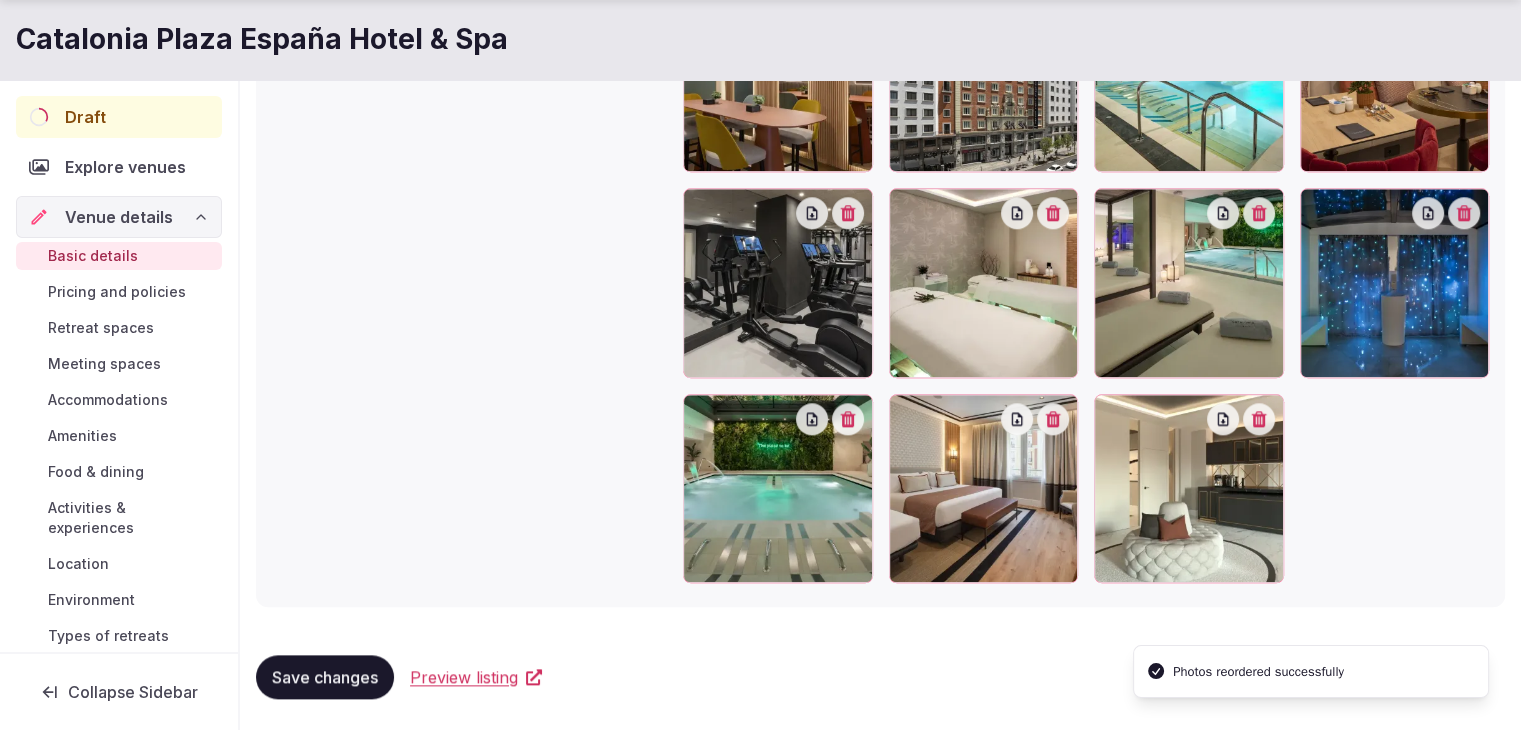 click on "Save changes" at bounding box center (325, 677) 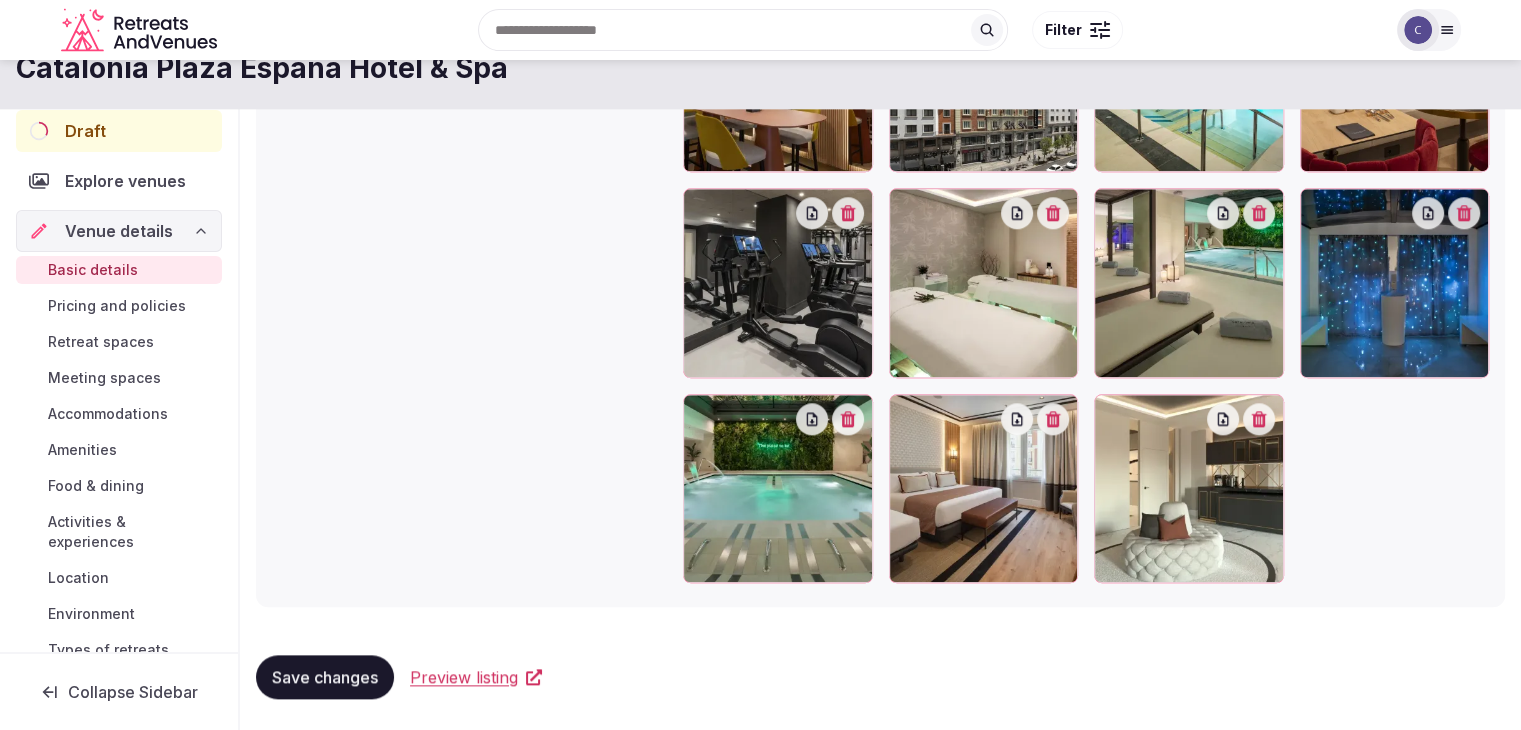 scroll, scrollTop: 2031, scrollLeft: 0, axis: vertical 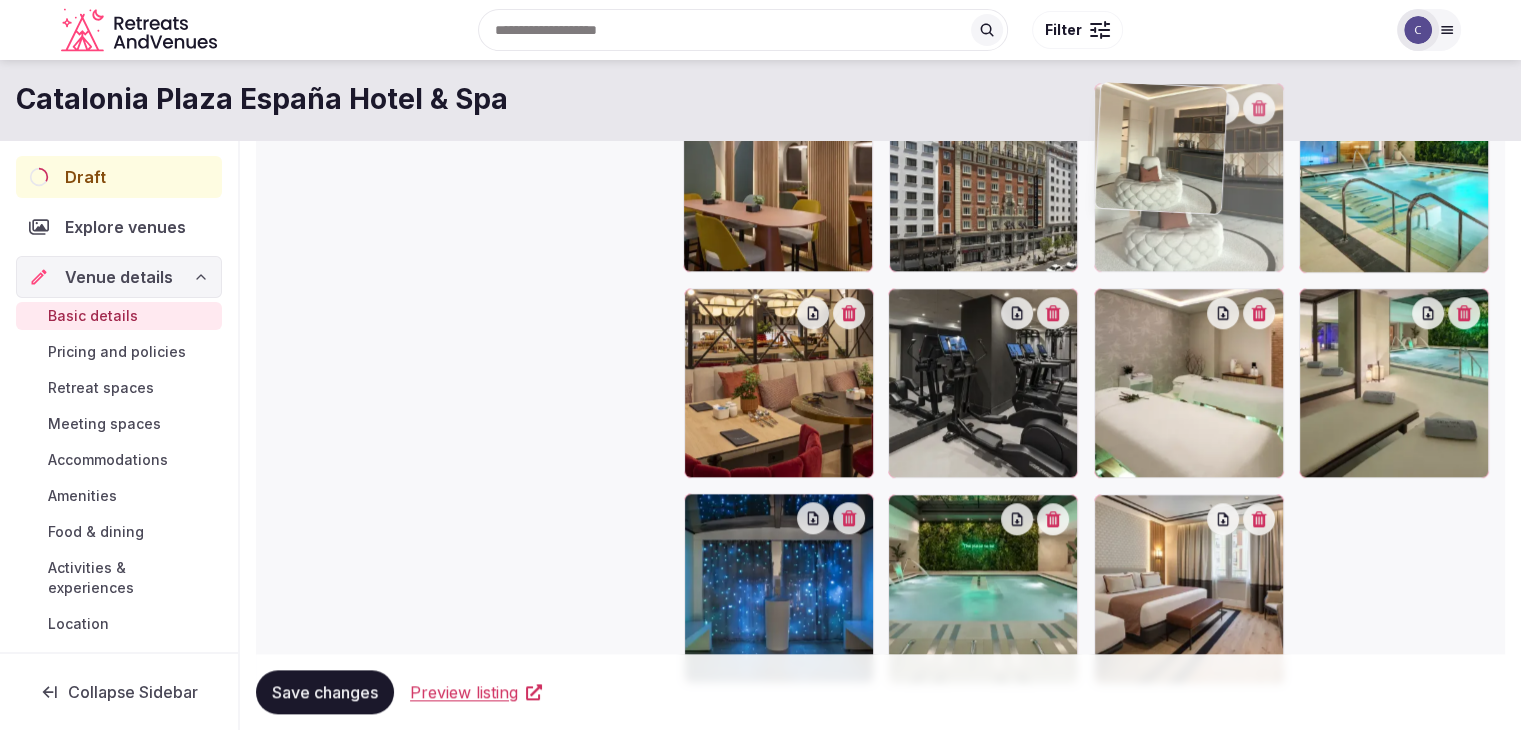 drag, startPoint x: 1116, startPoint y: 512, endPoint x: 1150, endPoint y: 181, distance: 332.74164 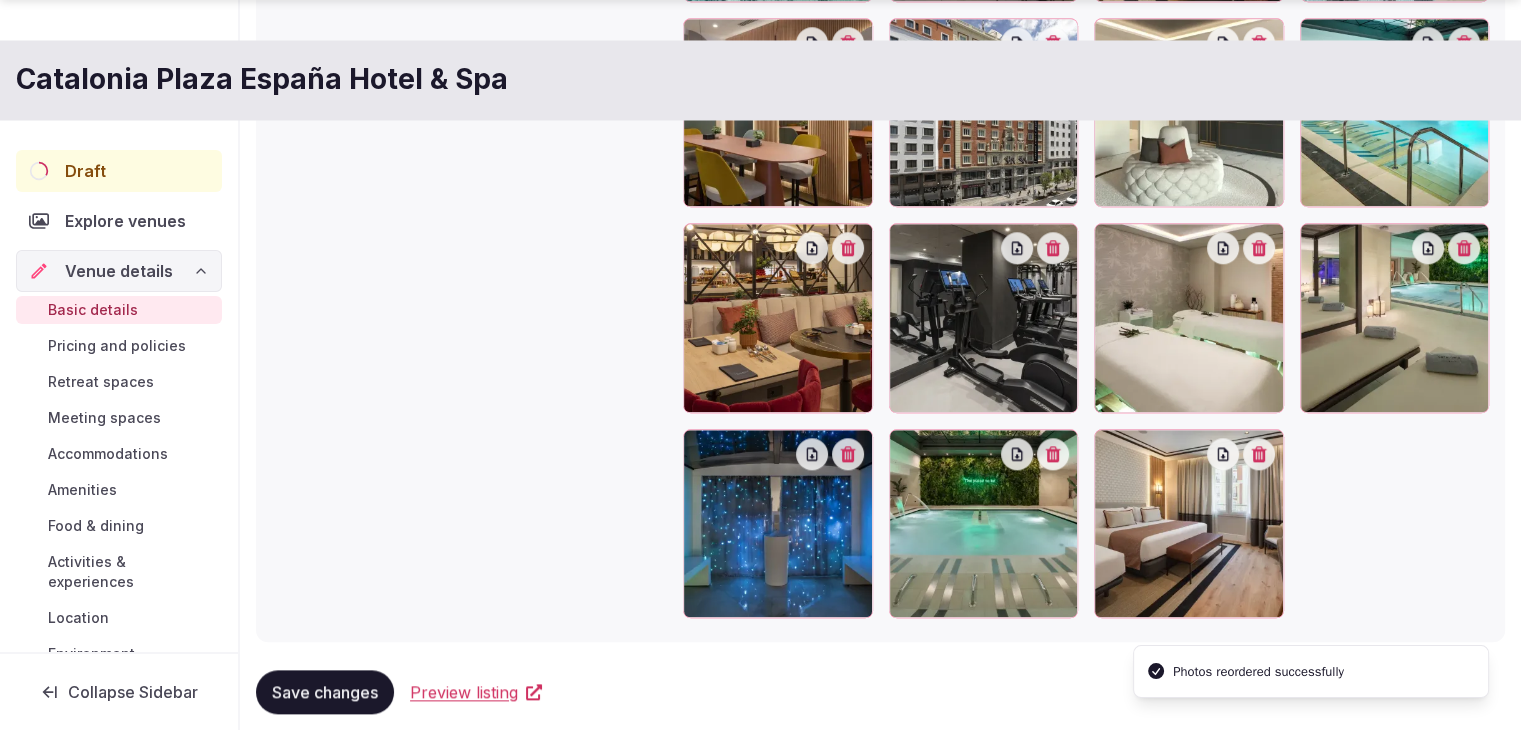 scroll, scrollTop: 2131, scrollLeft: 0, axis: vertical 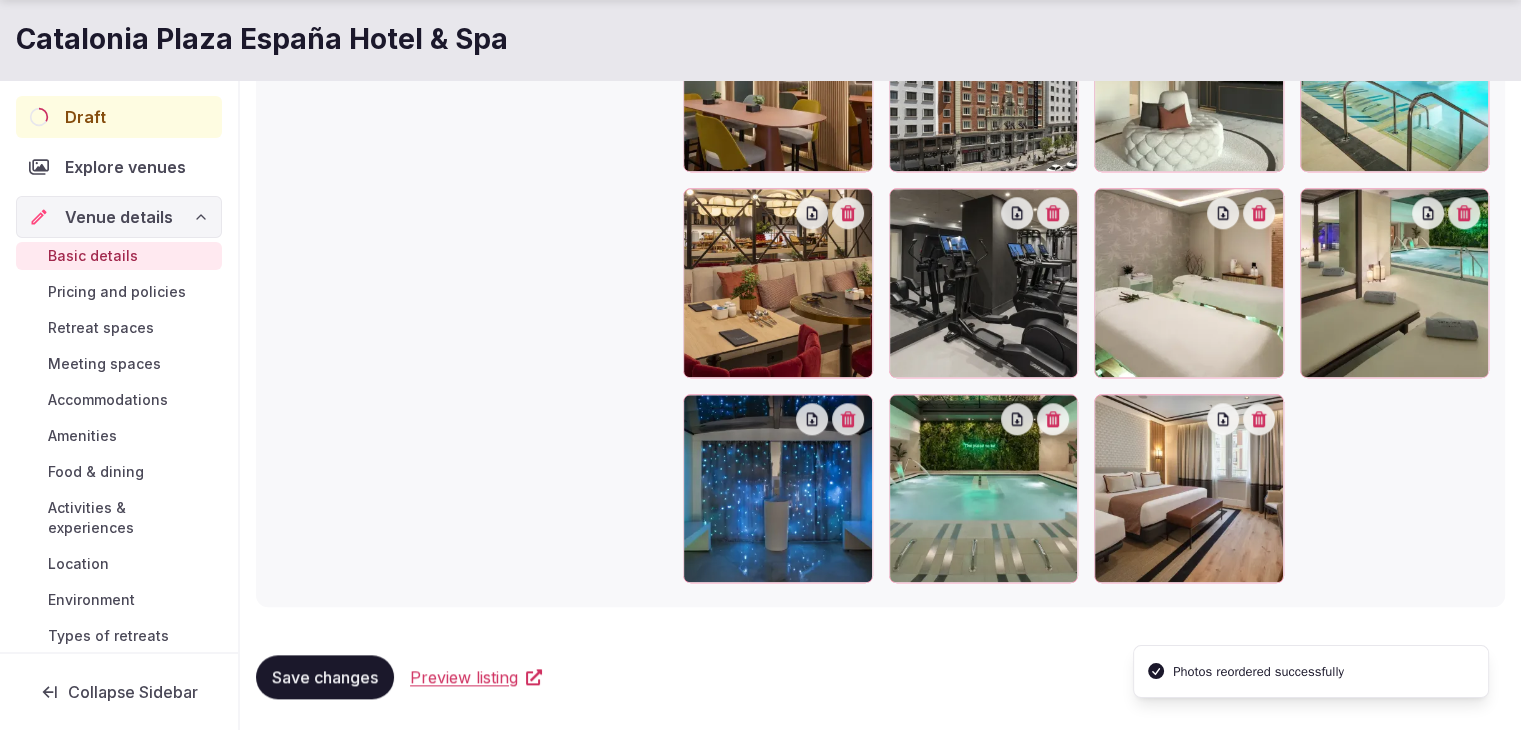 click on "Save changes" at bounding box center [325, 677] 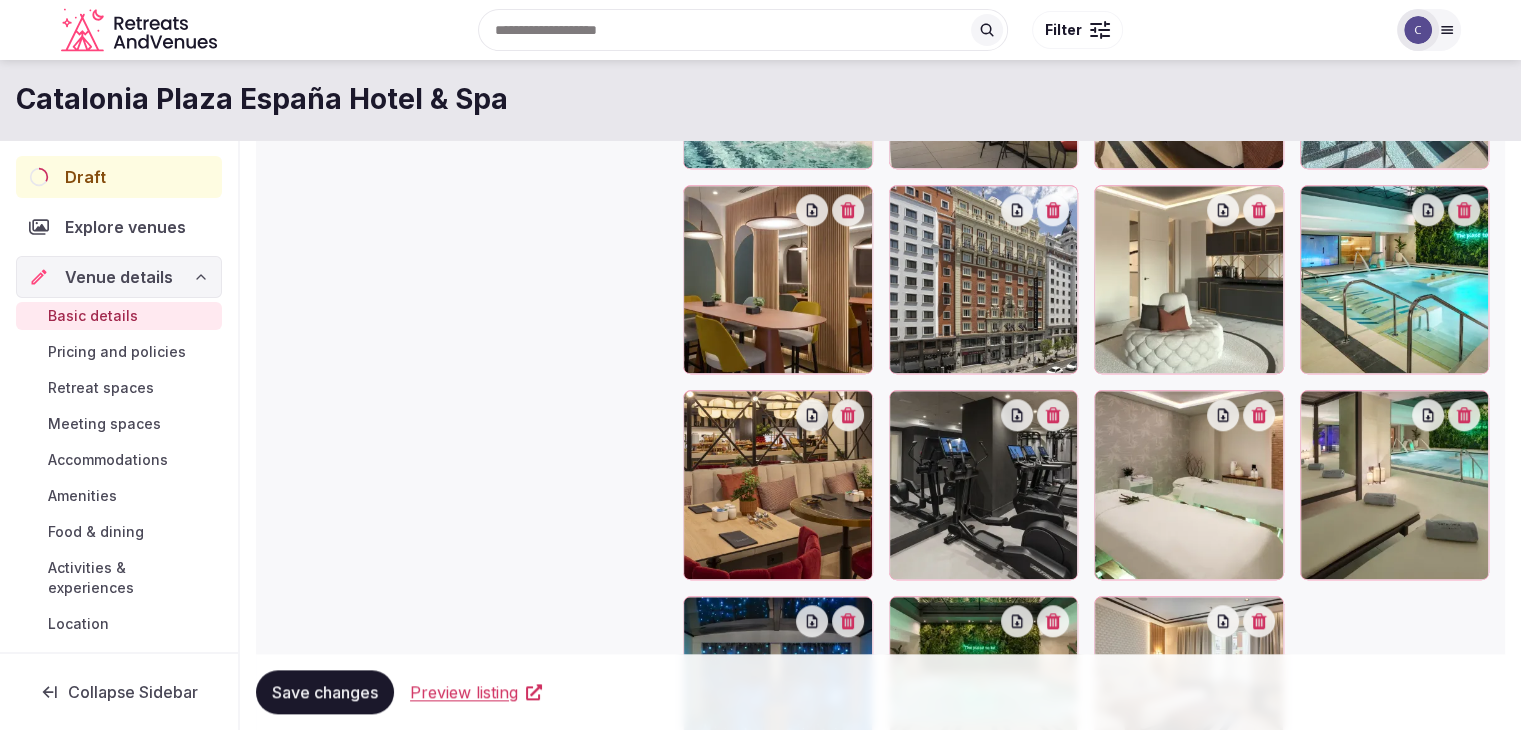 scroll, scrollTop: 1831, scrollLeft: 0, axis: vertical 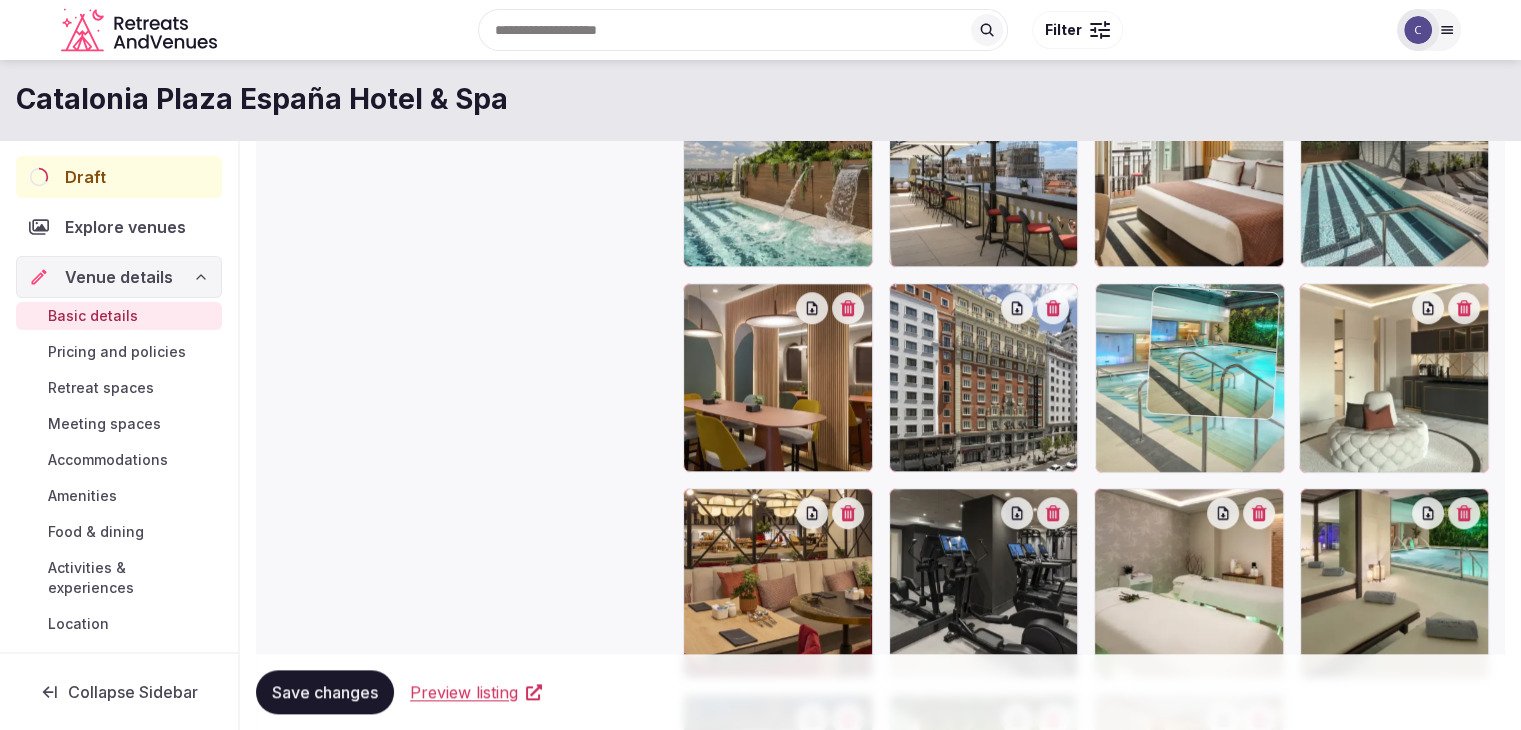 drag, startPoint x: 1321, startPoint y: 301, endPoint x: 1139, endPoint y: 312, distance: 182.3321 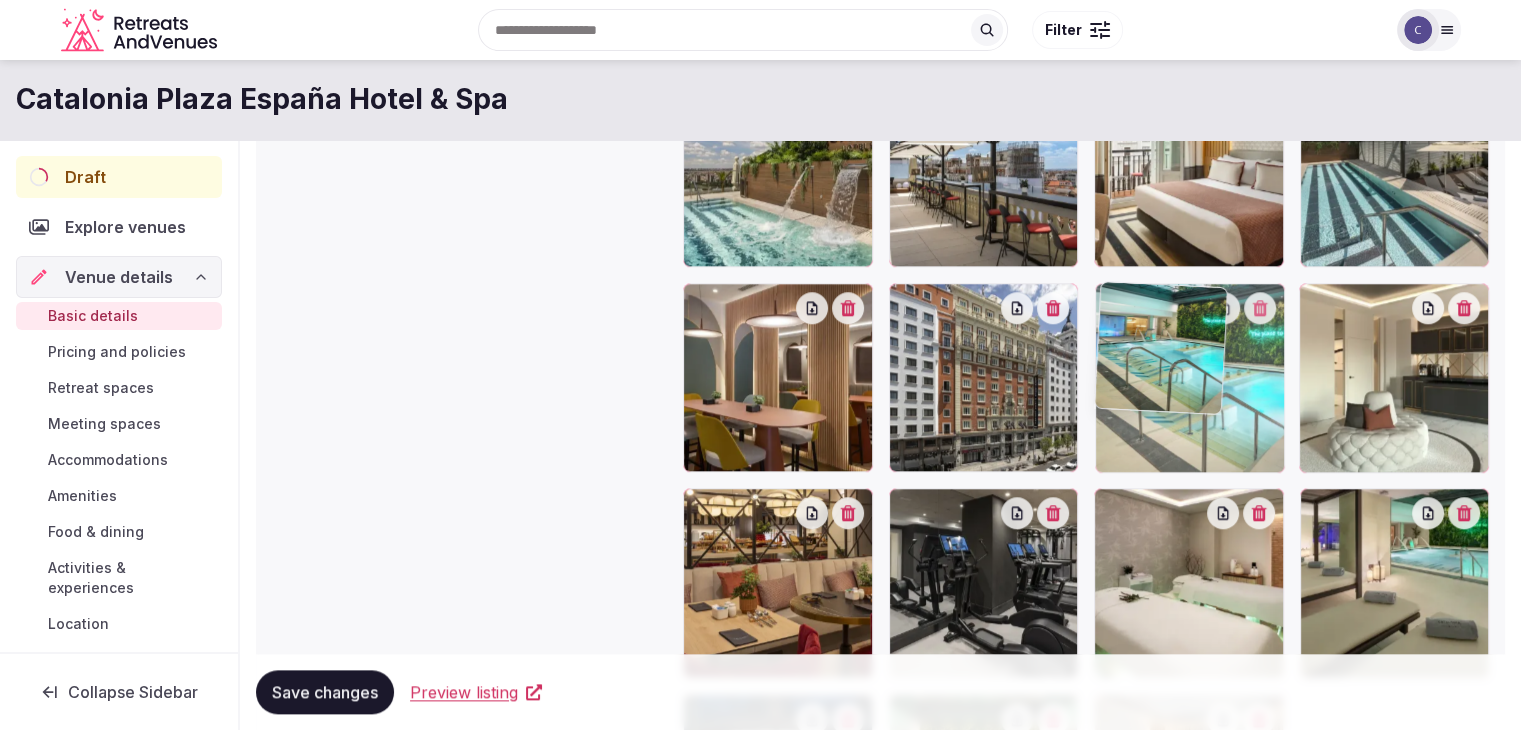 click on "**********" at bounding box center [760, -1466] 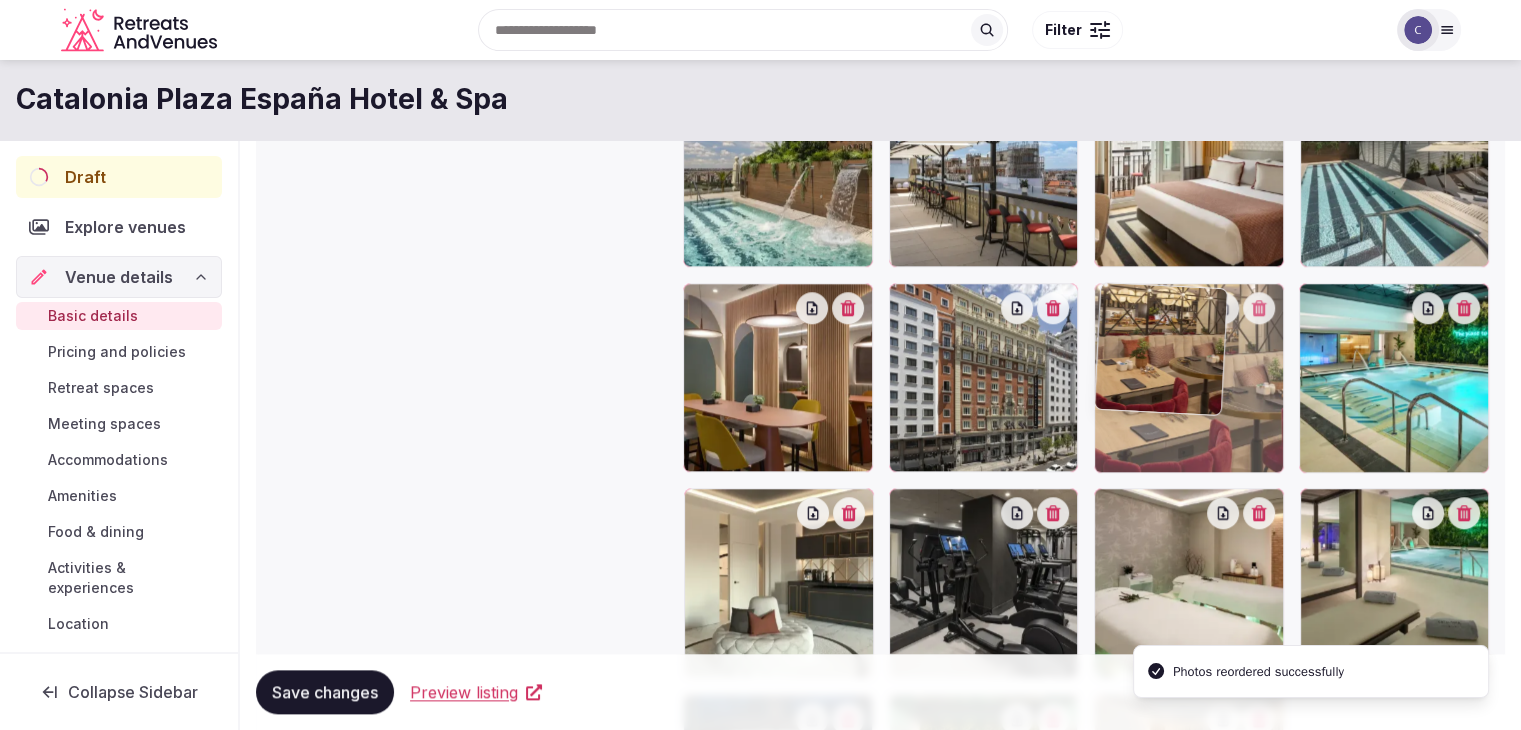 drag, startPoint x: 840, startPoint y: 476, endPoint x: 1228, endPoint y: 404, distance: 394.62387 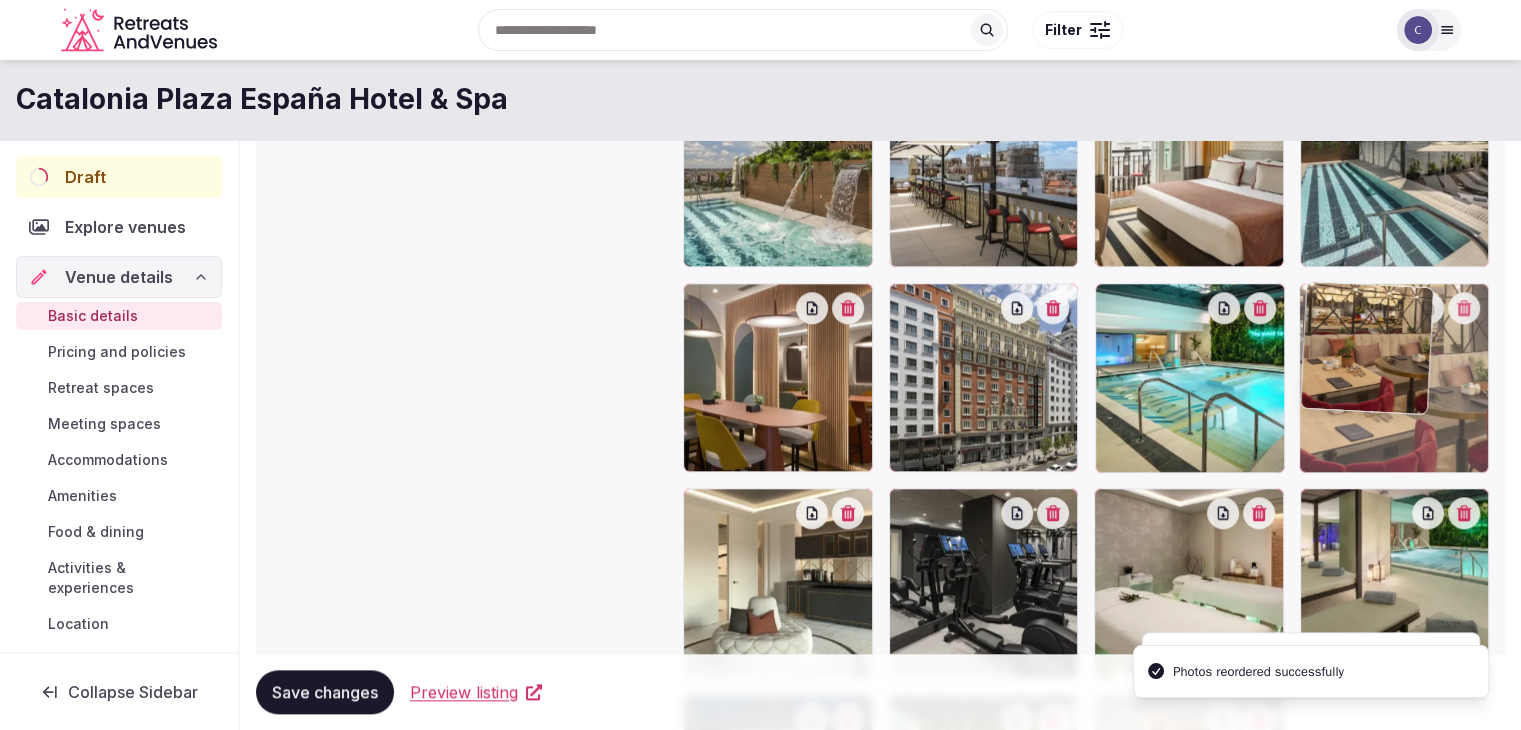 drag, startPoint x: 1110, startPoint y: 307, endPoint x: 1324, endPoint y: 307, distance: 214 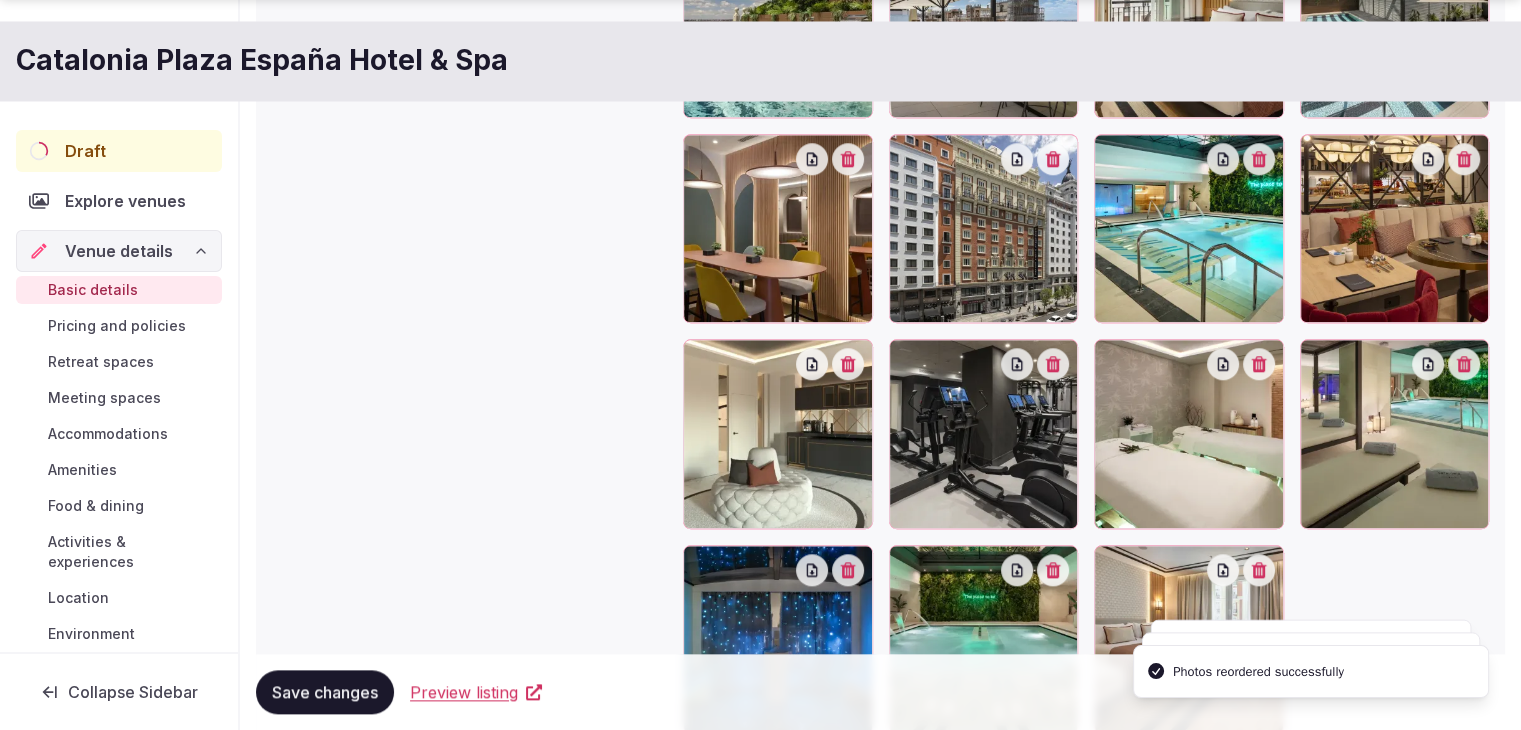 scroll, scrollTop: 2131, scrollLeft: 0, axis: vertical 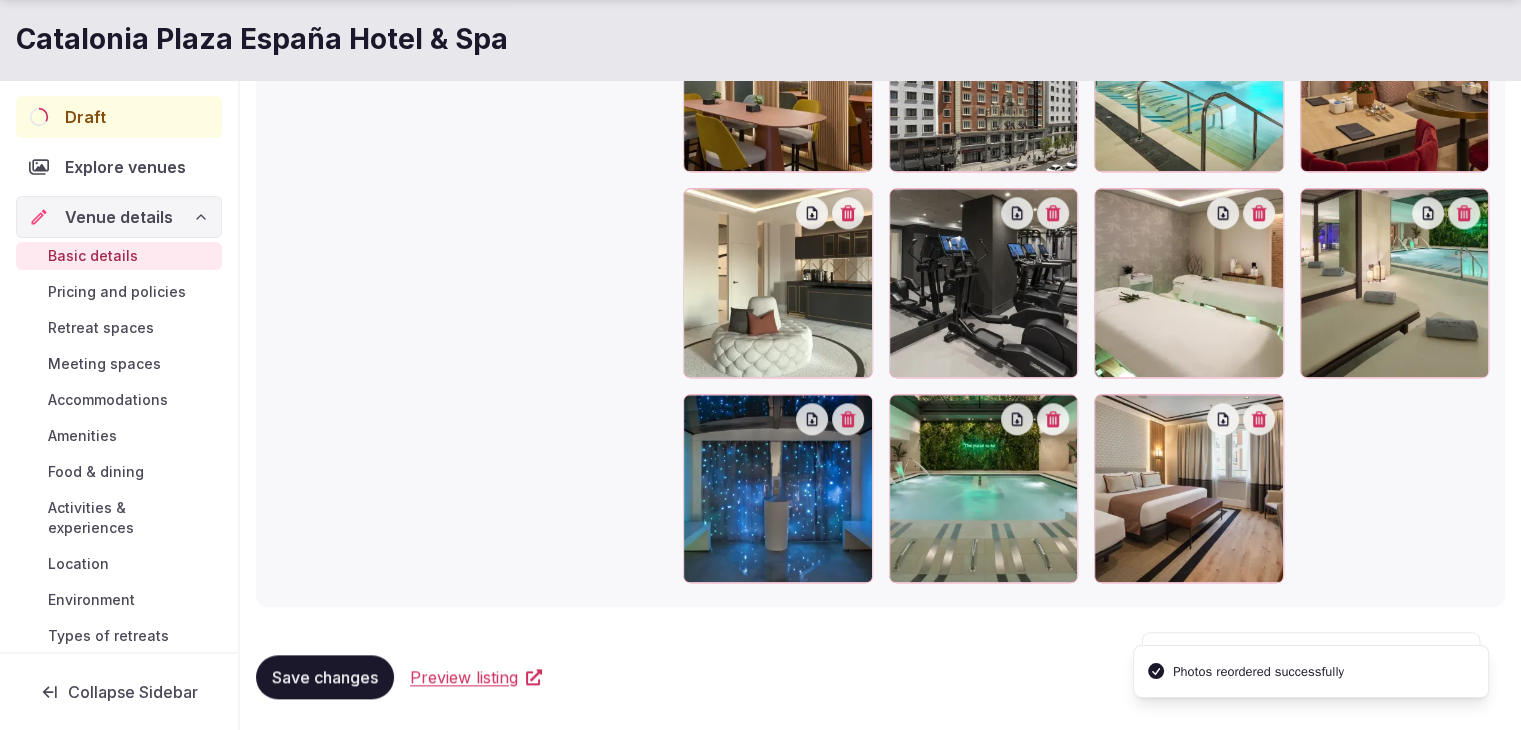 click on "Save changes" at bounding box center [325, 677] 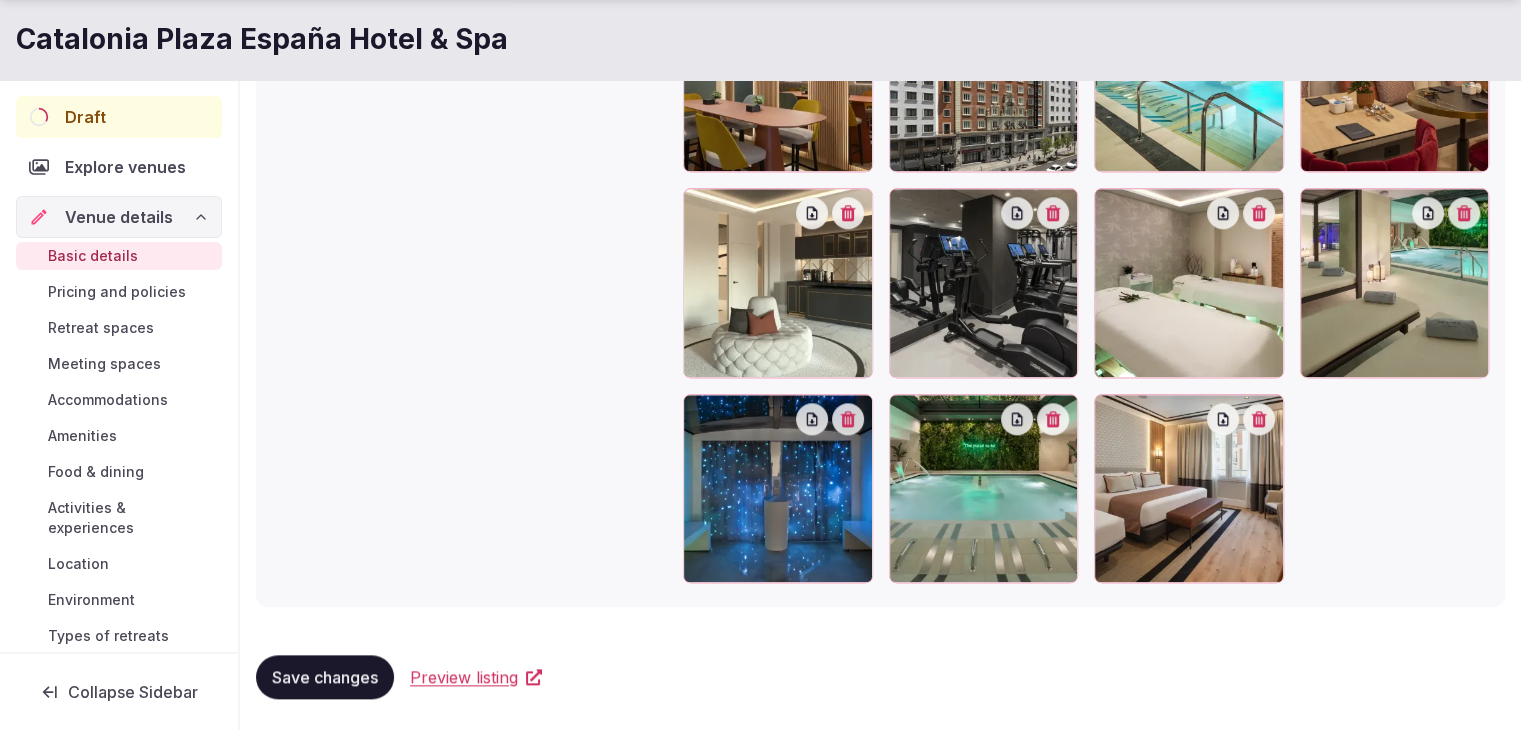 click on "Save changes" at bounding box center [325, 677] 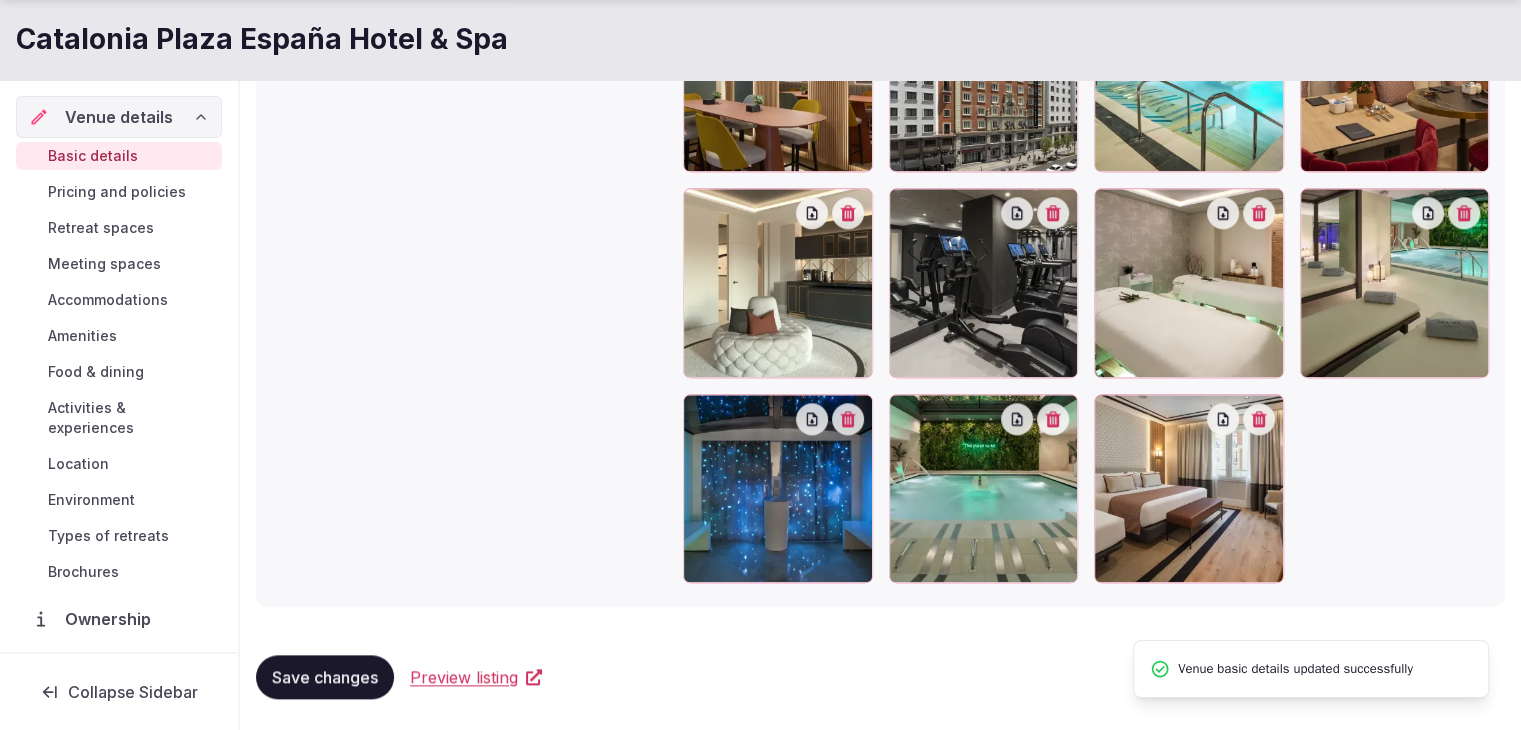 scroll, scrollTop: 200, scrollLeft: 0, axis: vertical 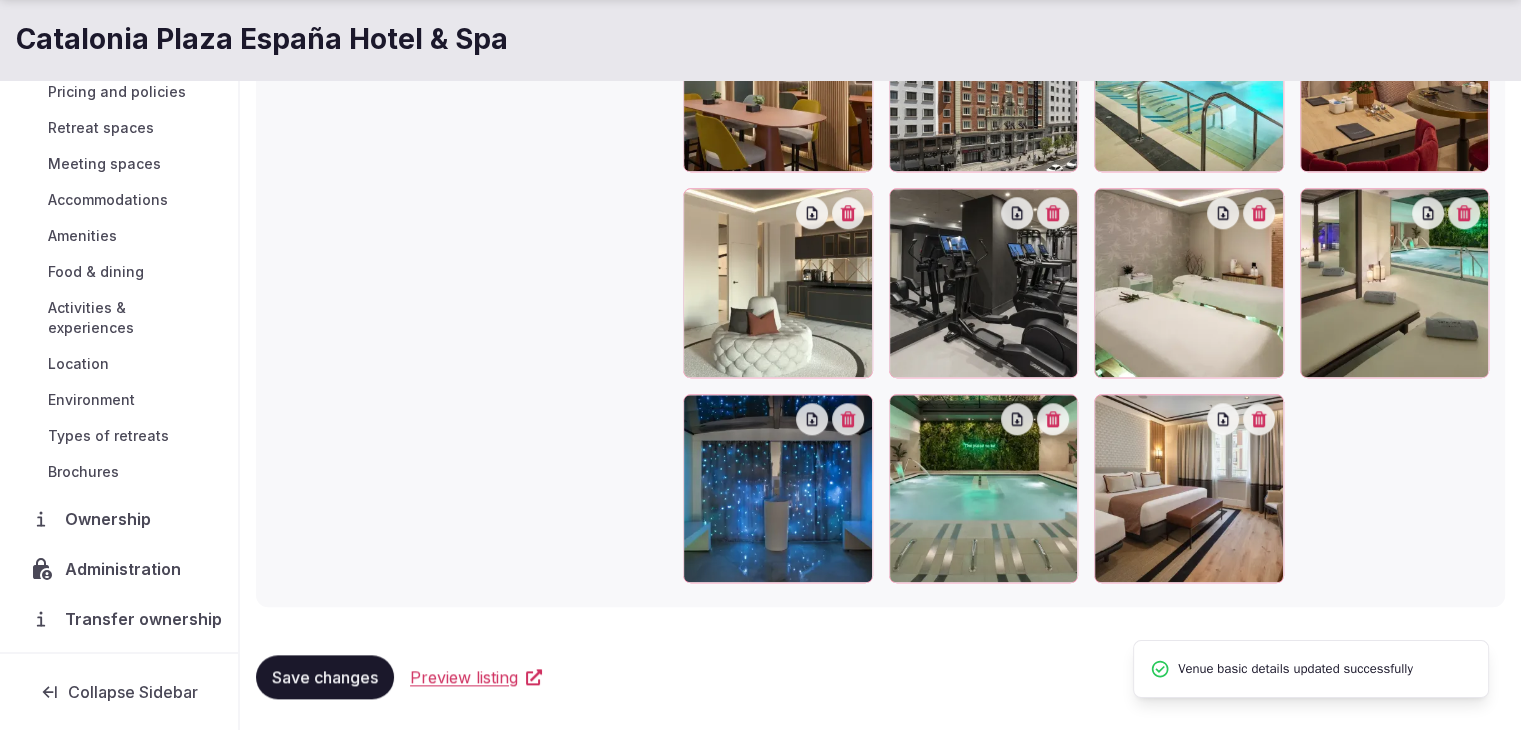 click on "Activities & experiences" at bounding box center [131, 318] 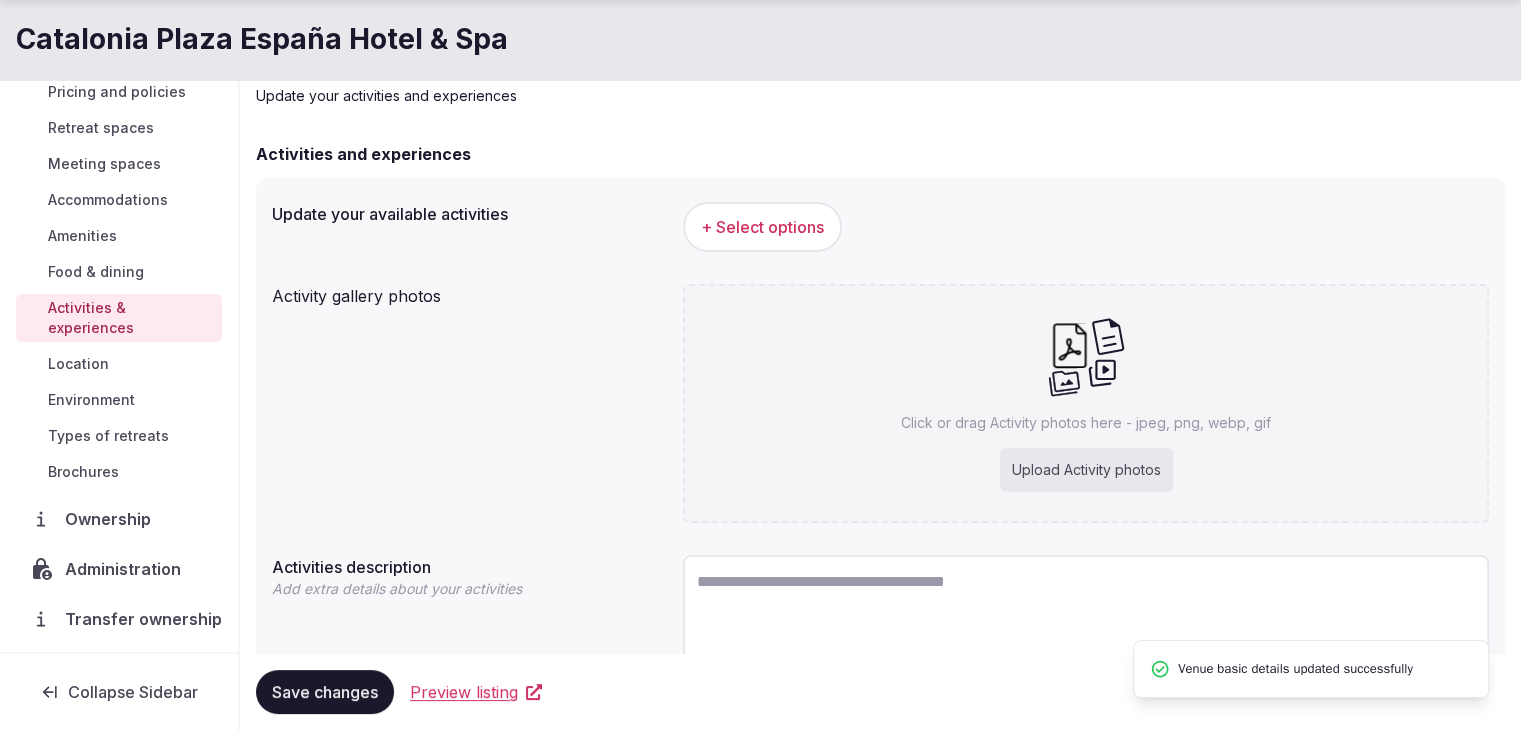 scroll, scrollTop: 220, scrollLeft: 0, axis: vertical 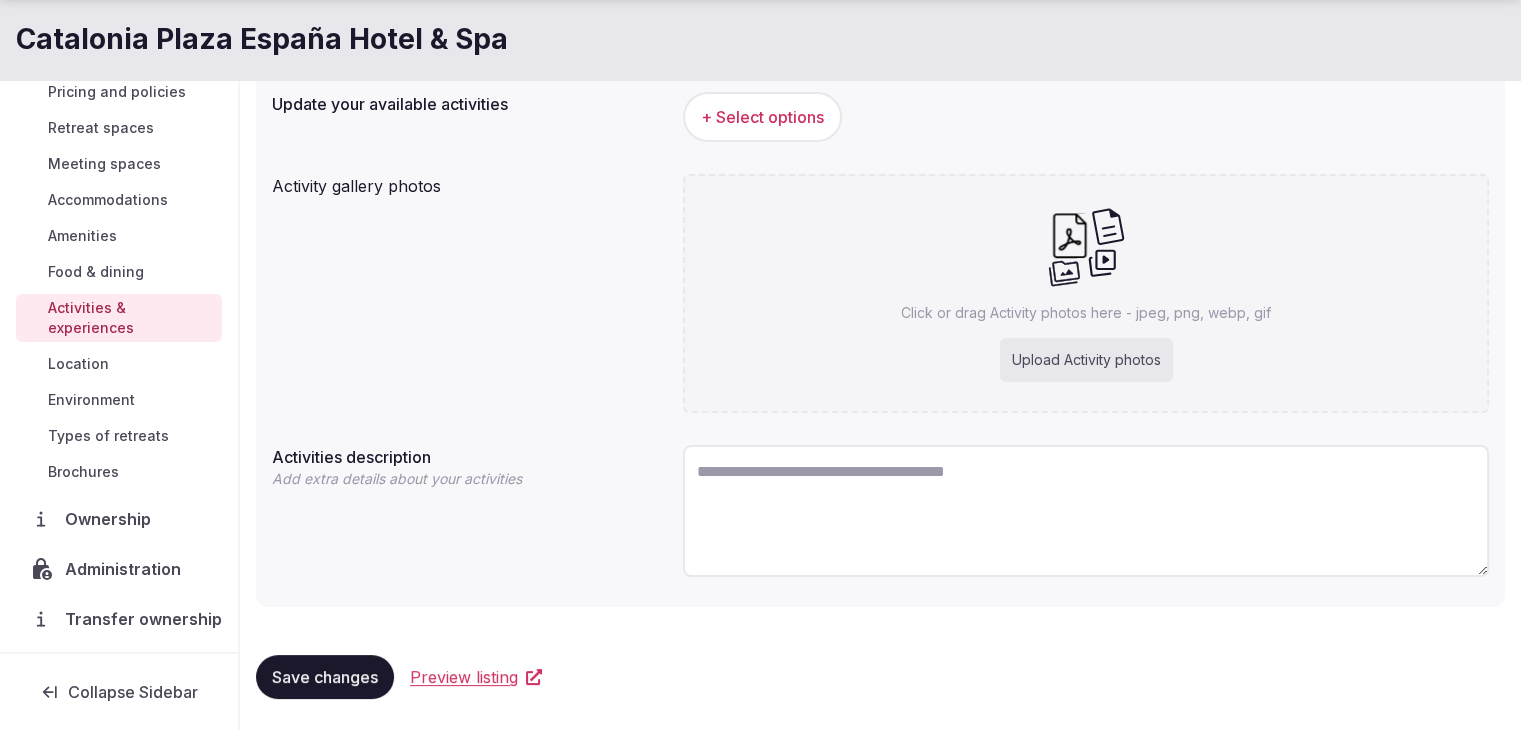 click on "Upload Activity photos" at bounding box center [1086, 360] 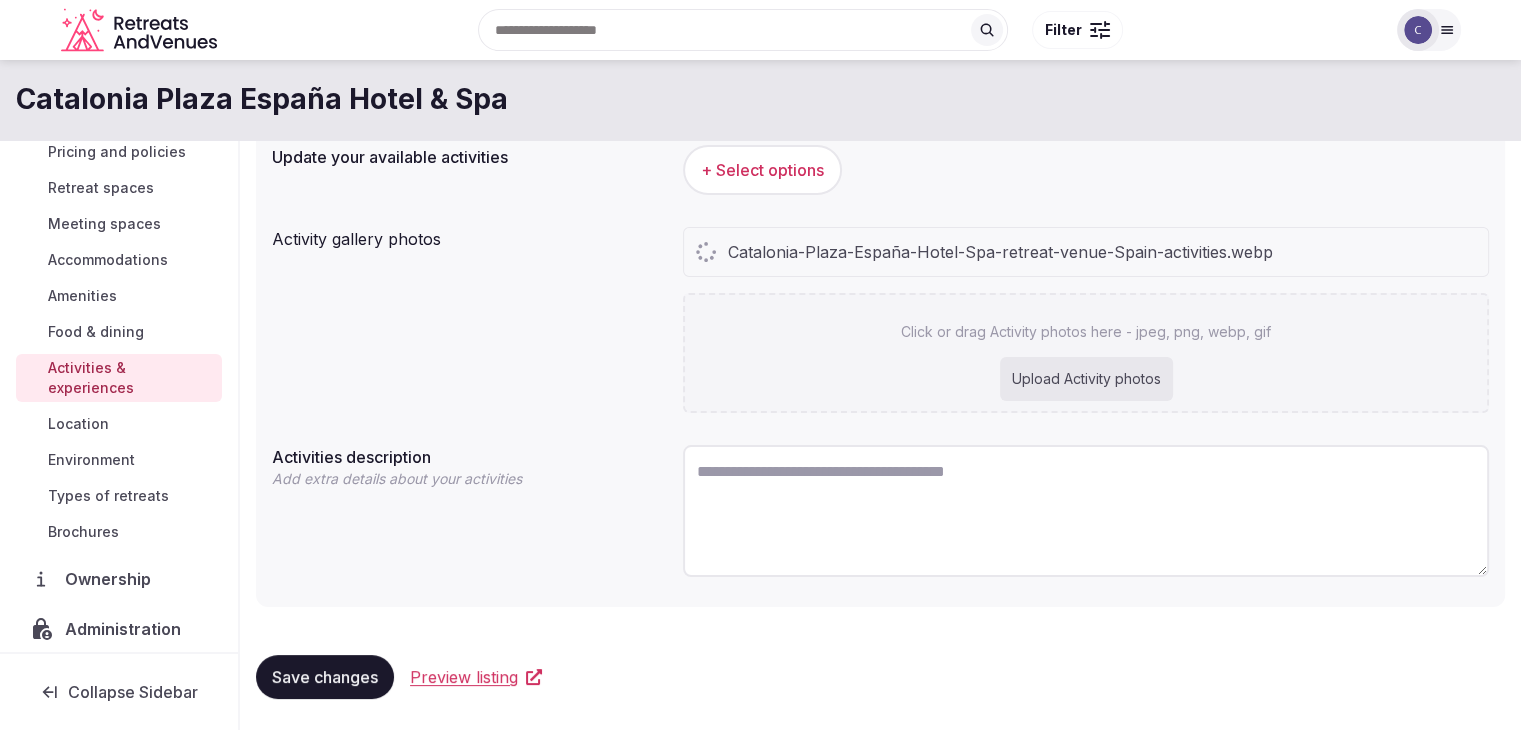 click on "Upload Activity photos" at bounding box center (1086, 379) 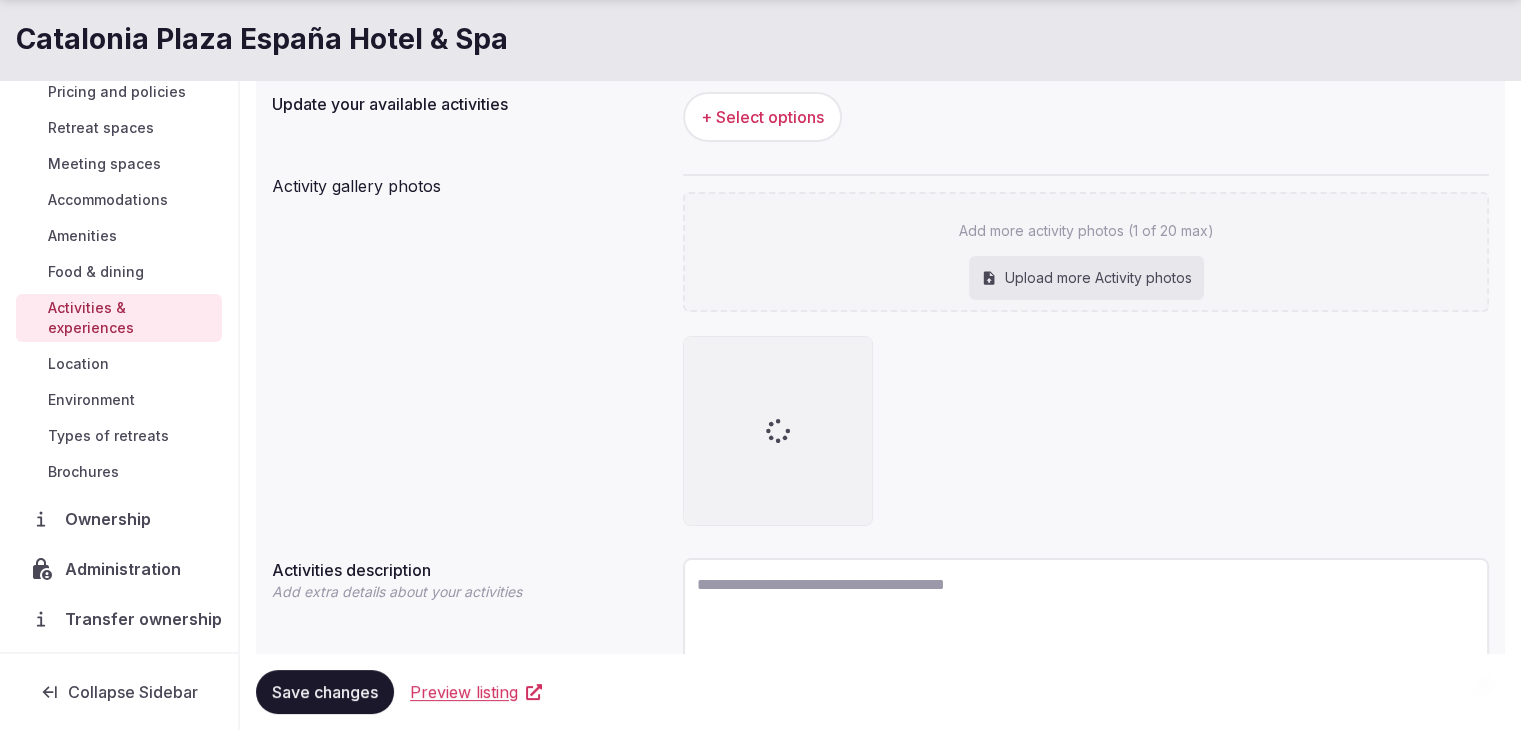 type on "**********" 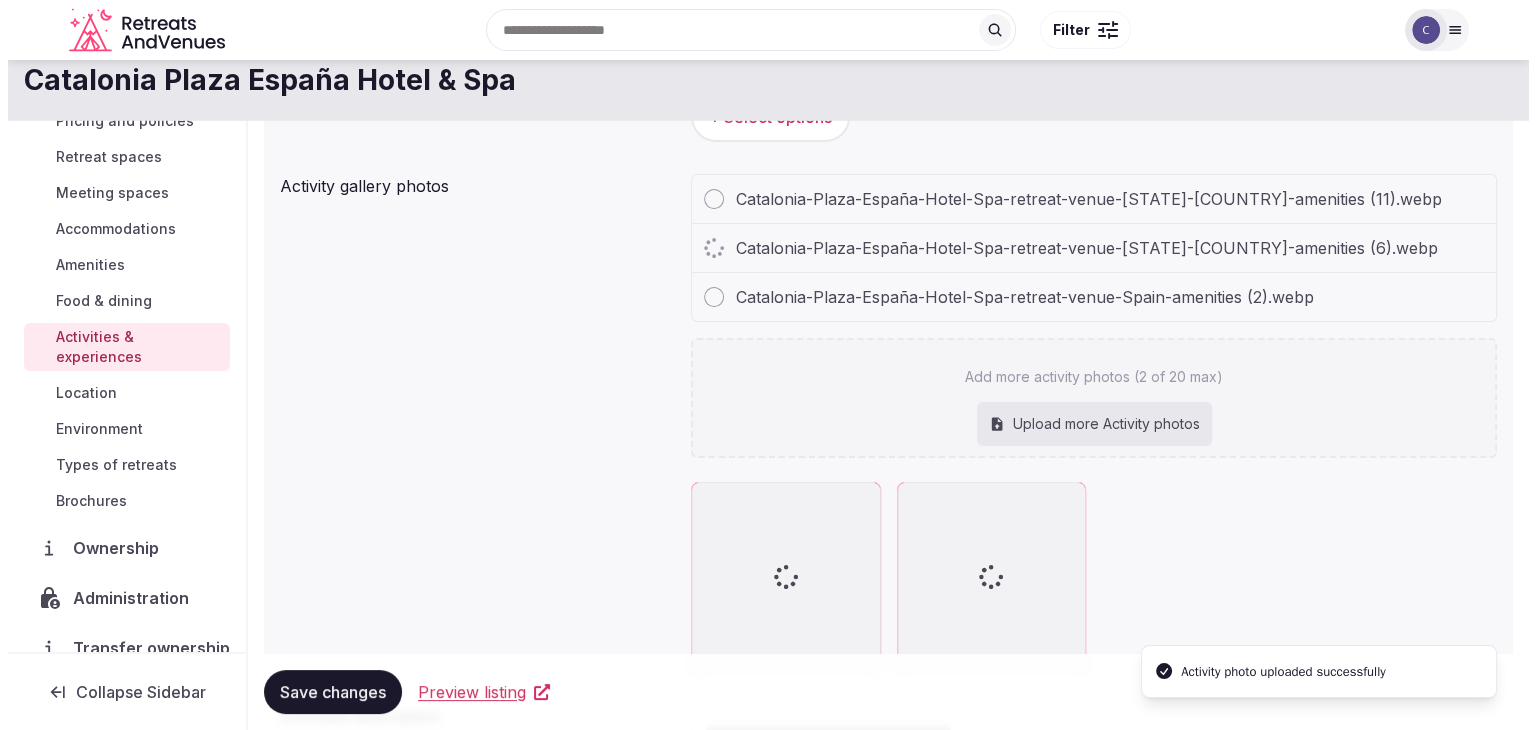 scroll, scrollTop: 0, scrollLeft: 0, axis: both 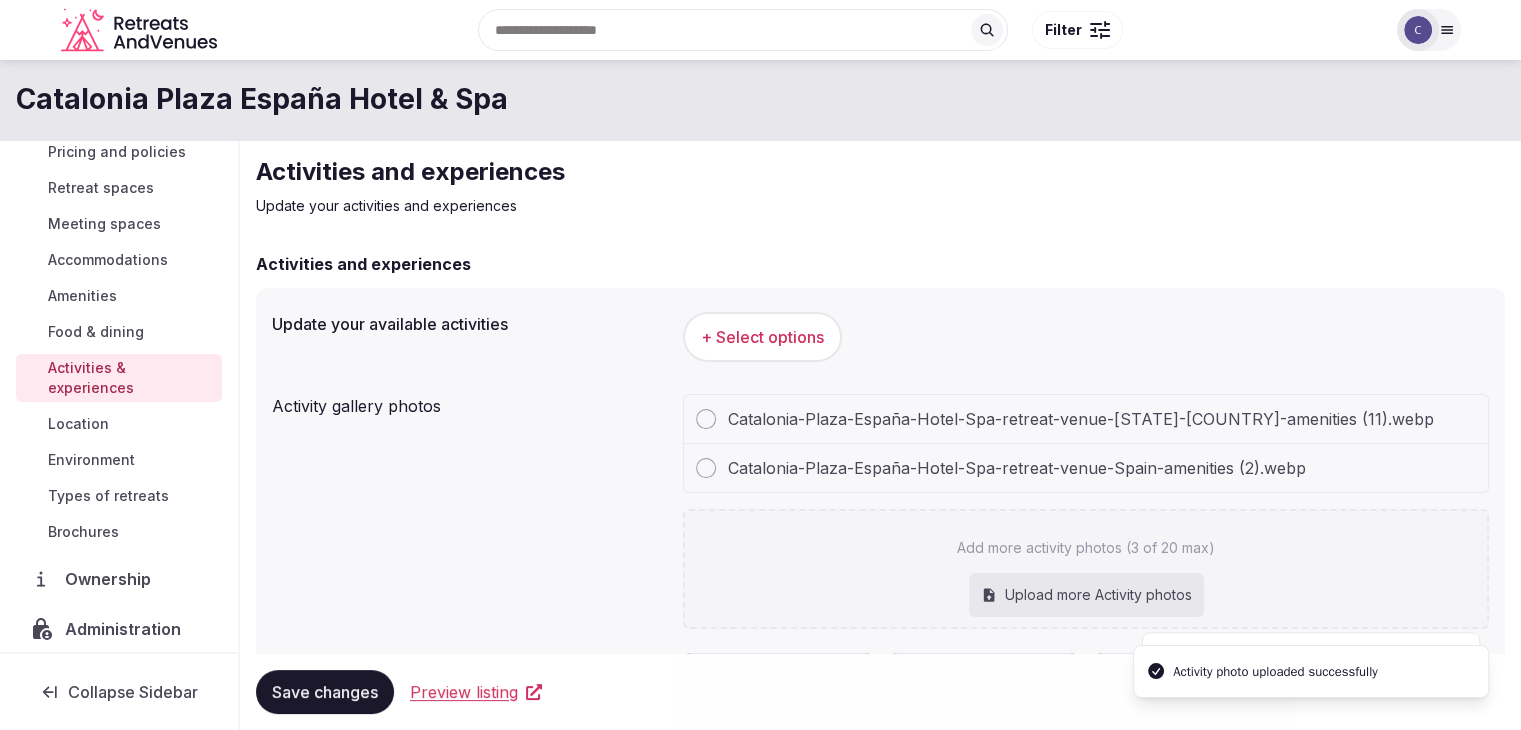 click on "+ Select options" at bounding box center [762, 337] 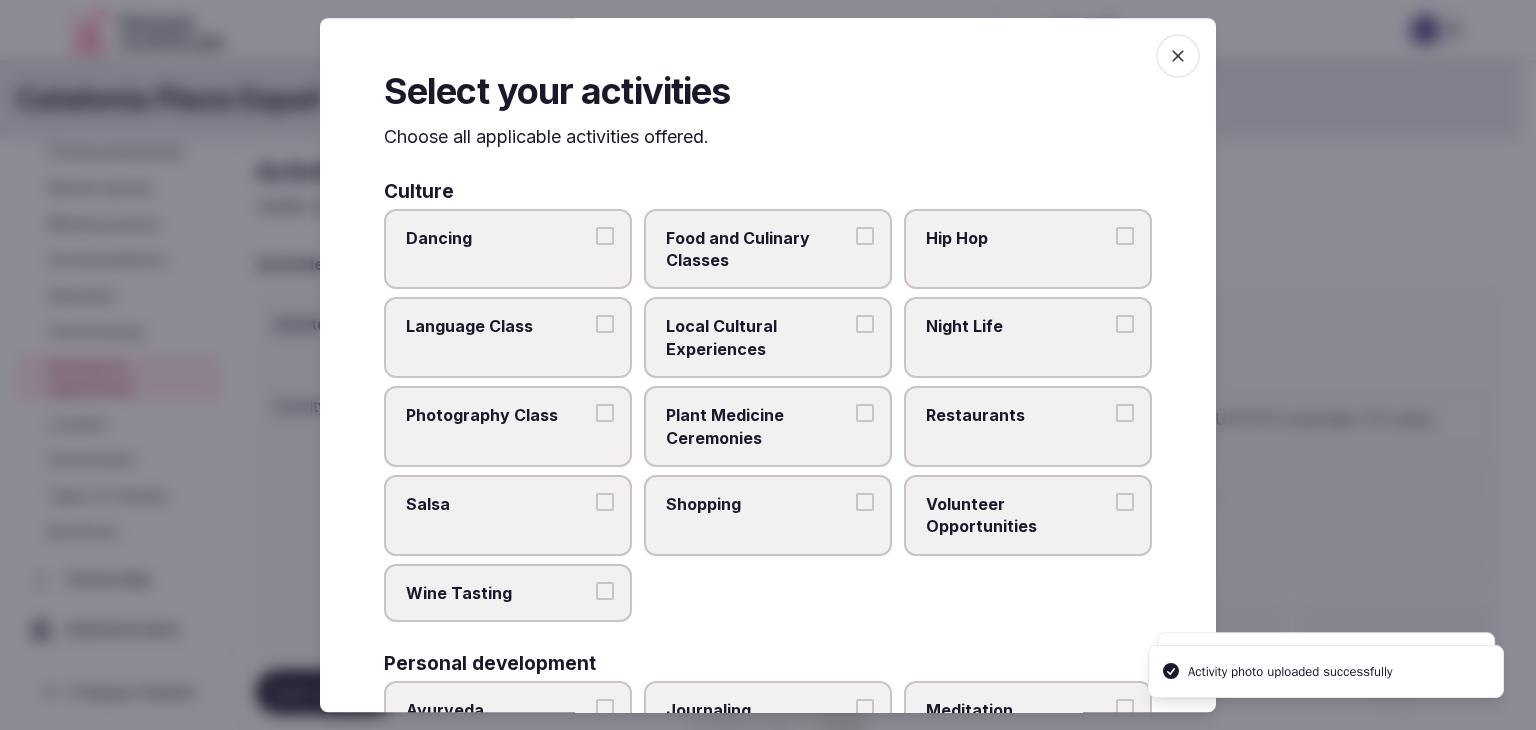click 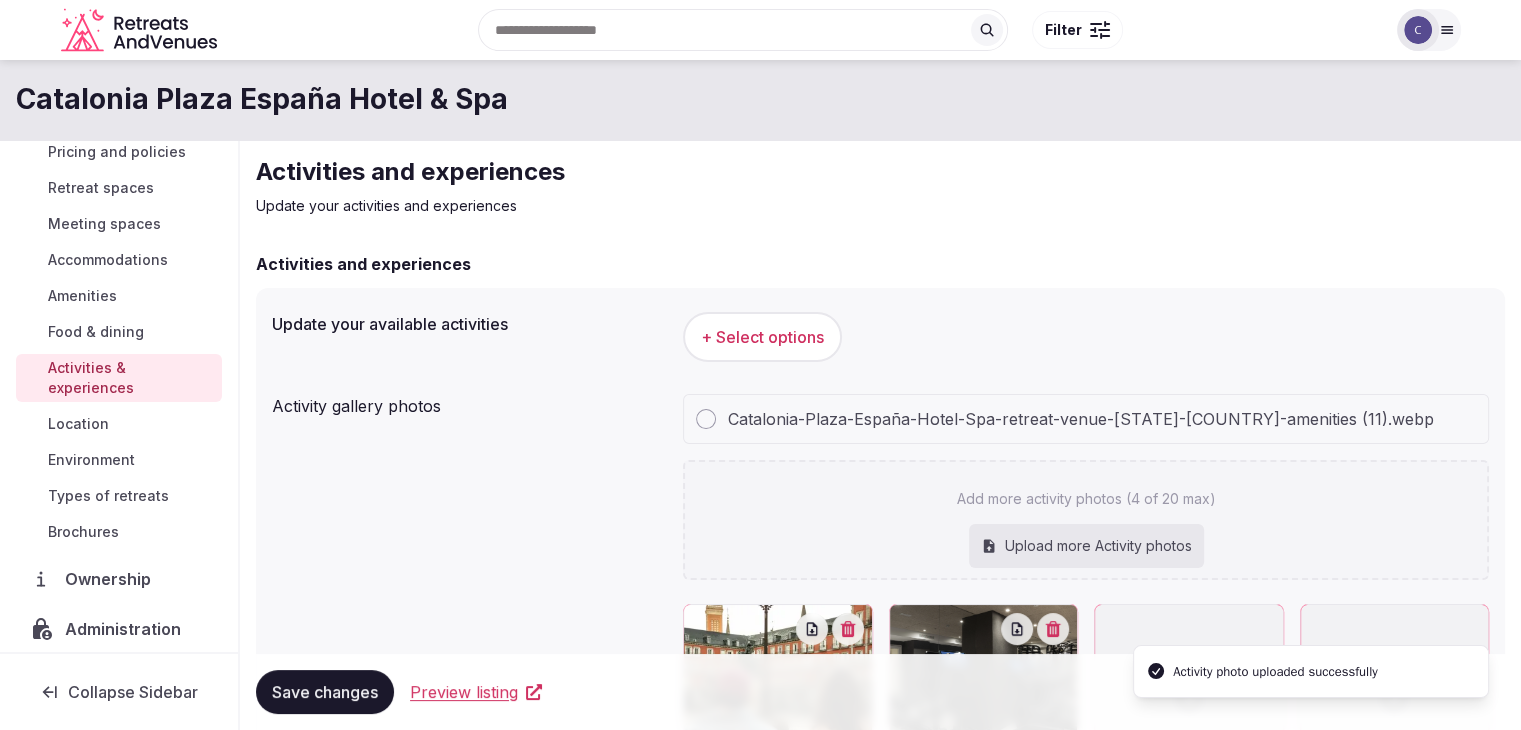 click on "Catalonia Plaza España Hotel & Spa" at bounding box center [262, 99] 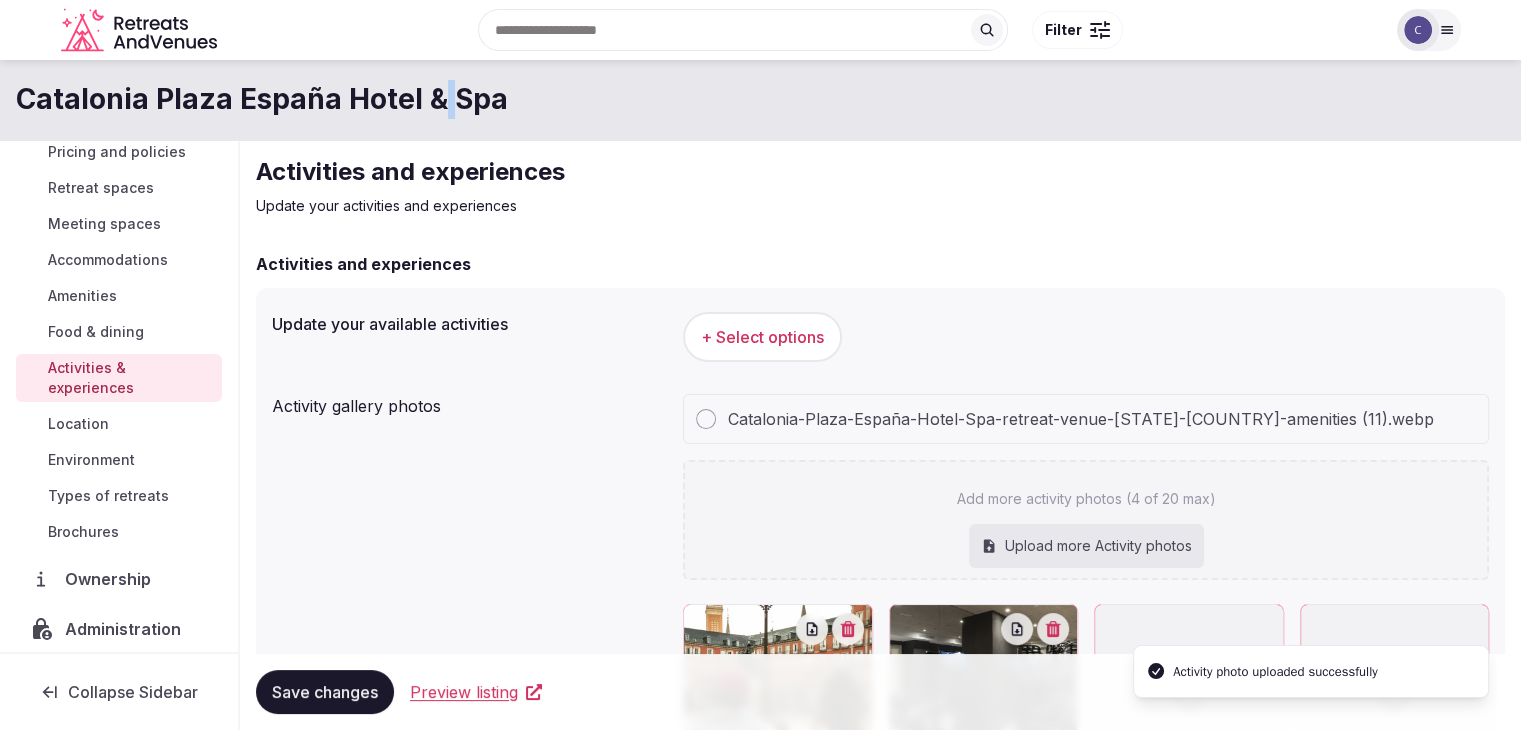 click on "Catalonia Plaza España Hotel & Spa" at bounding box center (262, 99) 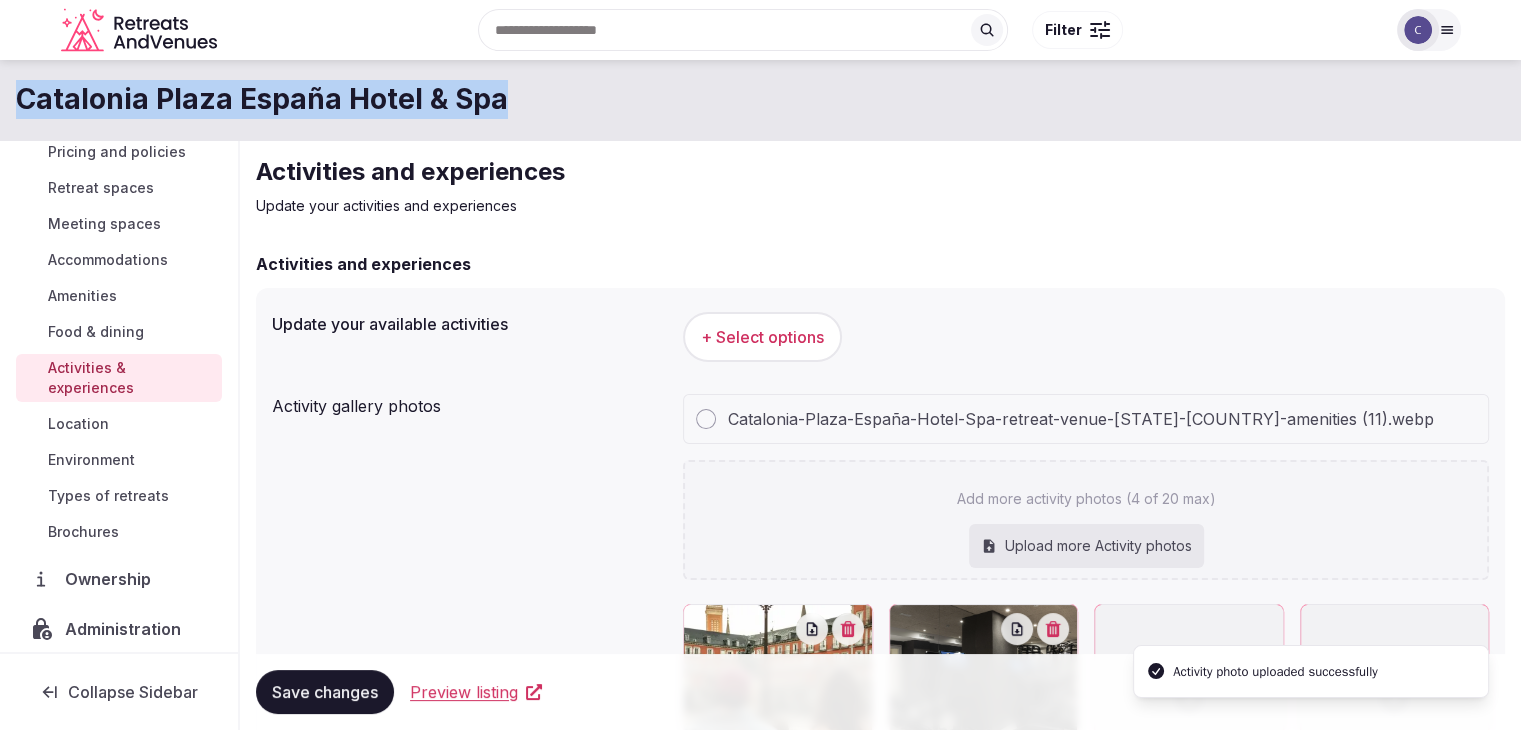 click on "Catalonia Plaza España Hotel & Spa" at bounding box center (262, 99) 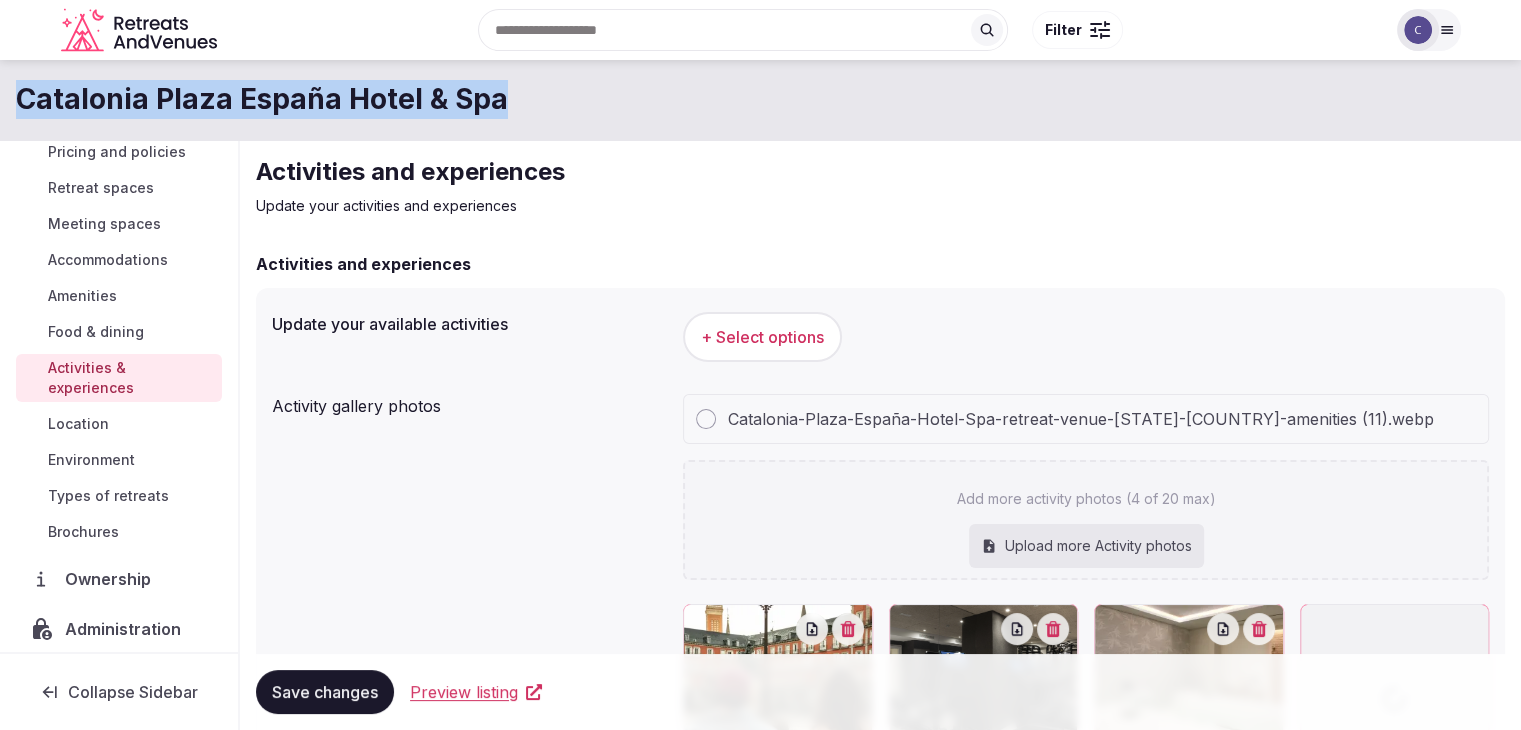 copy on "Catalonia Plaza España Hotel & Spa" 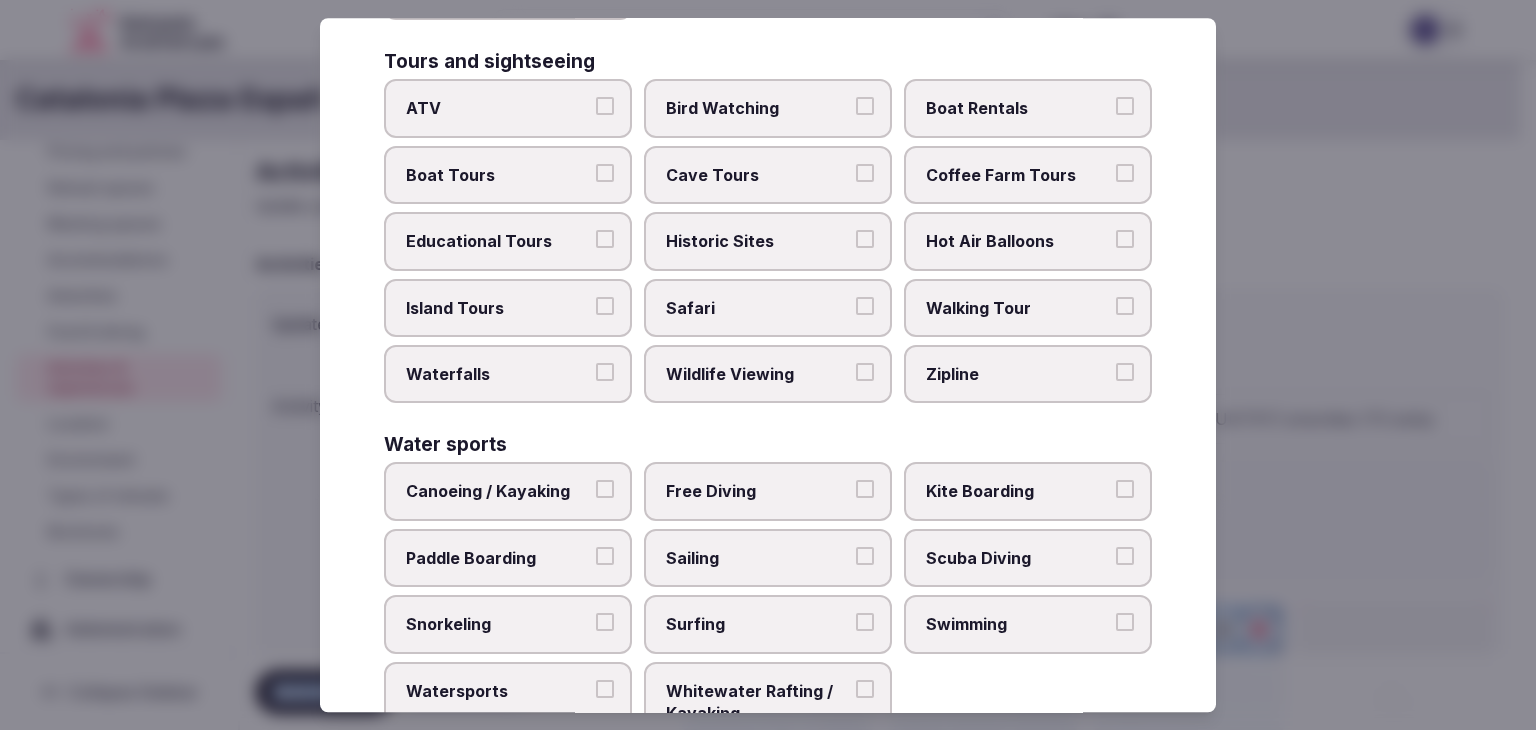 scroll, scrollTop: 1544, scrollLeft: 0, axis: vertical 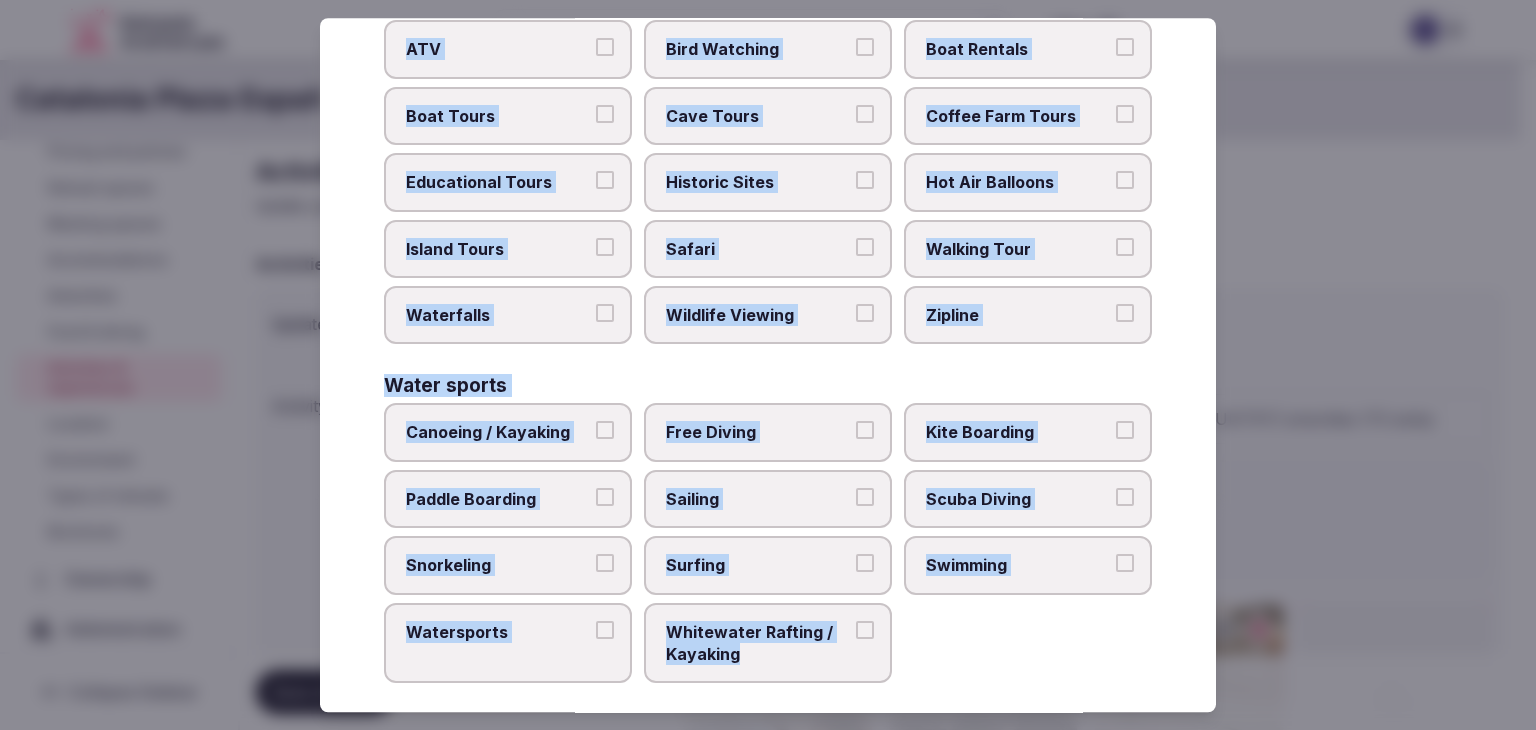 drag, startPoint x: 380, startPoint y: 90, endPoint x: 923, endPoint y: 671, distance: 795.2421 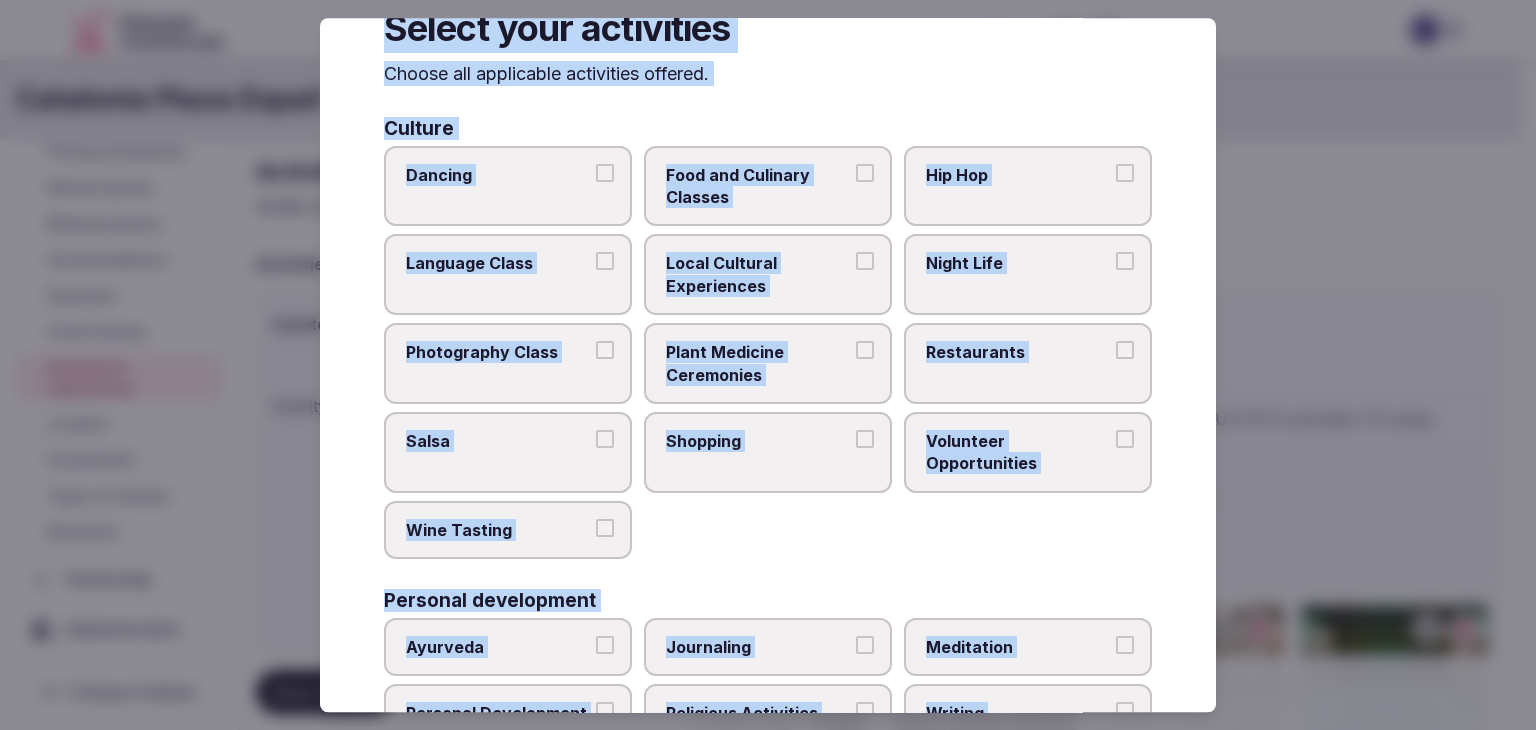 scroll, scrollTop: 0, scrollLeft: 0, axis: both 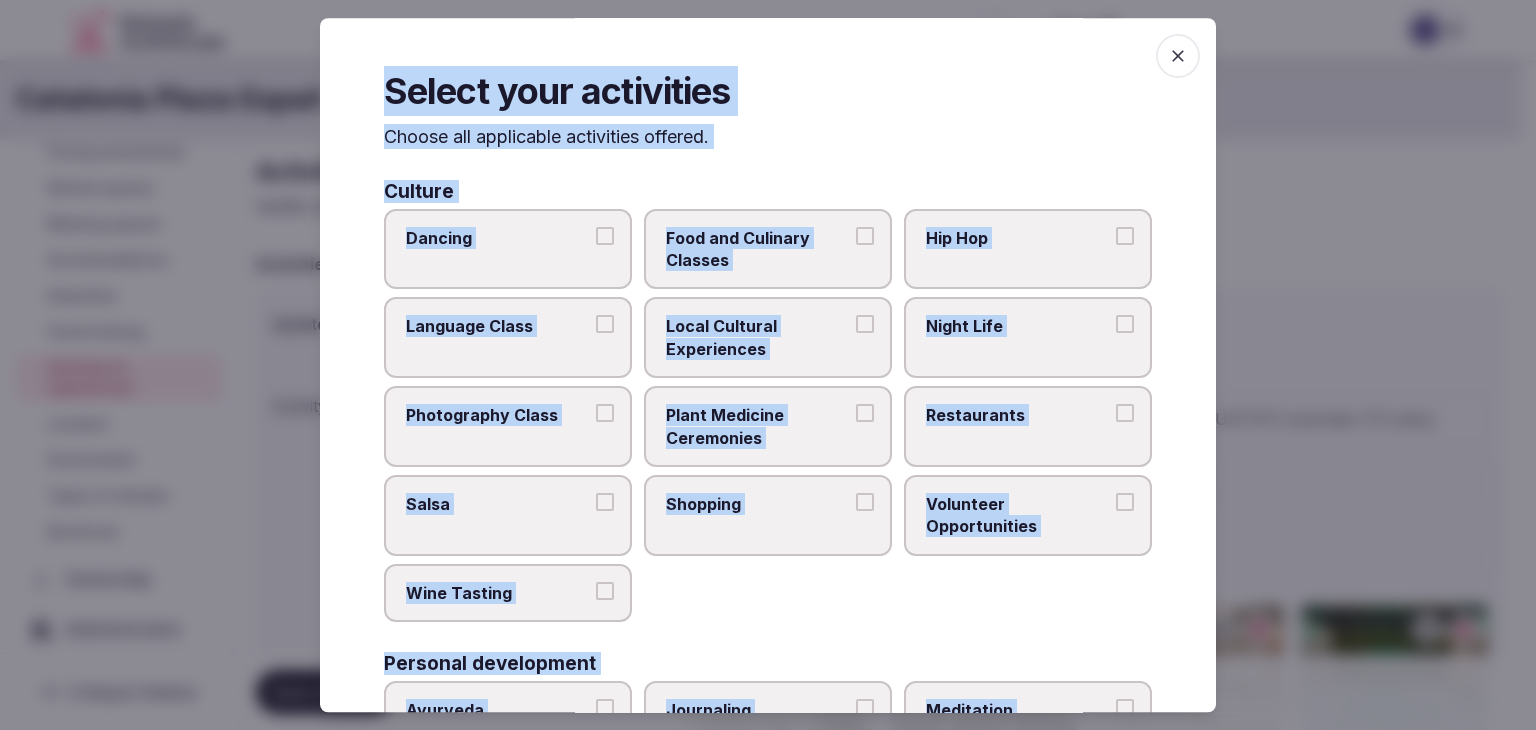 click on "Local Cultural Experiences" at bounding box center (758, 338) 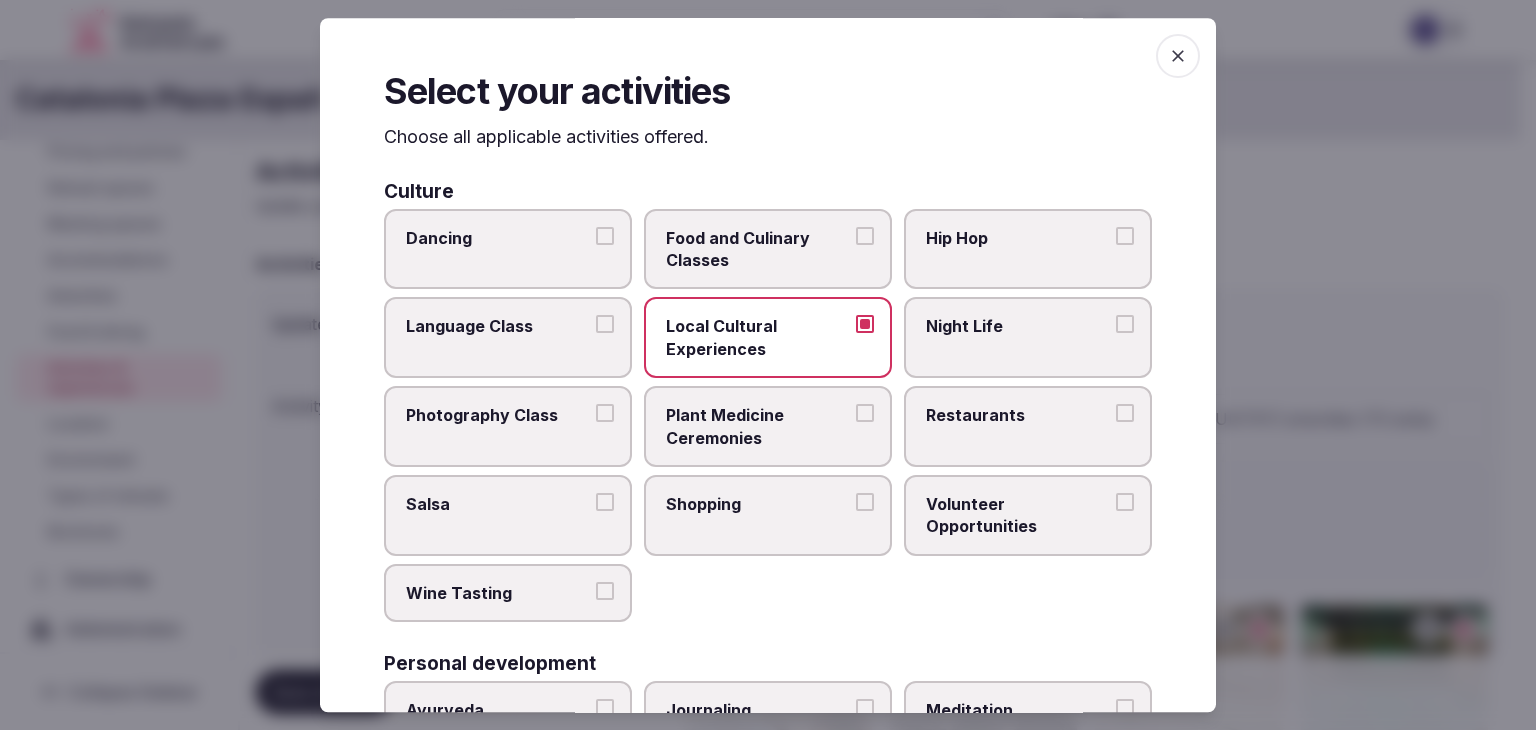 click on "Food and Culinary Classes" at bounding box center (758, 249) 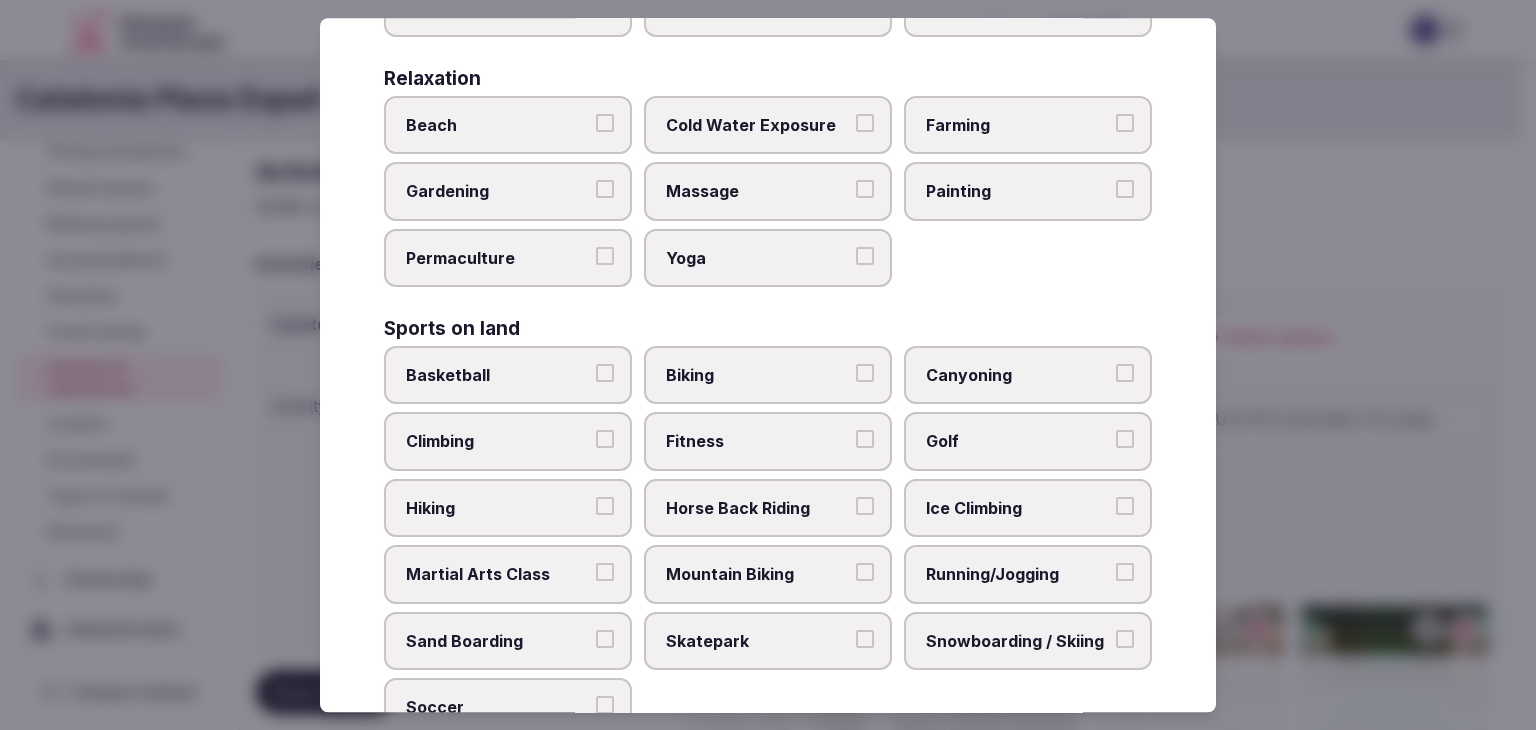 scroll, scrollTop: 800, scrollLeft: 0, axis: vertical 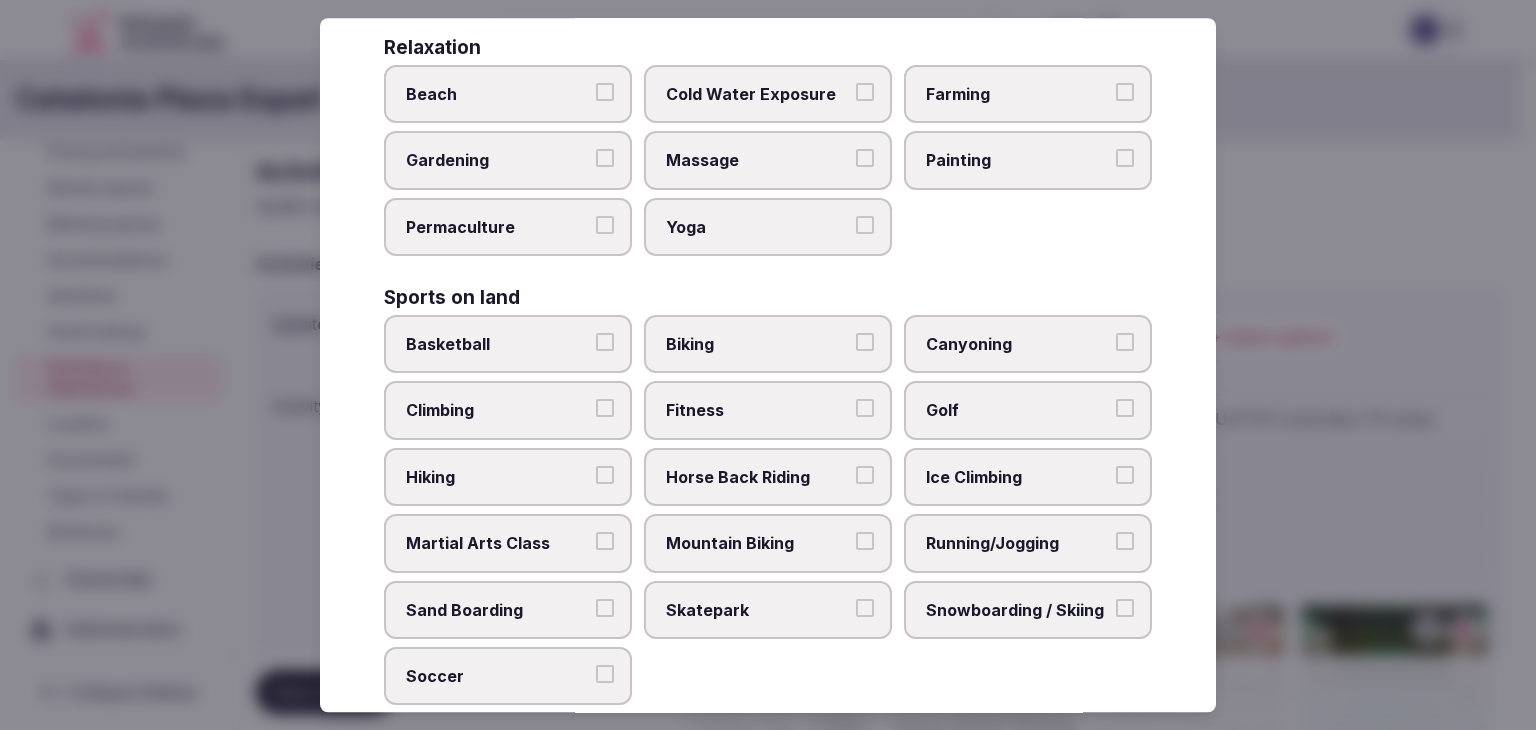 click on "Fitness" at bounding box center [758, 411] 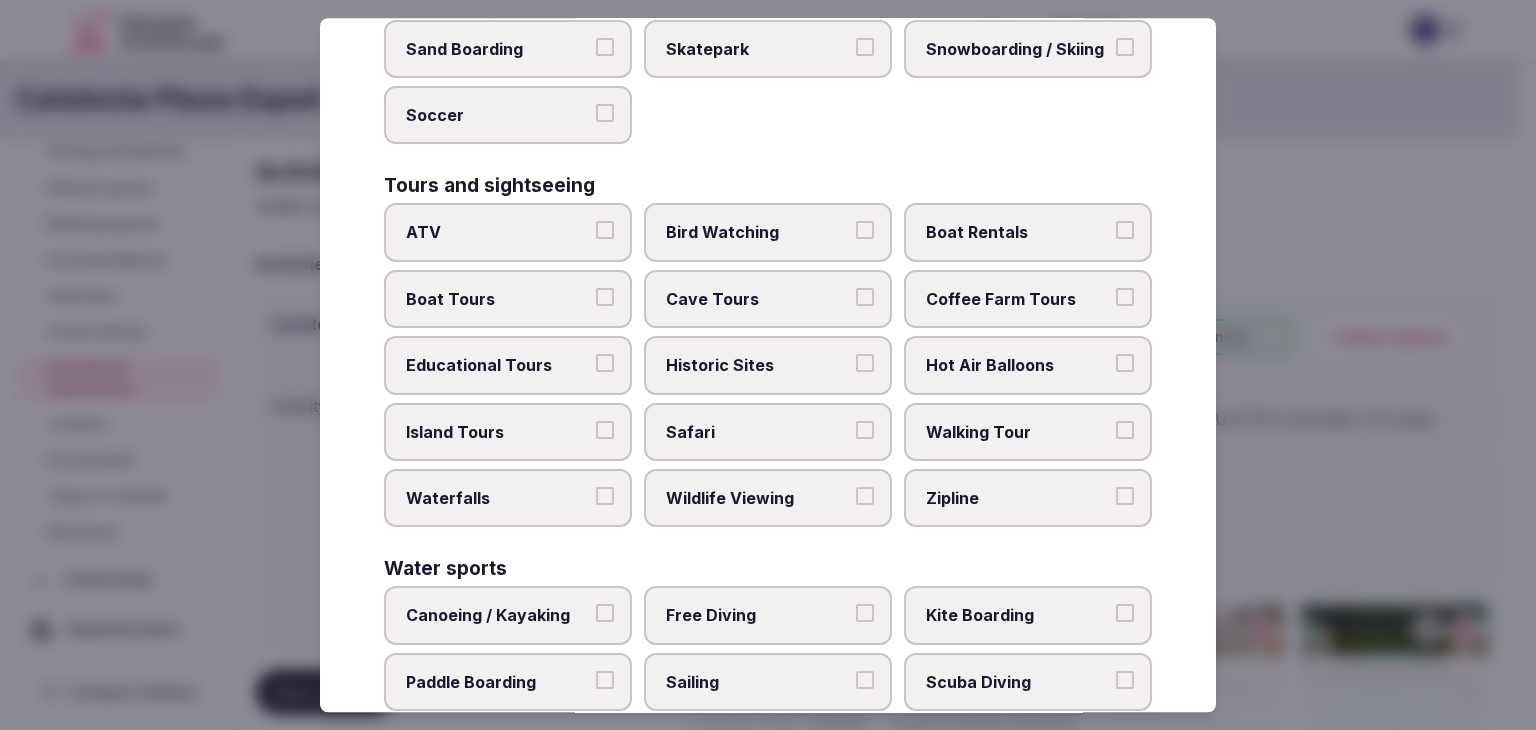 scroll, scrollTop: 1144, scrollLeft: 0, axis: vertical 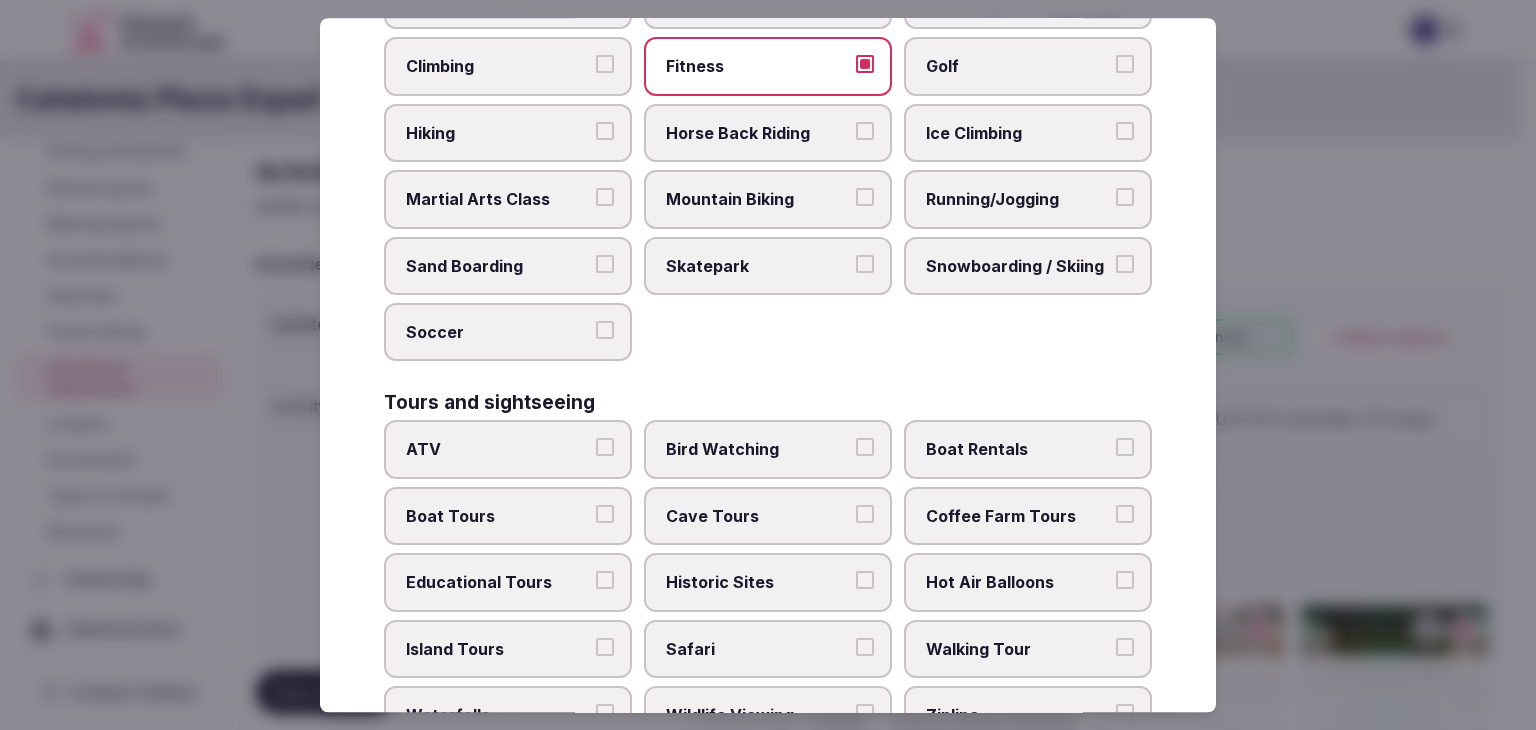 click on "Historic Sites" at bounding box center (768, 582) 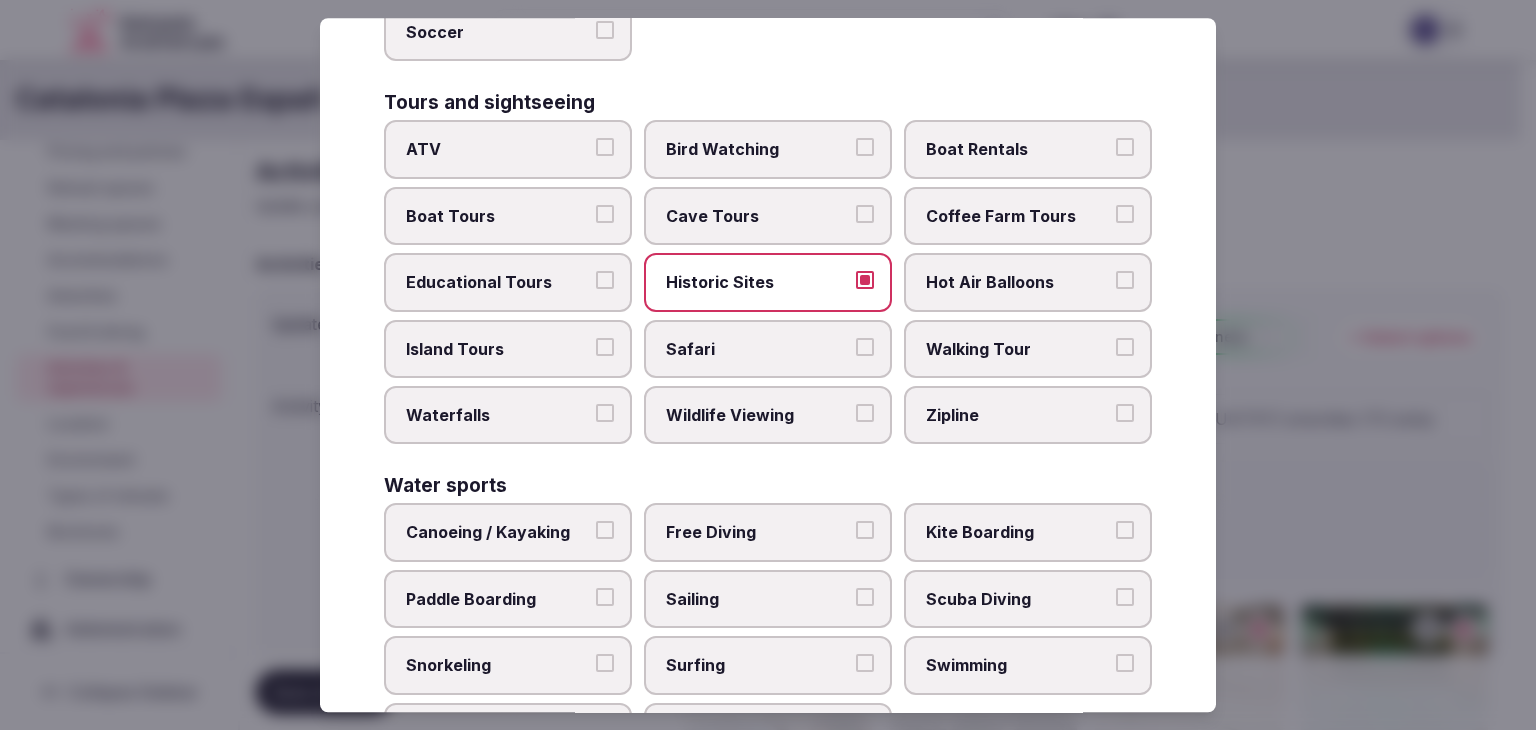 scroll, scrollTop: 1544, scrollLeft: 0, axis: vertical 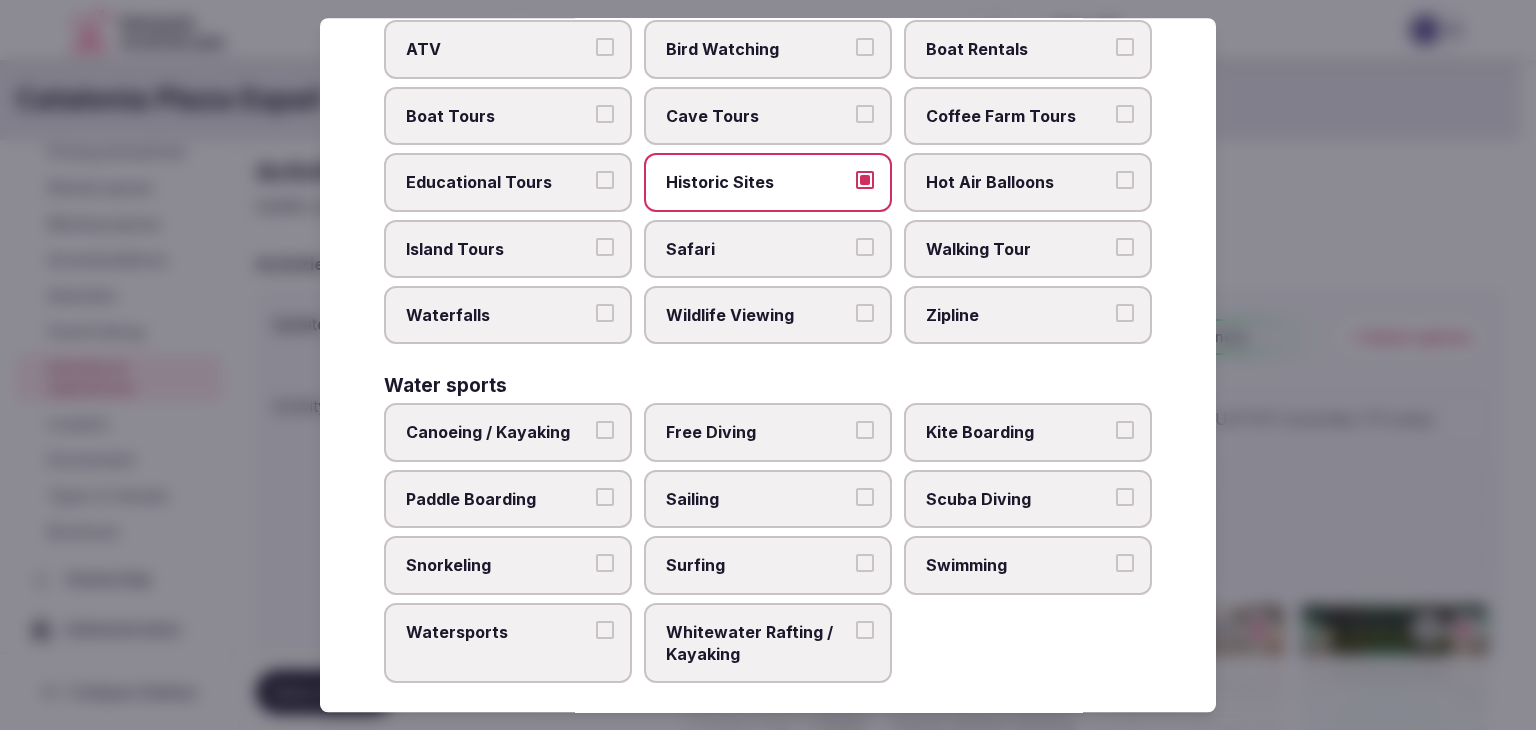 click on "Swimming" at bounding box center [1018, 565] 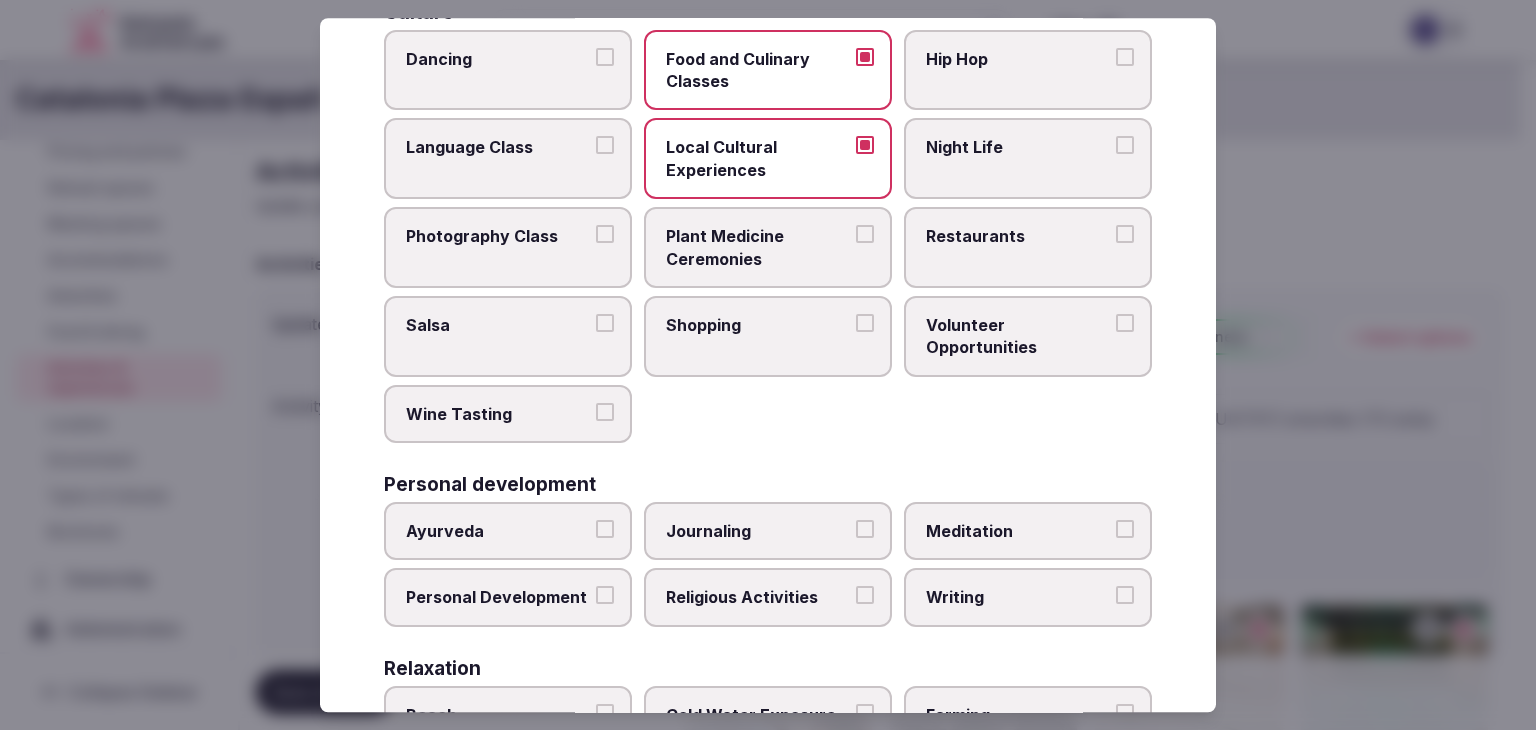 scroll, scrollTop: 0, scrollLeft: 0, axis: both 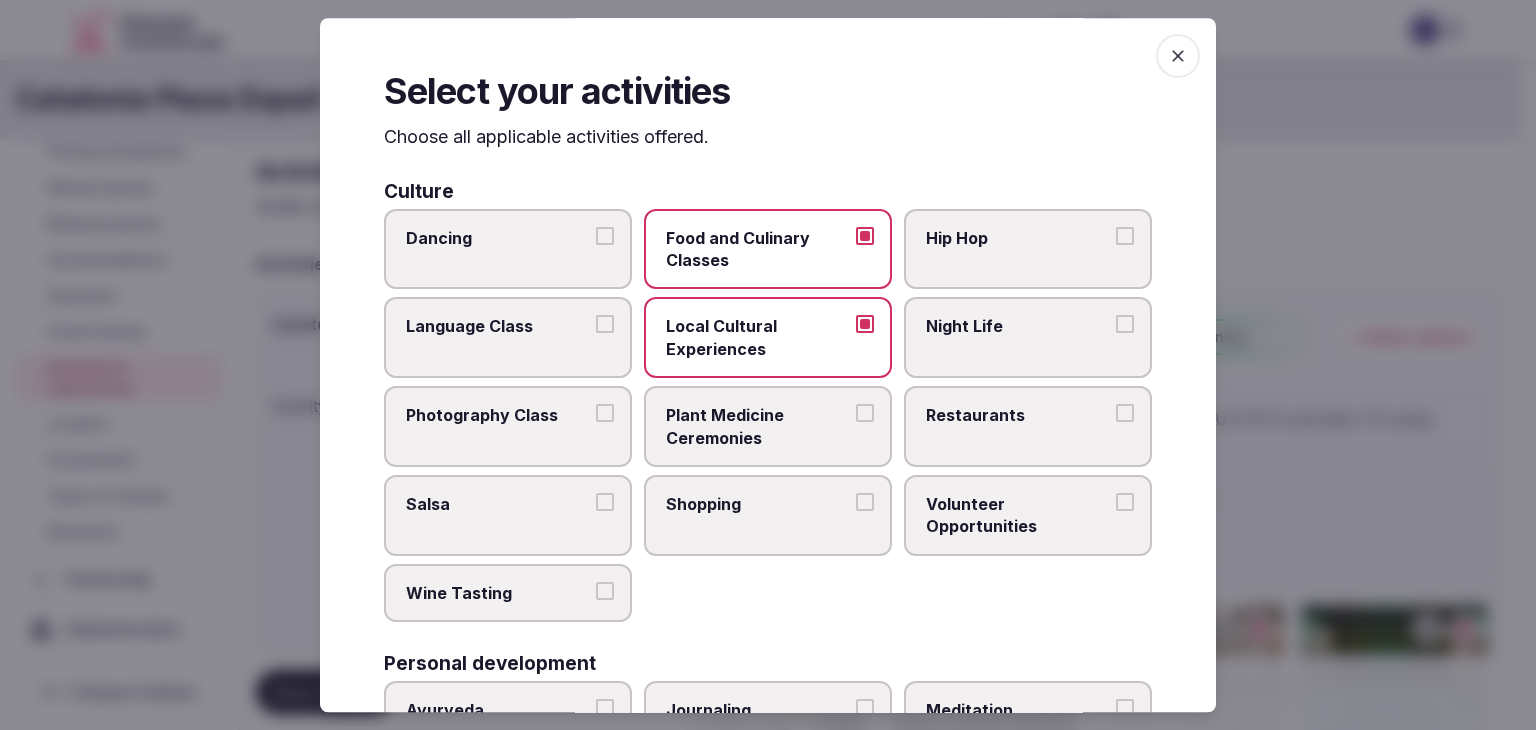 click on "Restaurants" at bounding box center (1018, 415) 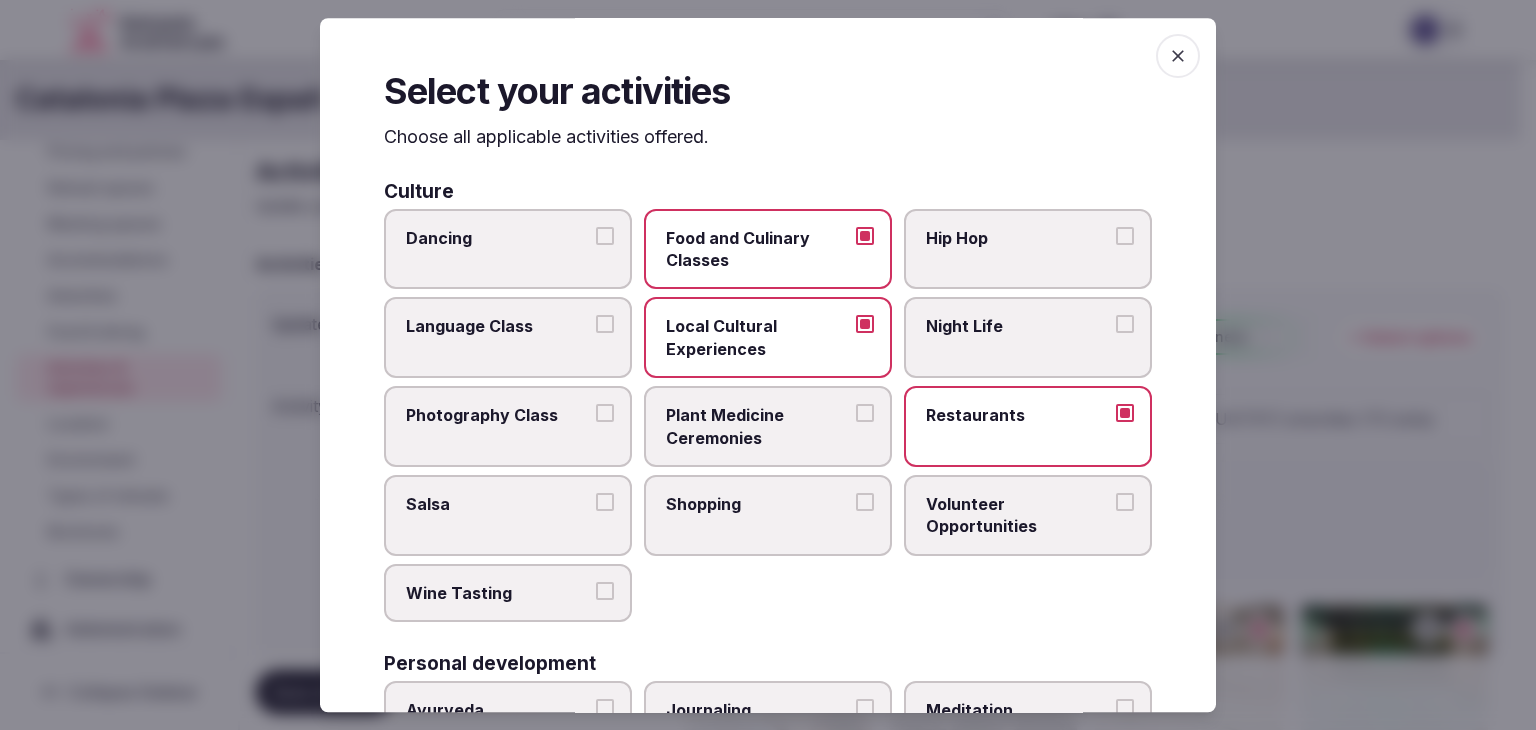 click on "Wine Tasting" at bounding box center [508, 593] 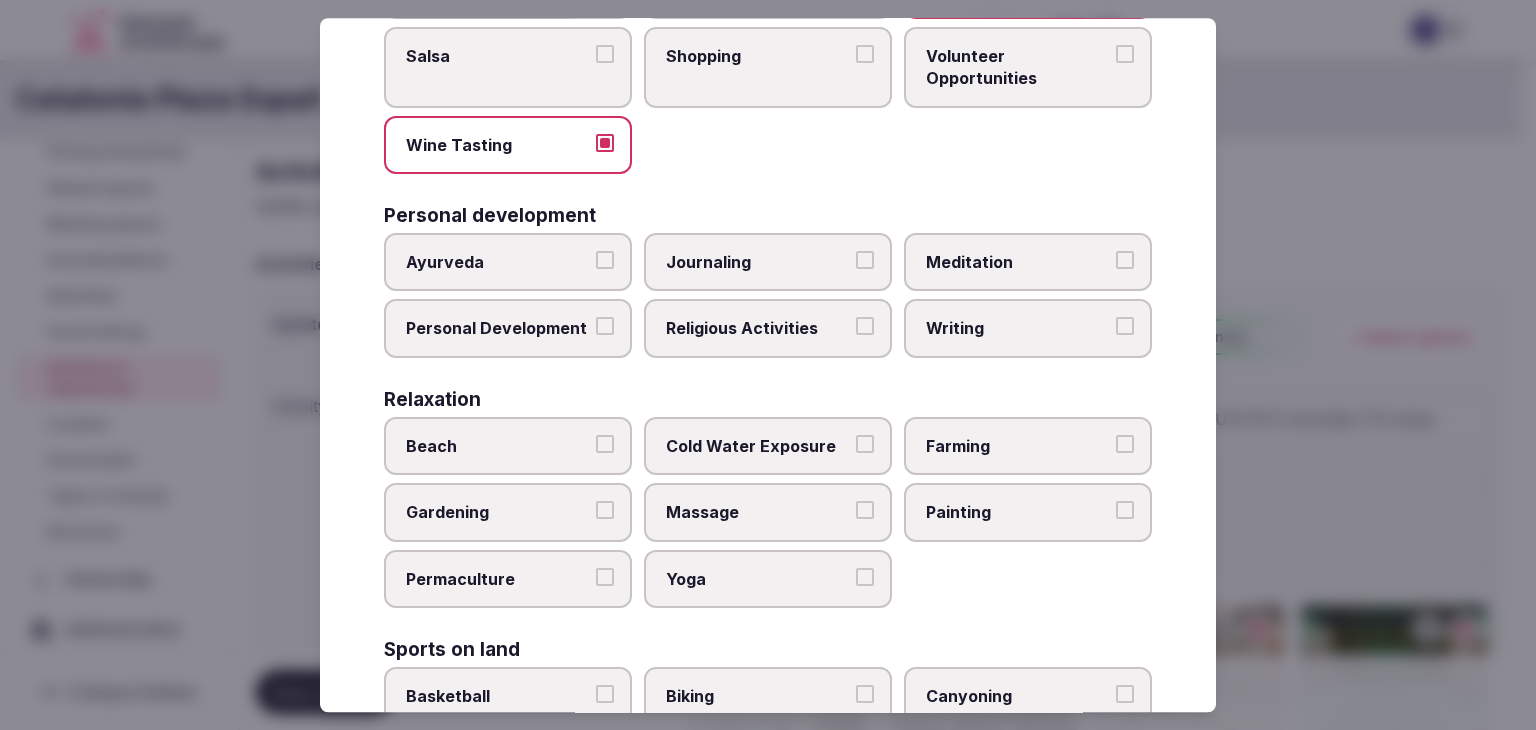 scroll, scrollTop: 600, scrollLeft: 0, axis: vertical 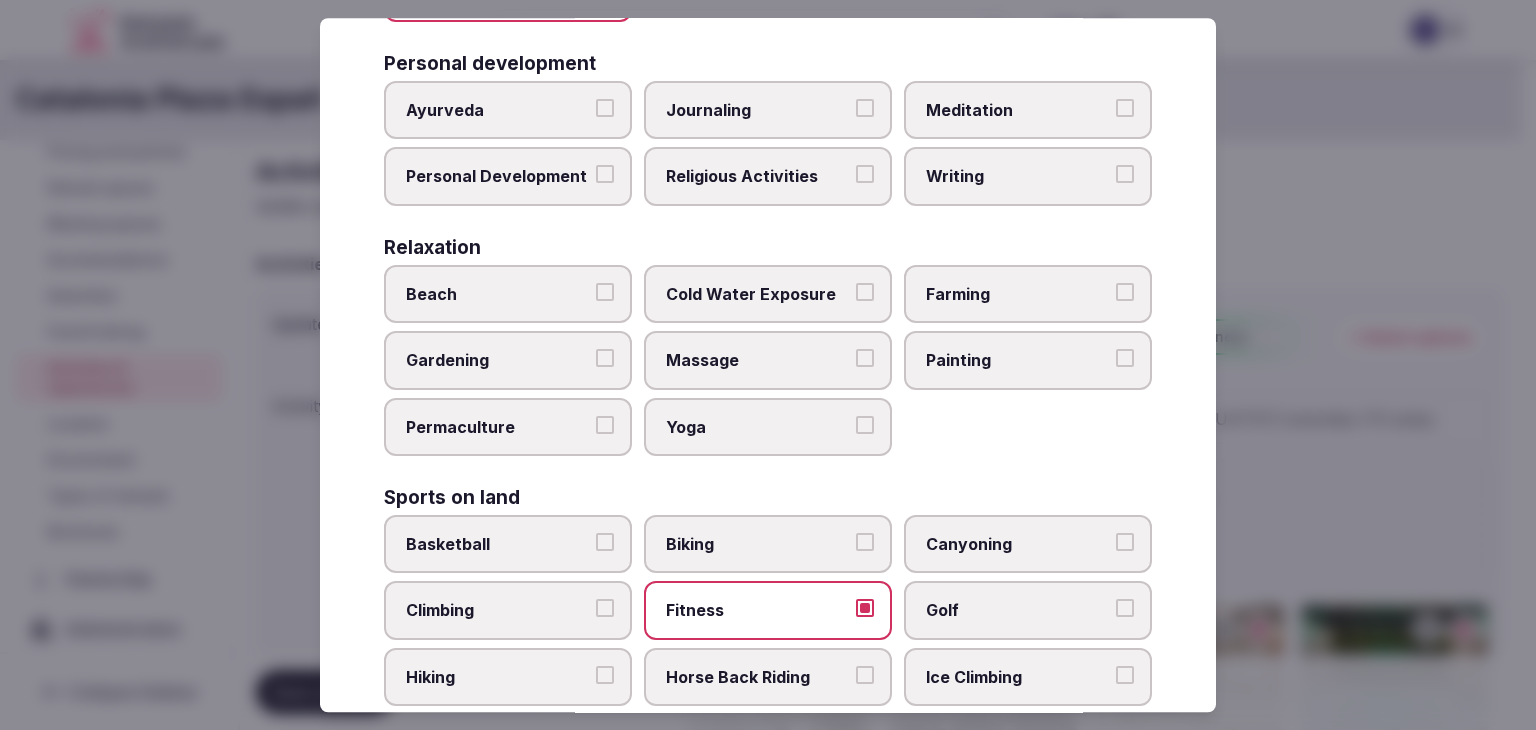 click on "Massage" at bounding box center [758, 361] 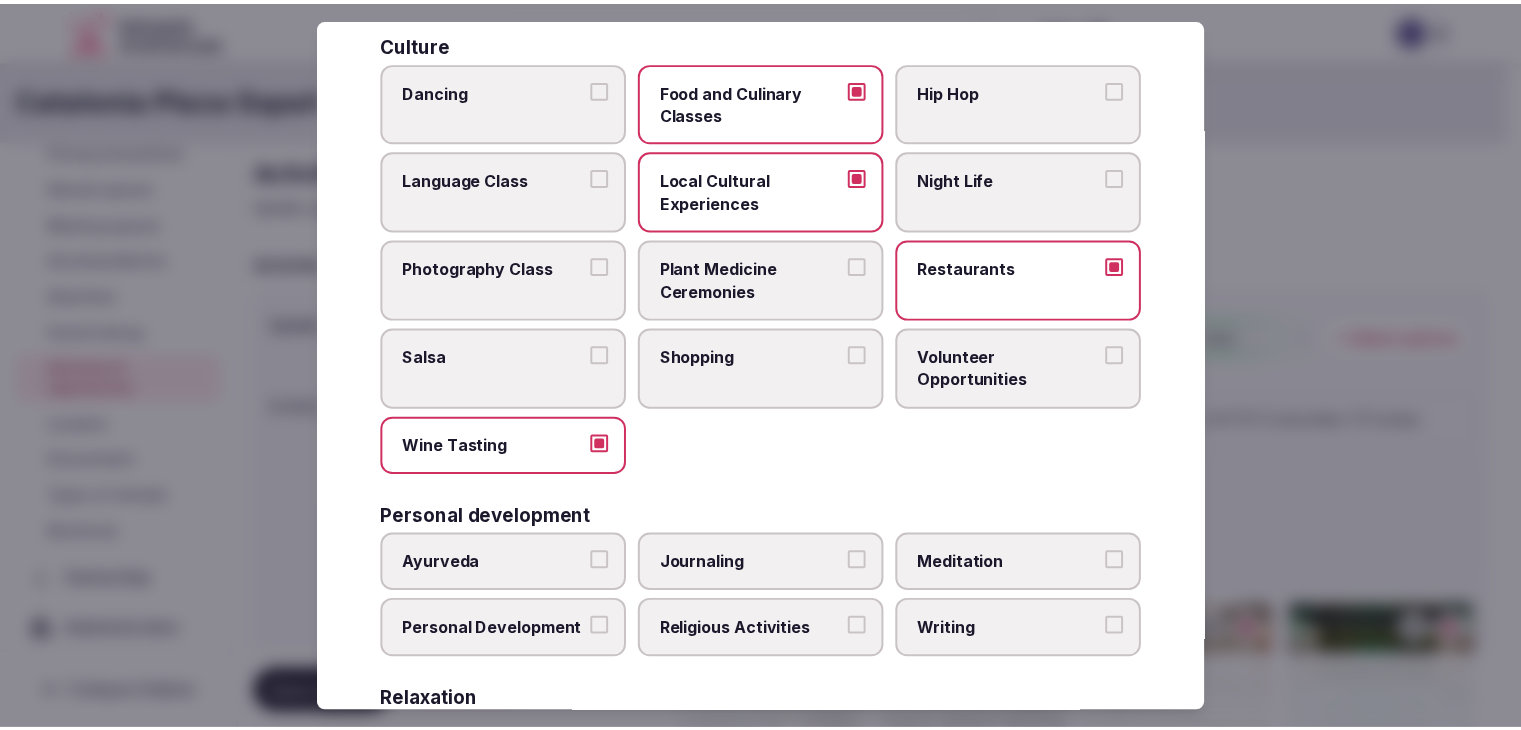 scroll, scrollTop: 0, scrollLeft: 0, axis: both 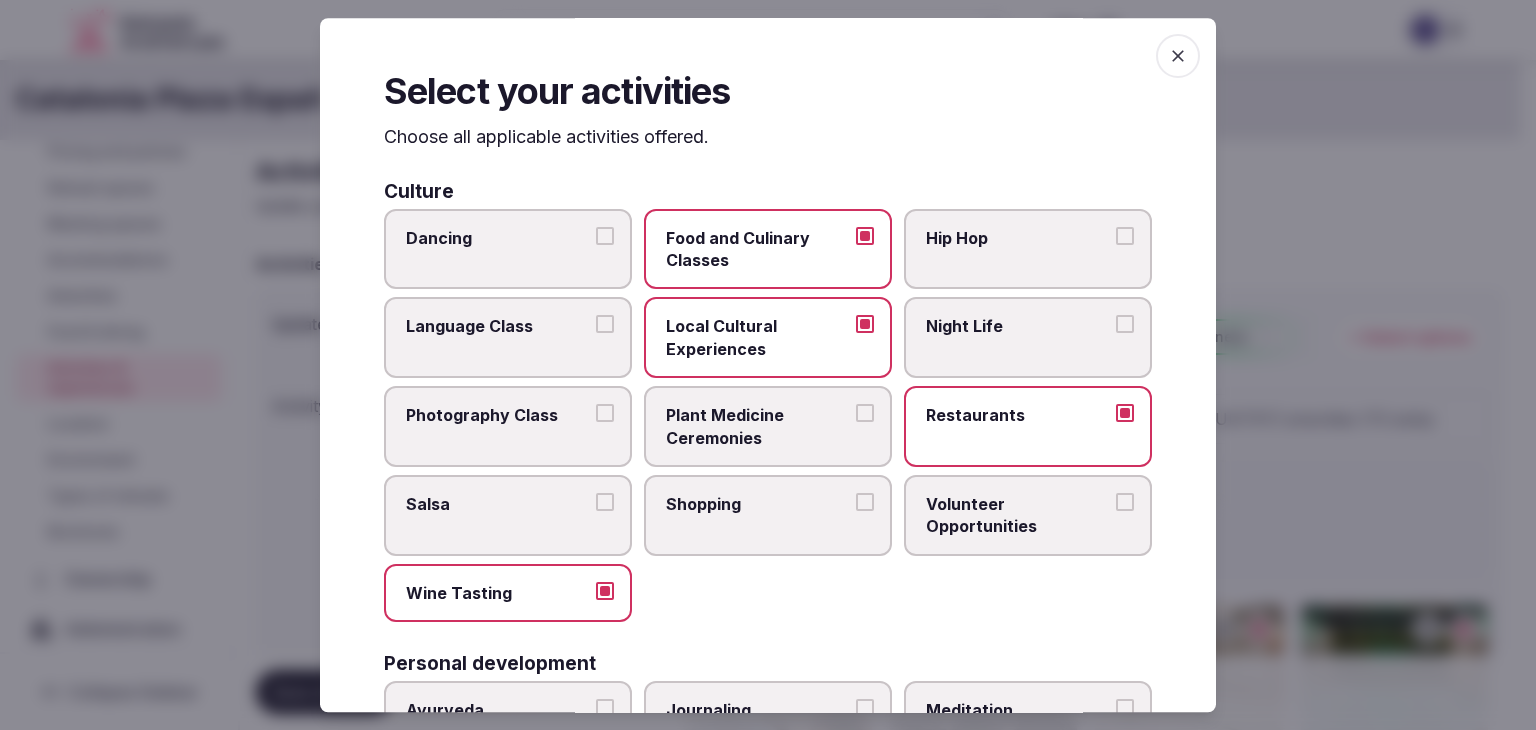 click 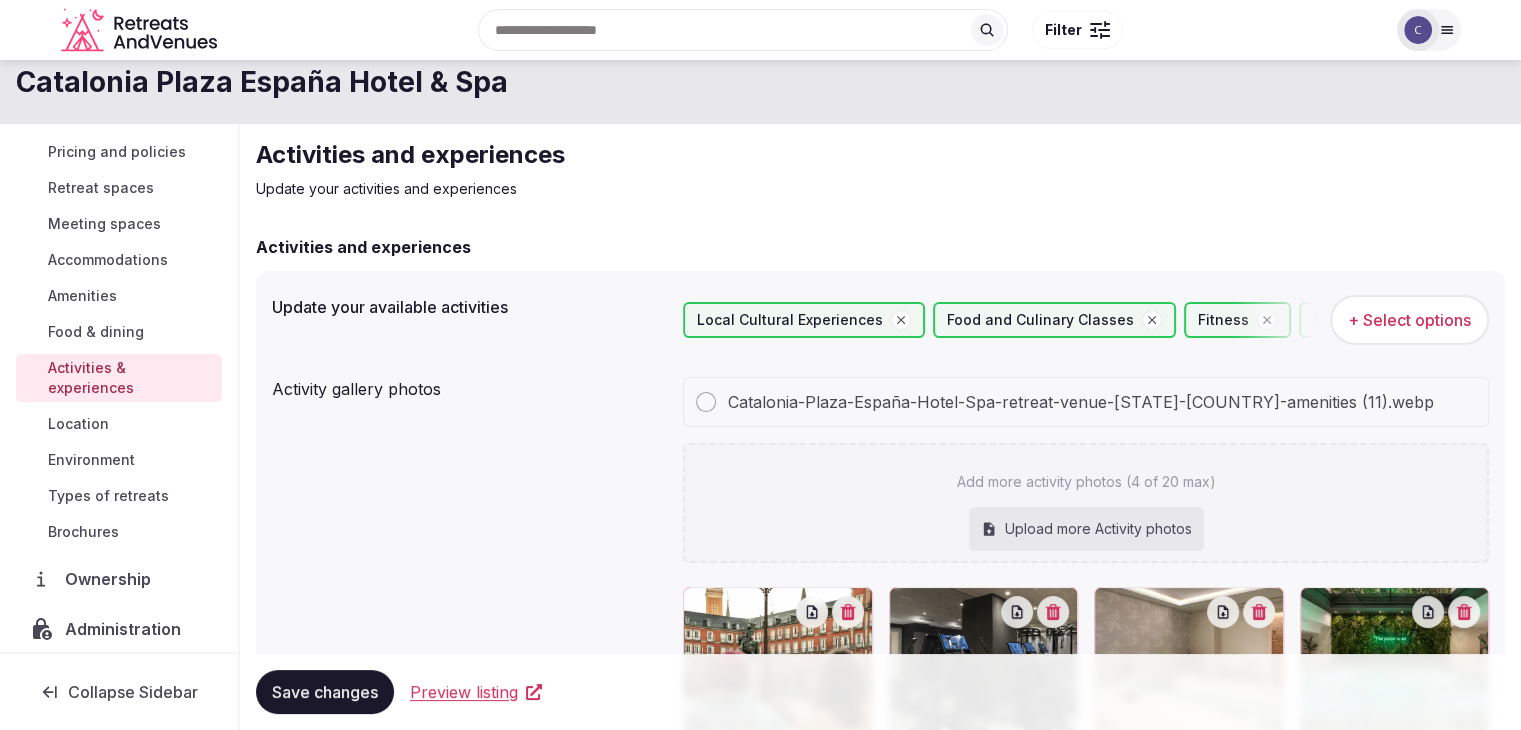 scroll, scrollTop: 380, scrollLeft: 0, axis: vertical 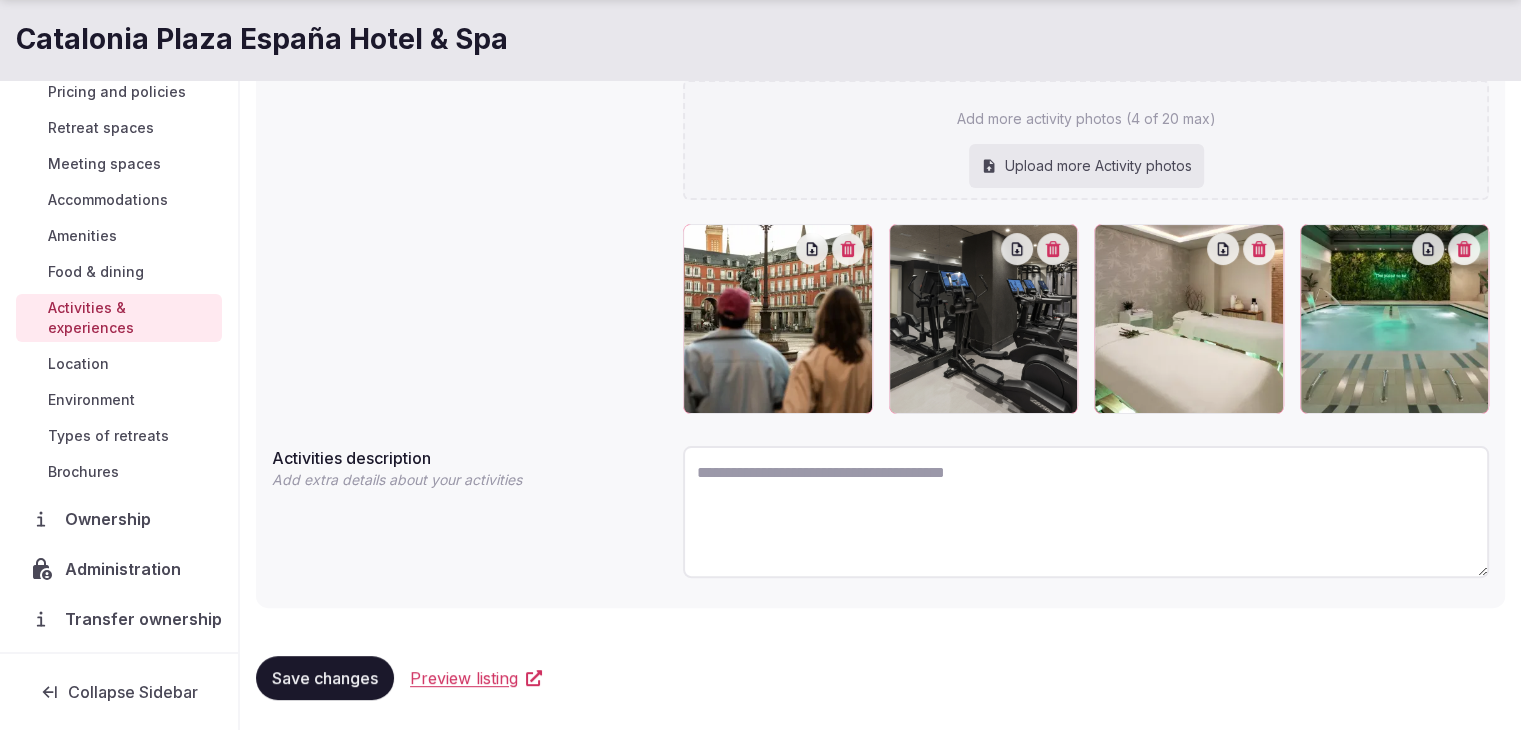 click on "Save changes" at bounding box center (325, 678) 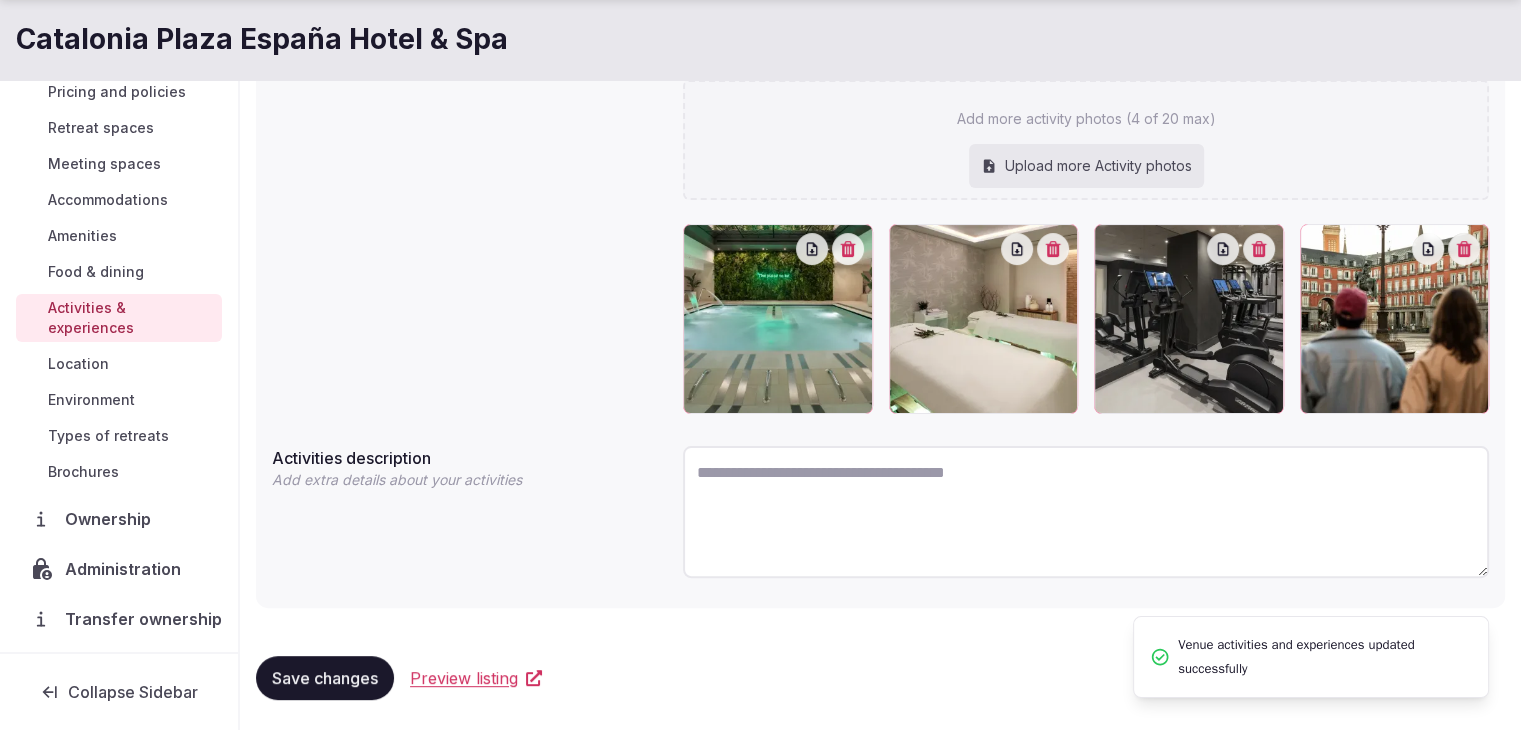 click on "Save changes" at bounding box center (325, 678) 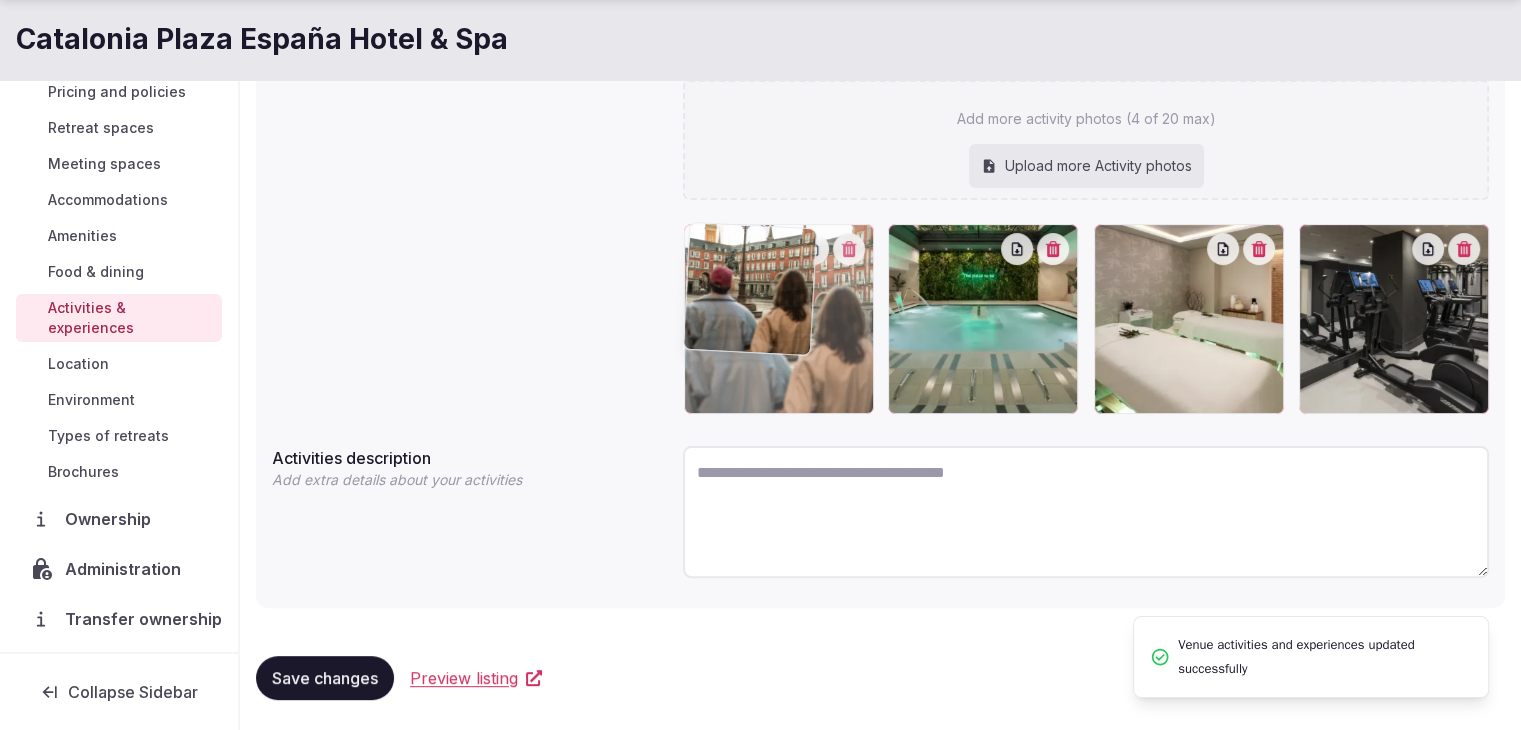 drag, startPoint x: 1322, startPoint y: 238, endPoint x: 717, endPoint y: 276, distance: 606.1922 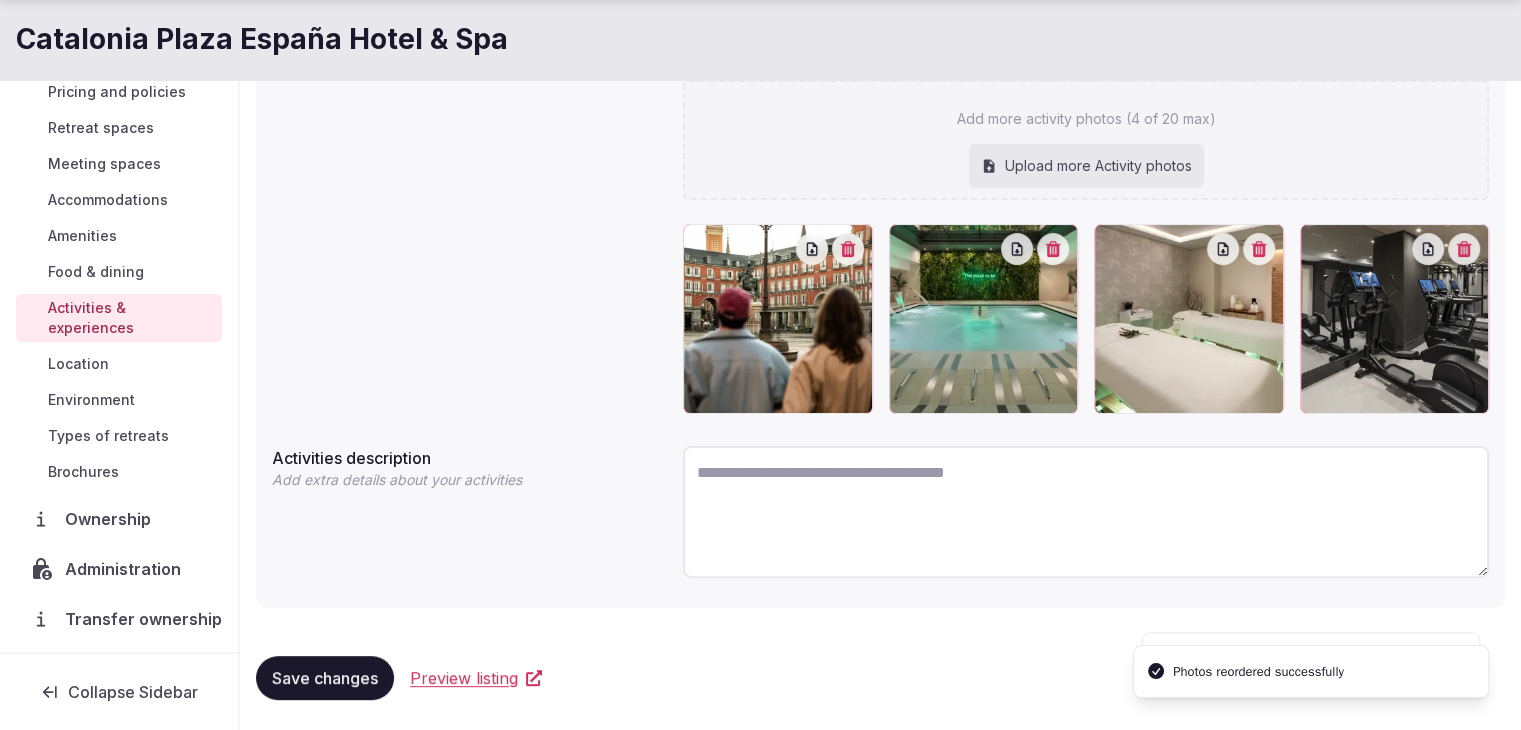 click on "Save changes" at bounding box center [325, 678] 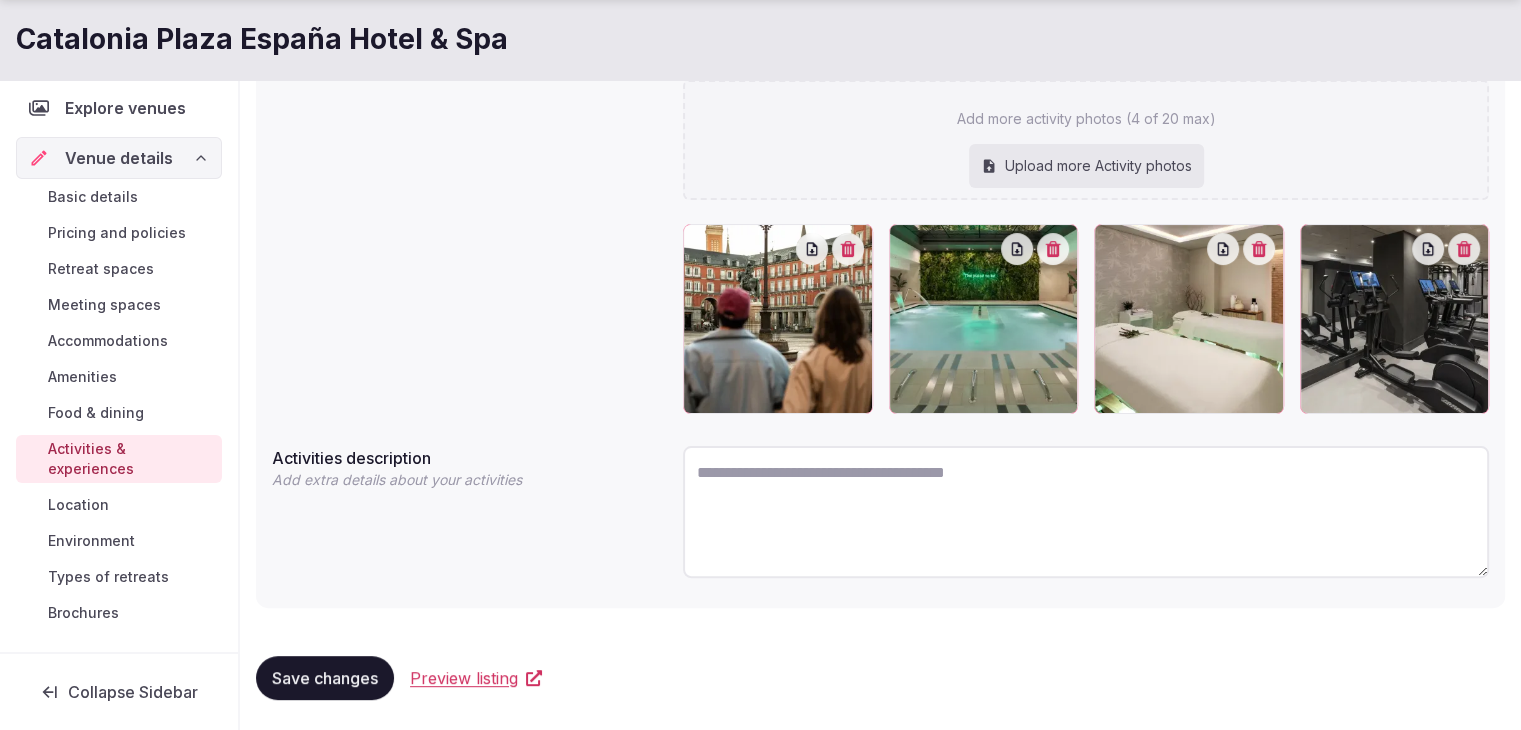scroll, scrollTop: 0, scrollLeft: 0, axis: both 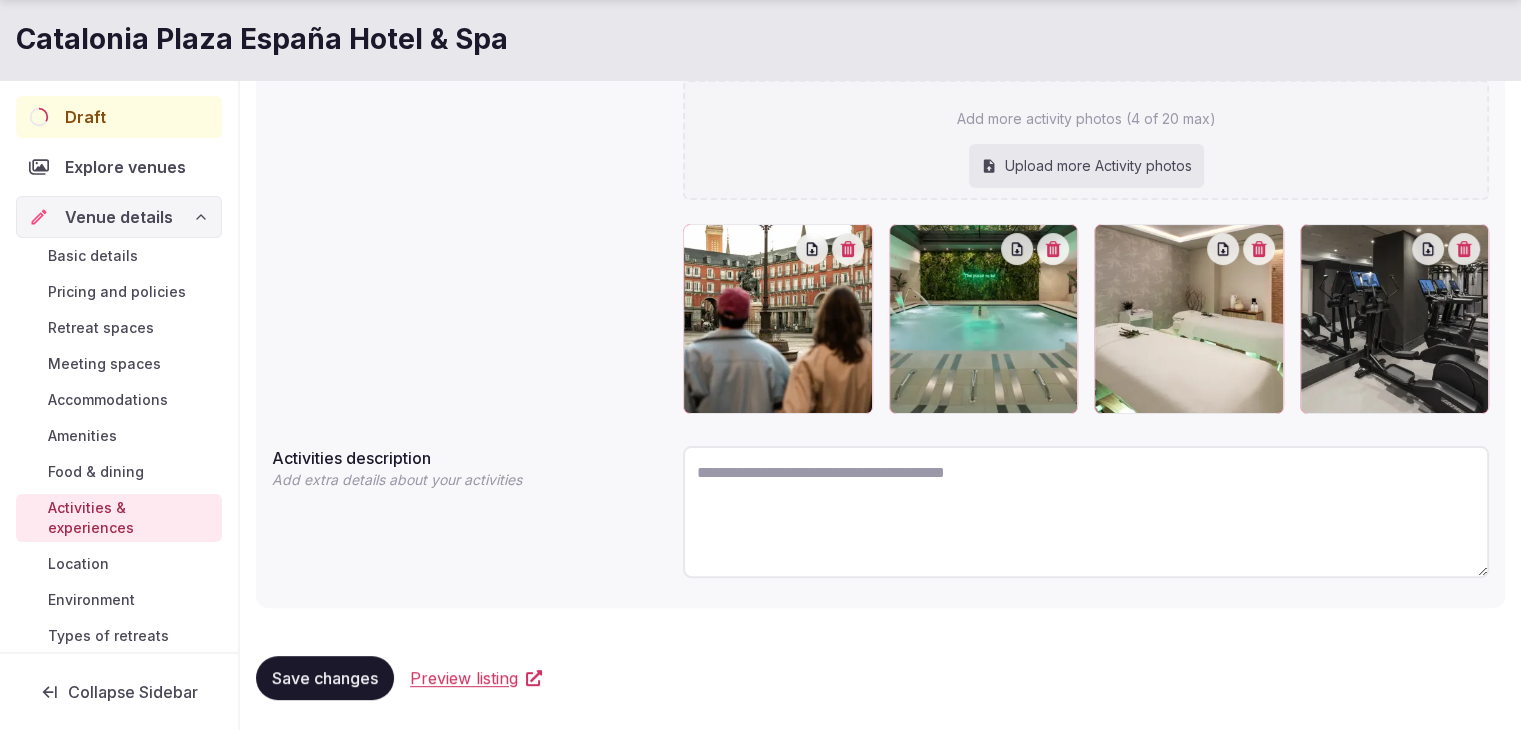click on "Basic details" at bounding box center [93, 256] 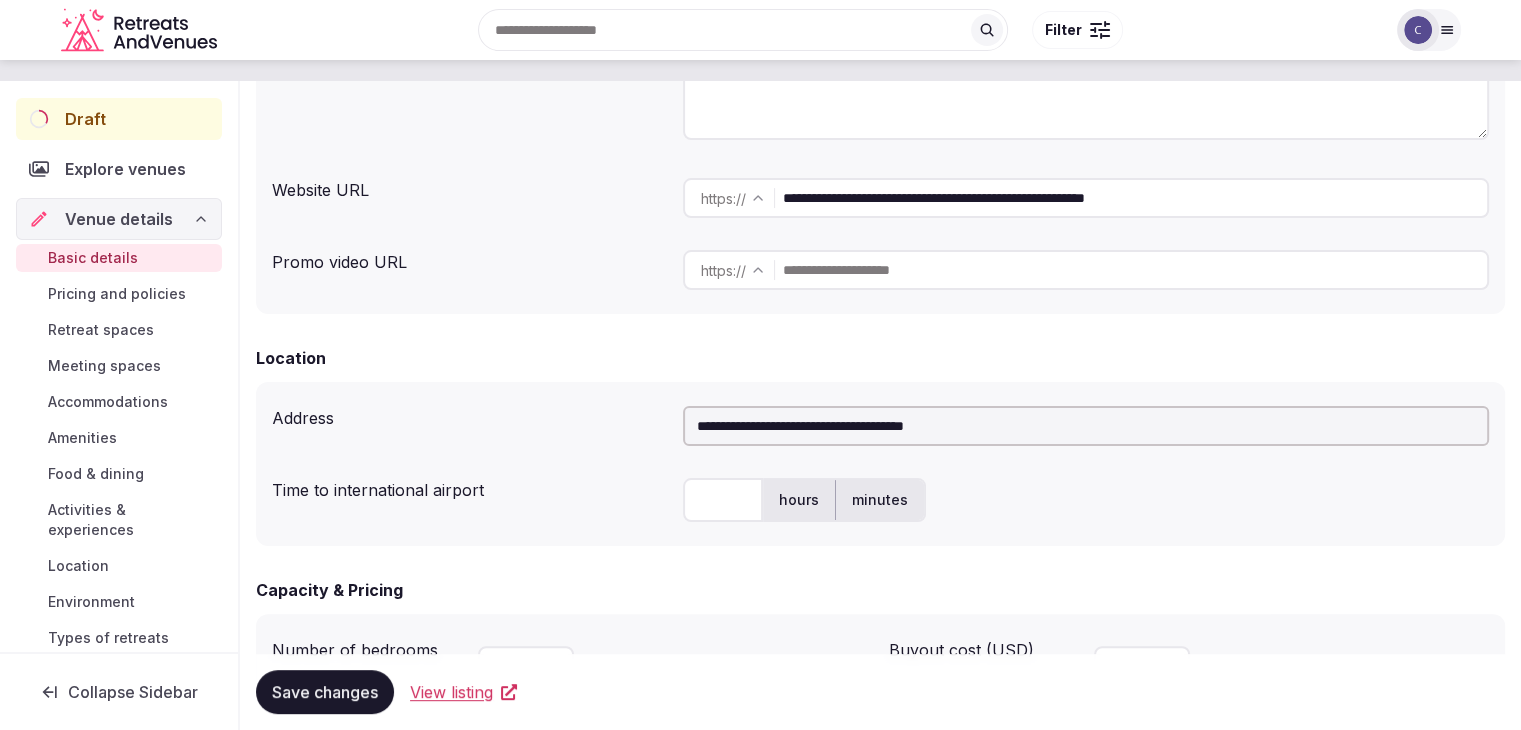 scroll, scrollTop: 0, scrollLeft: 0, axis: both 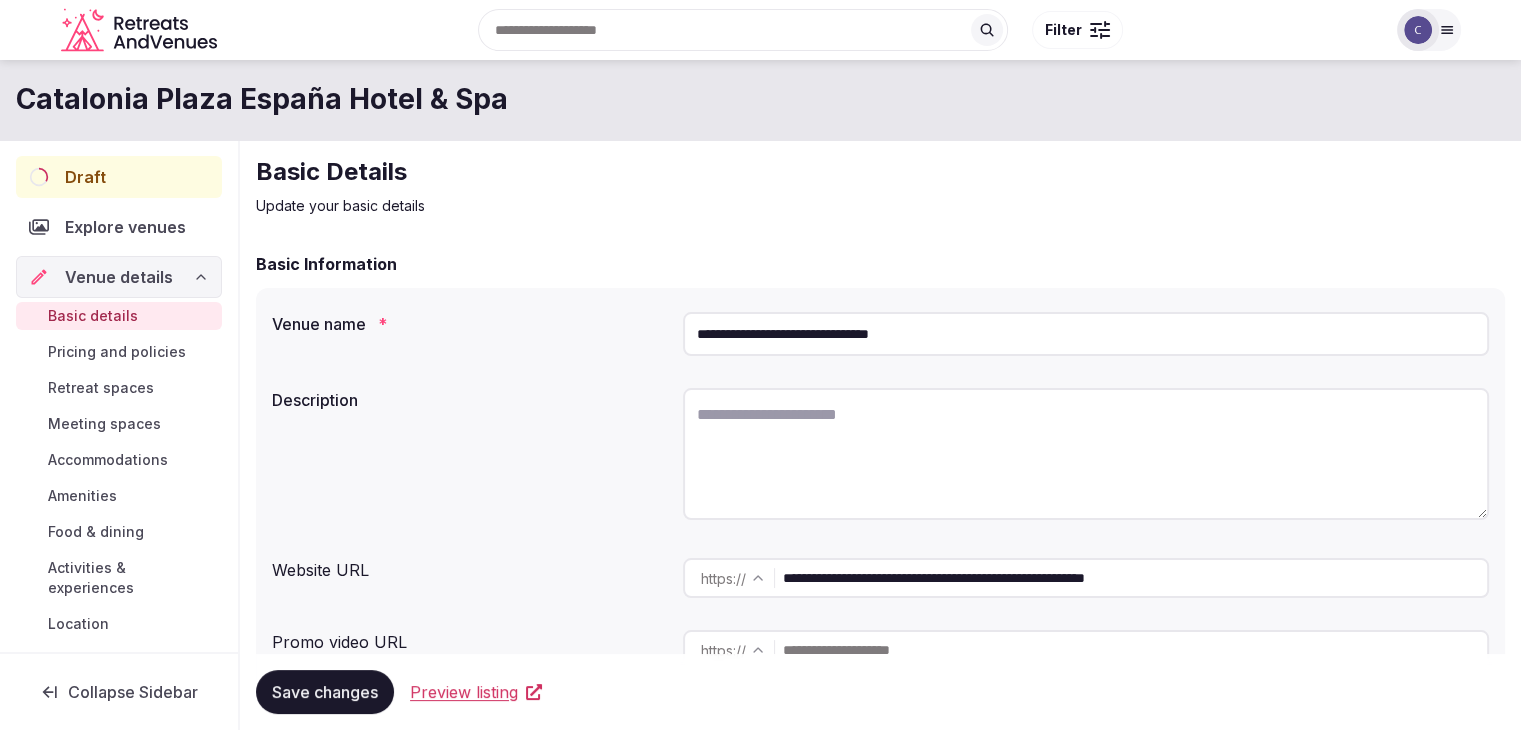 click on "**********" at bounding box center [1135, 578] 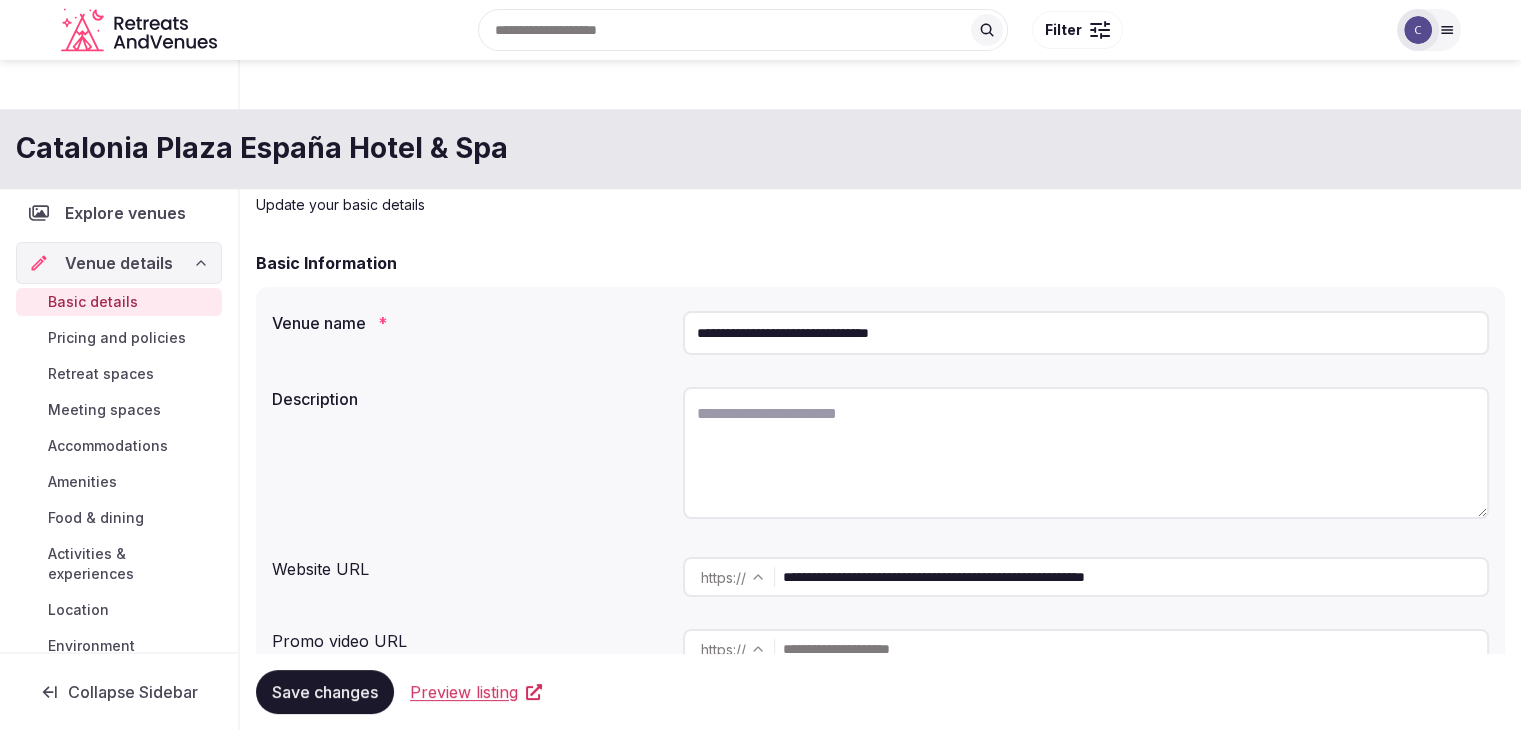 scroll, scrollTop: 0, scrollLeft: 0, axis: both 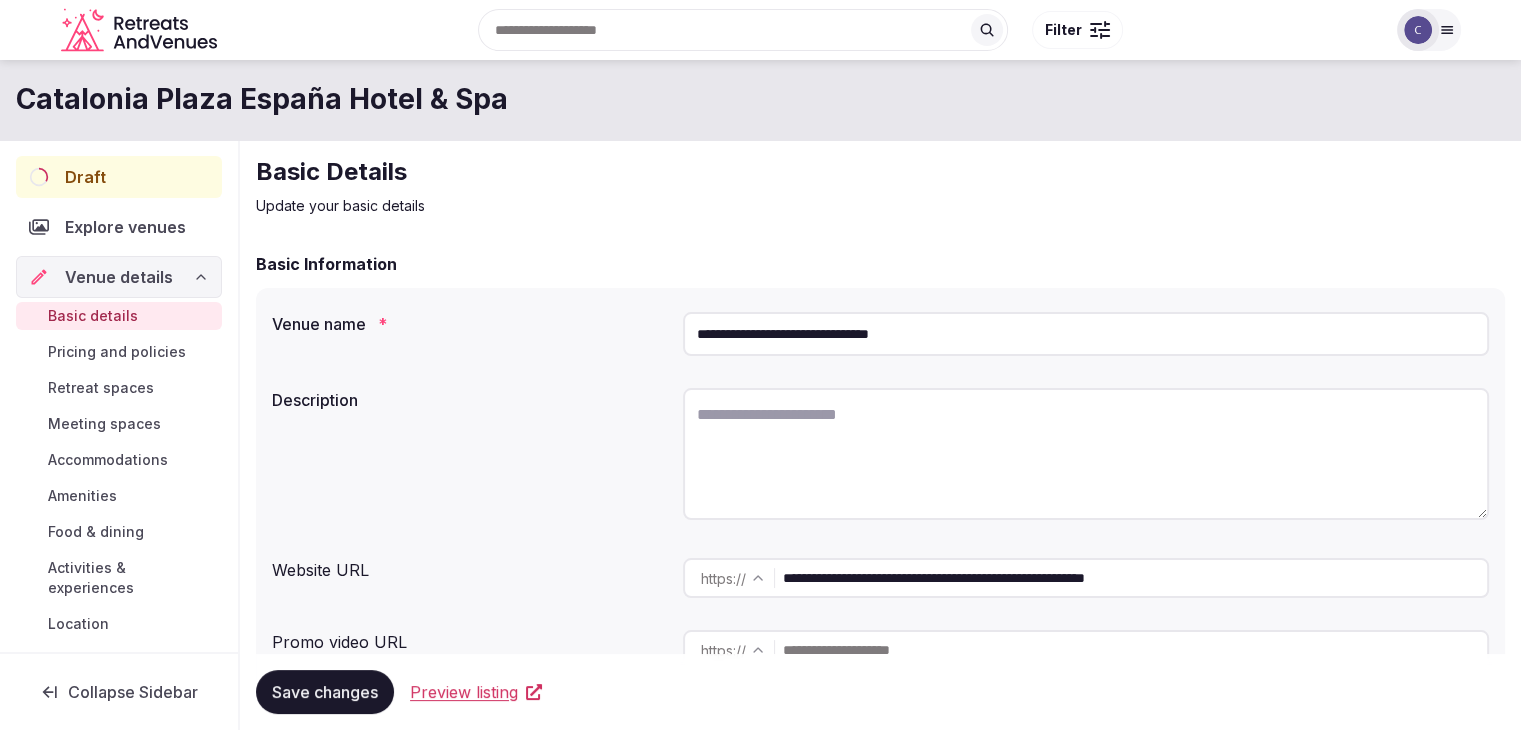 click at bounding box center [1086, 454] 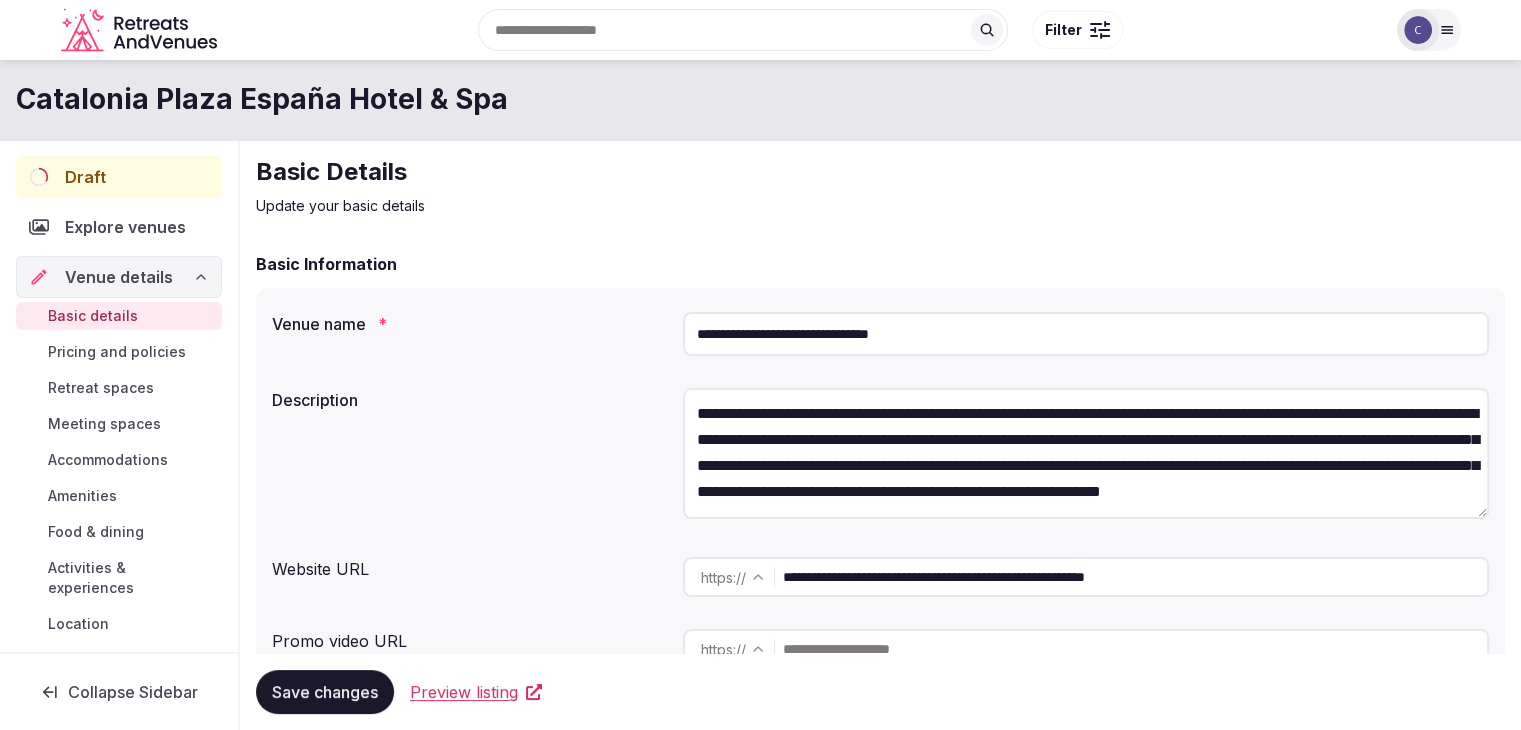 scroll, scrollTop: 26, scrollLeft: 0, axis: vertical 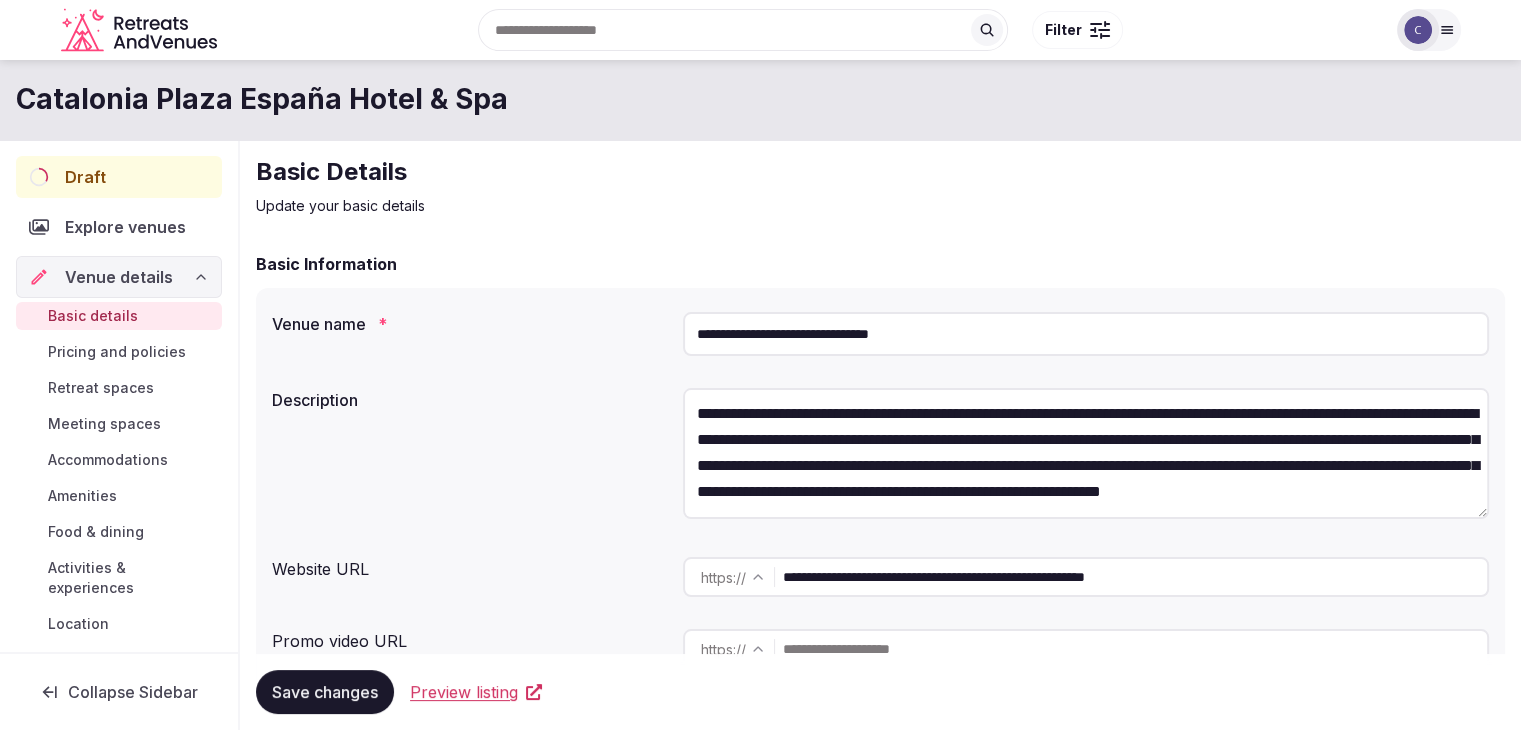 type on "**********" 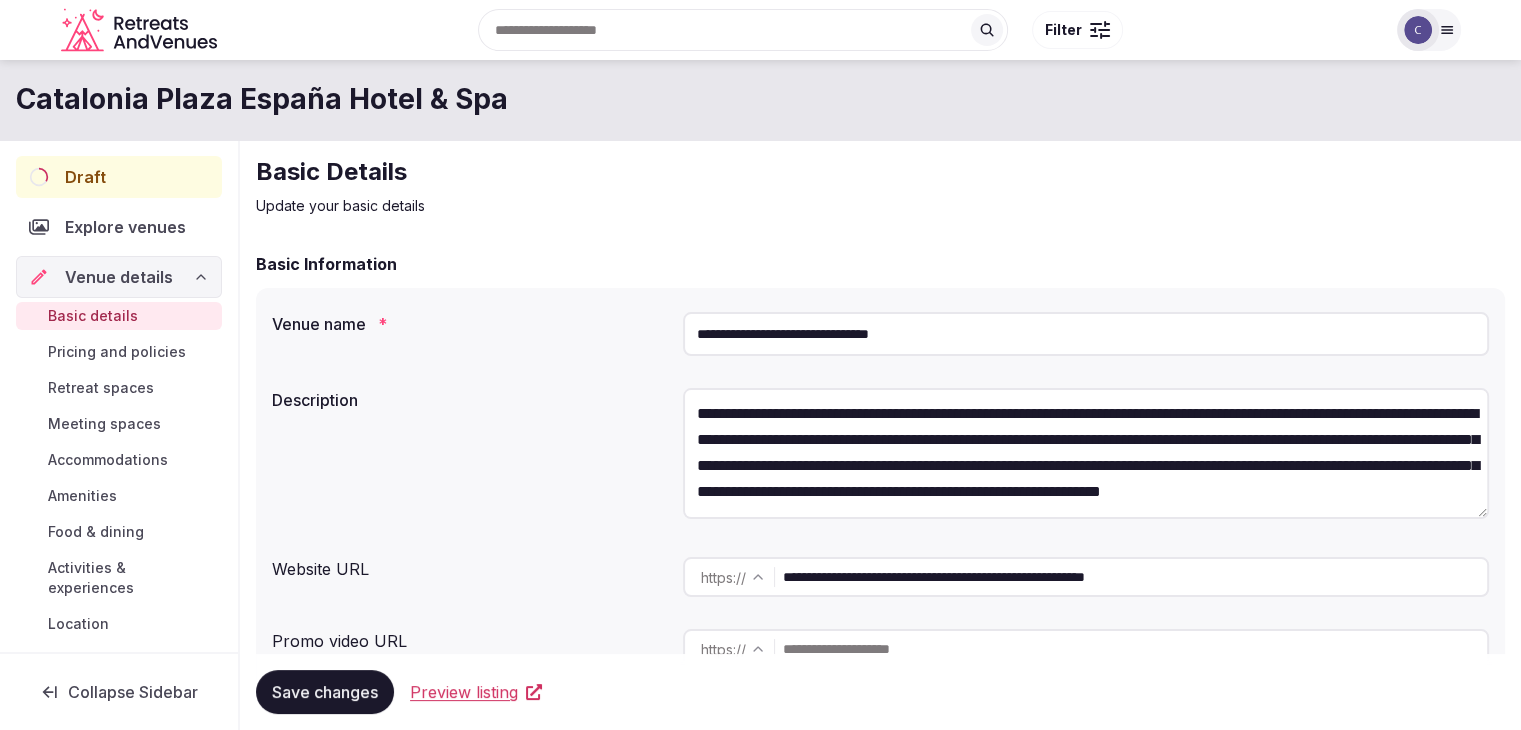 click on "**********" at bounding box center [1086, 334] 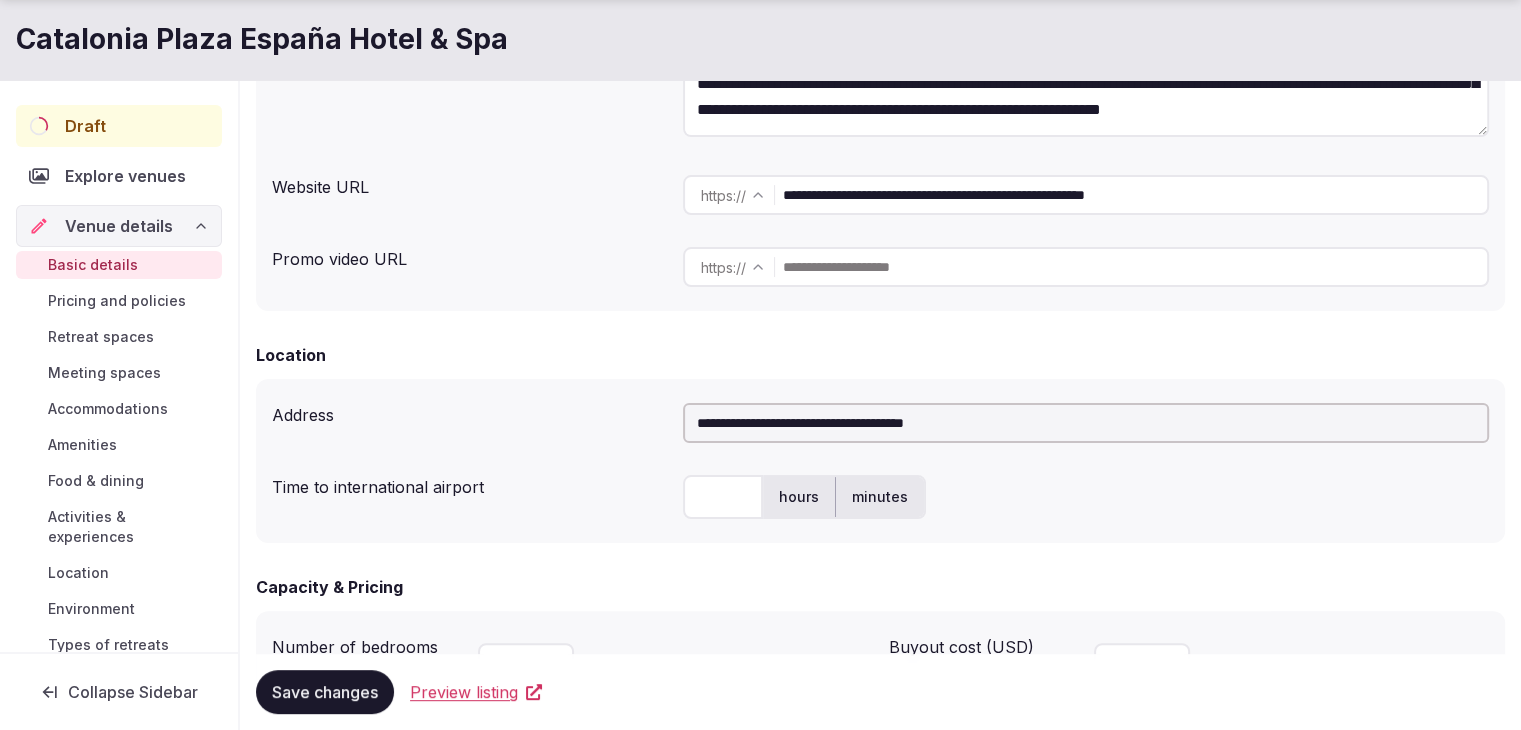 scroll, scrollTop: 400, scrollLeft: 0, axis: vertical 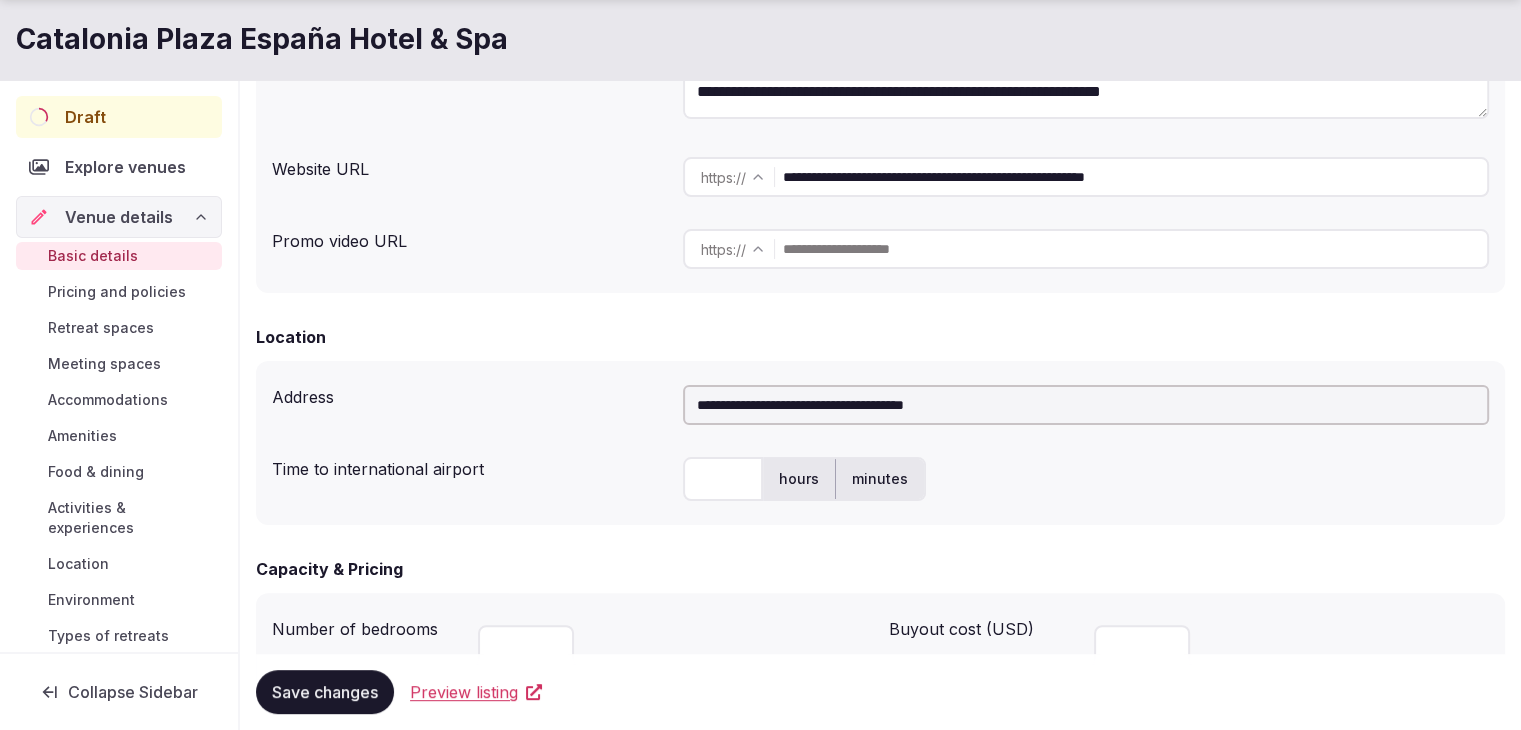 click on "Save changes" at bounding box center [325, 692] 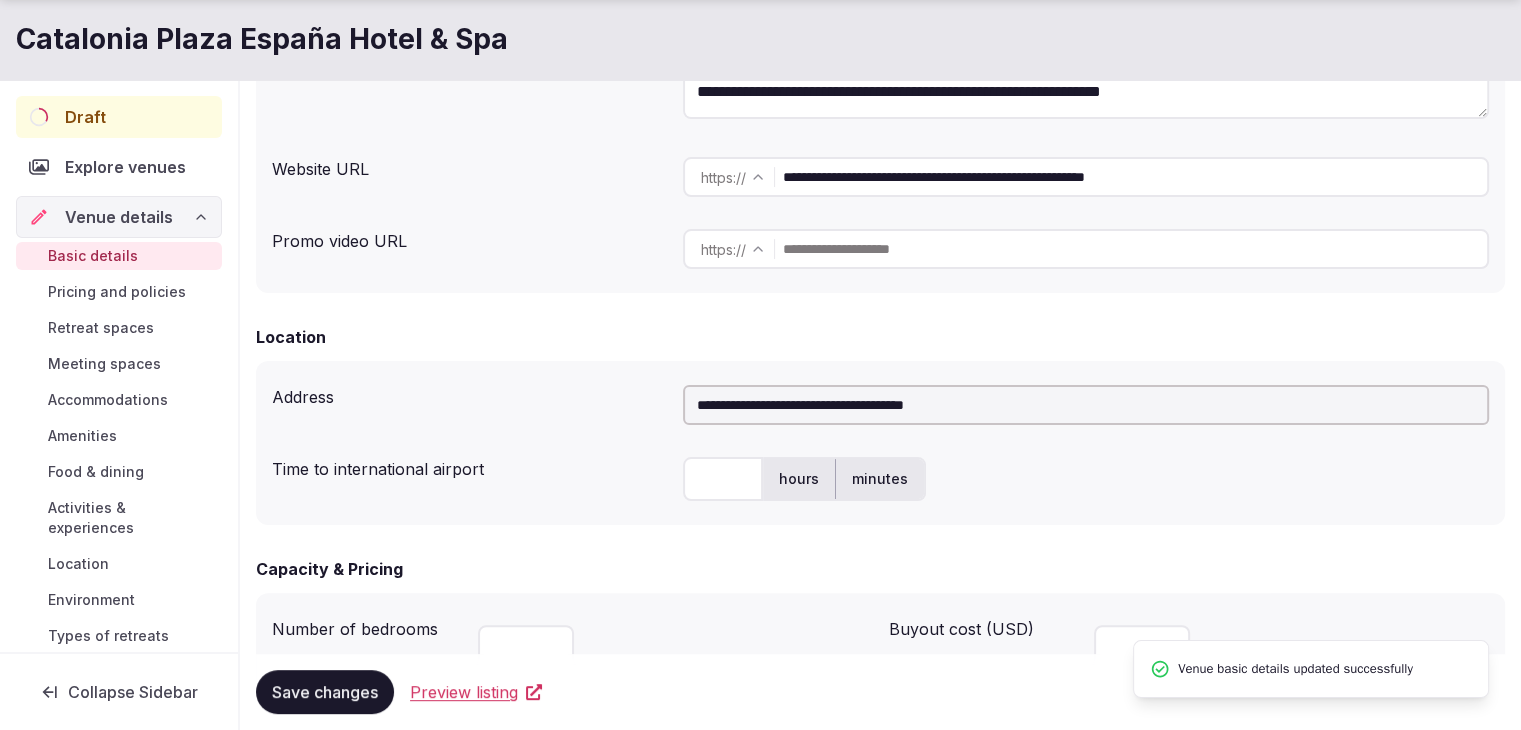 drag, startPoint x: 78, startPoint y: 558, endPoint x: 723, endPoint y: 482, distance: 649.4621 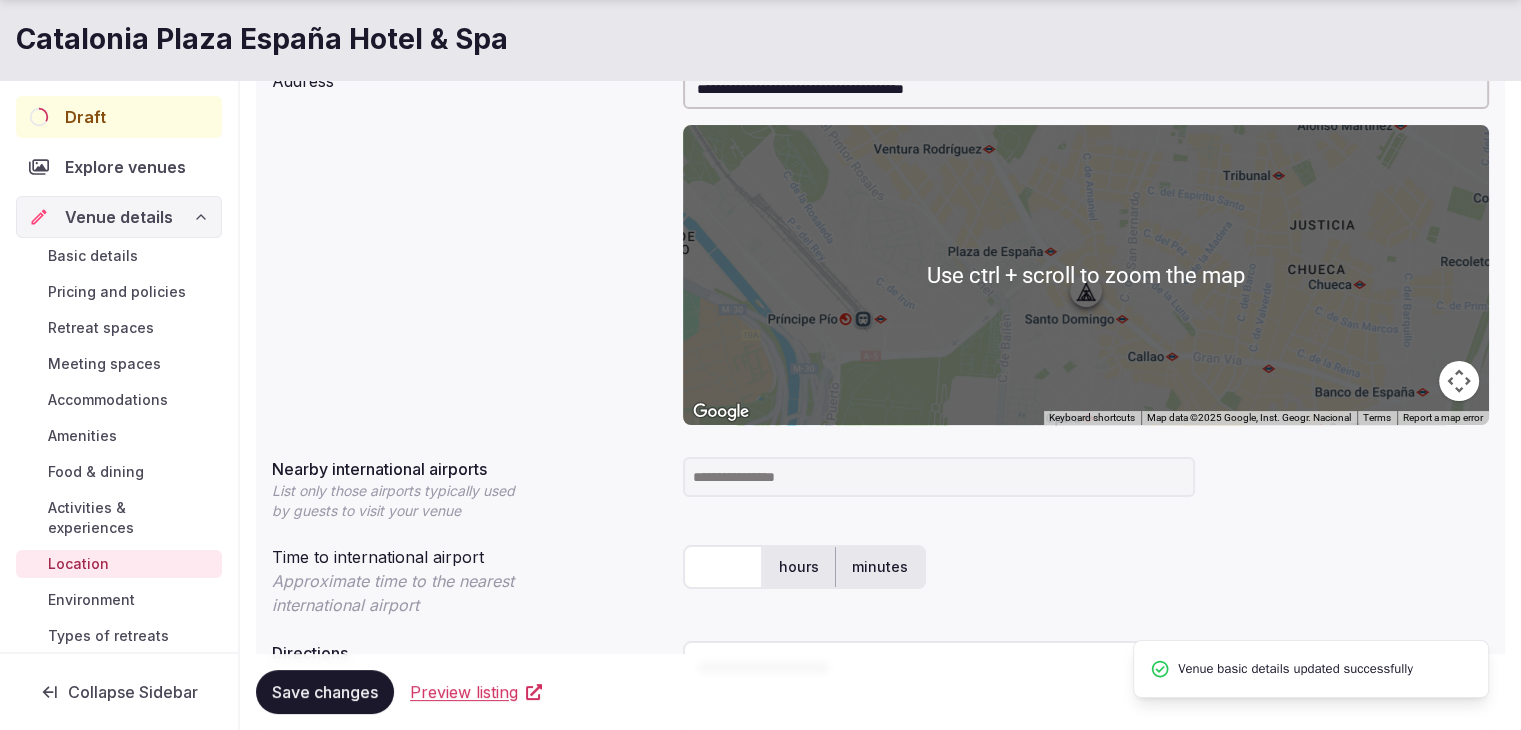 scroll, scrollTop: 400, scrollLeft: 0, axis: vertical 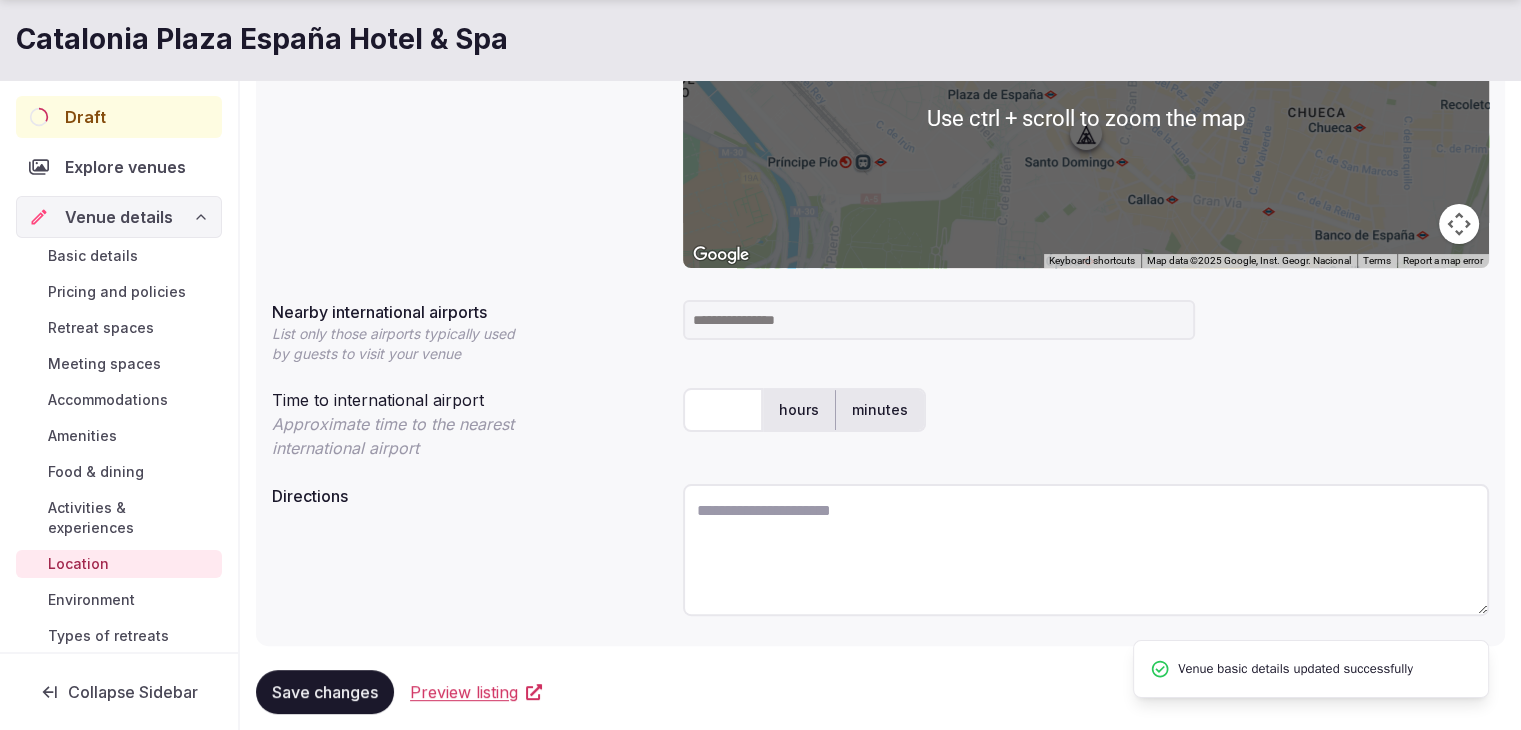 drag, startPoint x: 744, startPoint y: 314, endPoint x: 744, endPoint y: 333, distance: 19 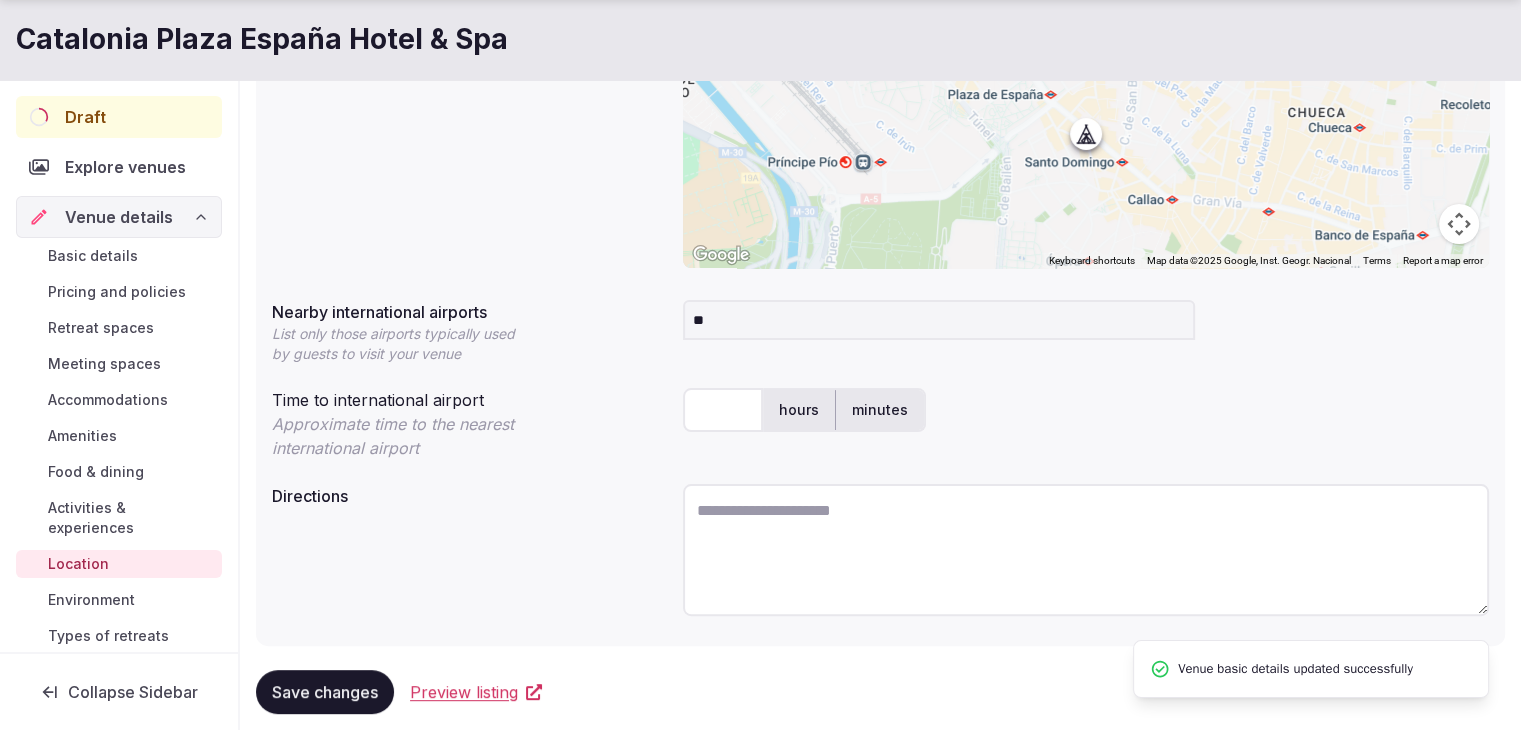 type on "***" 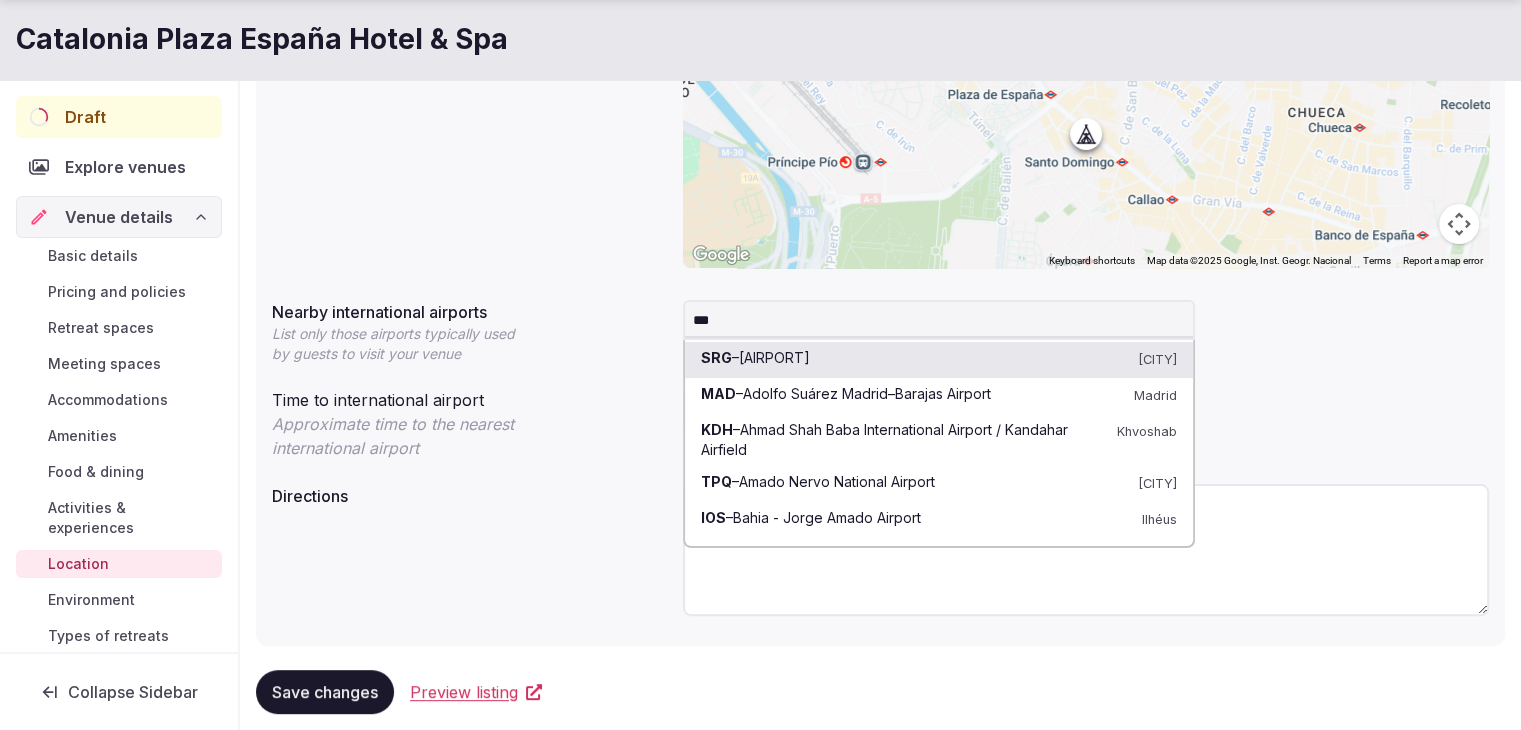 type 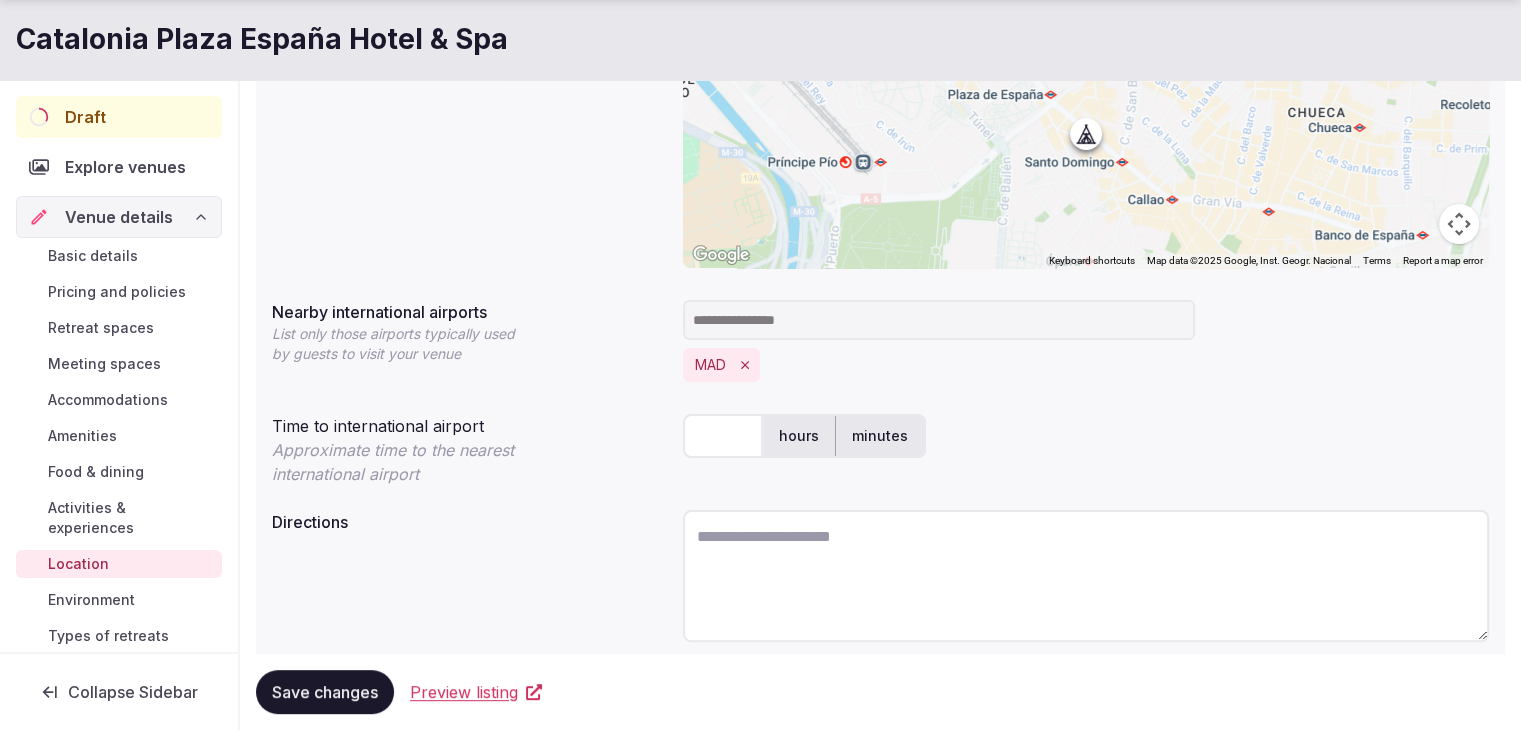 drag, startPoint x: 724, startPoint y: 438, endPoint x: 729, endPoint y: 456, distance: 18.681541 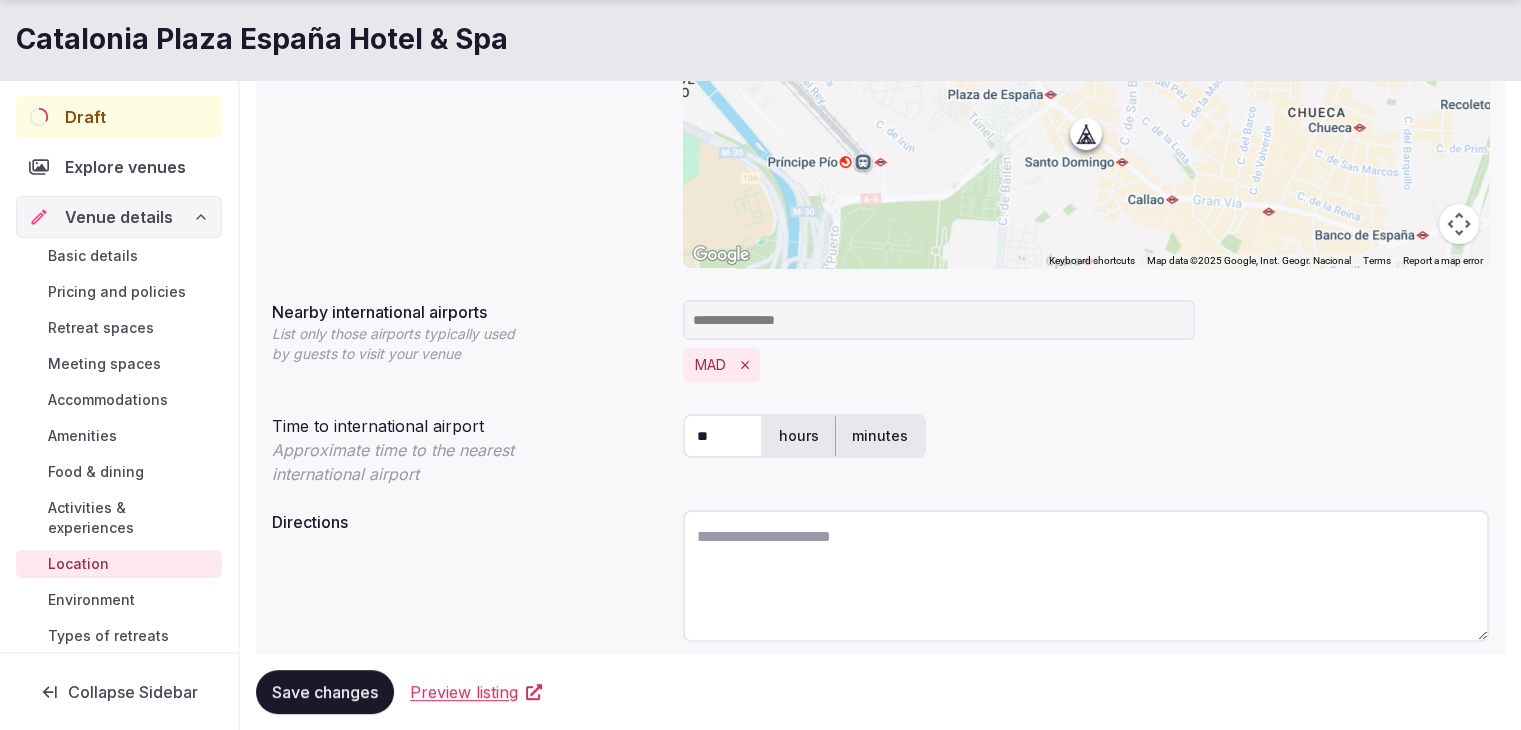 type on "**" 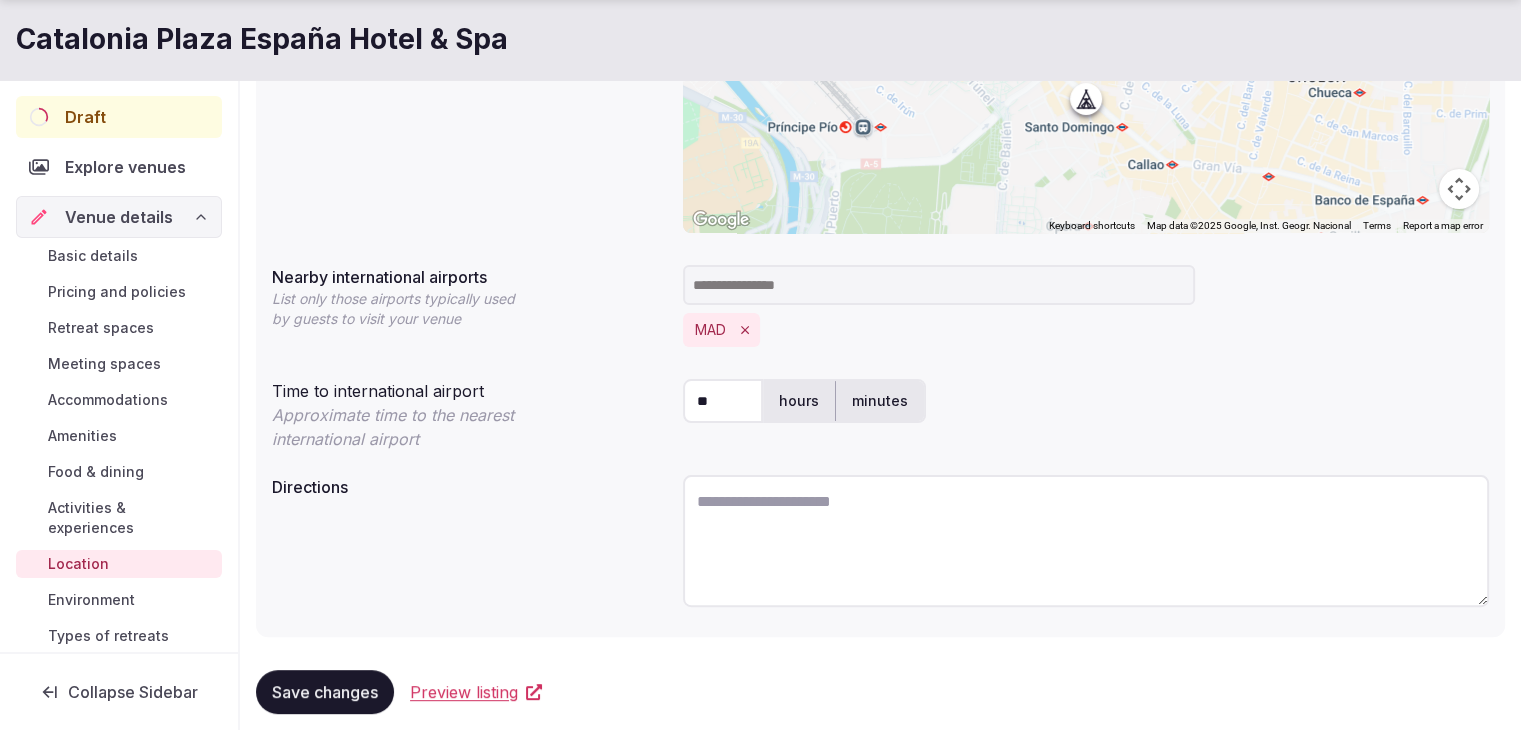 scroll, scrollTop: 466, scrollLeft: 0, axis: vertical 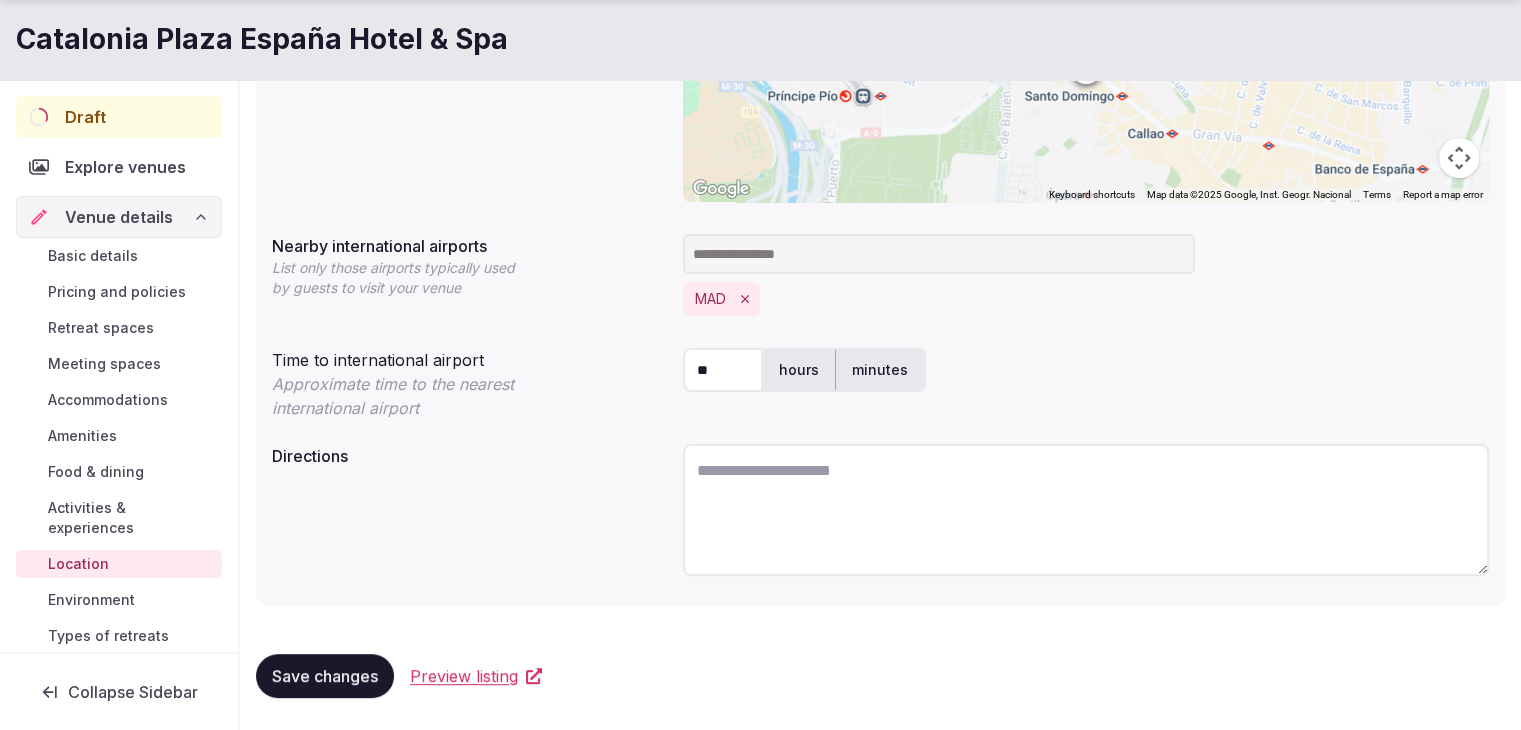 click on "Save changes" at bounding box center [325, 676] 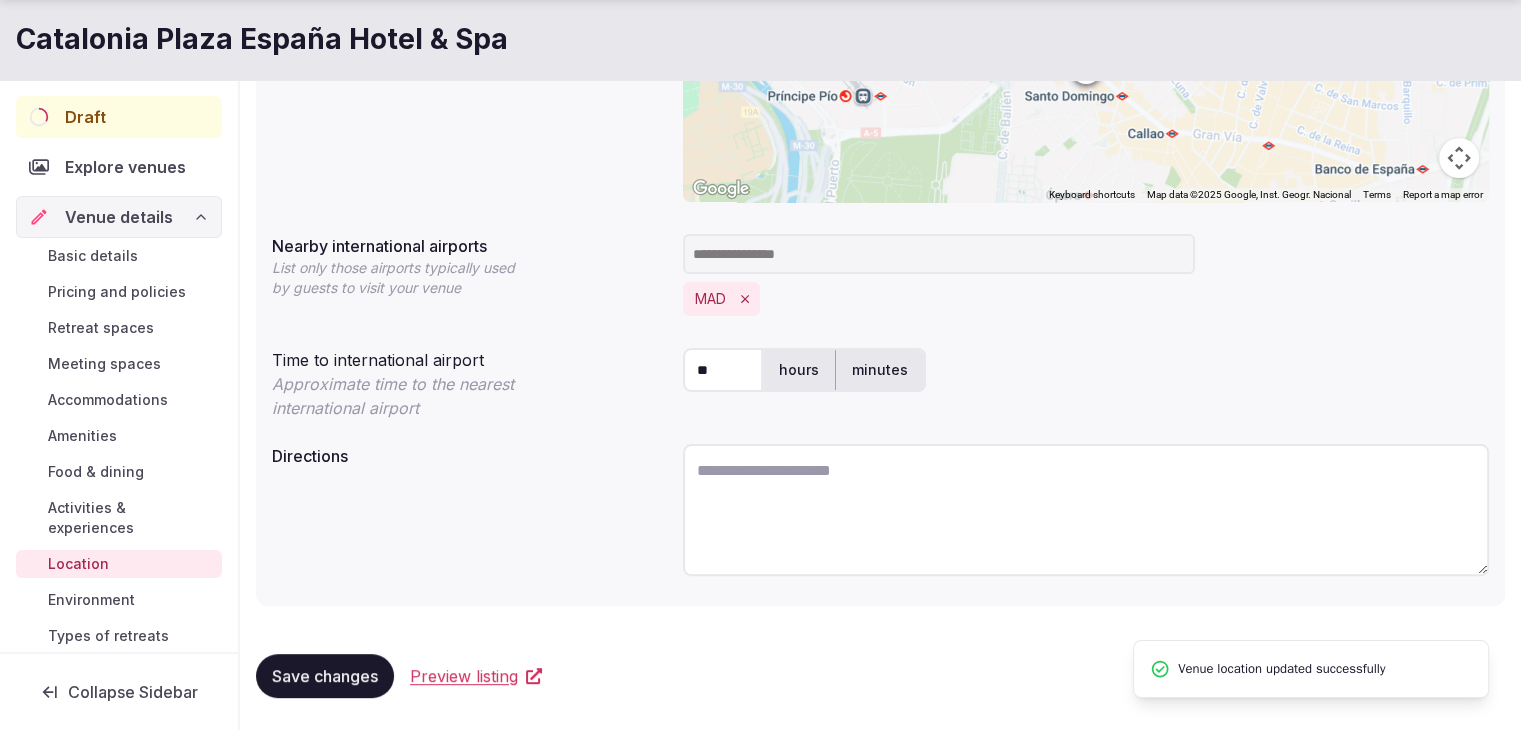 drag, startPoint x: 86, startPoint y: 439, endPoint x: 108, endPoint y: 460, distance: 30.413813 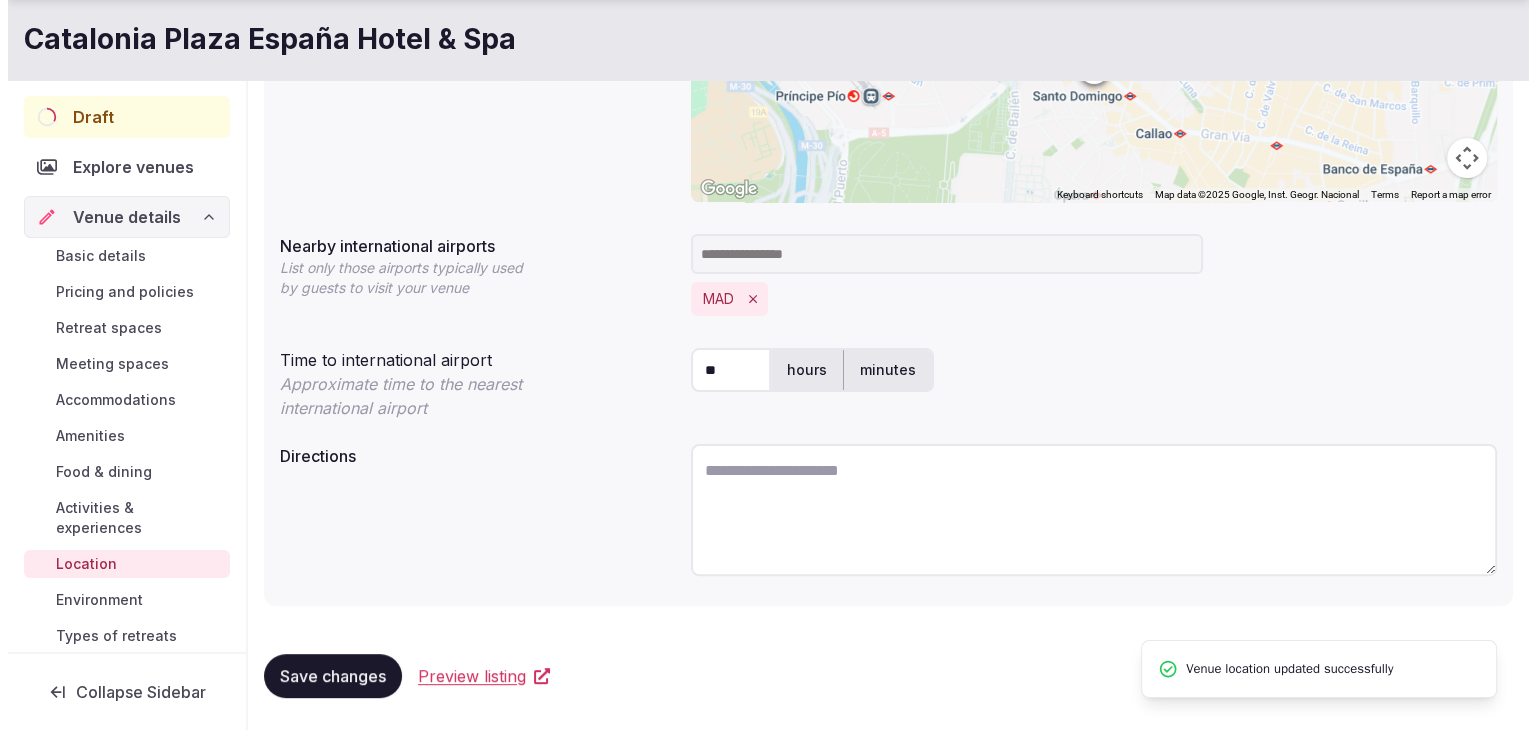 scroll, scrollTop: 0, scrollLeft: 0, axis: both 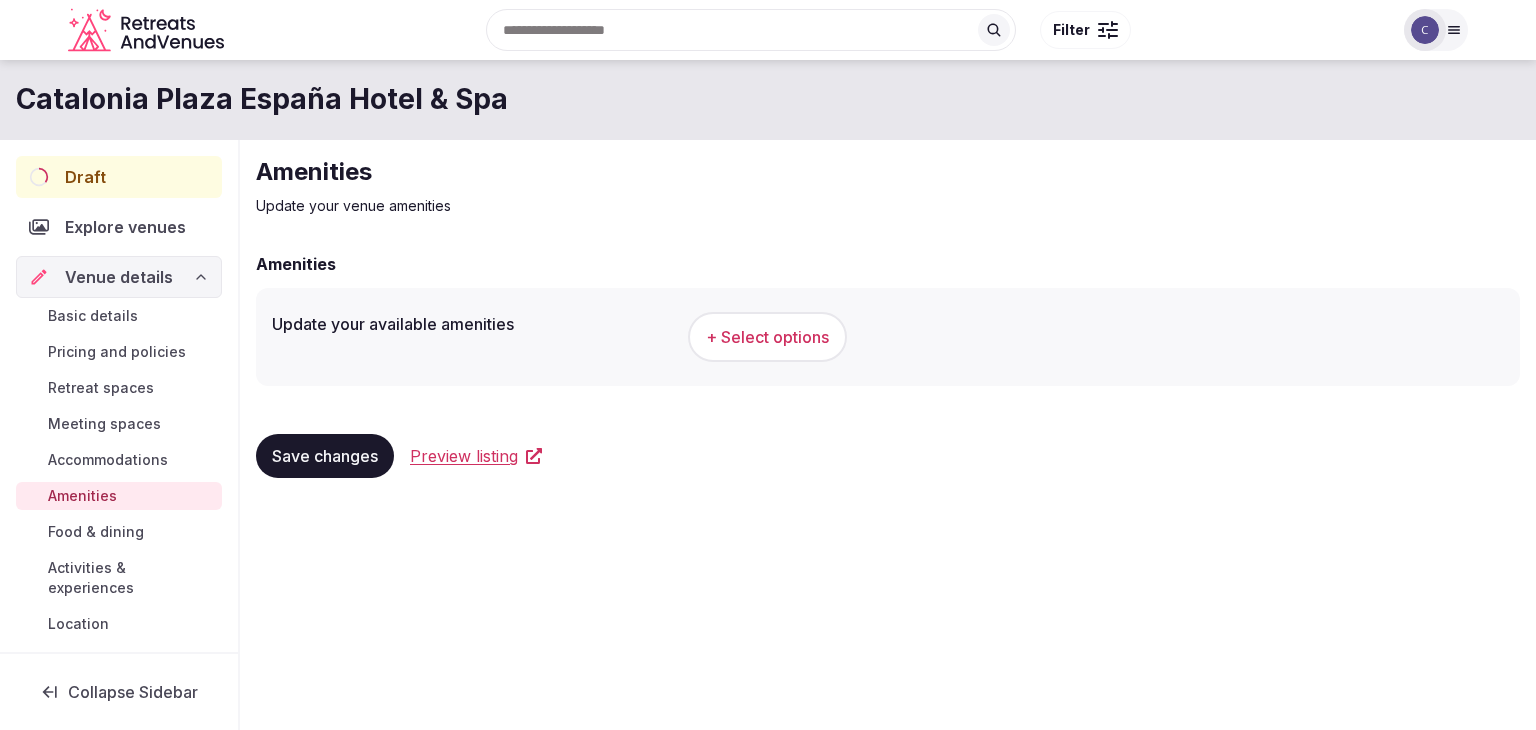 click on "+ Select options" at bounding box center (767, 337) 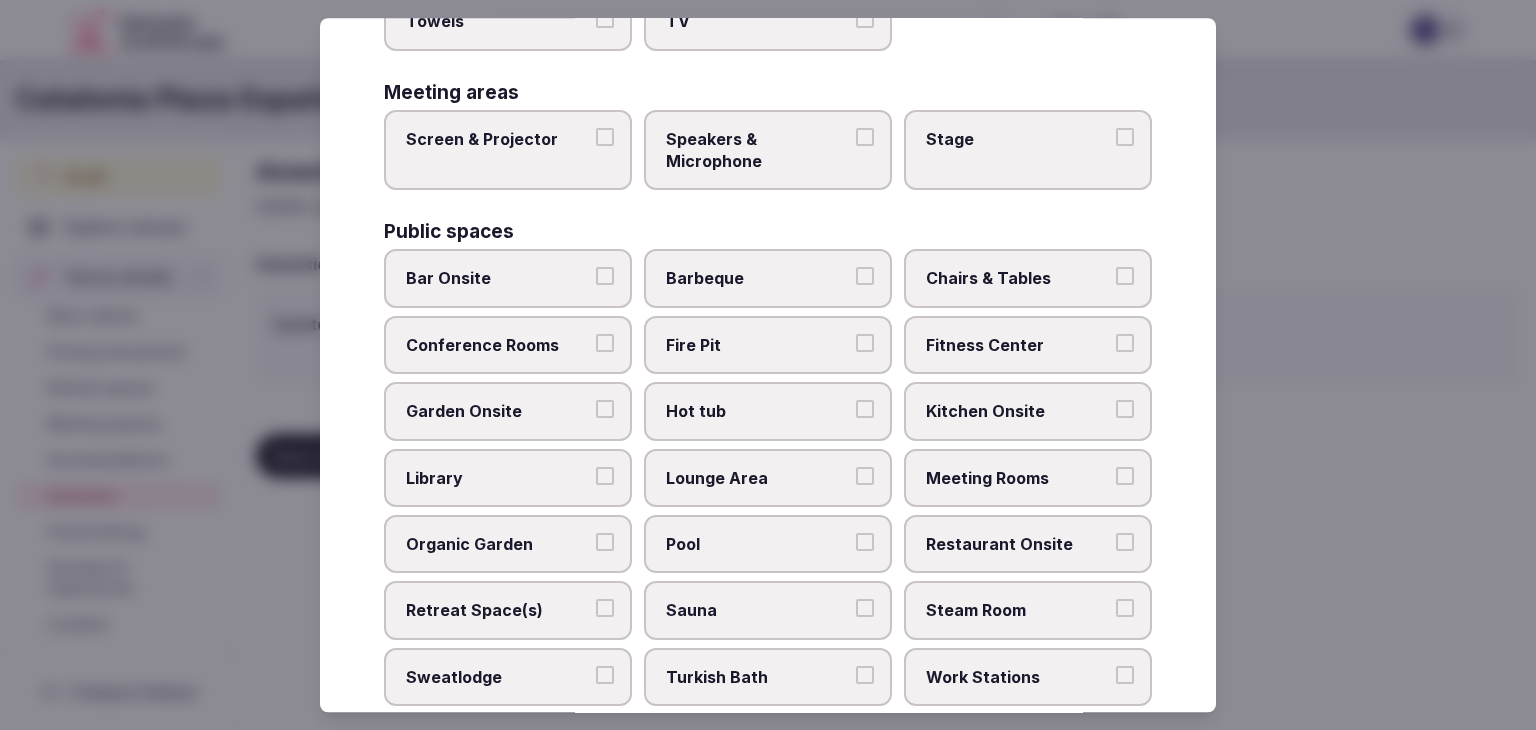 scroll, scrollTop: 1077, scrollLeft: 0, axis: vertical 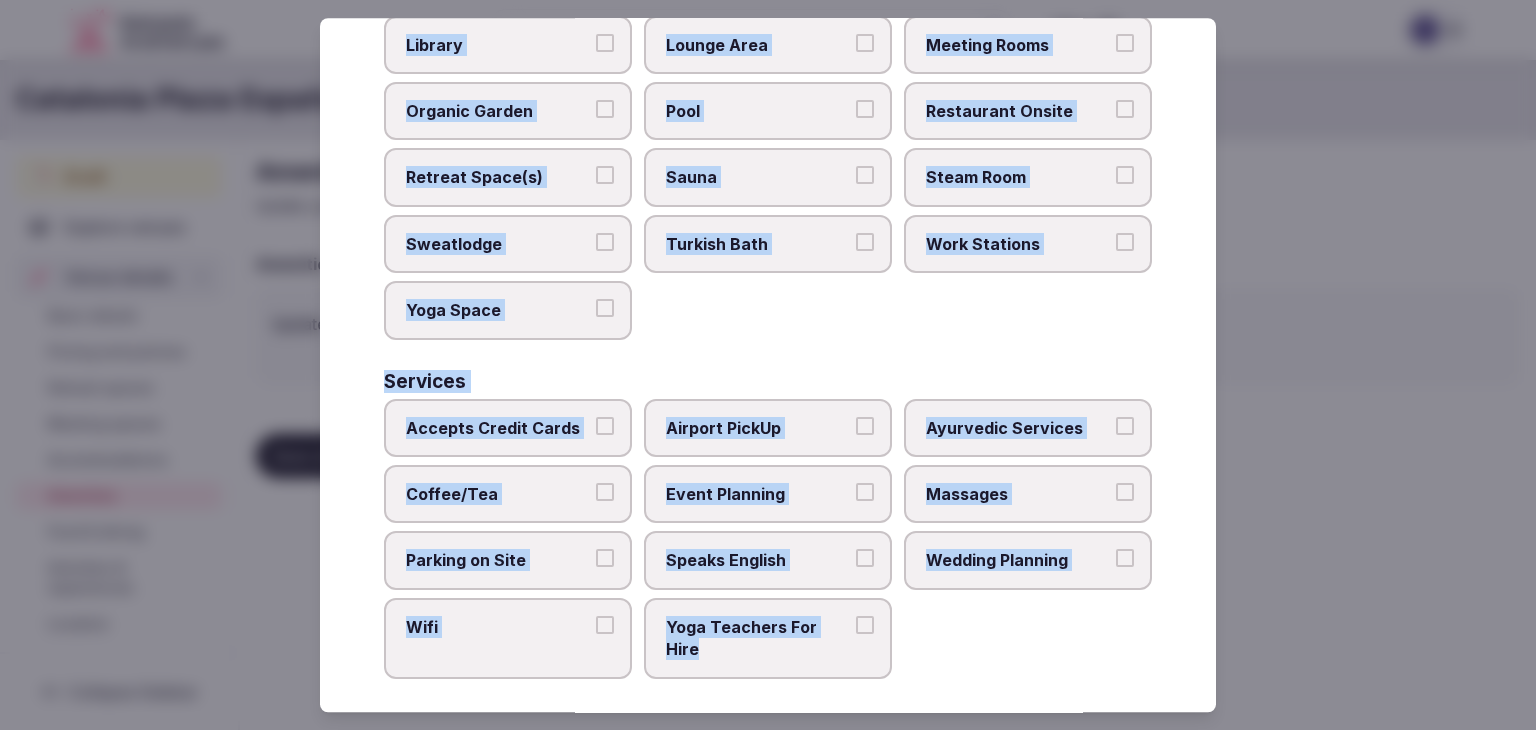 drag, startPoint x: 377, startPoint y: 138, endPoint x: 883, endPoint y: 647, distance: 717.7165 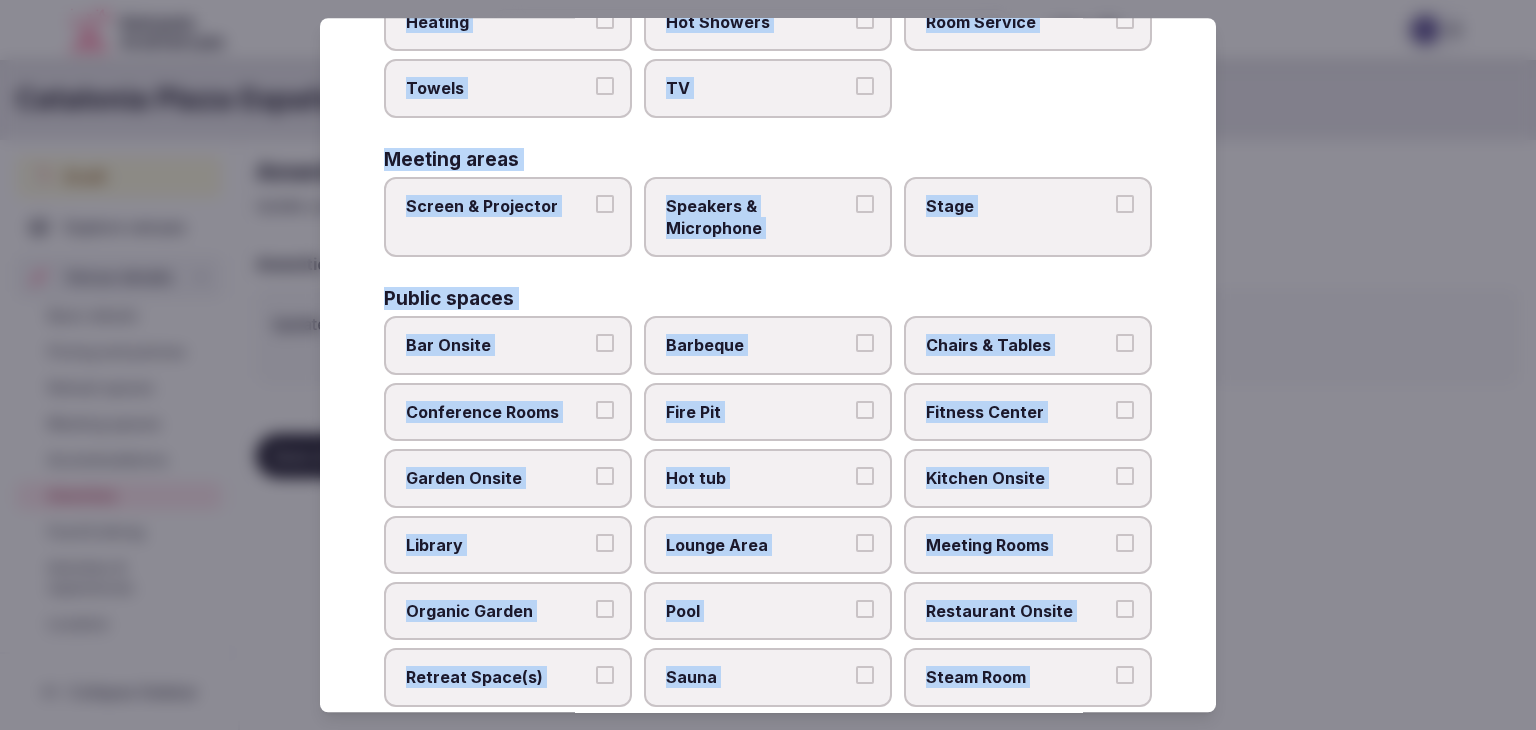 scroll, scrollTop: 0, scrollLeft: 0, axis: both 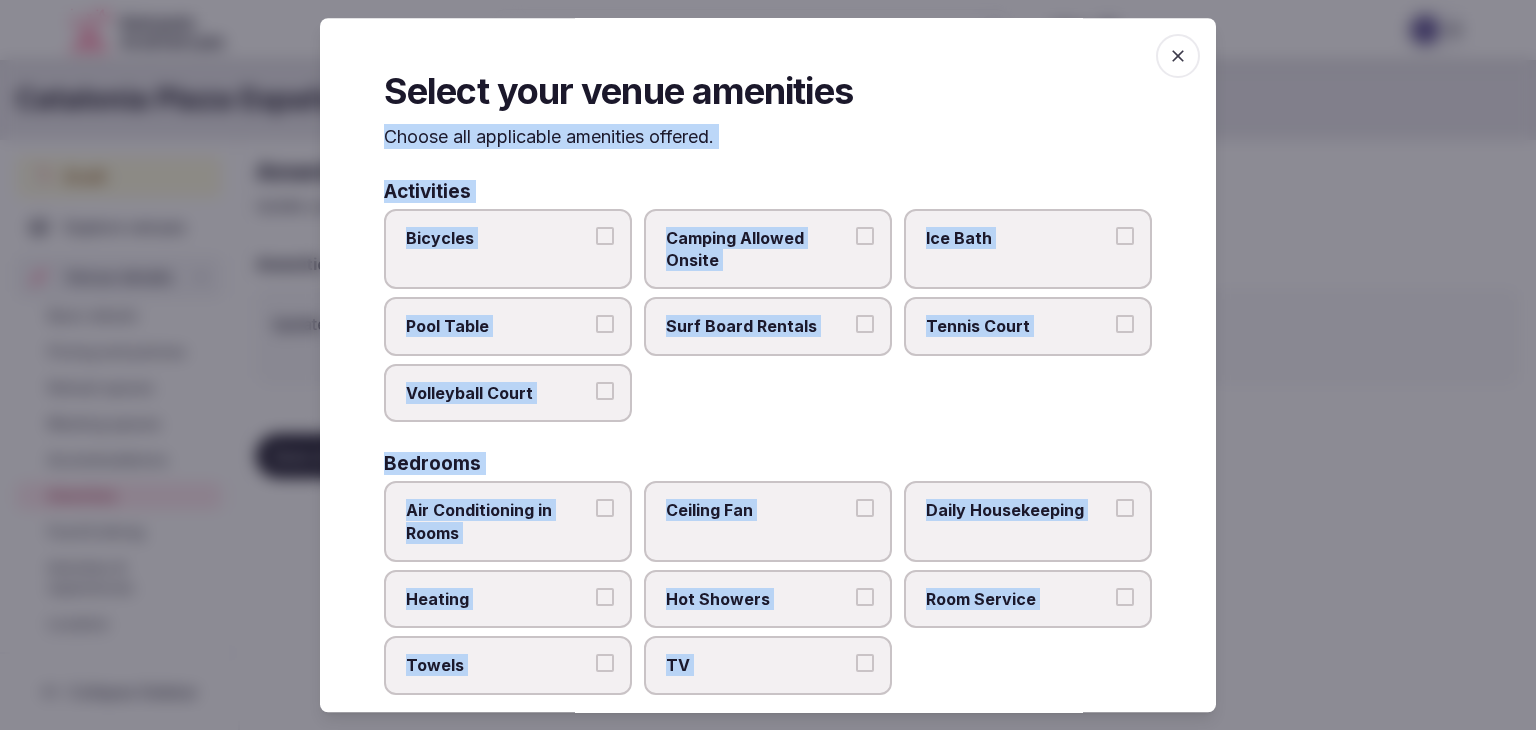 click on "Activities Bicycles Camping Allowed Onsite Ice Bath Pool Table Surf Board Rentals Tennis Court Volleyball Court Bedrooms Air Conditioning in Rooms Ceiling Fan Daily Housekeeping Heating Hot Showers Room Service Towels TV Meeting areas Screen & Projector Speakers & Microphone Stage Public spaces Bar Onsite Barbeque Chairs & Tables Conference Rooms Fire Pit Fitness Center Garden Onsite Hot tub Kitchen Onsite Library Lounge Area Meeting Rooms Organic Garden Pool Restaurant Onsite Retreat Space(s) Sauna Steam Room Sweatlodge Turkish Bath Work Stations Yoga Space Services Accepts Credit Cards Airport PickUp Ayurvedic Services Coffee/Tea Event Planning Massages Parking on Site Speaks English Wedding Planning Wifi Yoga Teachers For Hire" at bounding box center (768, 969) 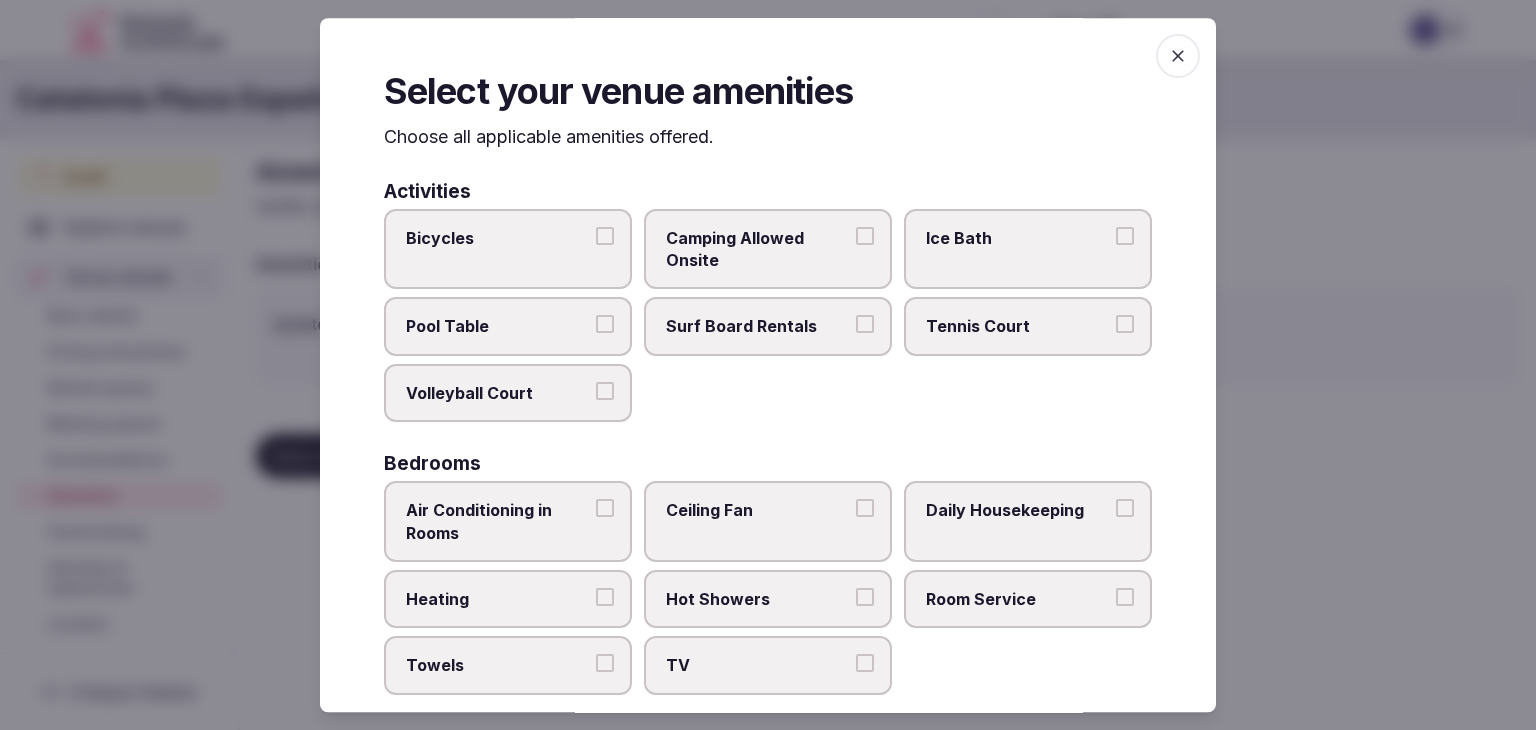 click on "Room Service" at bounding box center [1018, 599] 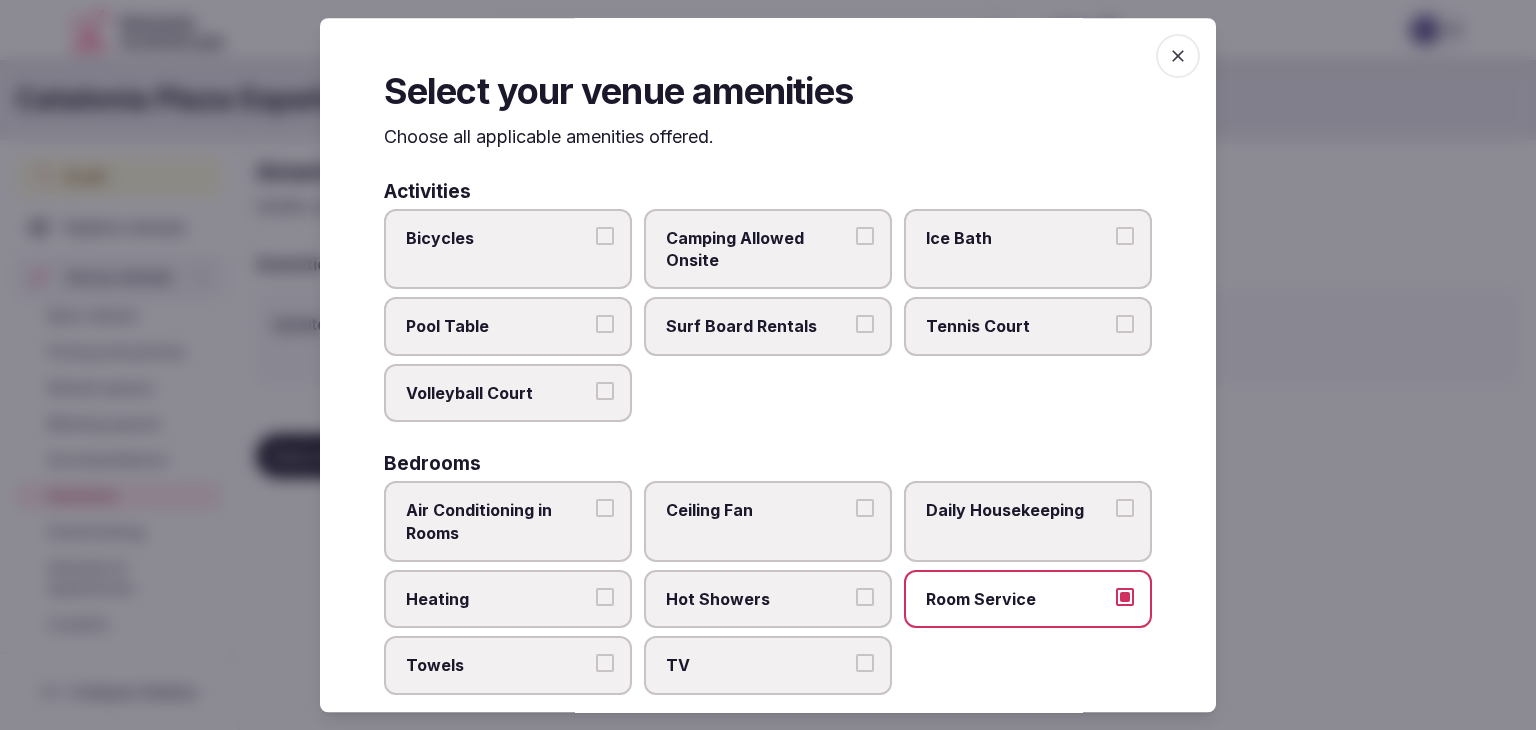 drag, startPoint x: 1012, startPoint y: 535, endPoint x: 769, endPoint y: 694, distance: 290.39627 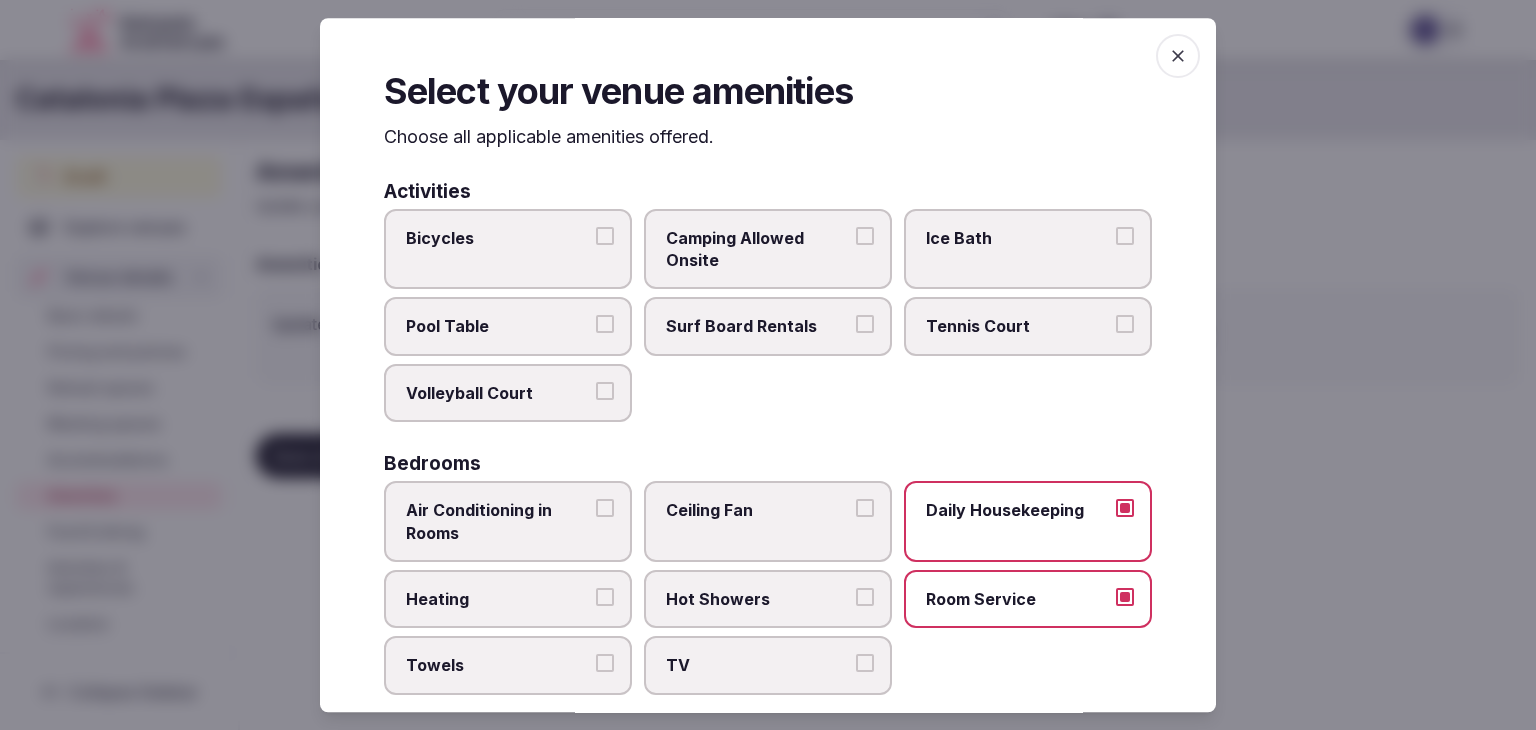 click on "Activities Bicycles Camping Allowed Onsite Ice Bath Pool Table Surf Board Rentals Tennis Court Volleyball Court Bedrooms Air Conditioning in Rooms Ceiling Fan Daily Housekeeping Heating Hot Showers Room Service Towels TV Meeting areas Screen & Projector Speakers & Microphone Stage Public spaces Bar Onsite Barbeque Chairs & Tables Conference Rooms Fire Pit Fitness Center Garden Onsite Hot tub Kitchen Onsite Library Lounge Area Meeting Rooms Organic Garden Pool Restaurant Onsite Retreat Space(s) Sauna Steam Room Sweatlodge Turkish Bath Work Stations Yoga Space Services Accepts Credit Cards Airport PickUp Ayurvedic Services Coffee/Tea Event Planning Massages Parking on Site Speaks English Wedding Planning Wifi Yoga Teachers For Hire" at bounding box center [768, 969] 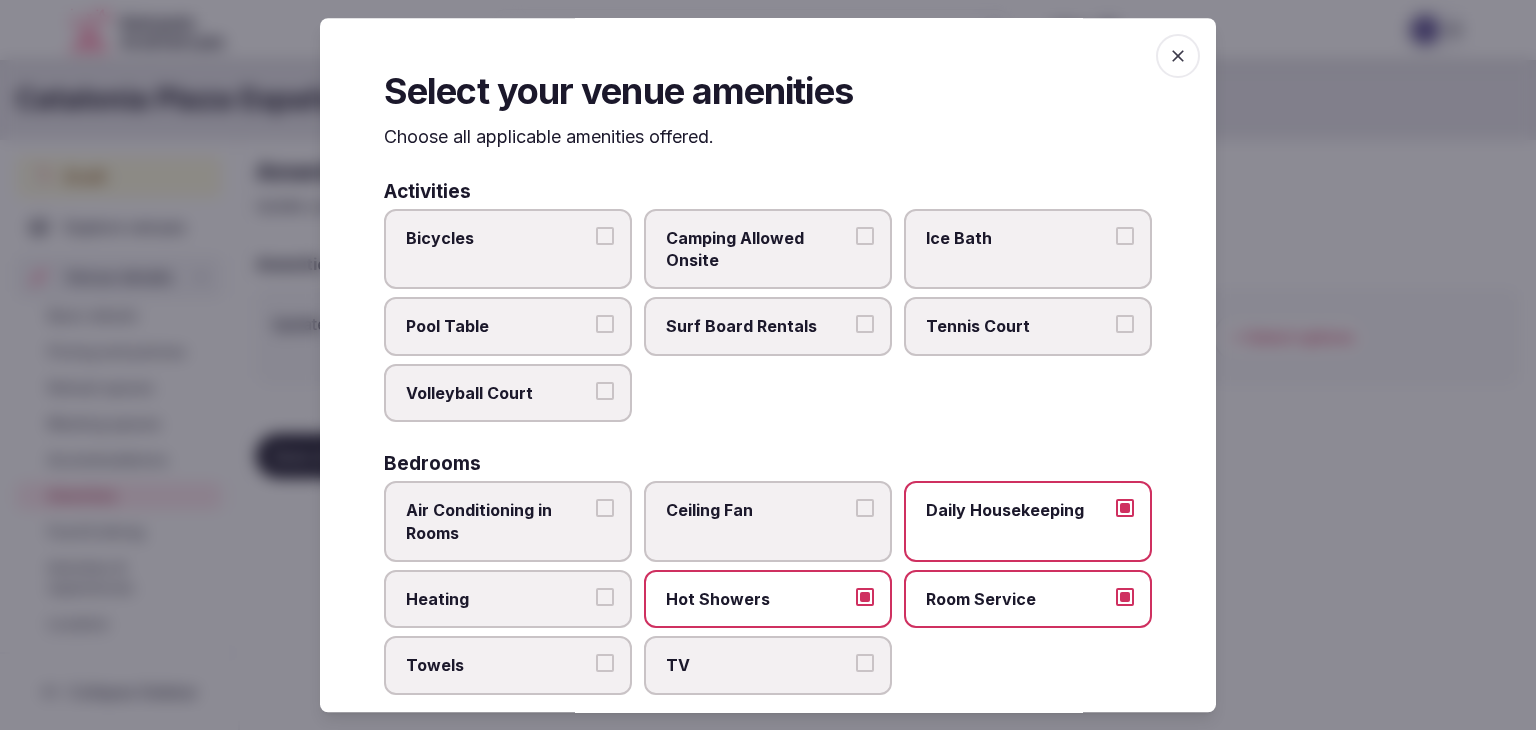click on "TV" at bounding box center (758, 666) 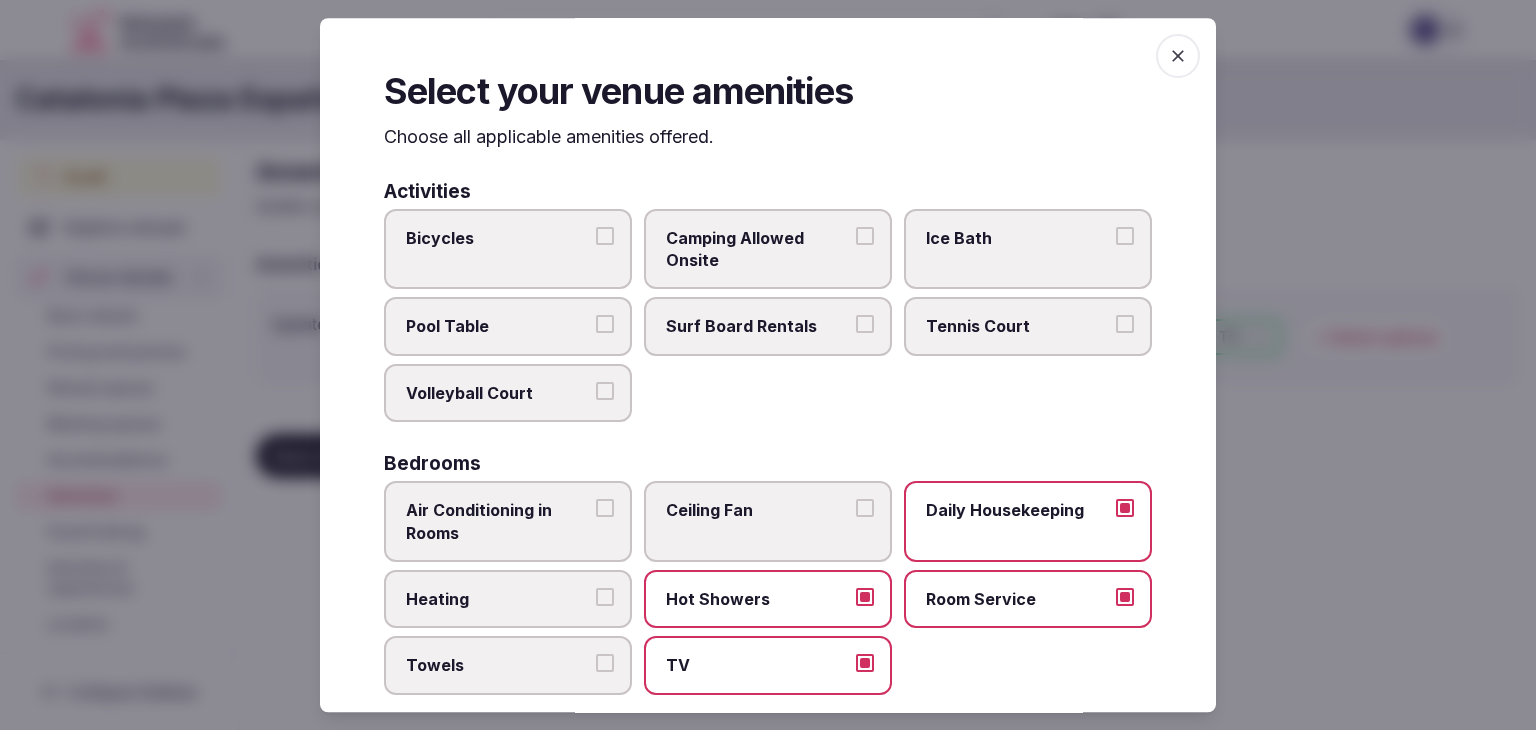 drag, startPoint x: 527, startPoint y: 661, endPoint x: 520, endPoint y: 638, distance: 24.04163 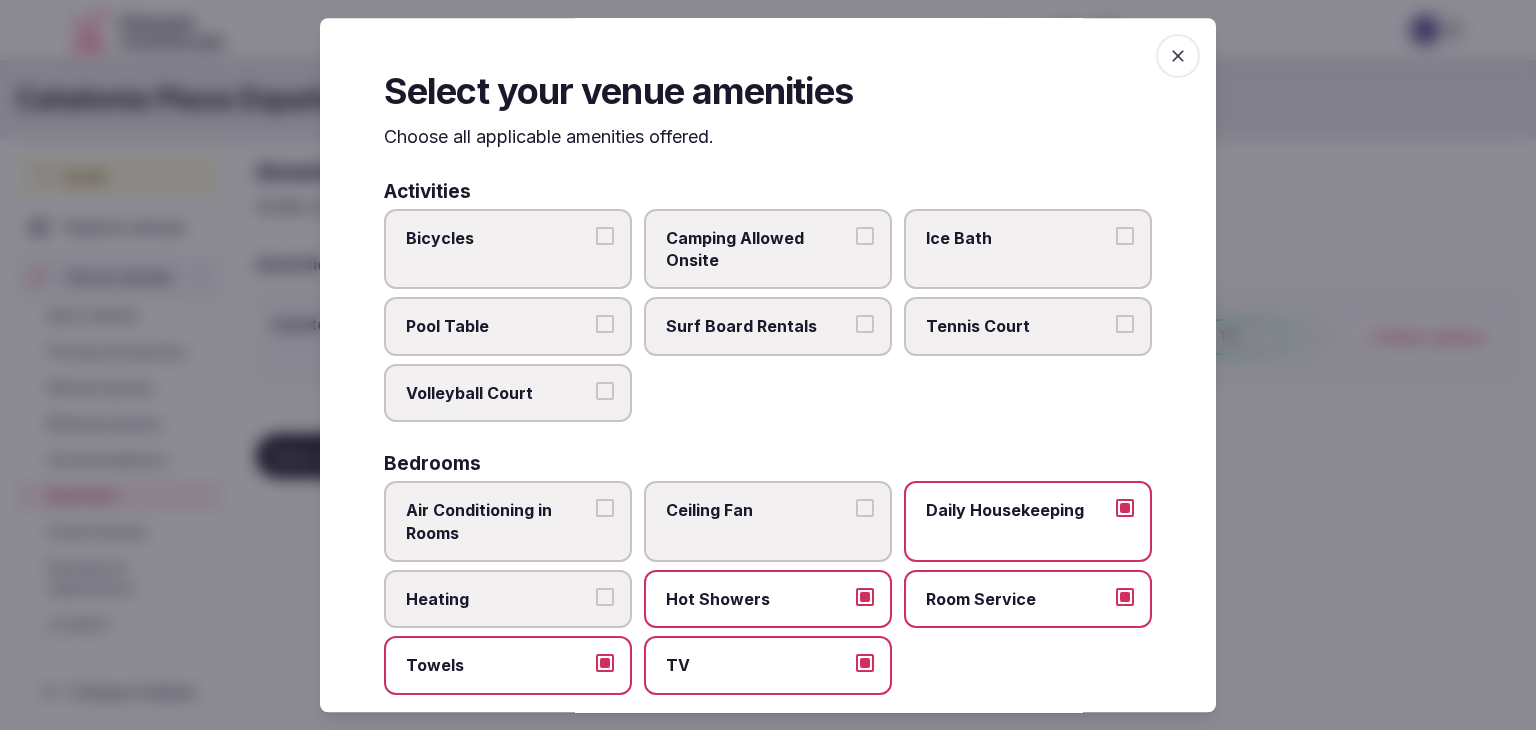 drag, startPoint x: 512, startPoint y: 594, endPoint x: 524, endPoint y: 517, distance: 77.92946 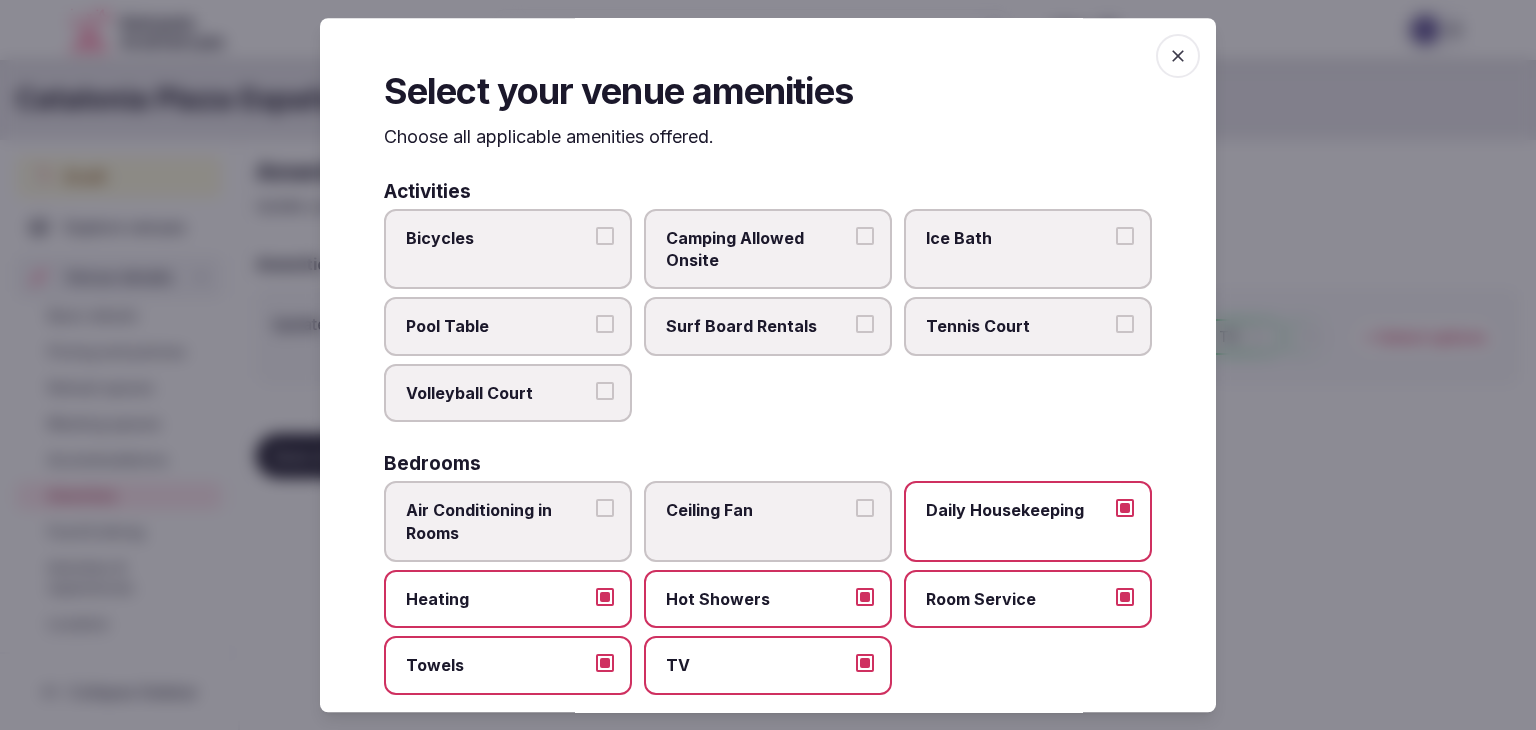 click on "Air Conditioning in Rooms" at bounding box center [498, 521] 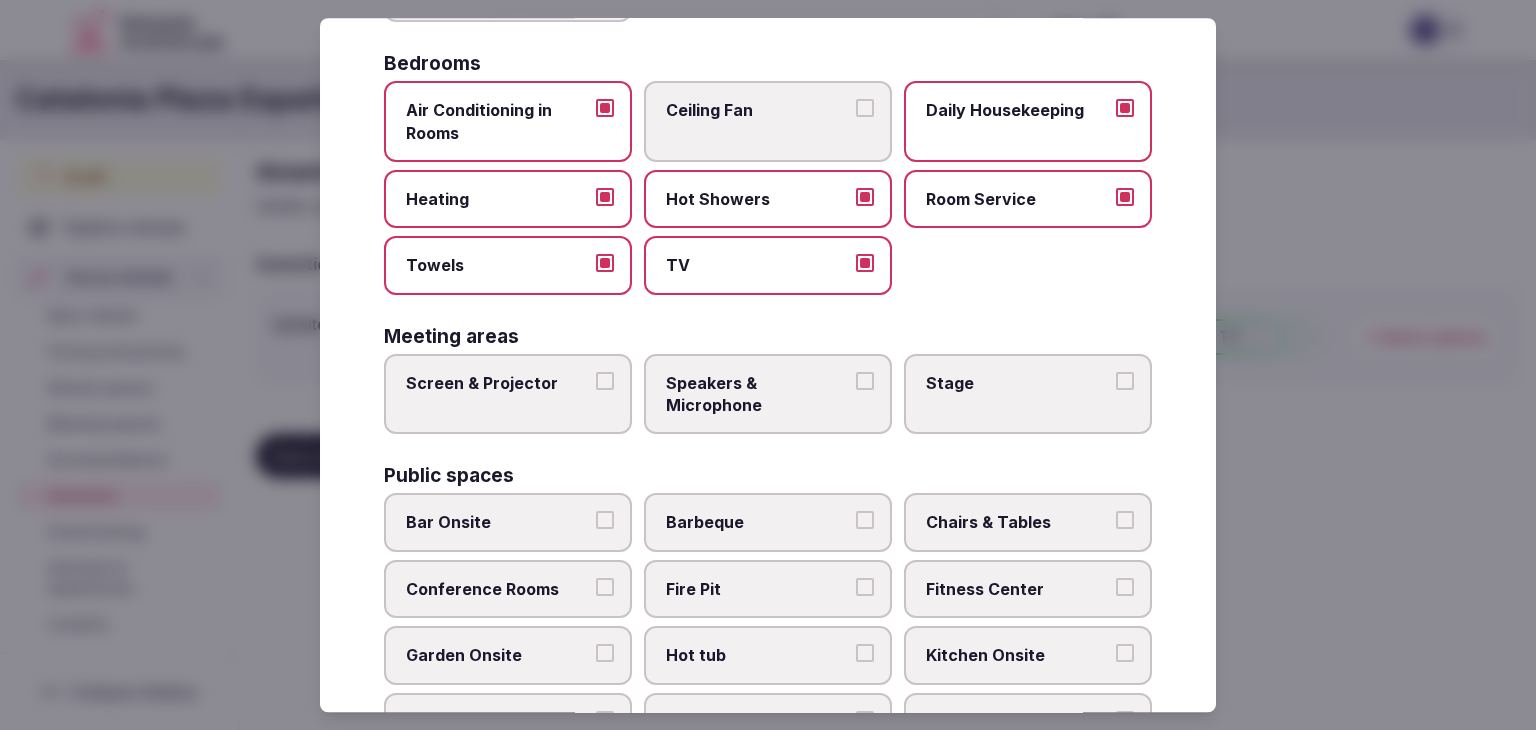 scroll, scrollTop: 600, scrollLeft: 0, axis: vertical 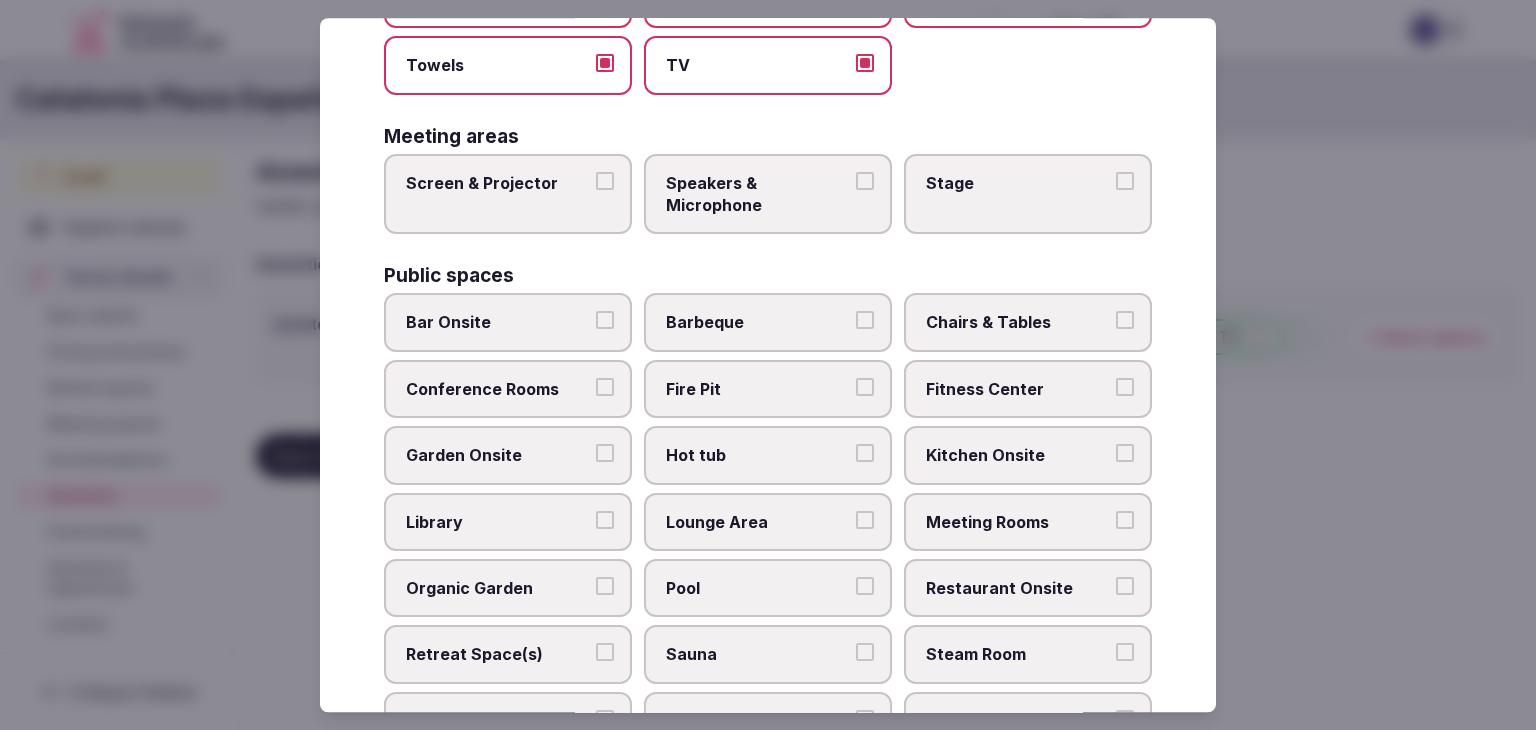 click on "Screen & Projector" at bounding box center [508, 194] 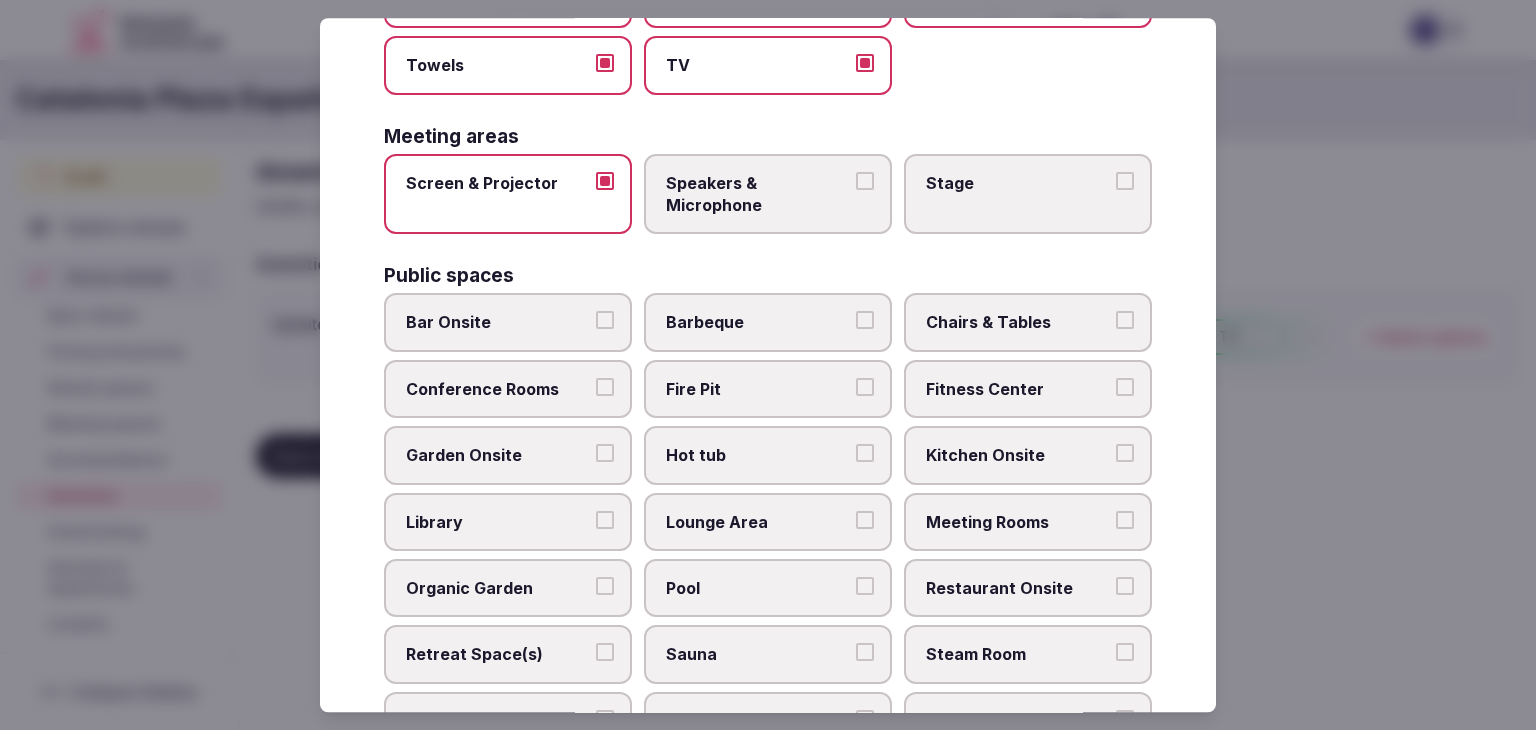 click on "Speakers & Microphone" at bounding box center (758, 194) 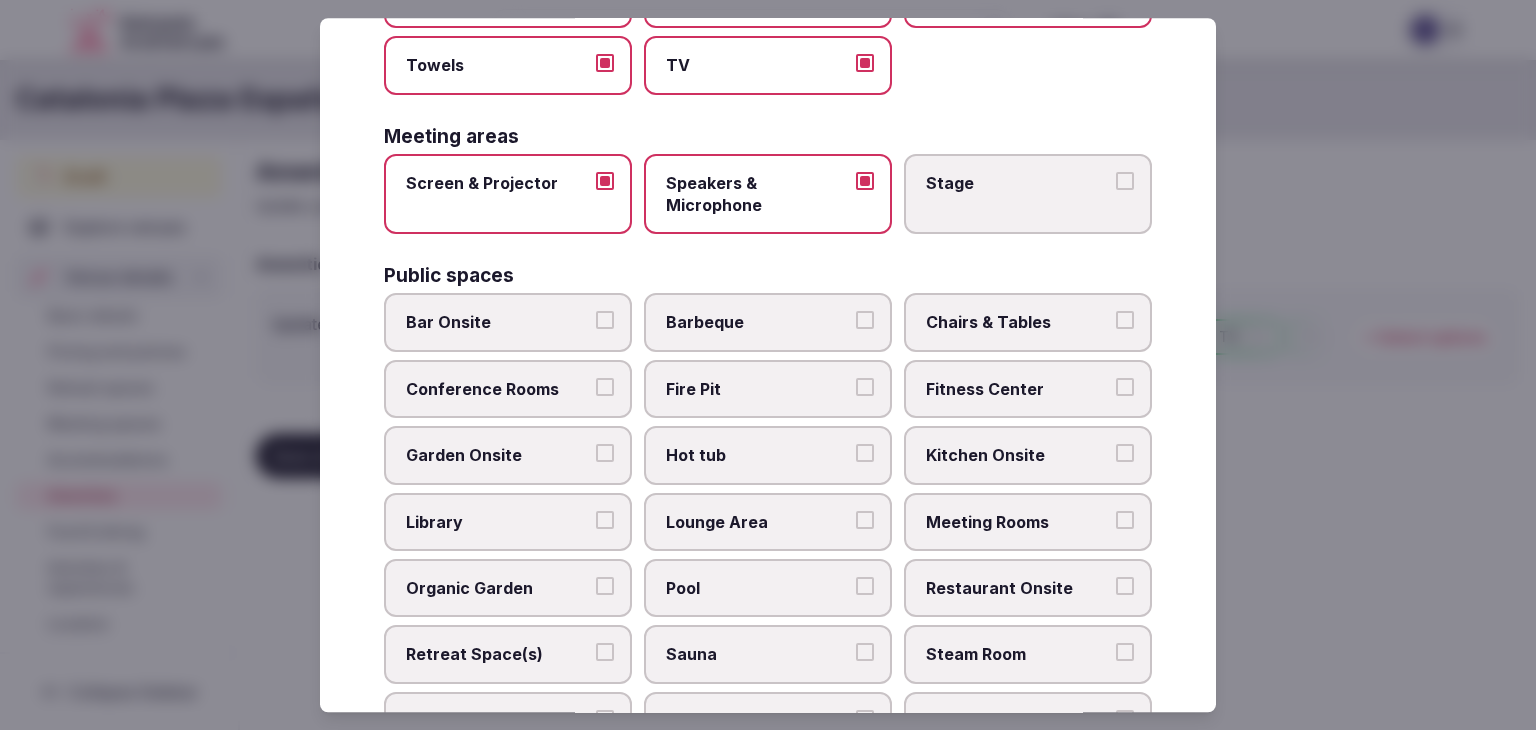 drag, startPoint x: 979, startPoint y: 316, endPoint x: 980, endPoint y: 361, distance: 45.01111 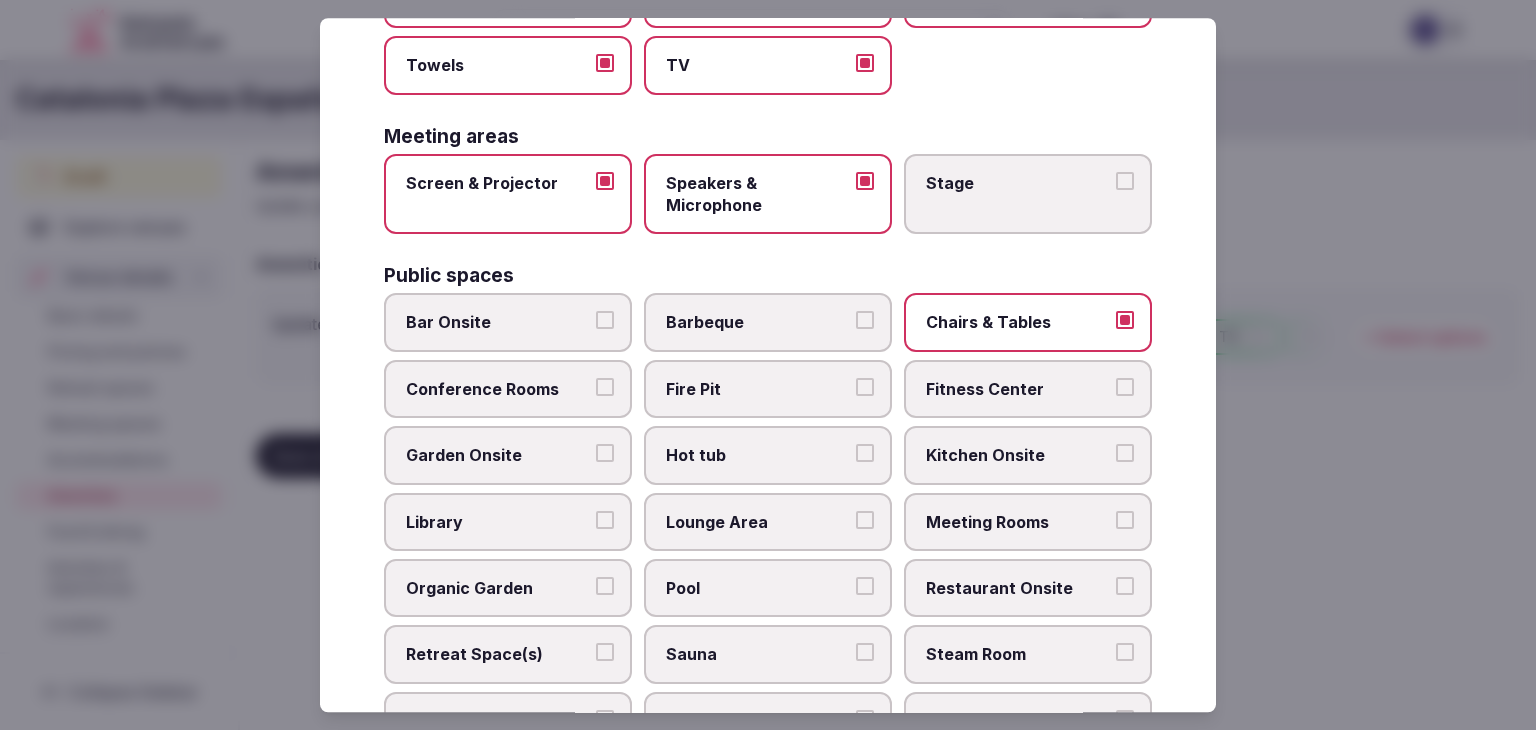 click on "Fitness Center" at bounding box center (1028, 389) 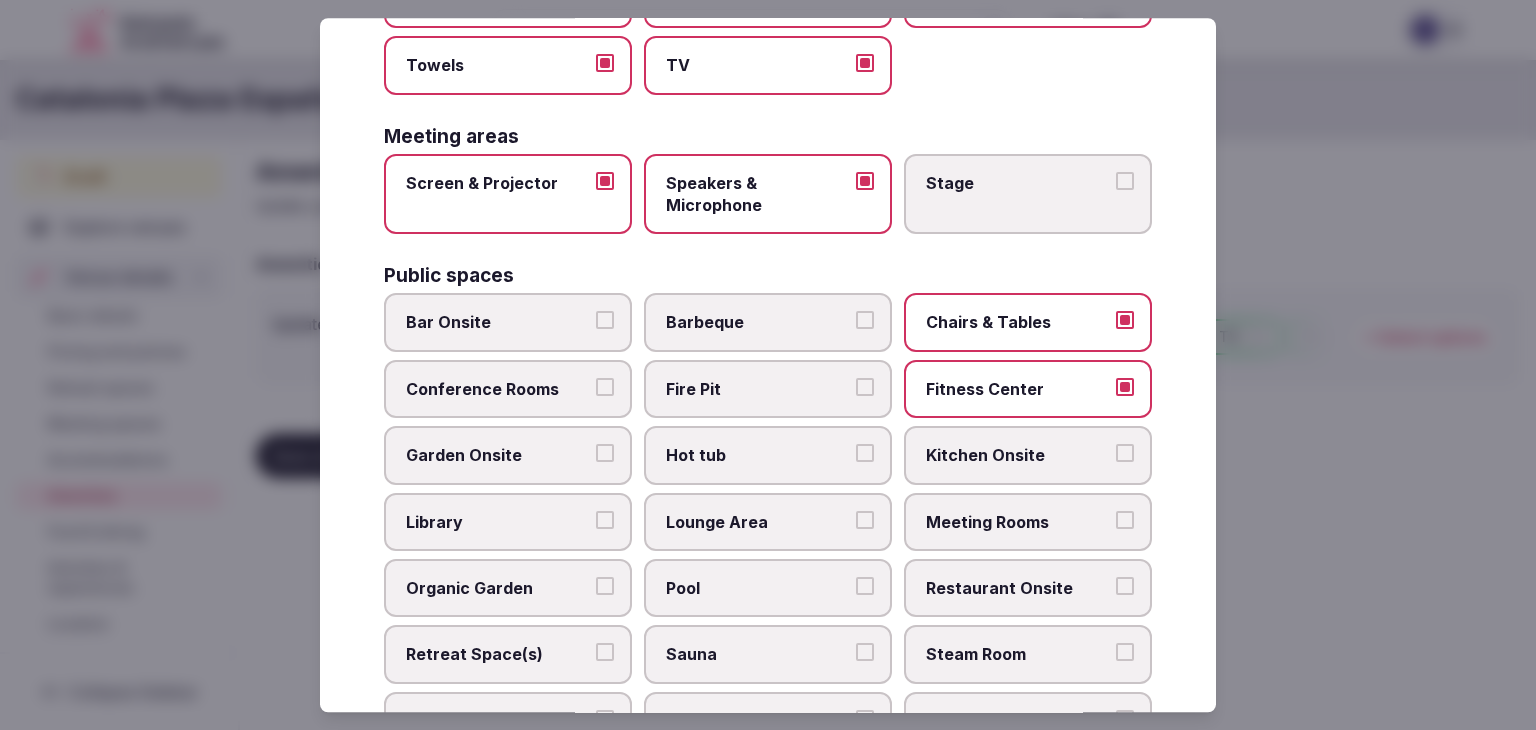 click on "Pool" at bounding box center [768, 588] 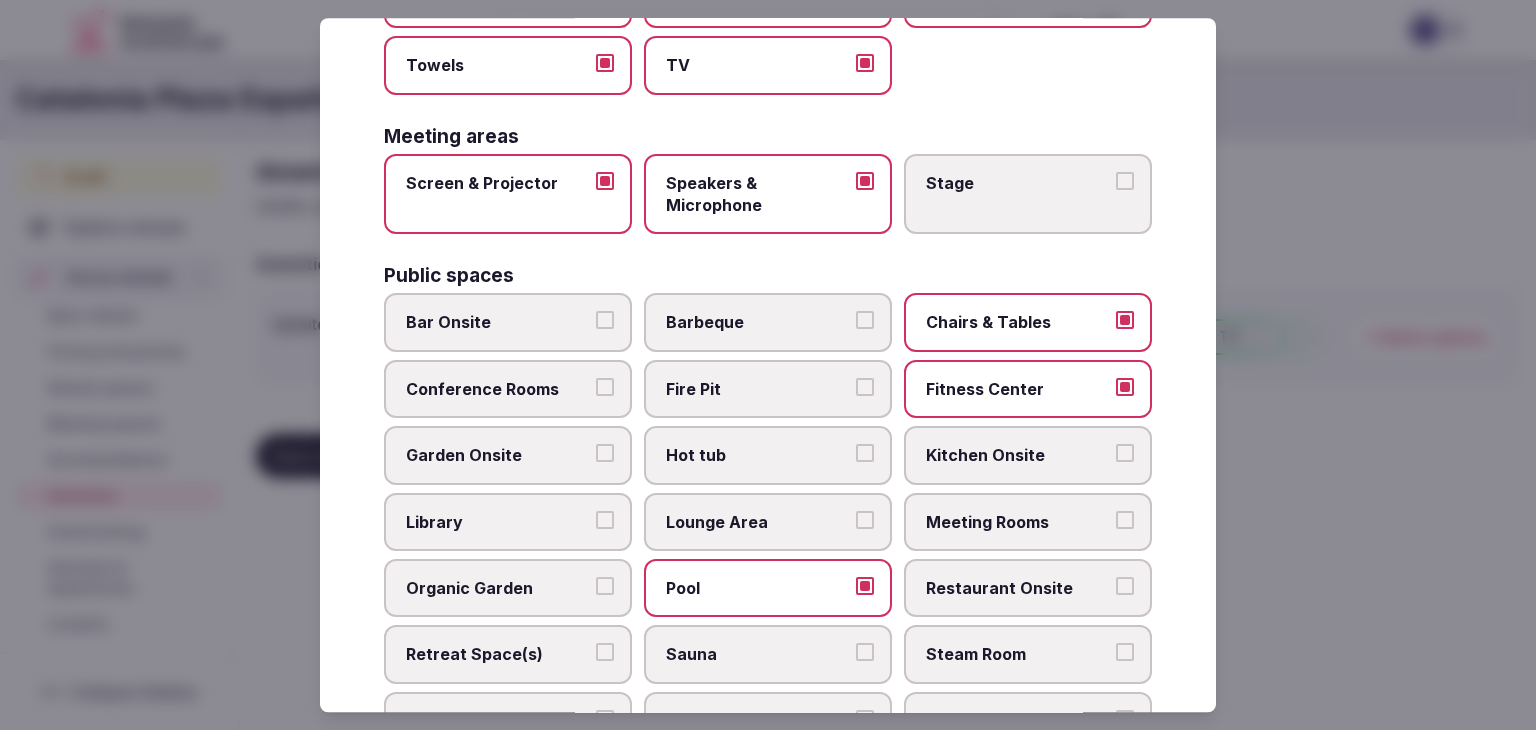 click on "Conference Rooms" at bounding box center (498, 389) 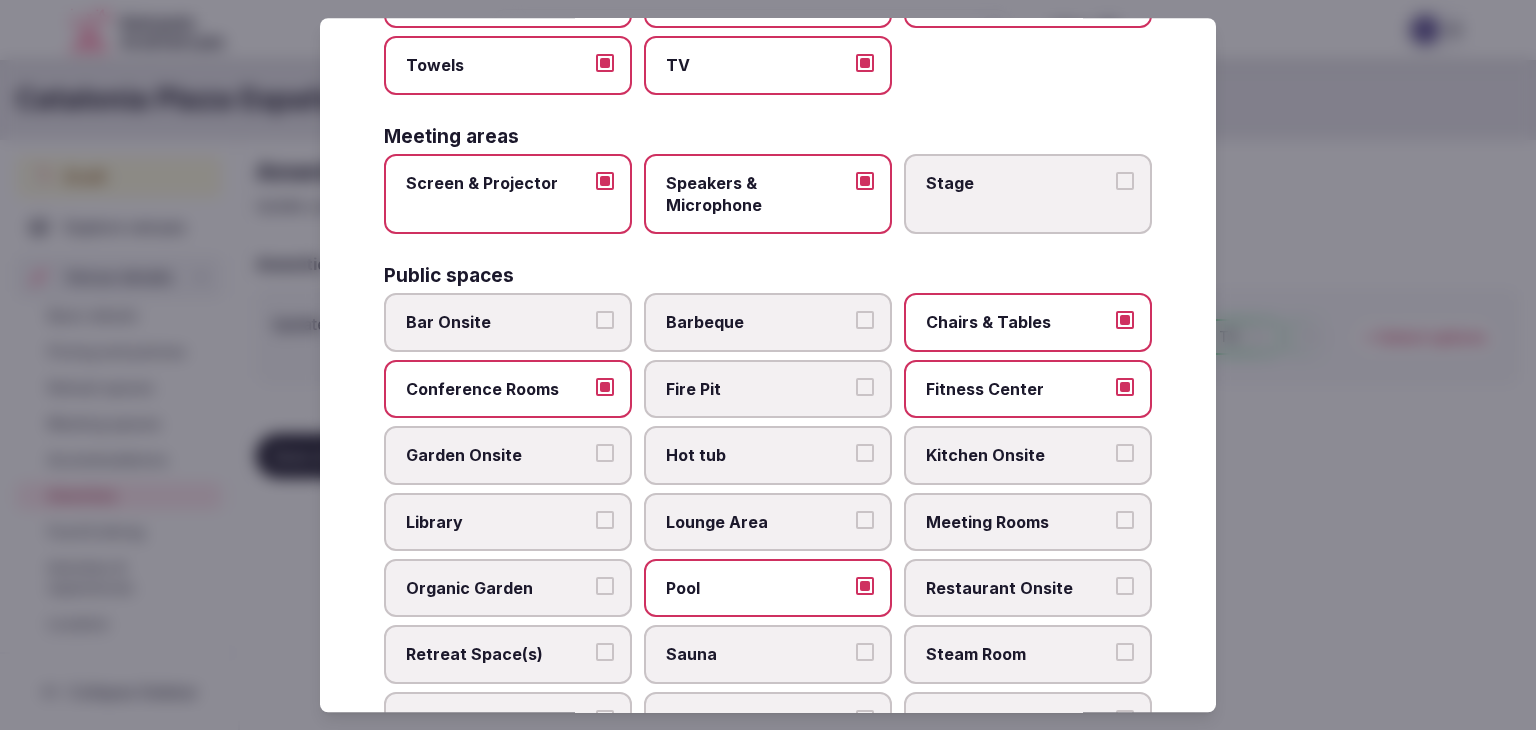 click on "Meeting Rooms" at bounding box center (1018, 522) 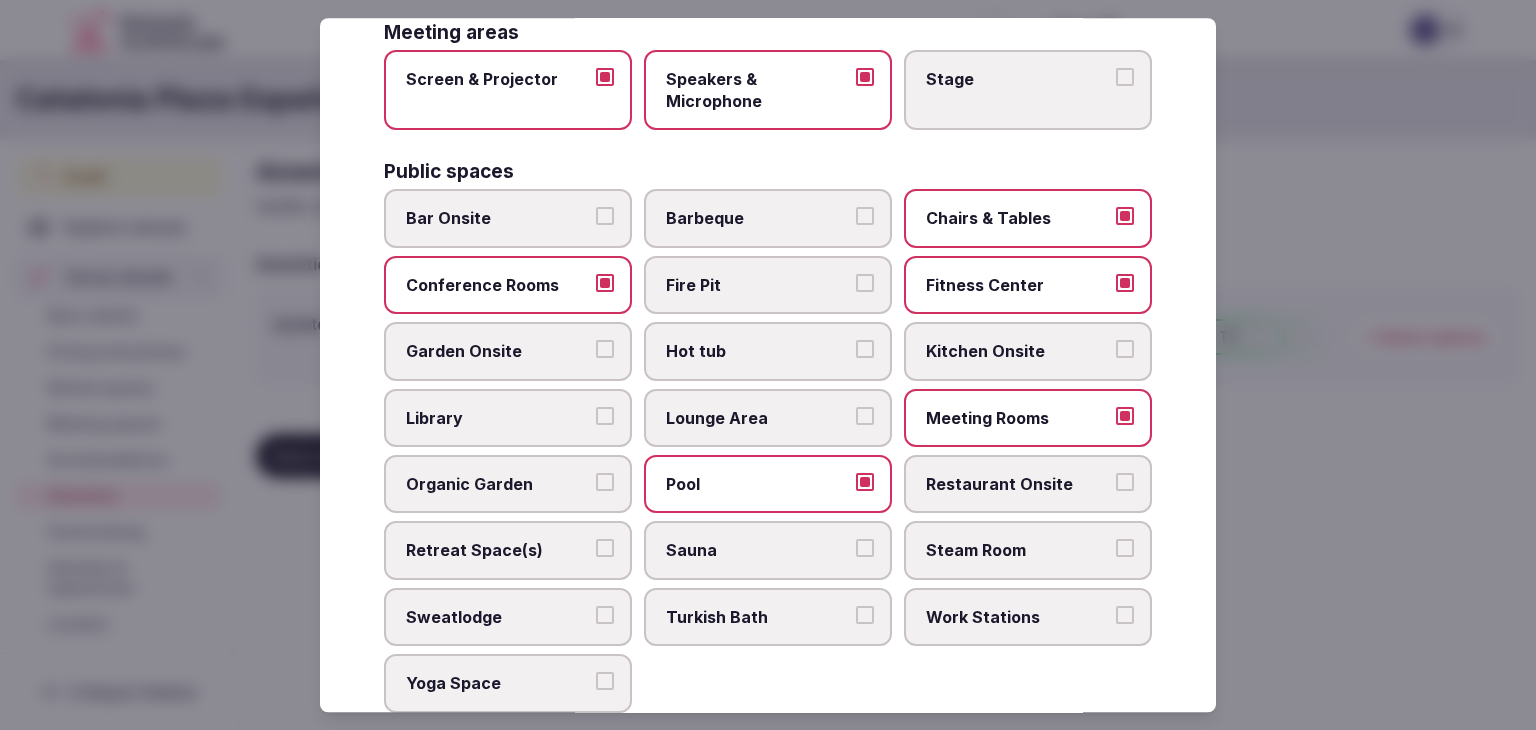 scroll, scrollTop: 800, scrollLeft: 0, axis: vertical 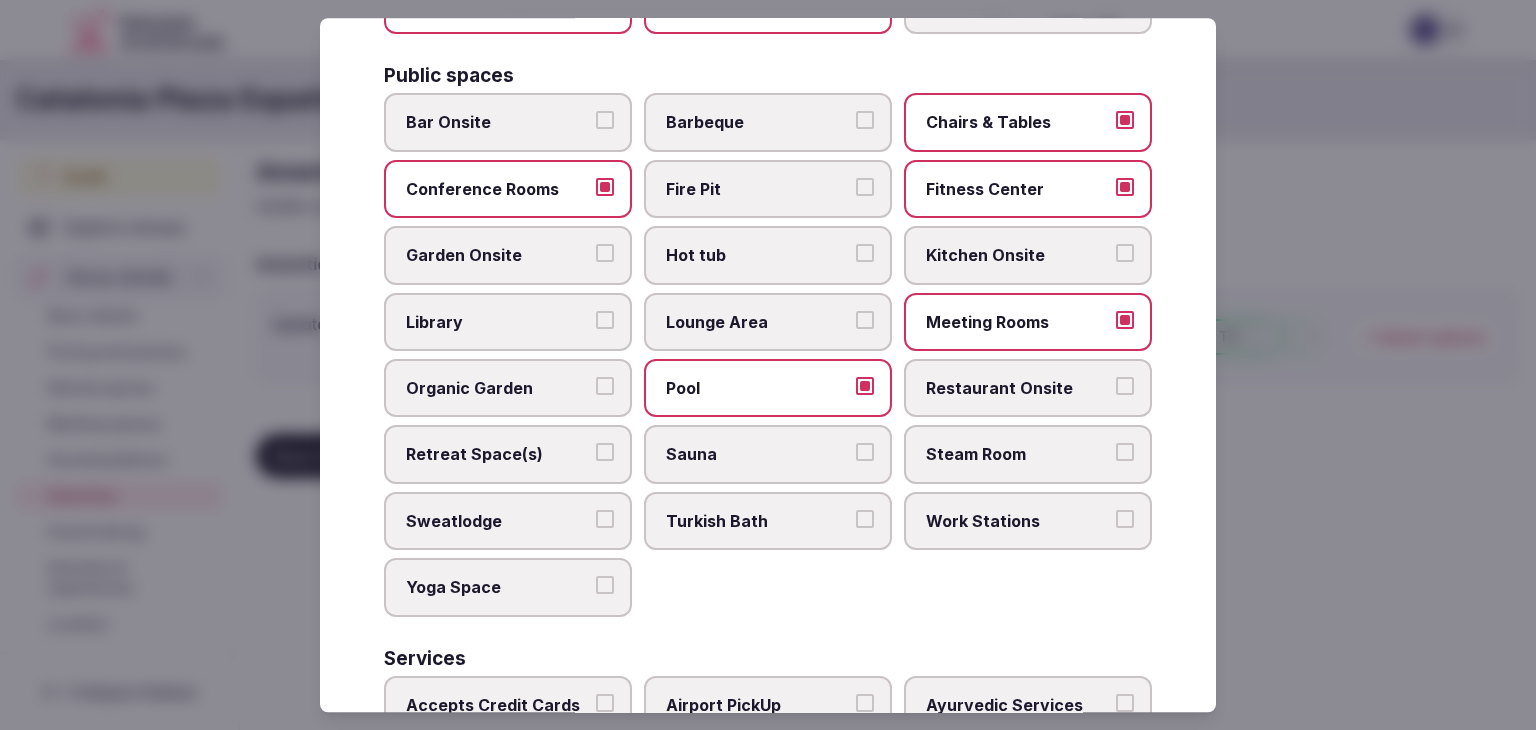 click on "Restaurant Onsite" at bounding box center [1018, 388] 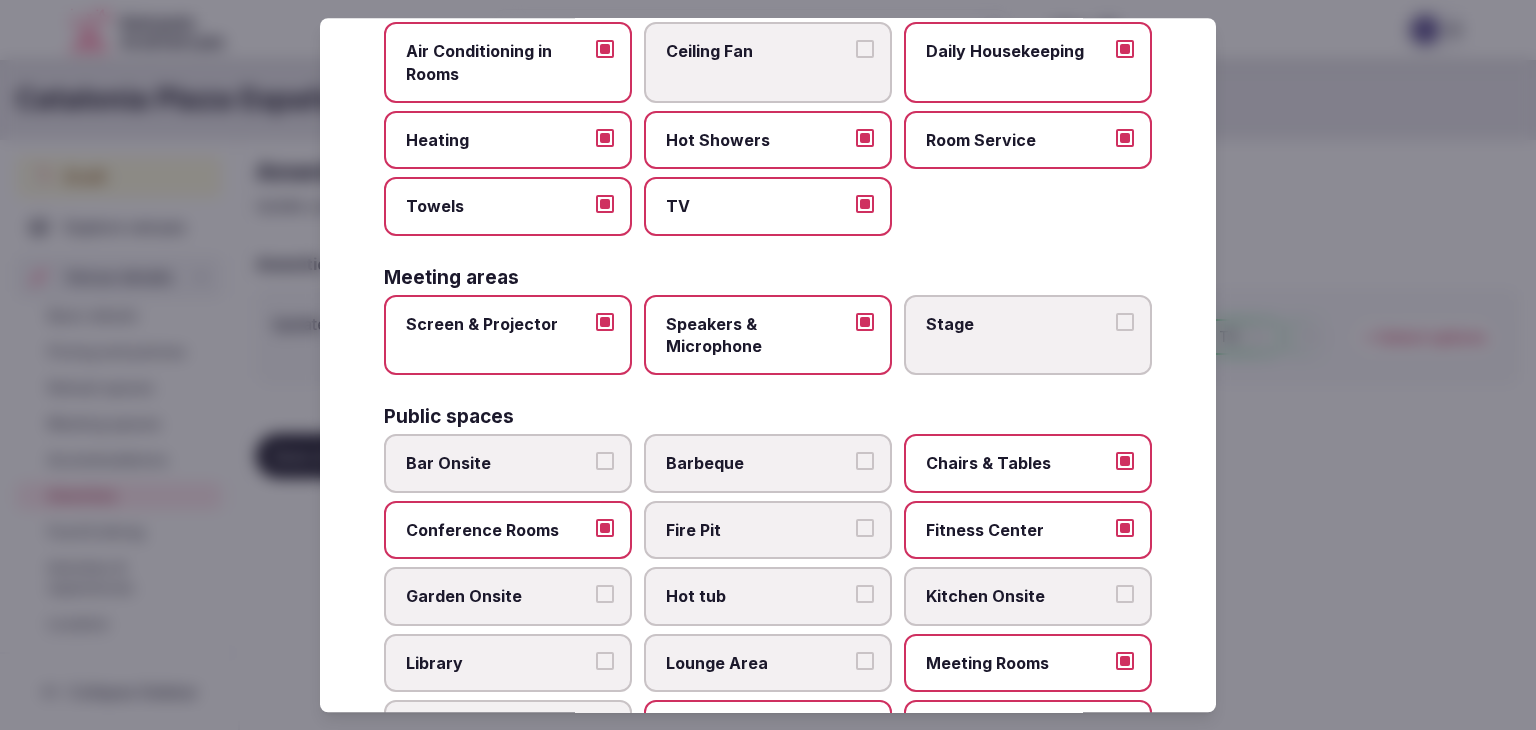 scroll, scrollTop: 77, scrollLeft: 0, axis: vertical 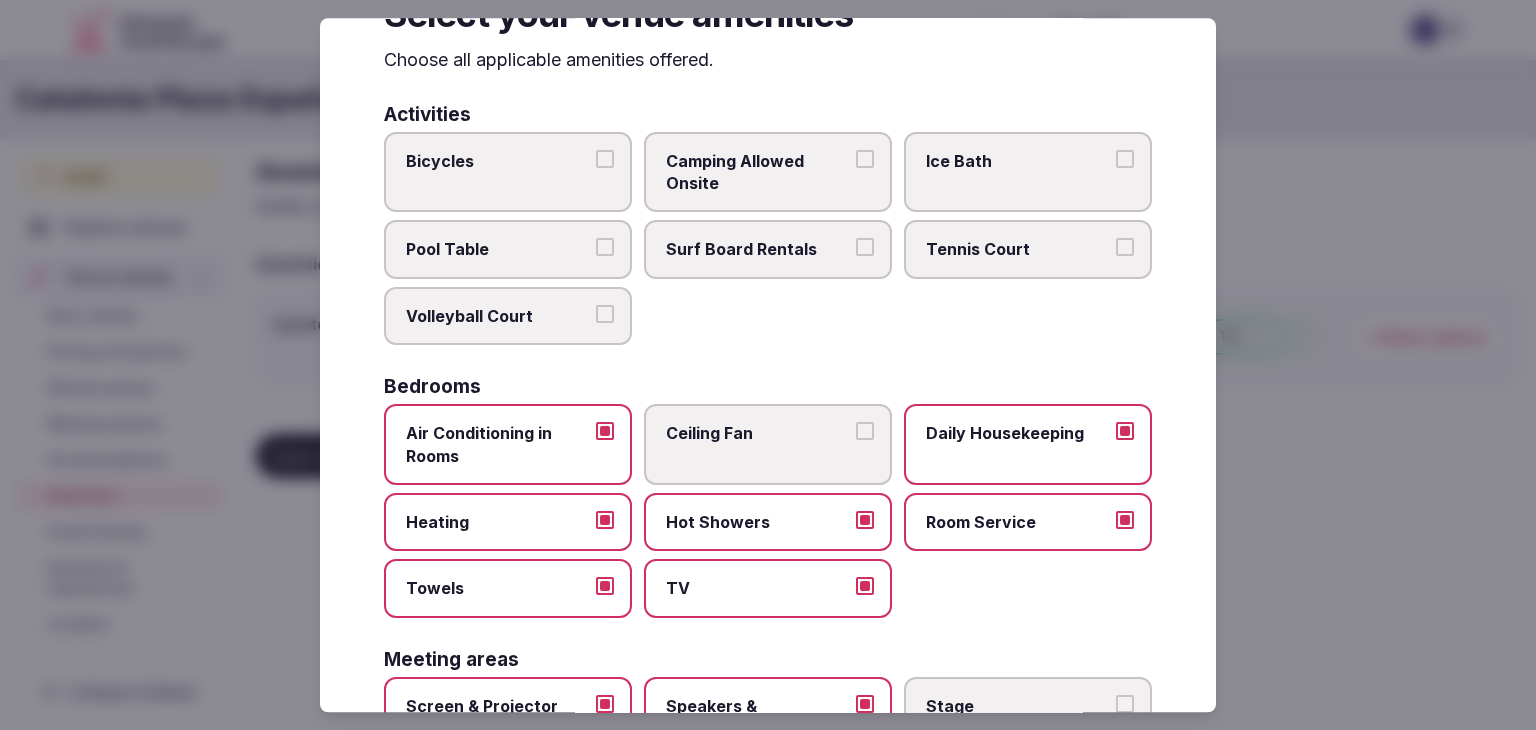 click on "Bicycles" at bounding box center [508, 172] 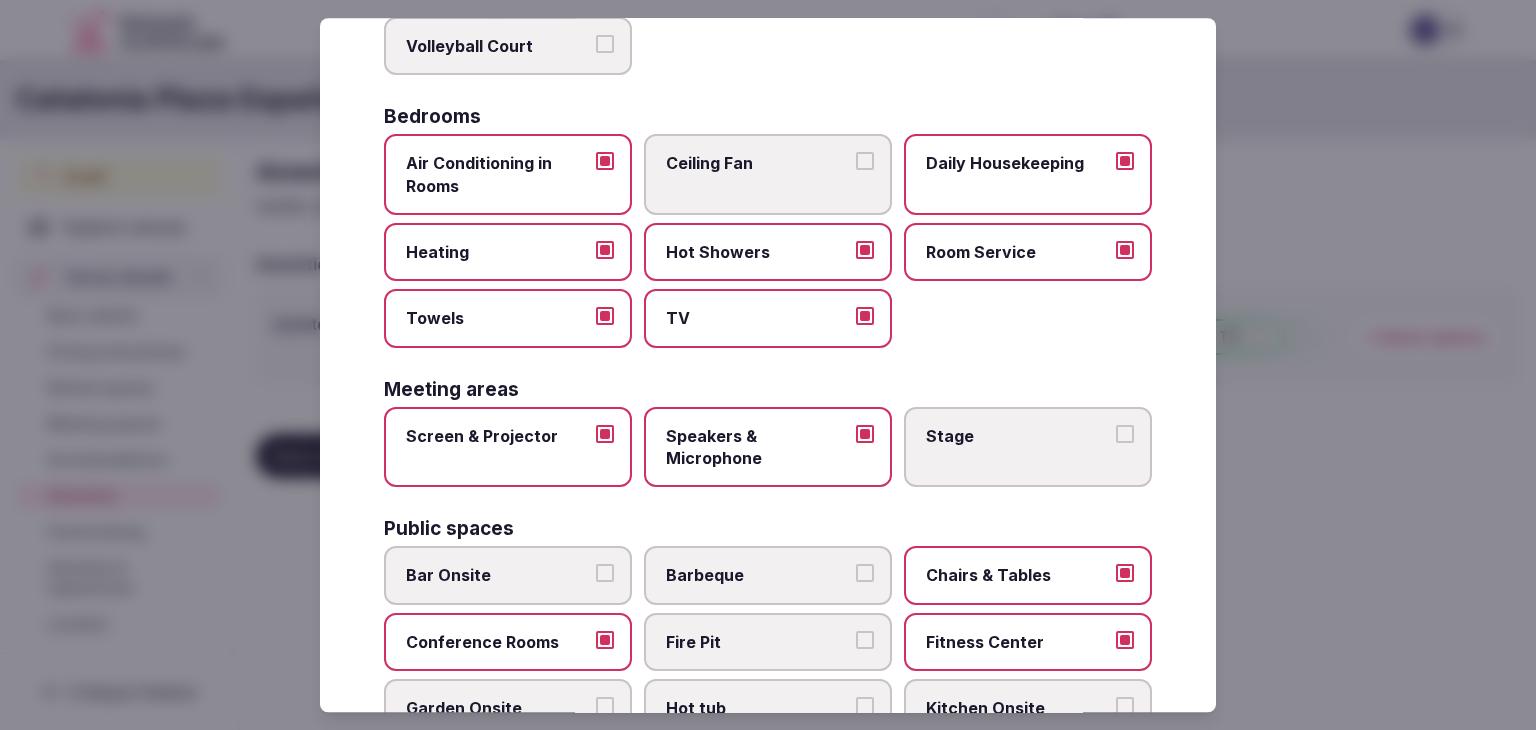 scroll, scrollTop: 477, scrollLeft: 0, axis: vertical 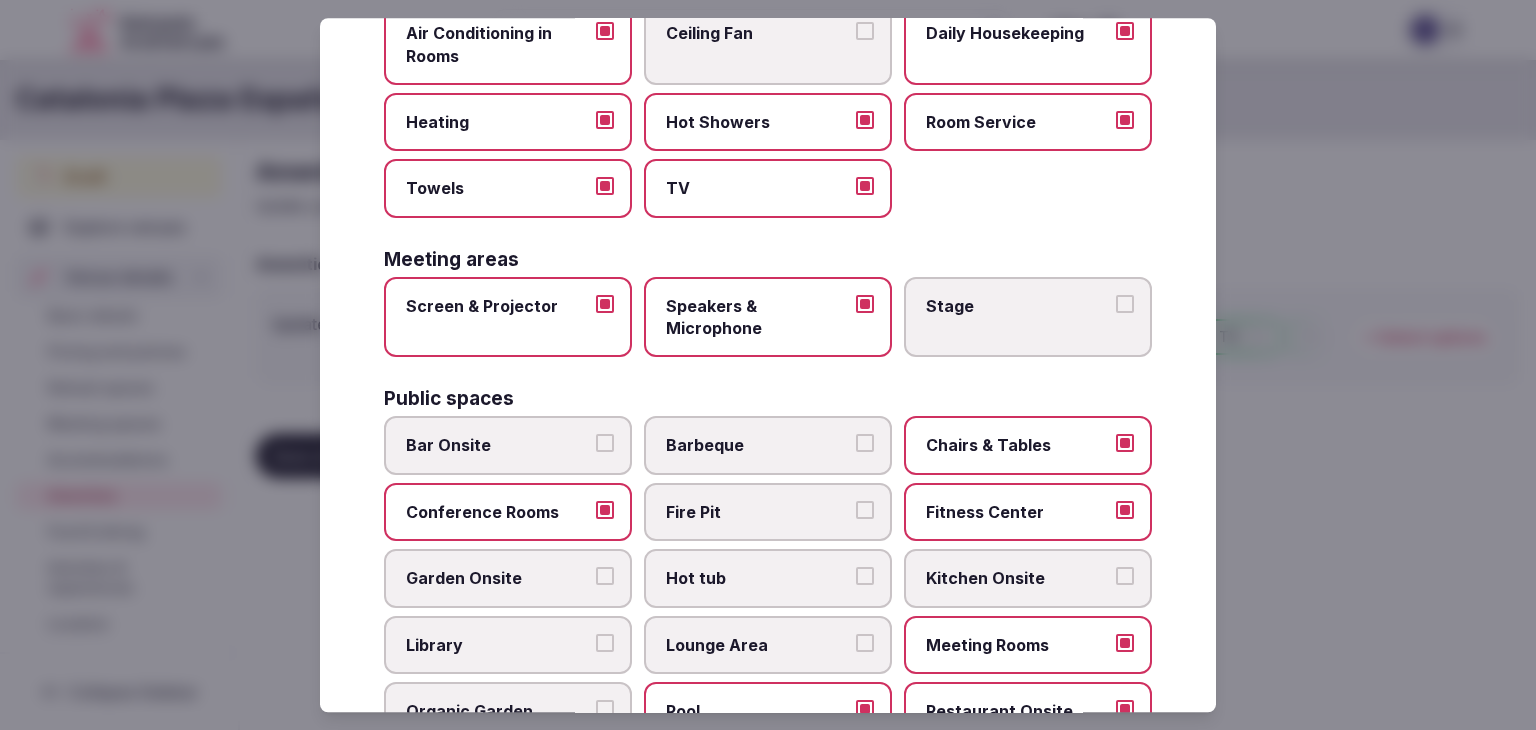 click on "Stage" at bounding box center [1018, 306] 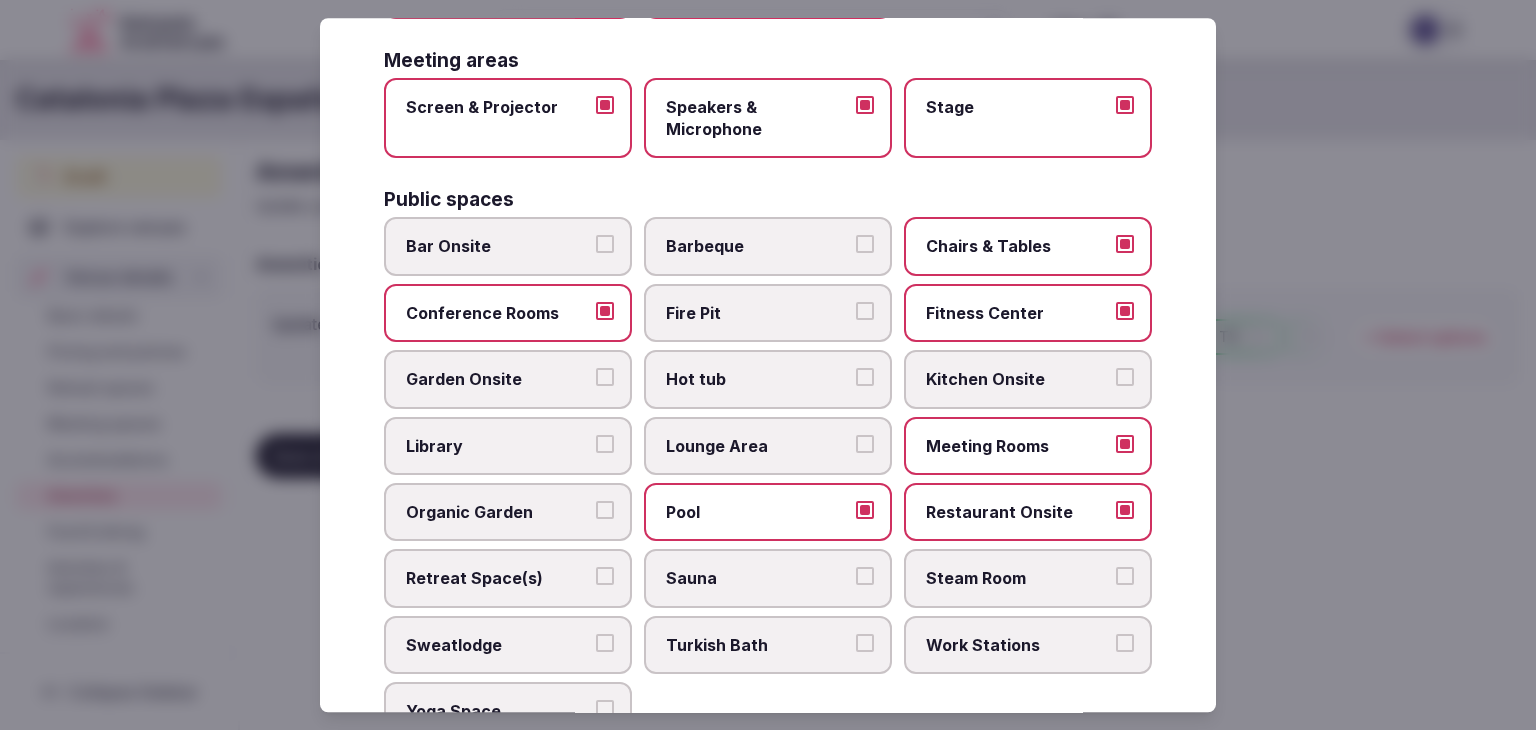 scroll, scrollTop: 677, scrollLeft: 0, axis: vertical 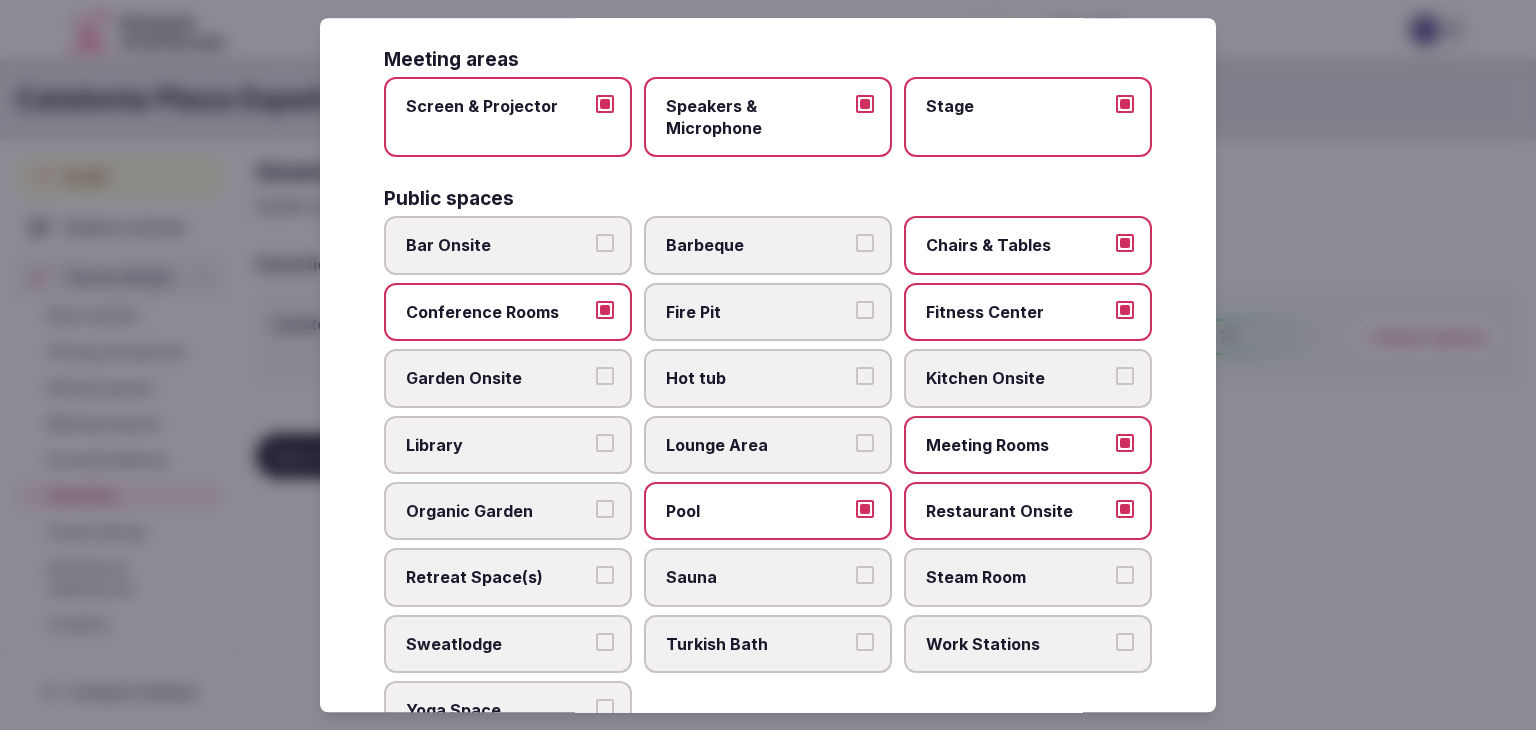 click on "Barbeque" at bounding box center (768, 246) 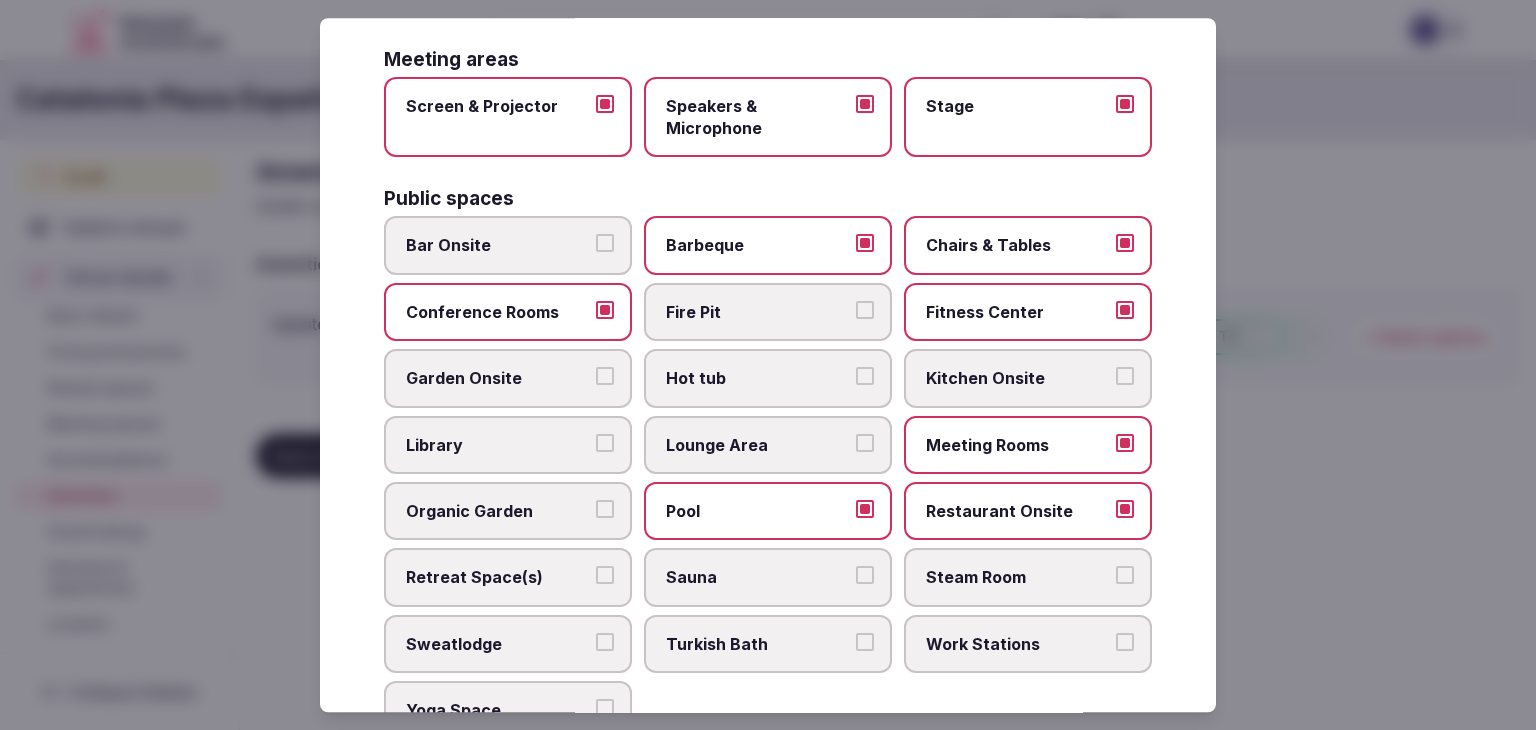 click on "Barbeque" at bounding box center [768, 246] 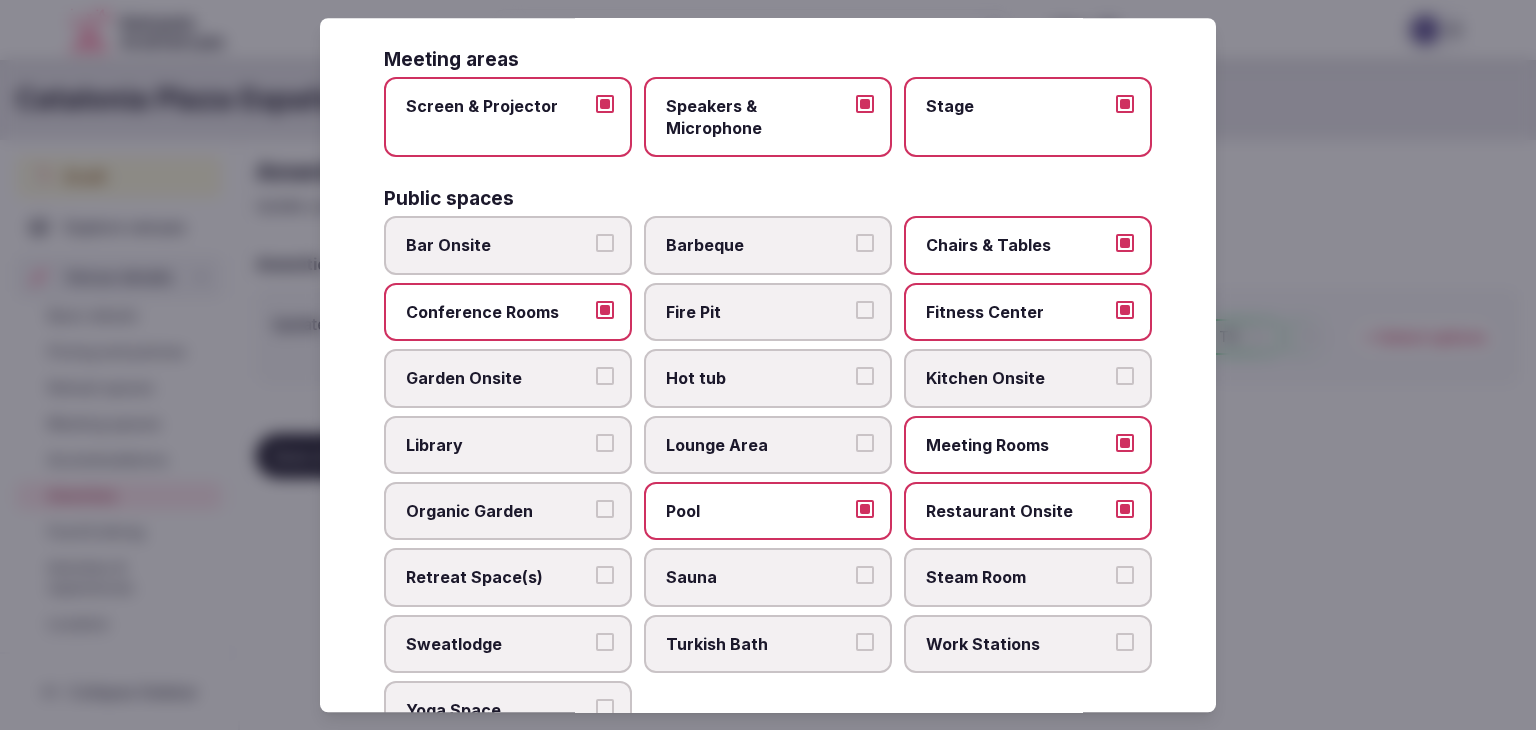 click on "Bar Onsite" at bounding box center (508, 246) 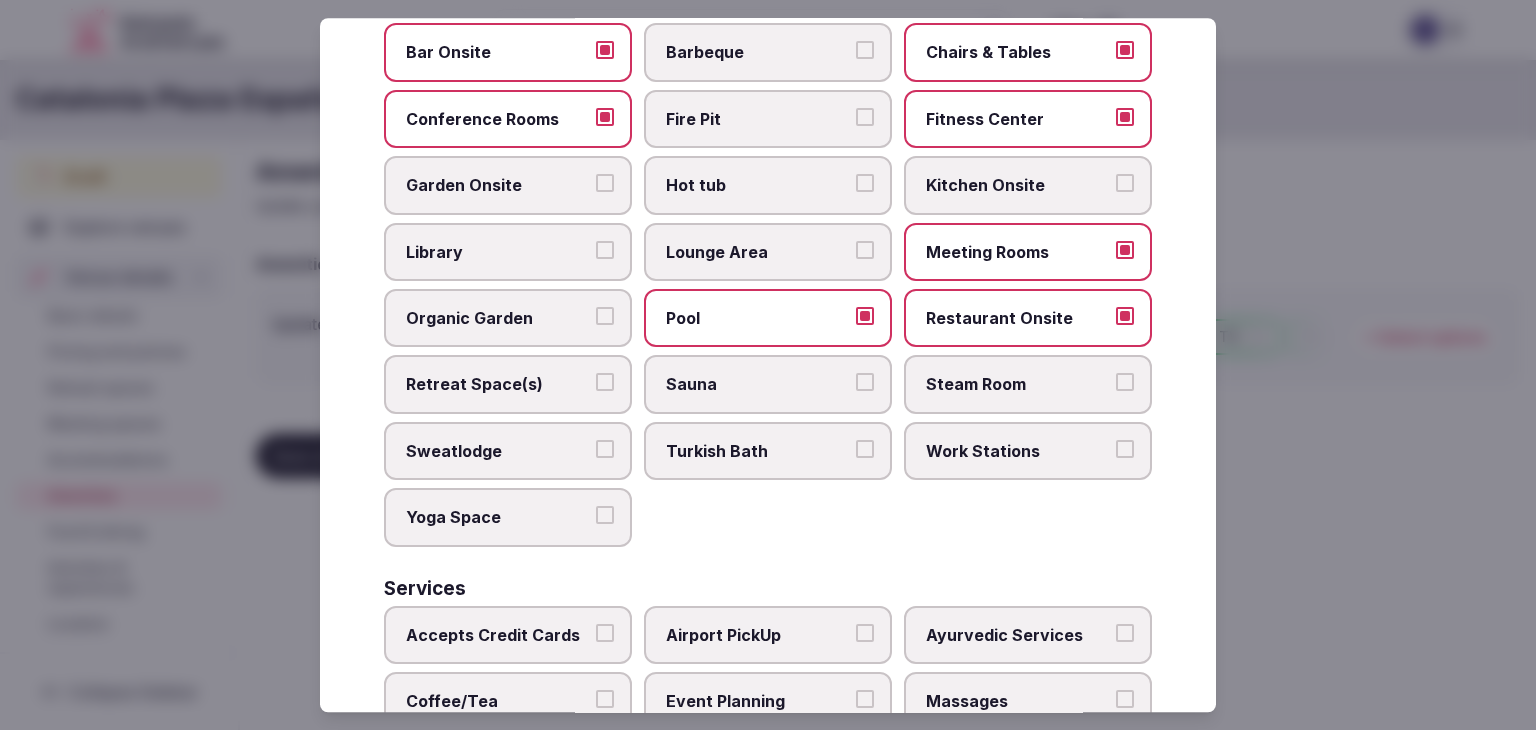 scroll, scrollTop: 877, scrollLeft: 0, axis: vertical 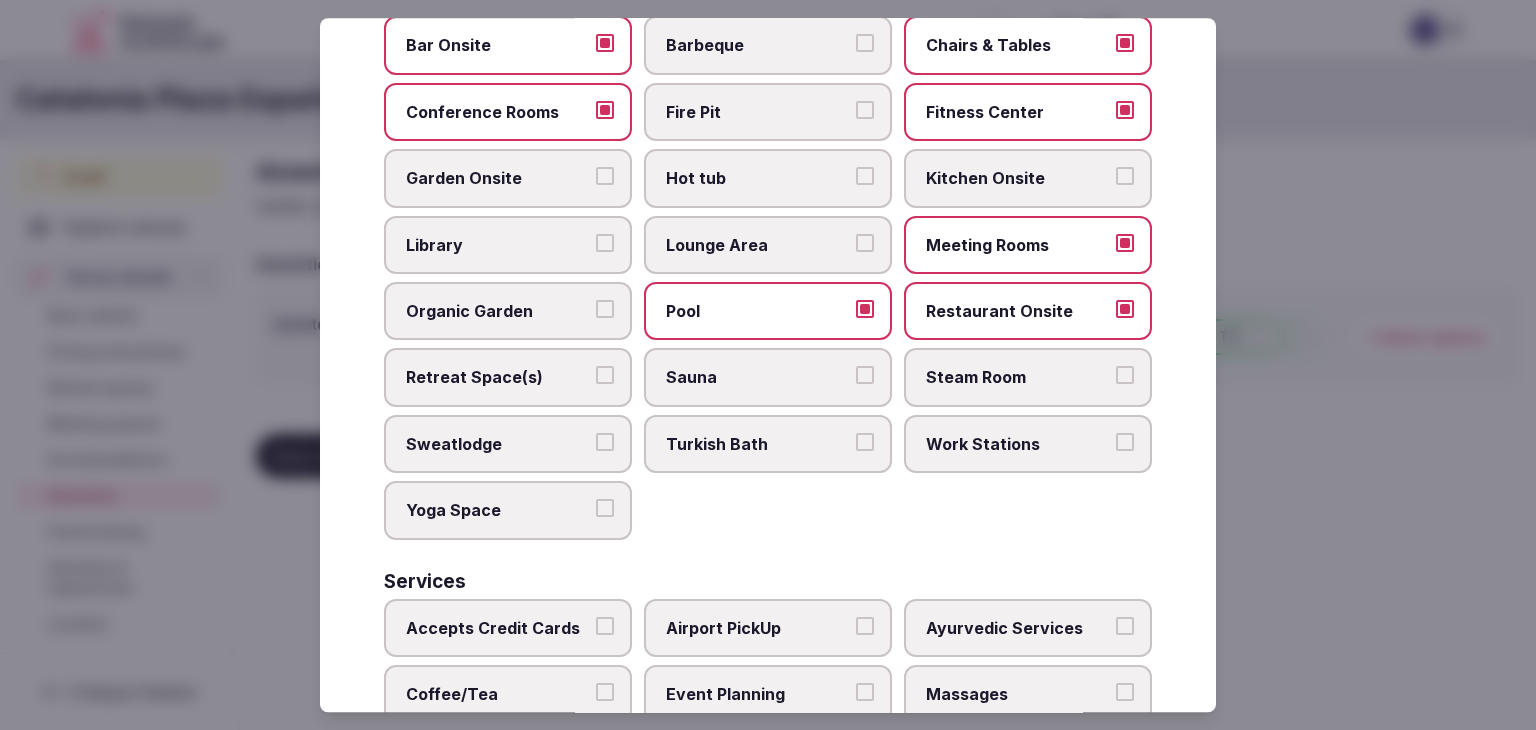 click on "Hot tub" at bounding box center (768, 179) 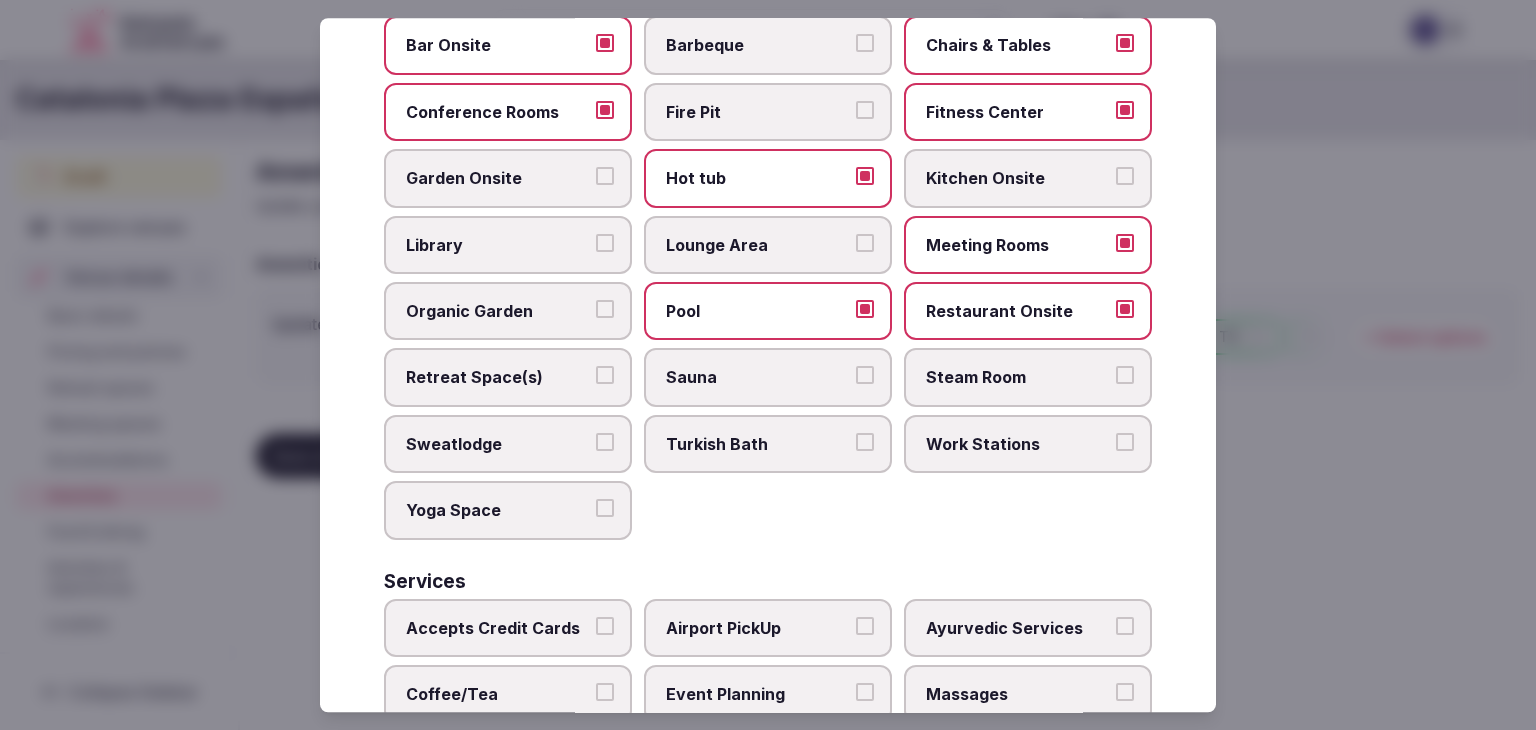 scroll, scrollTop: 1077, scrollLeft: 0, axis: vertical 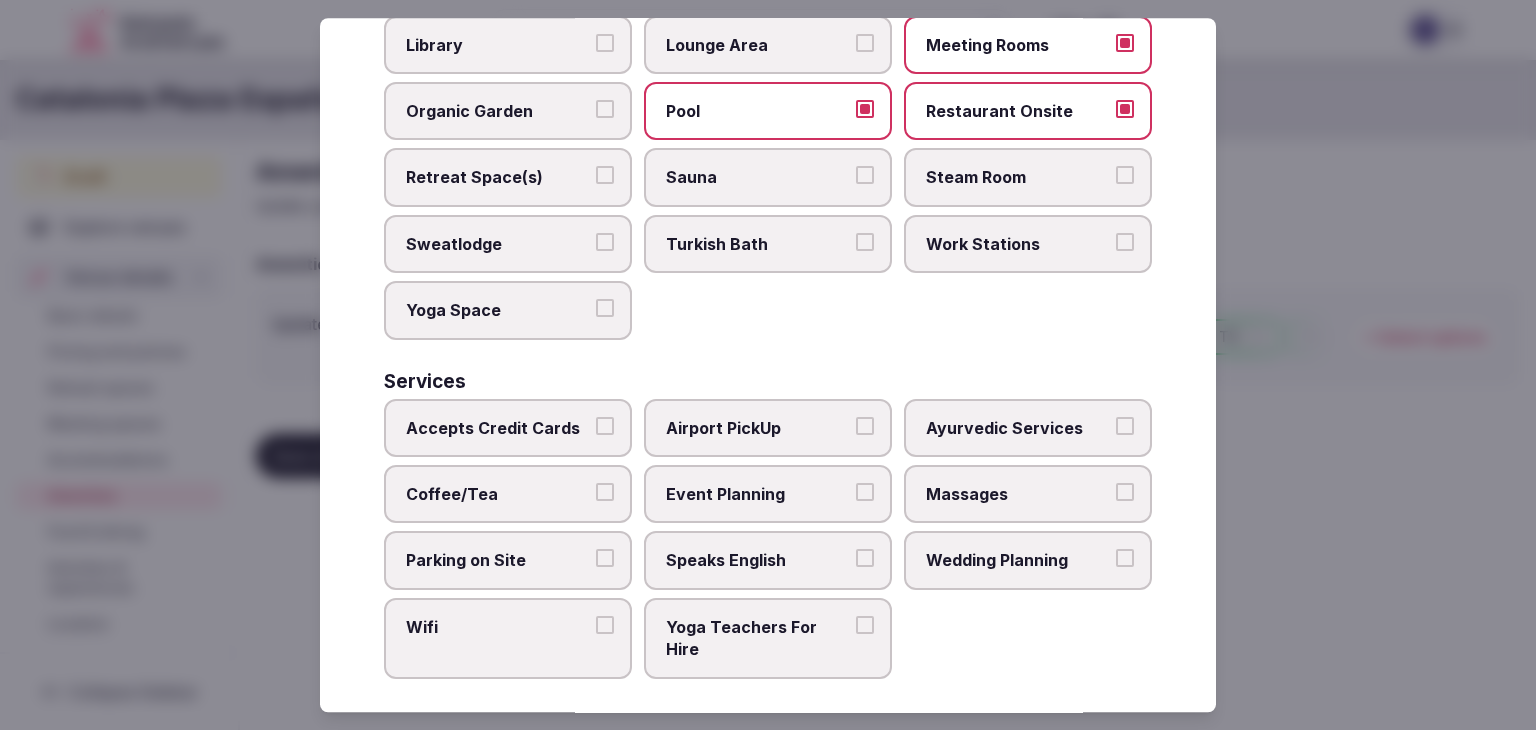 click on "Accepts Credit Cards" at bounding box center (498, 428) 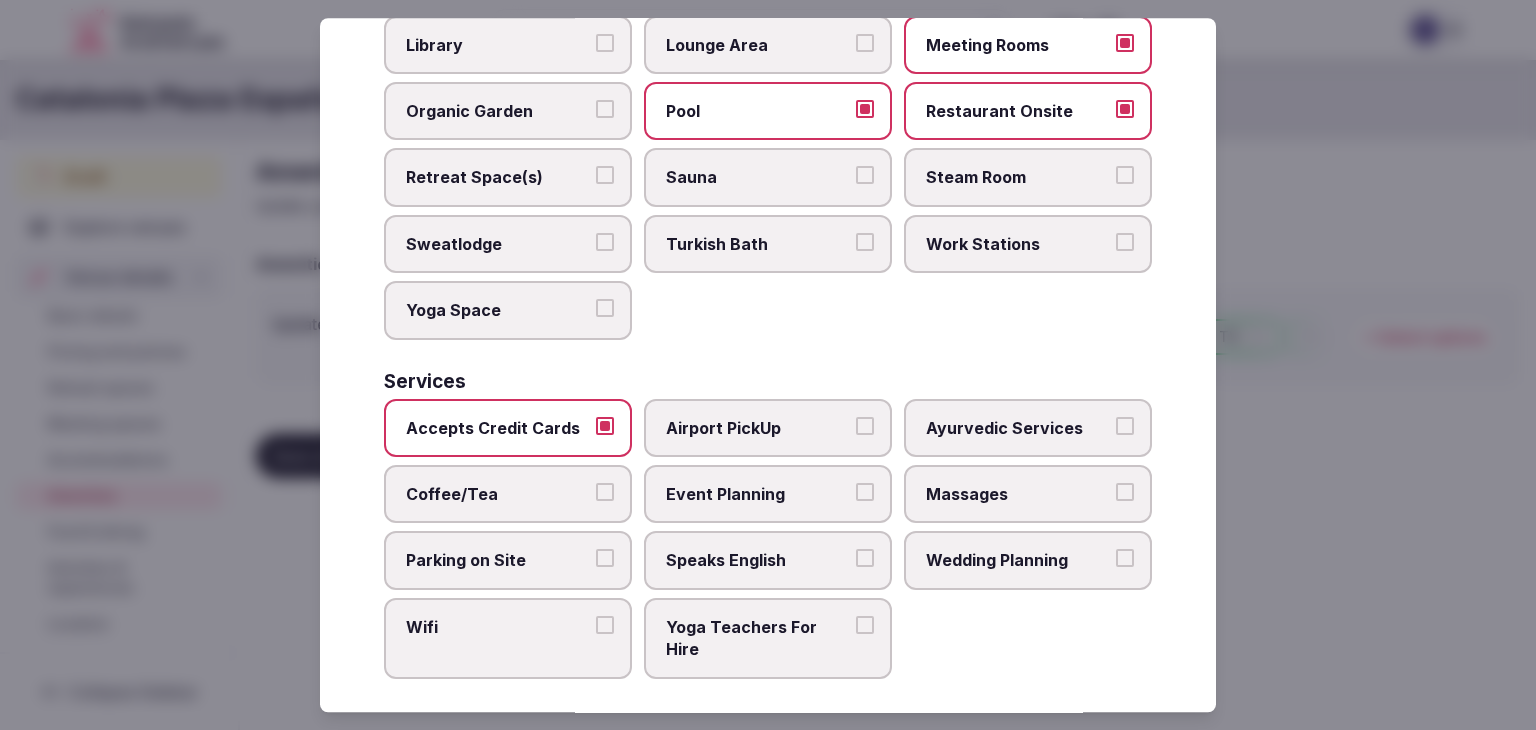 click on "Wifi" at bounding box center (508, 638) 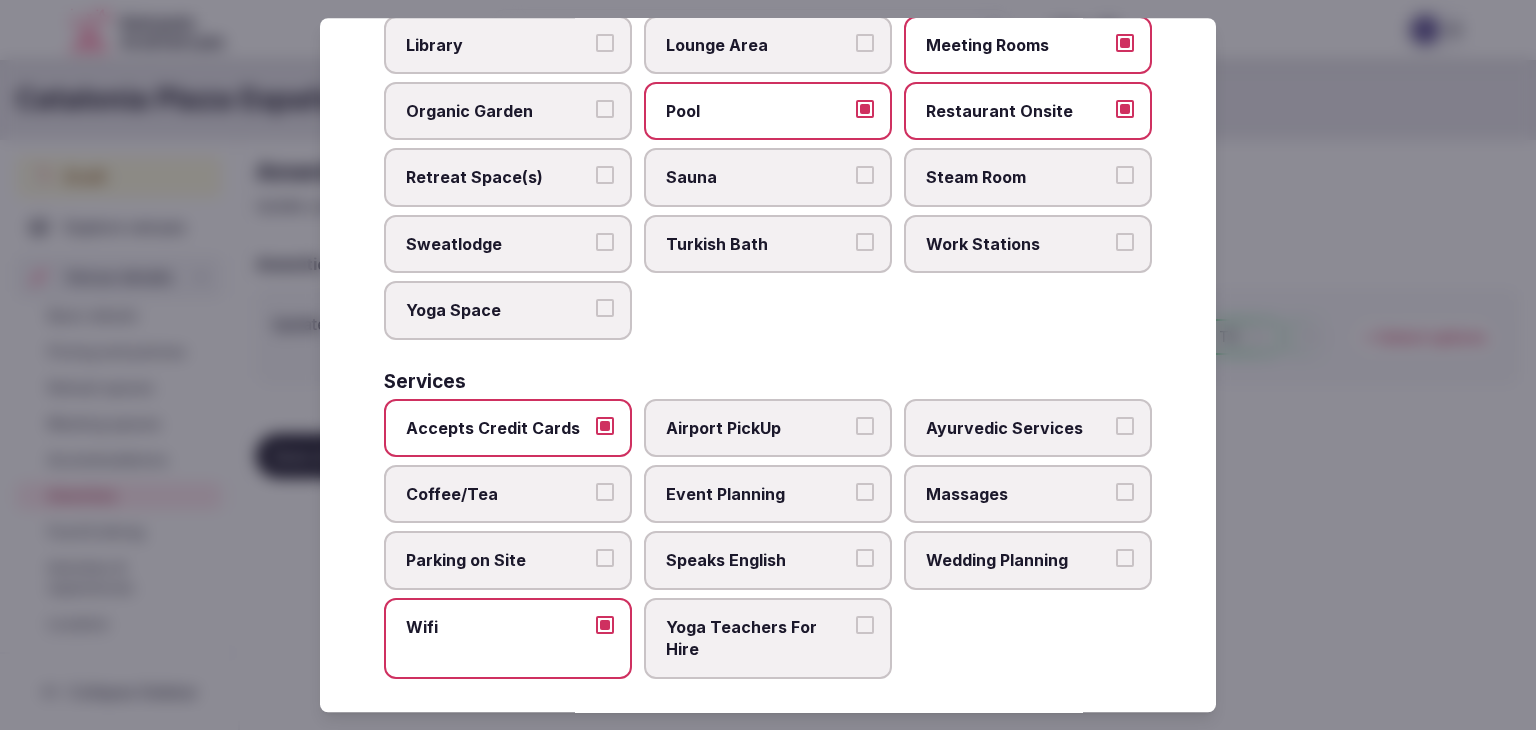 click on "Coffee/Tea" at bounding box center (498, 494) 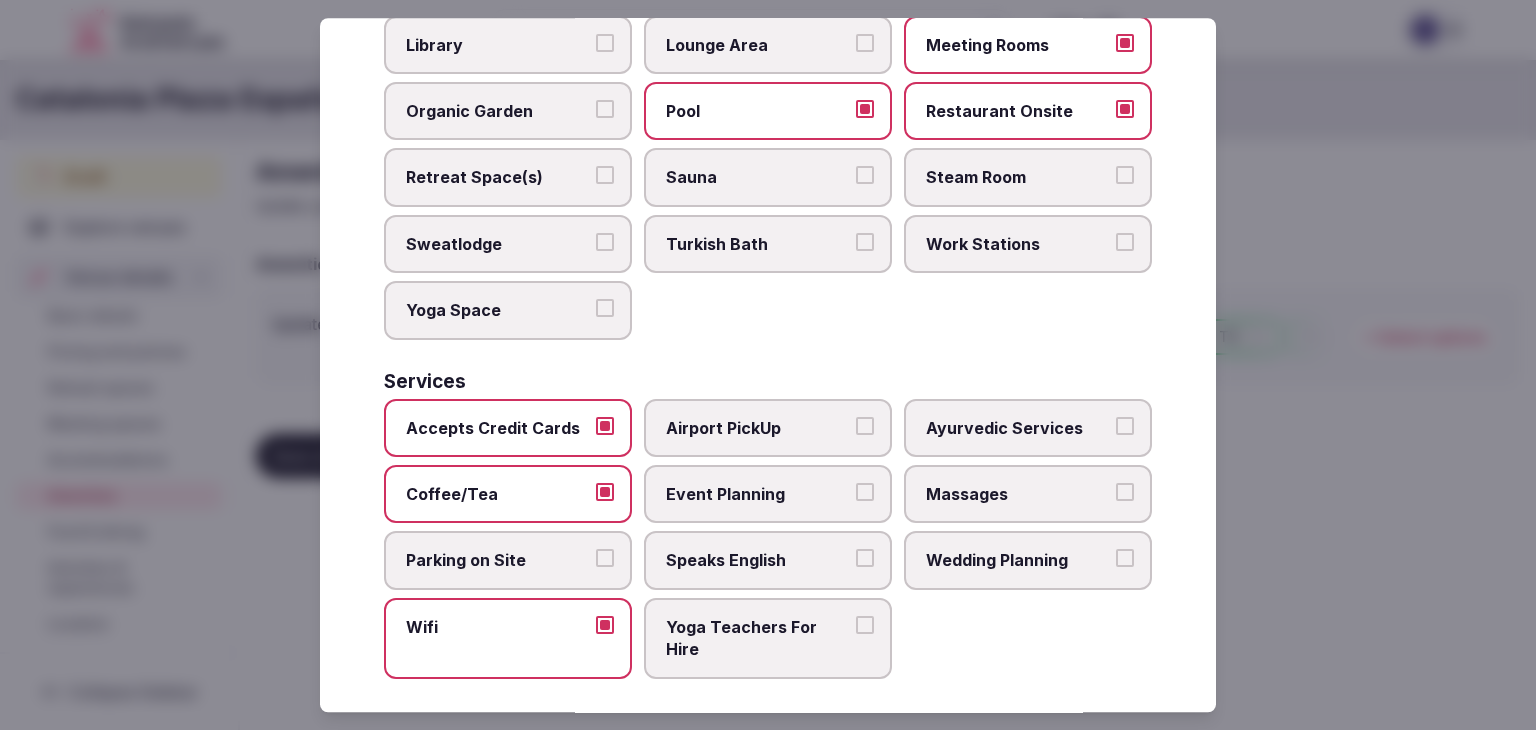 click on "Parking on Site" at bounding box center (498, 561) 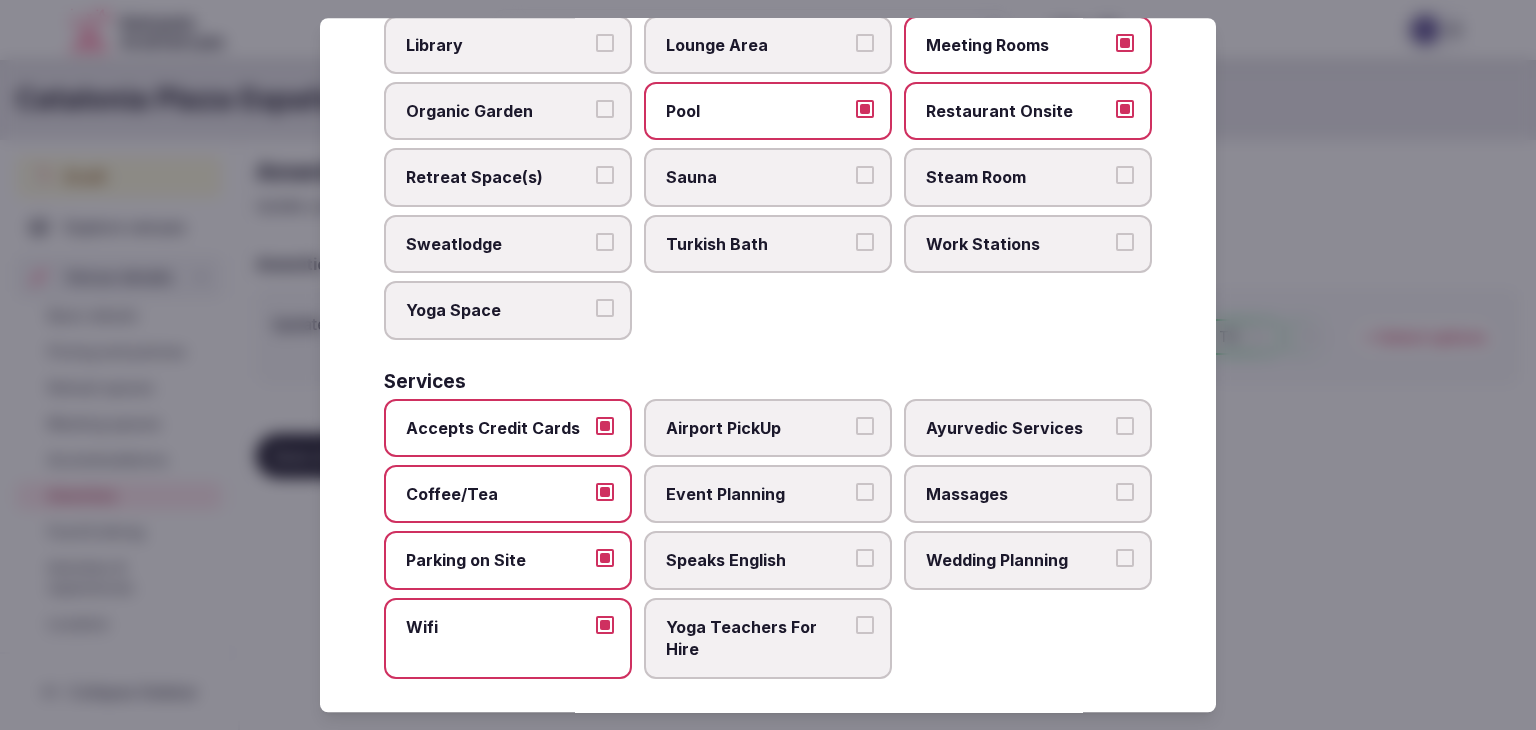 click on "Speaks English" at bounding box center (758, 561) 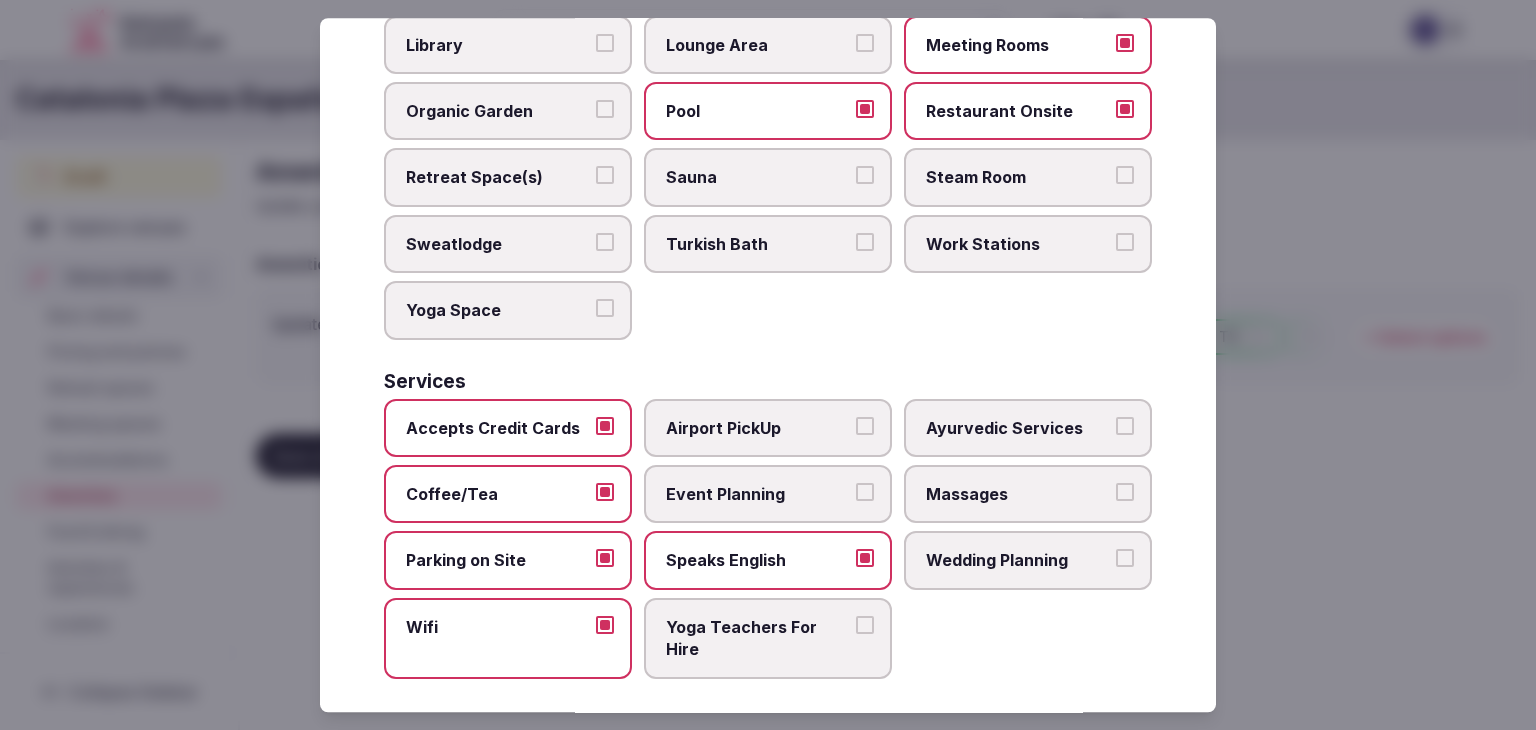 click on "Massages" at bounding box center (1018, 494) 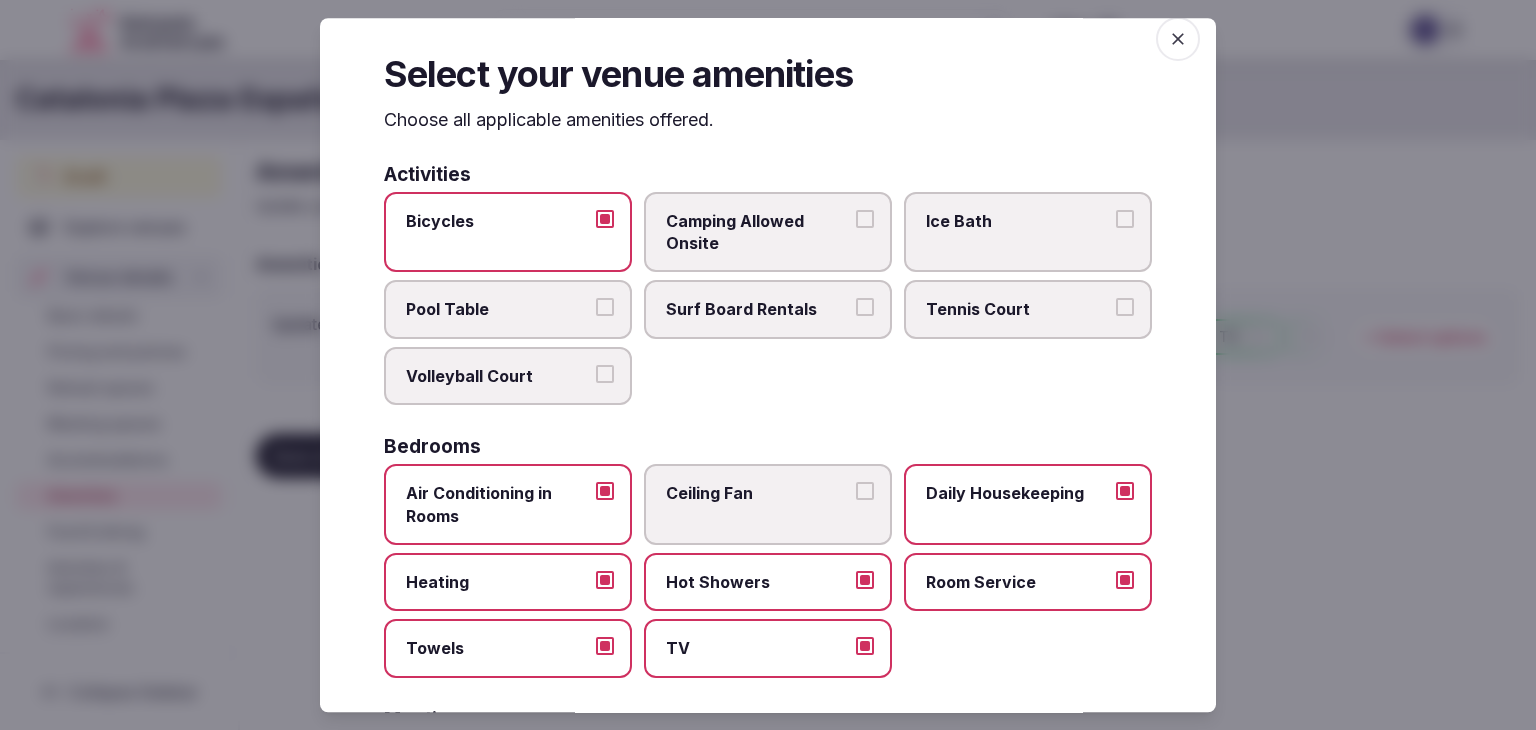scroll, scrollTop: 0, scrollLeft: 0, axis: both 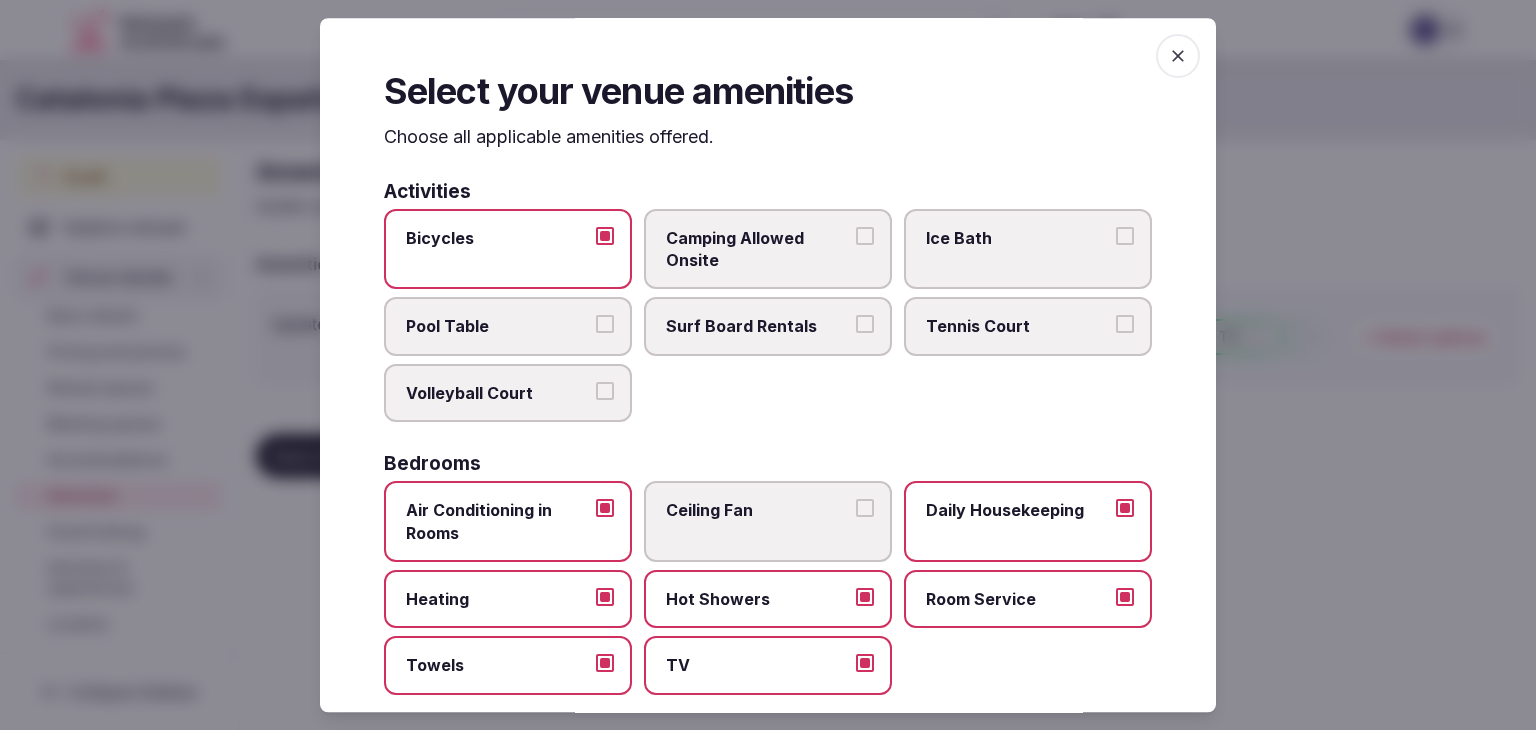 click 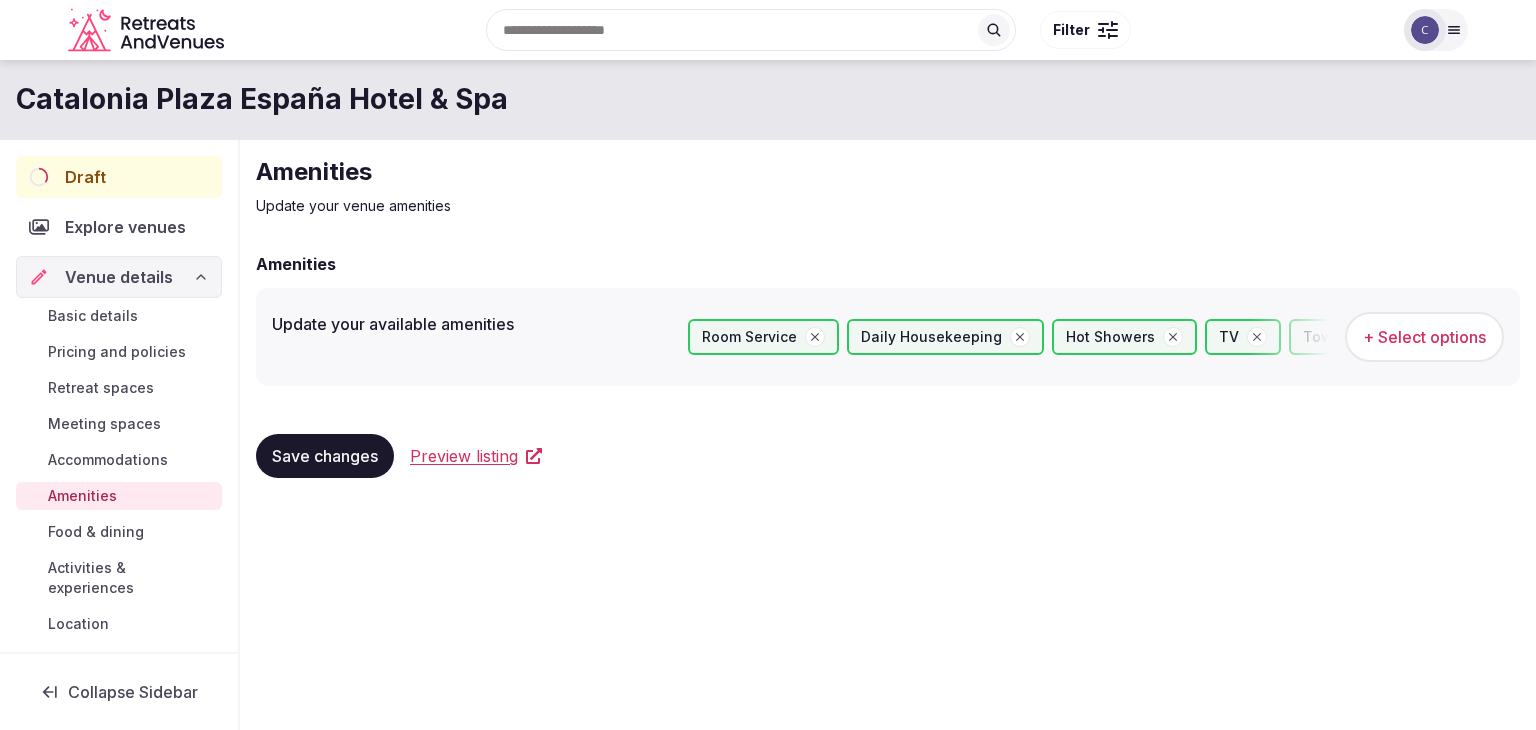 click on "Save changes" at bounding box center (325, 456) 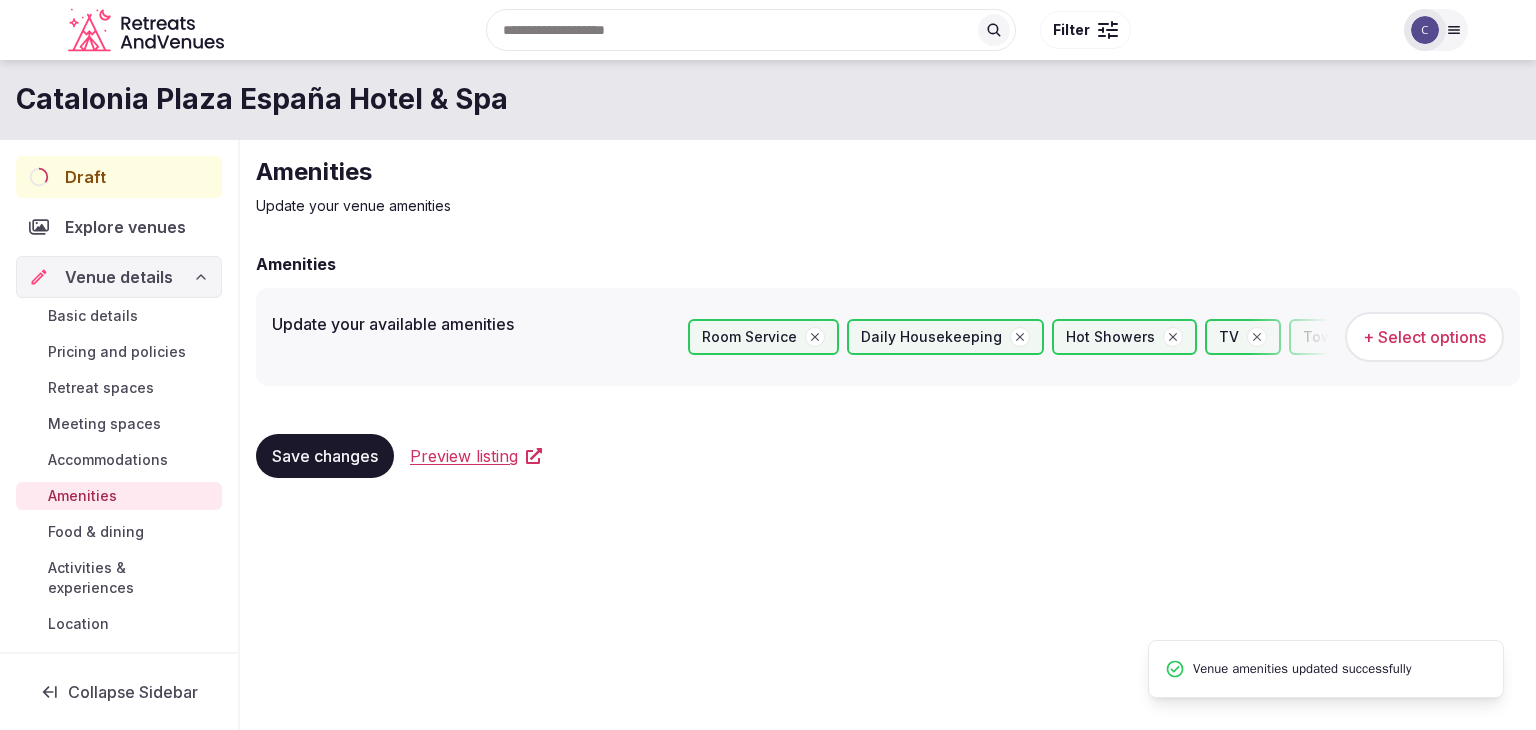 click on "Retreat spaces" at bounding box center [101, 388] 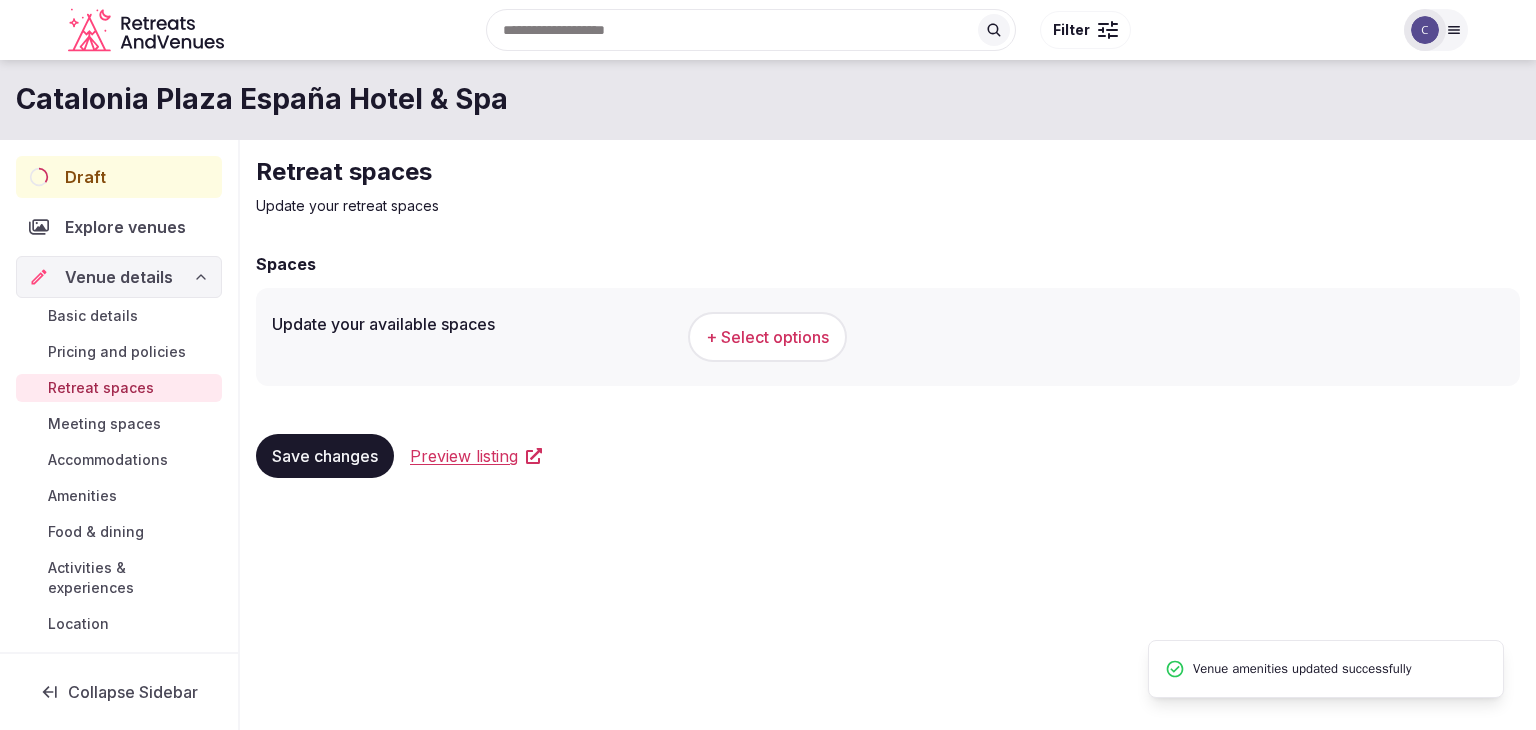 click on "+ Select options" at bounding box center (767, 337) 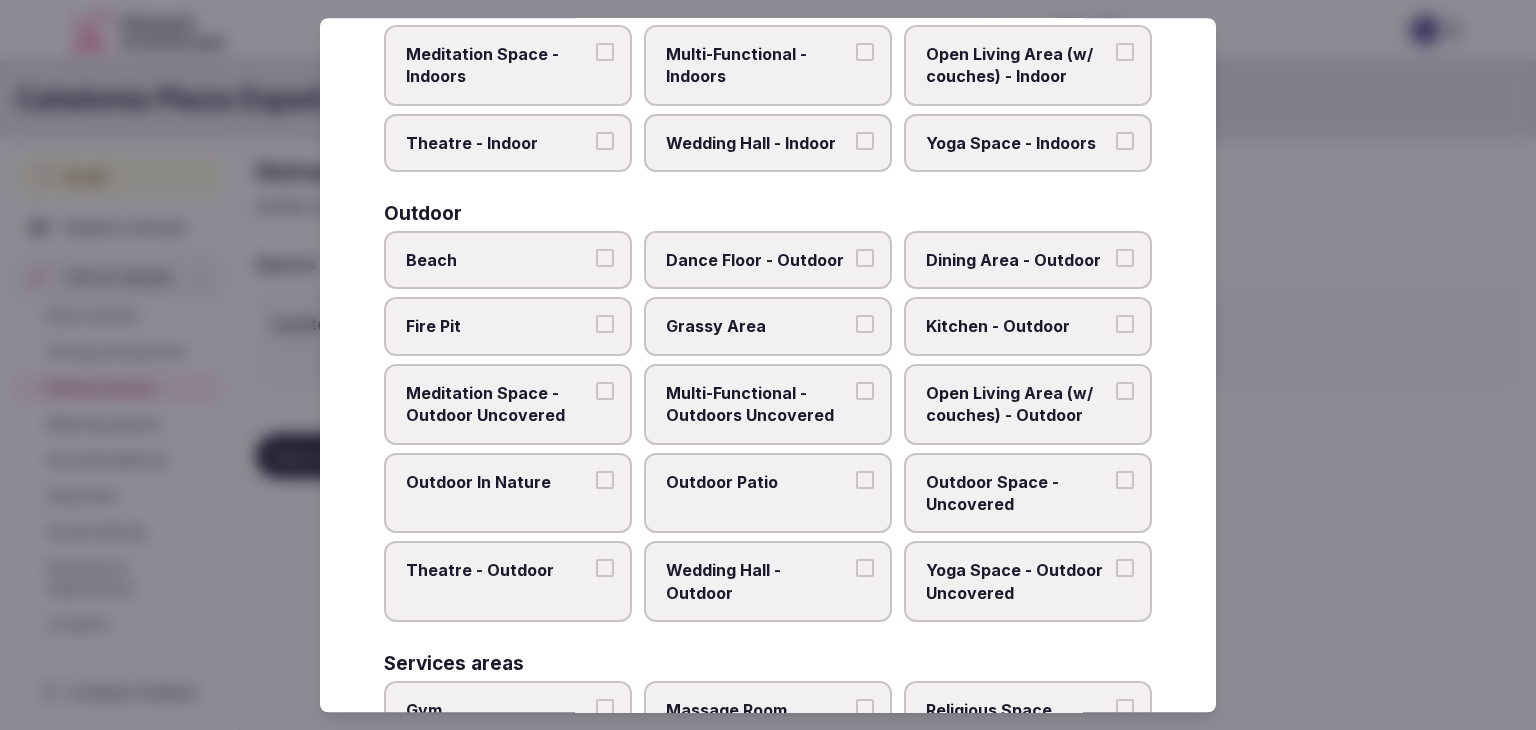 scroll, scrollTop: 904, scrollLeft: 0, axis: vertical 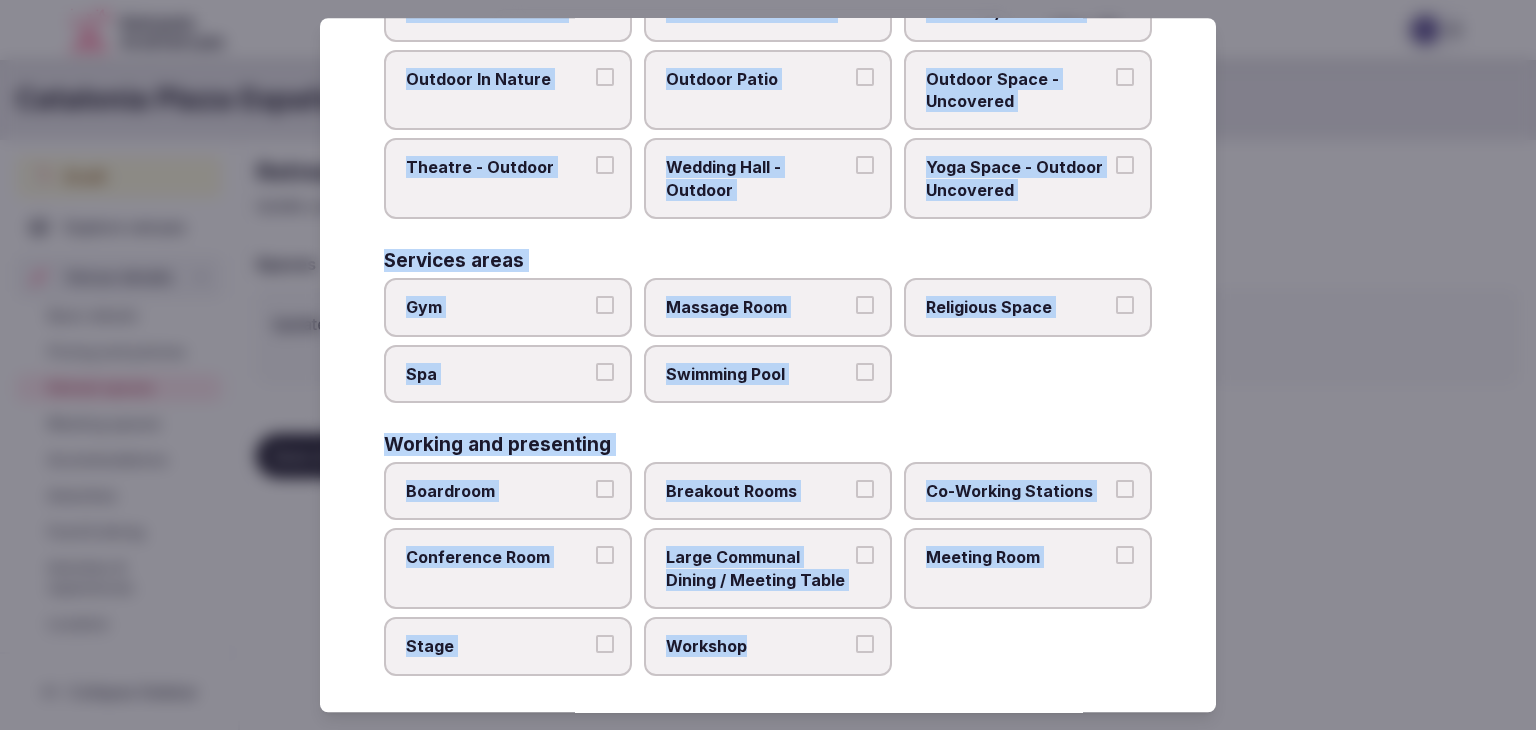 drag, startPoint x: 388, startPoint y: 133, endPoint x: 872, endPoint y: 645, distance: 704.5566 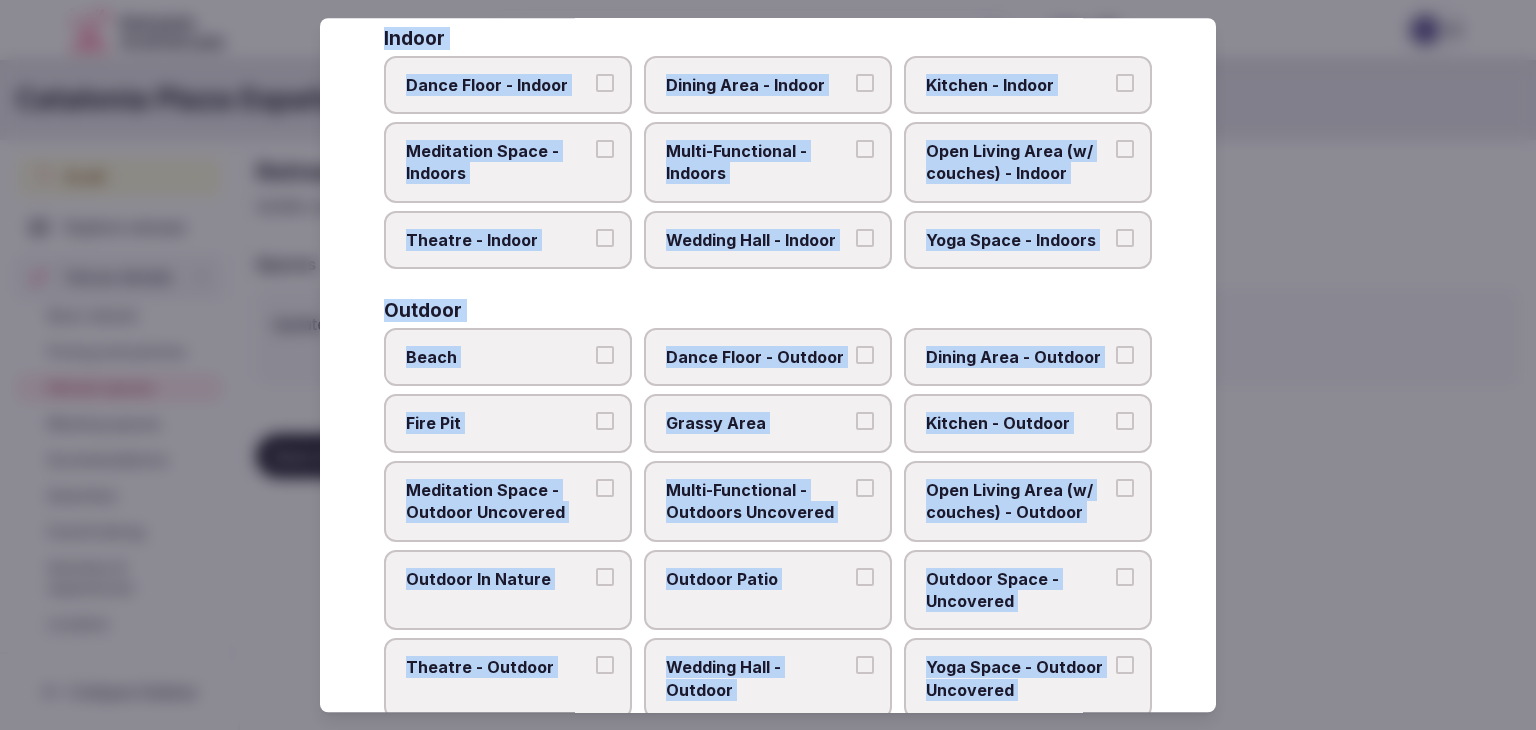scroll, scrollTop: 204, scrollLeft: 0, axis: vertical 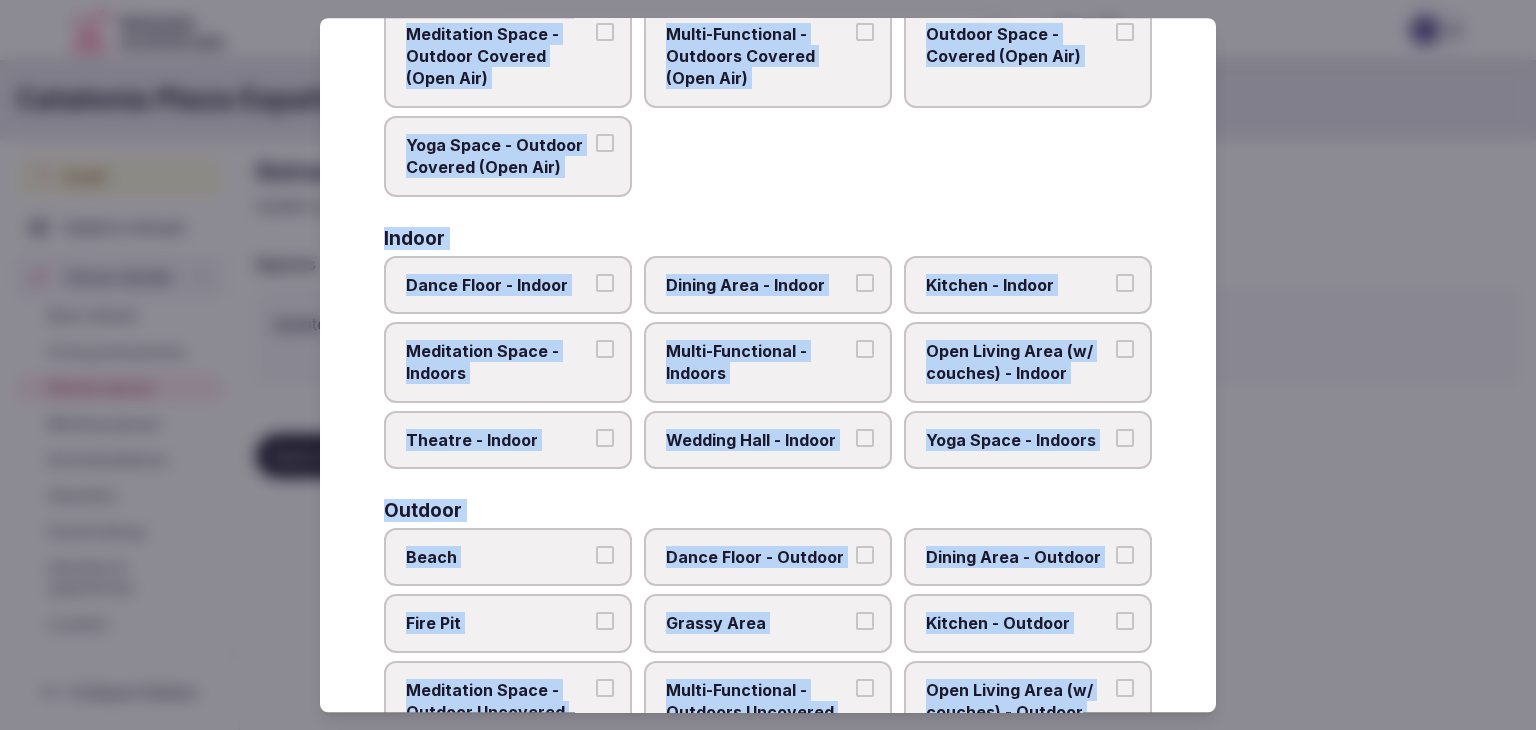 click on "Multi-Functional - Indoors" at bounding box center (758, 362) 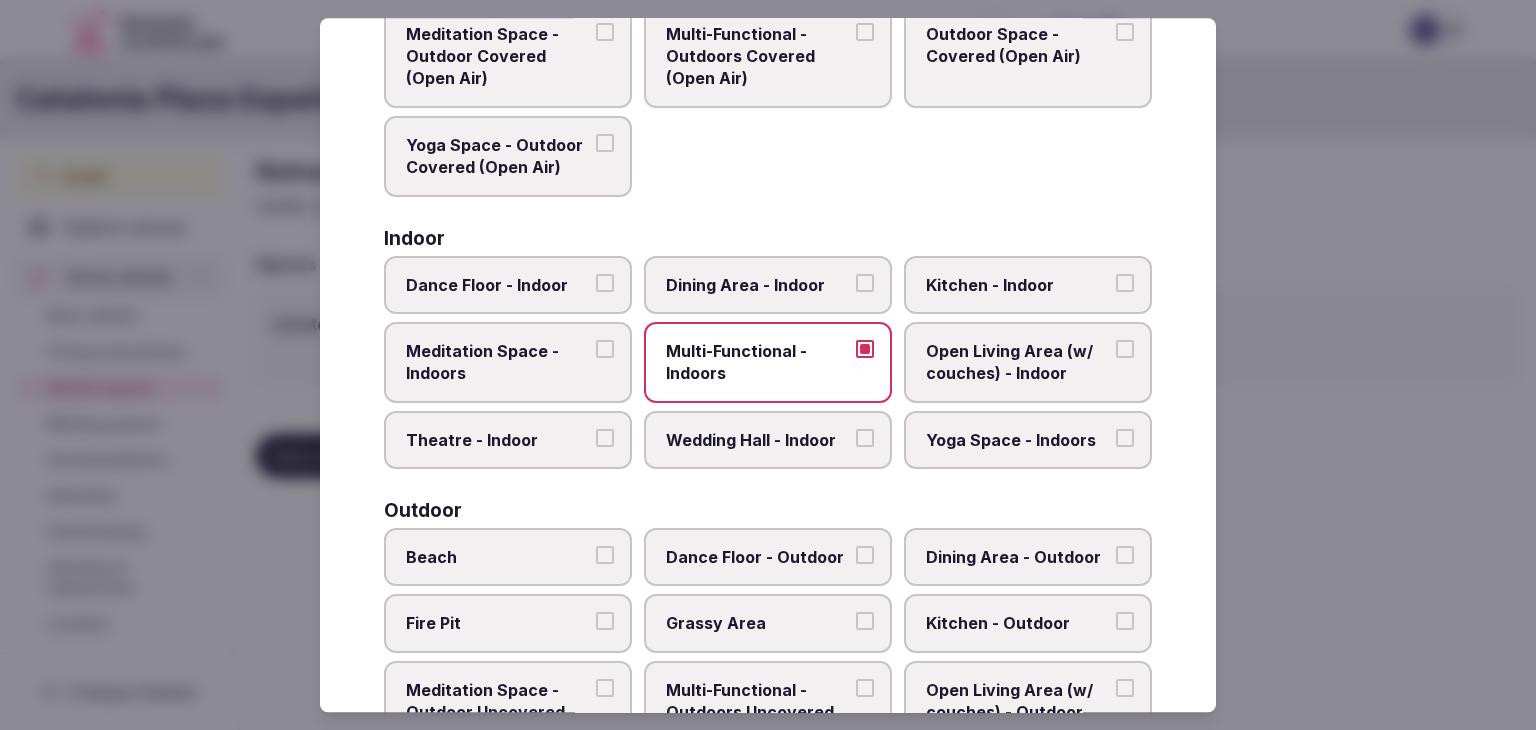 click on "Dining Area - Indoor" at bounding box center [758, 285] 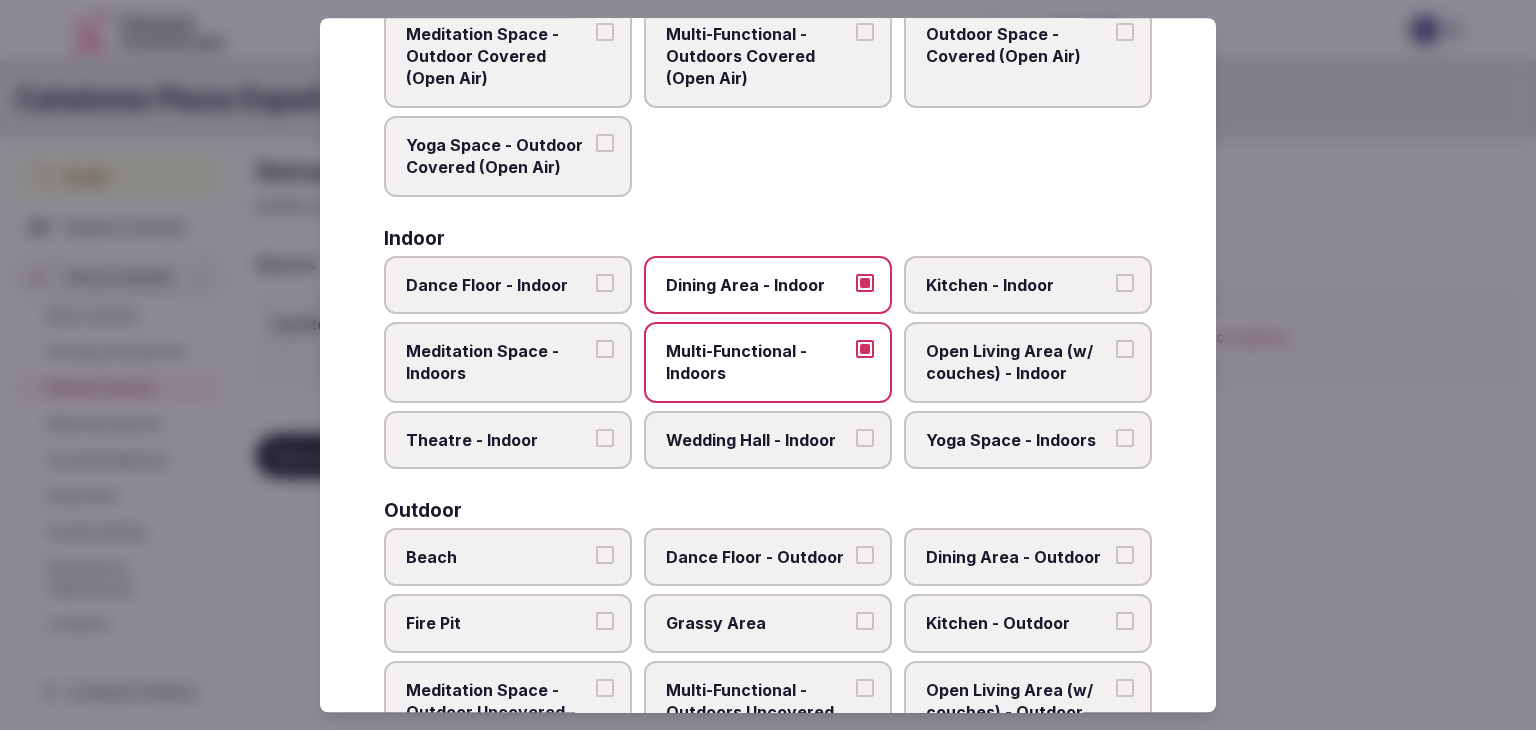 click on "Wedding Hall - Indoor" at bounding box center (758, 440) 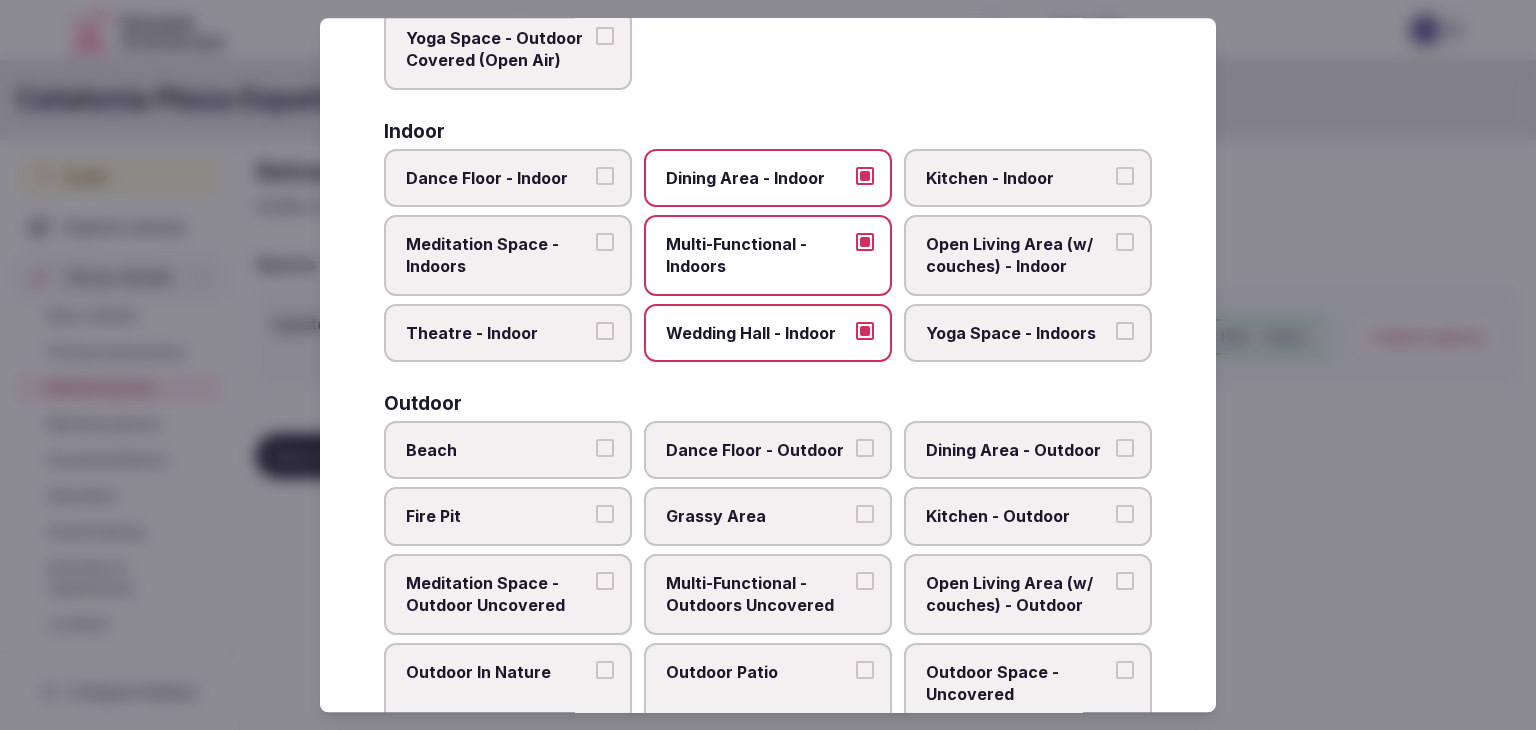 scroll, scrollTop: 404, scrollLeft: 0, axis: vertical 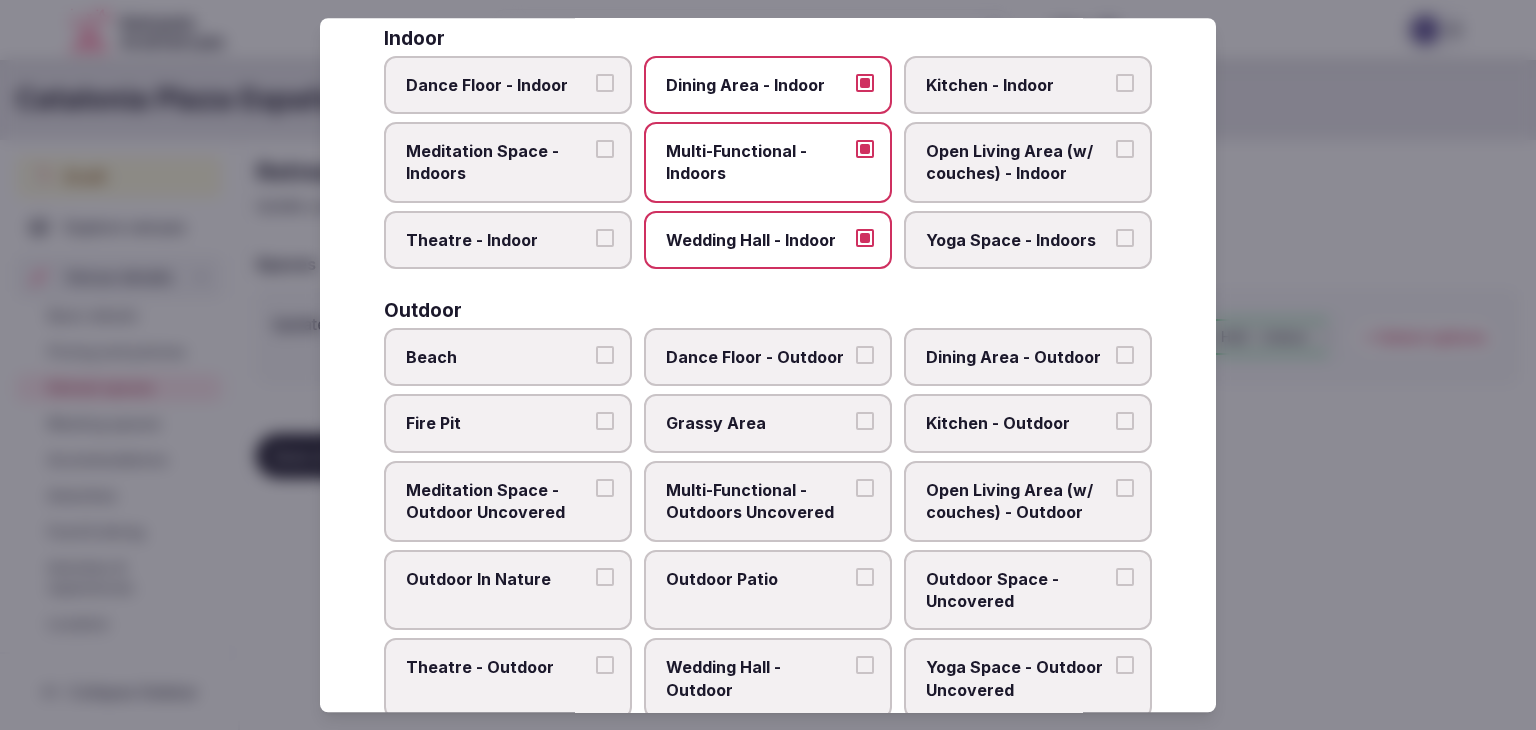click on "Multi-Functional - Outdoors Uncovered" at bounding box center (758, 501) 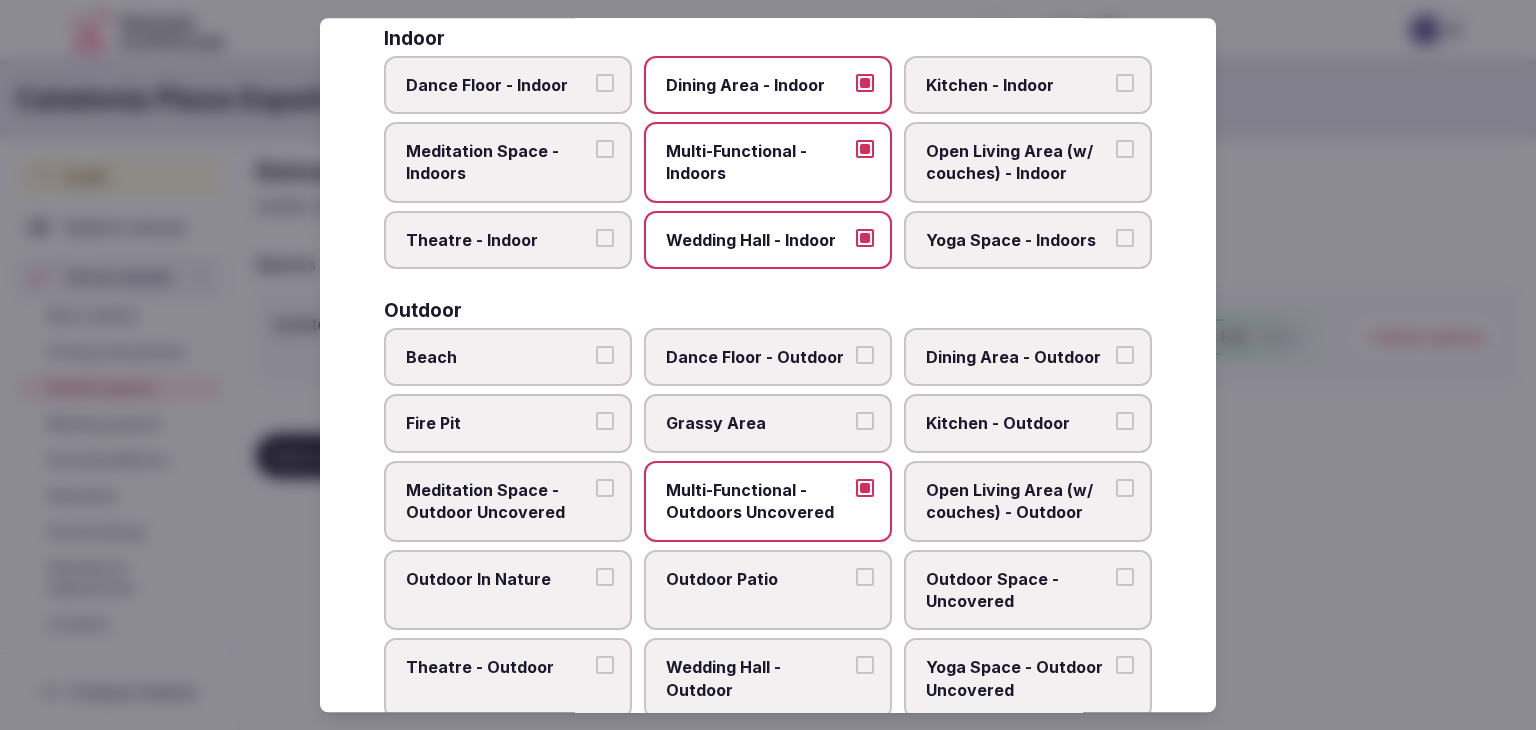 click on "Outdoor Space - Uncovered" at bounding box center (1018, 590) 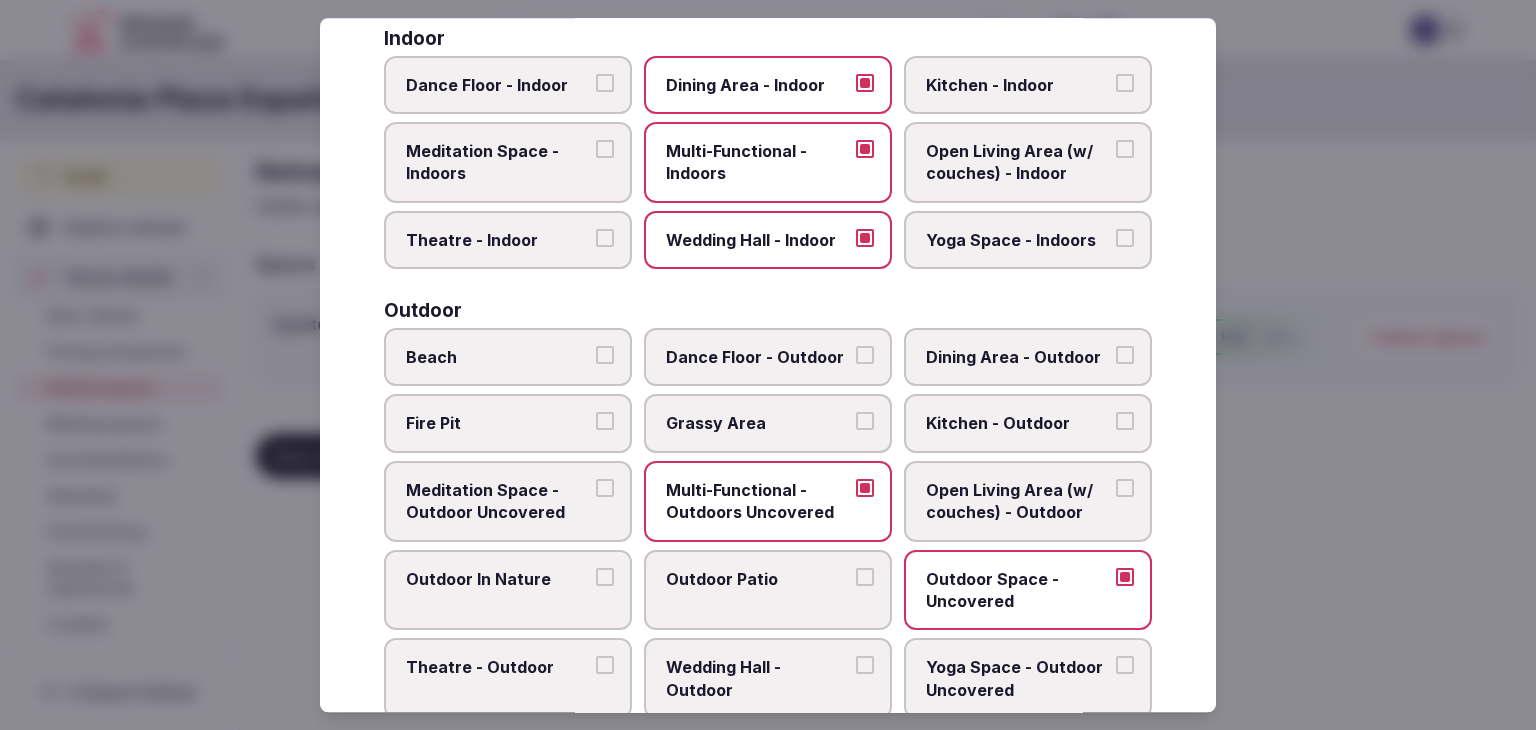 click on "Outdoor Patio" at bounding box center [768, 590] 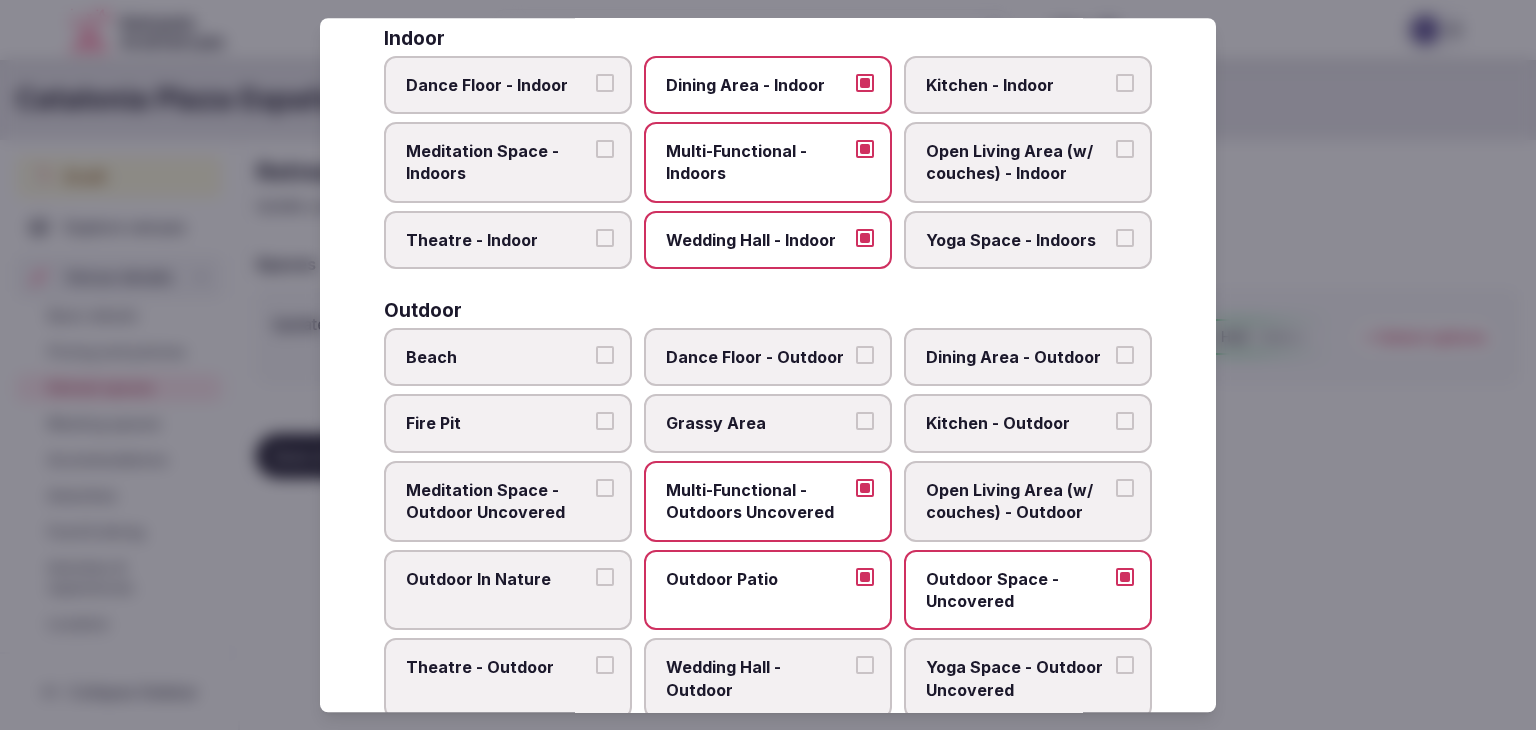 scroll, scrollTop: 804, scrollLeft: 0, axis: vertical 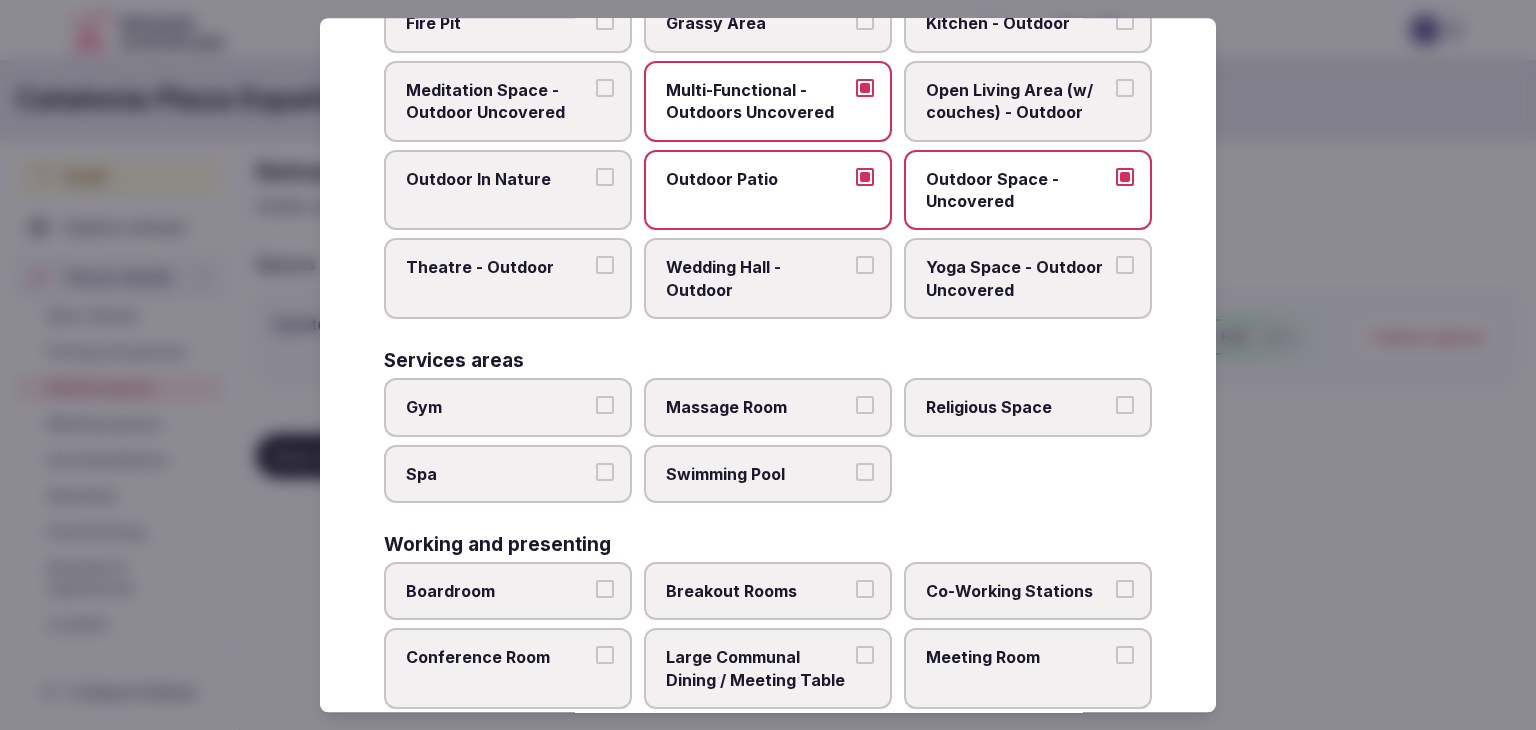 click on "Gym" at bounding box center (498, 407) 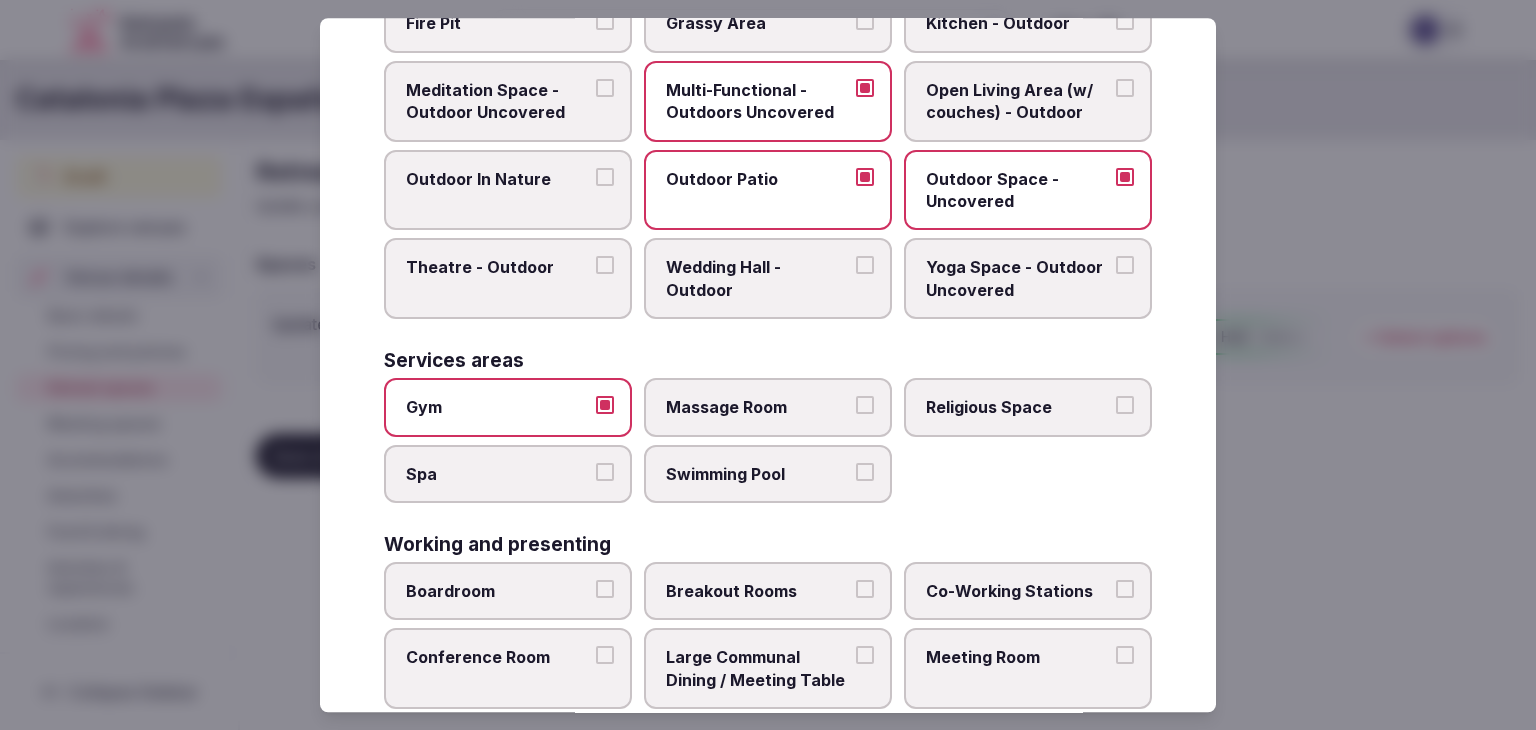 click on "Swimming Pool" at bounding box center [758, 474] 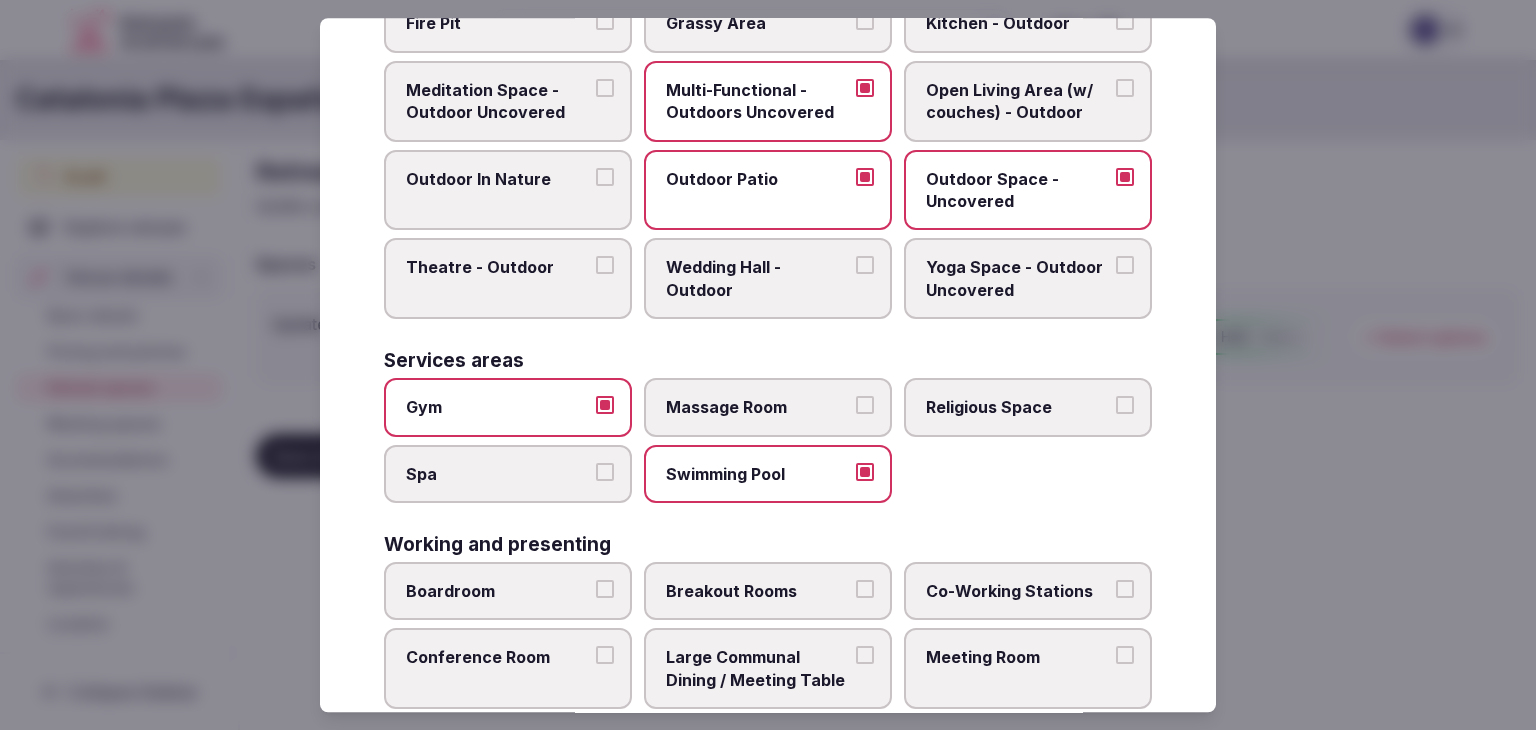 click on "Massage Room" at bounding box center (768, 407) 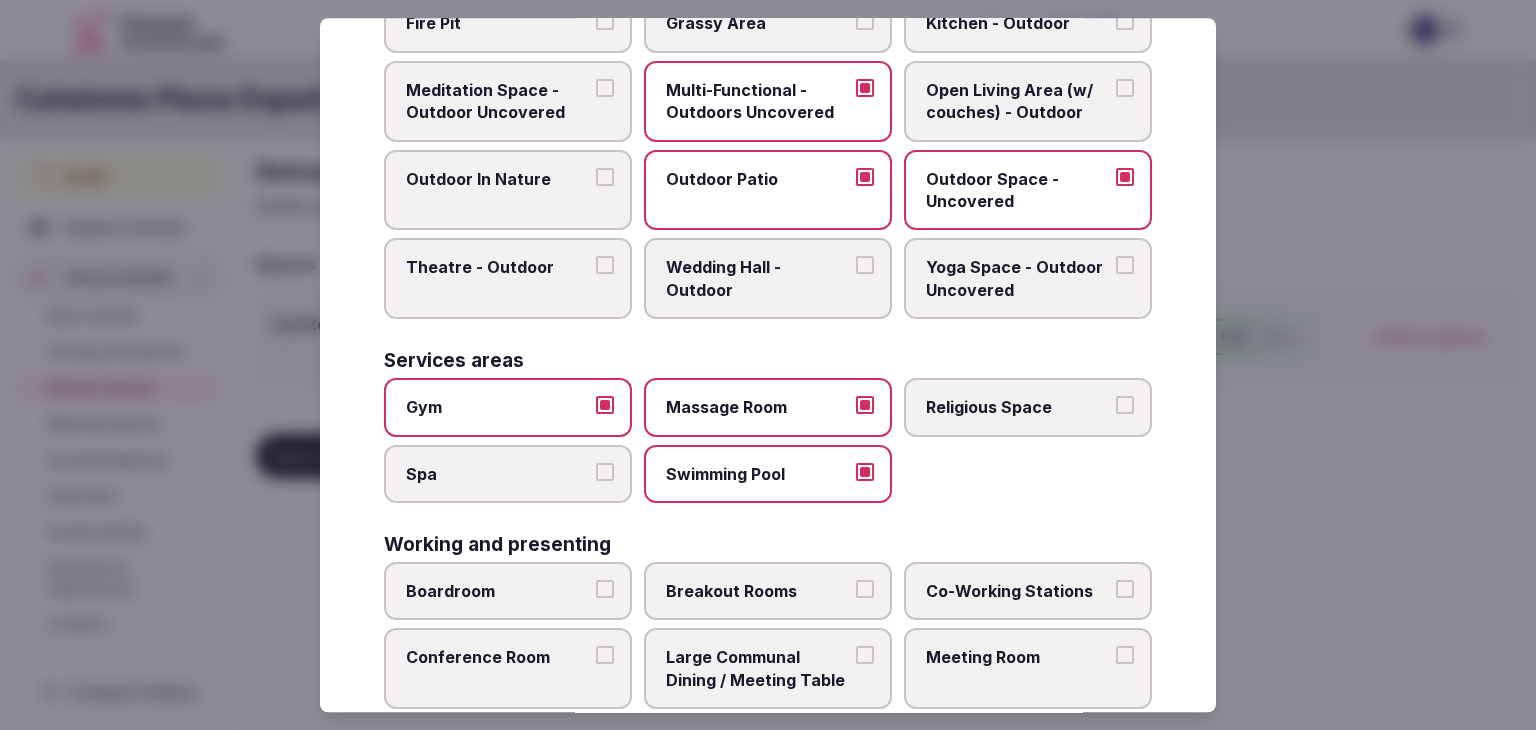scroll, scrollTop: 904, scrollLeft: 0, axis: vertical 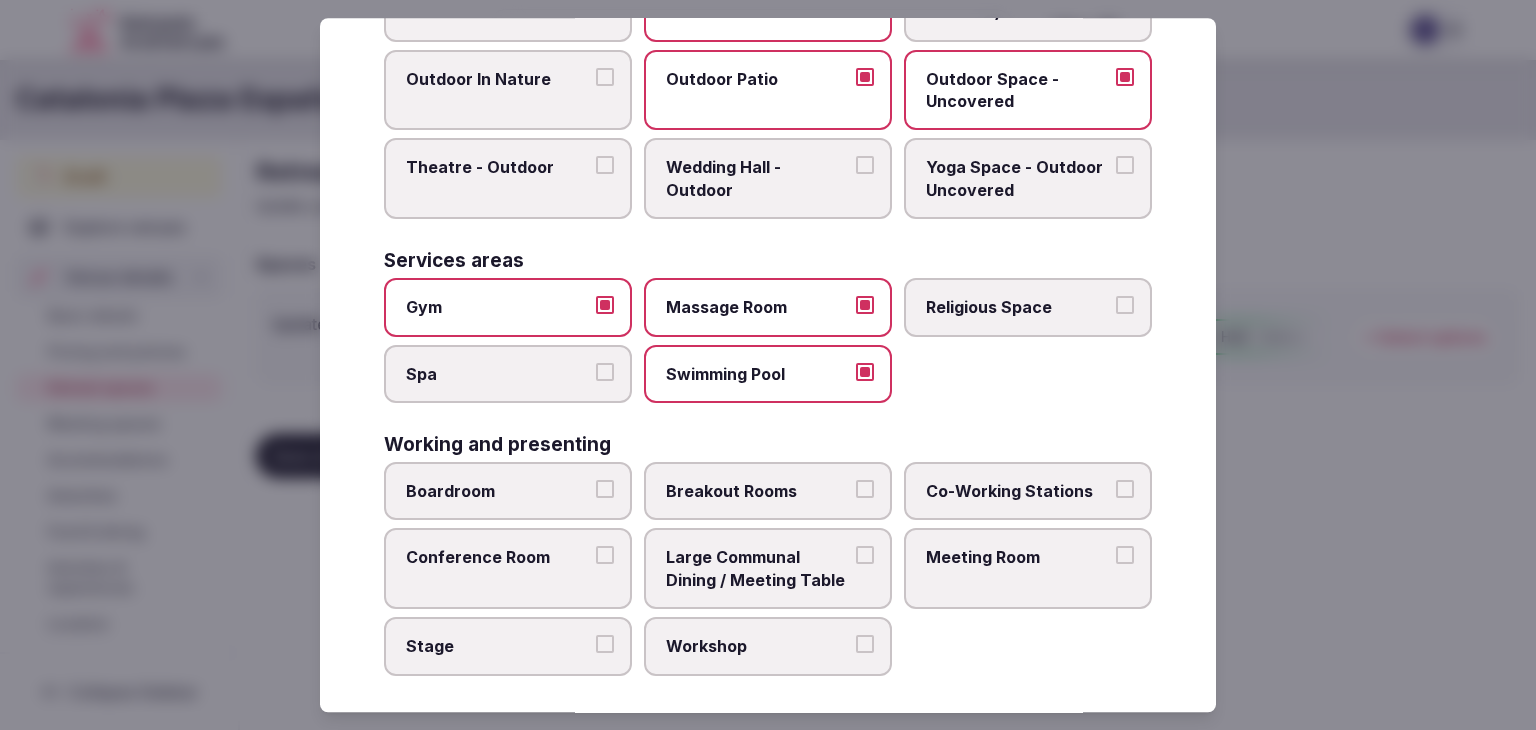 drag, startPoint x: 547, startPoint y: 474, endPoint x: 568, endPoint y: 473, distance: 21.023796 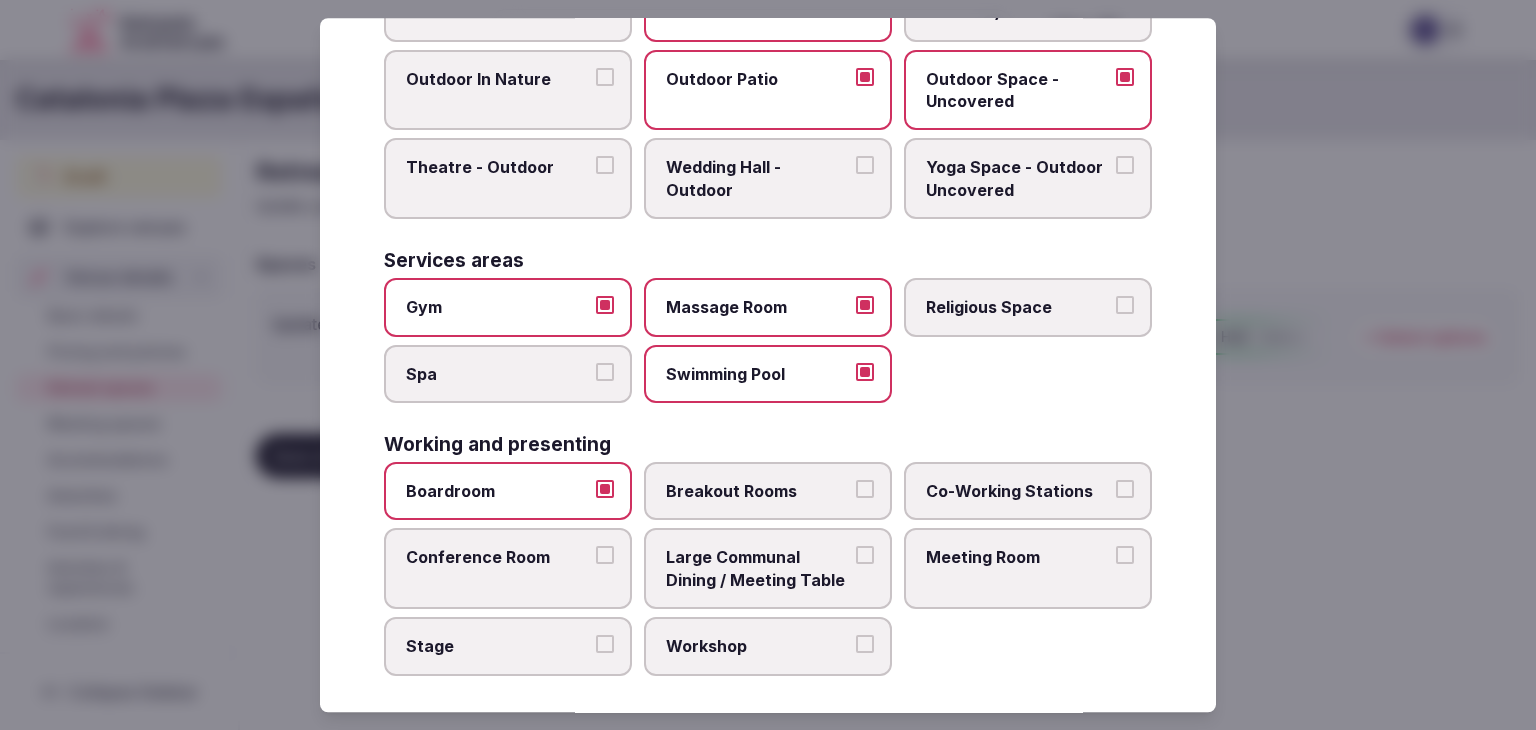 click on "Breakout Rooms" at bounding box center (758, 491) 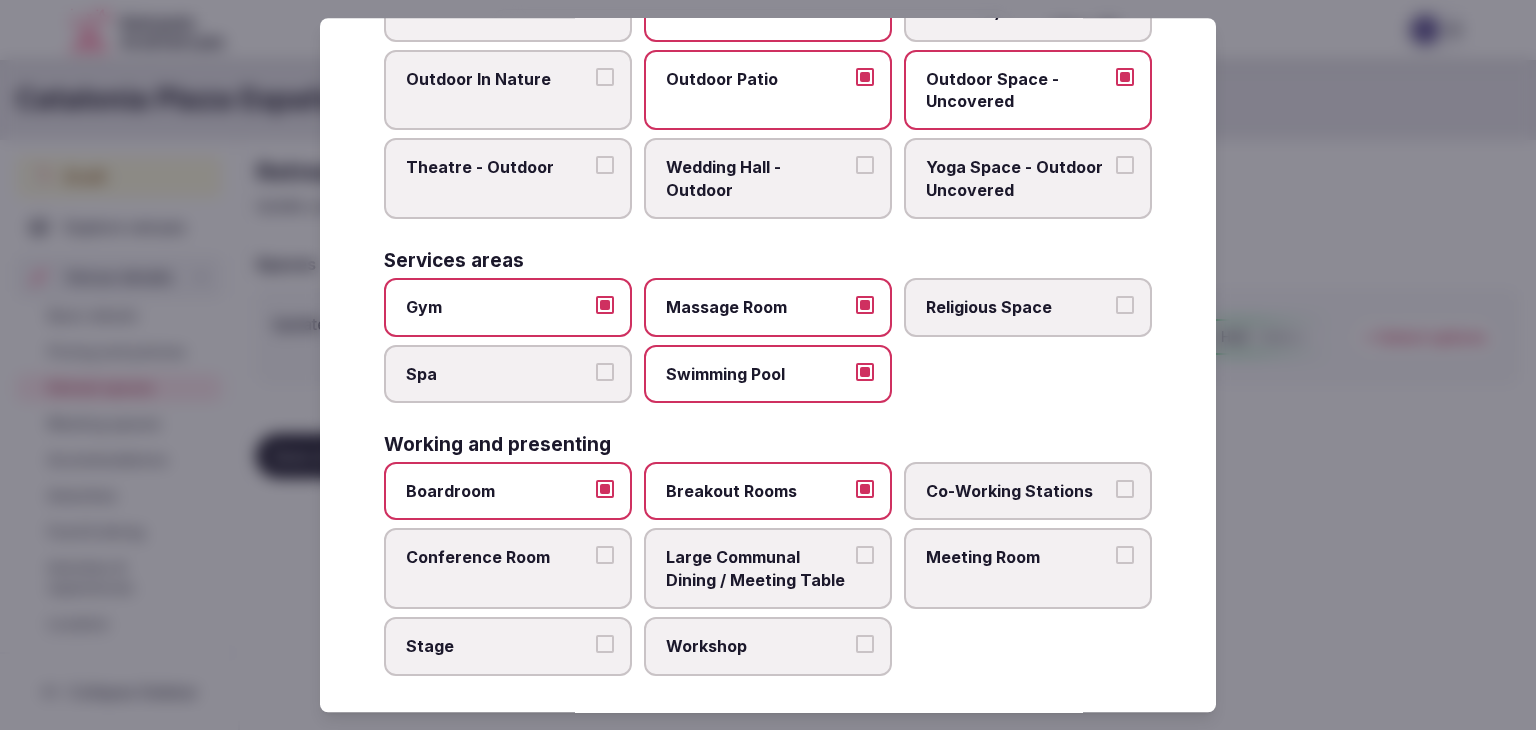 click on "Large Communal Dining / Meeting Table" at bounding box center [758, 569] 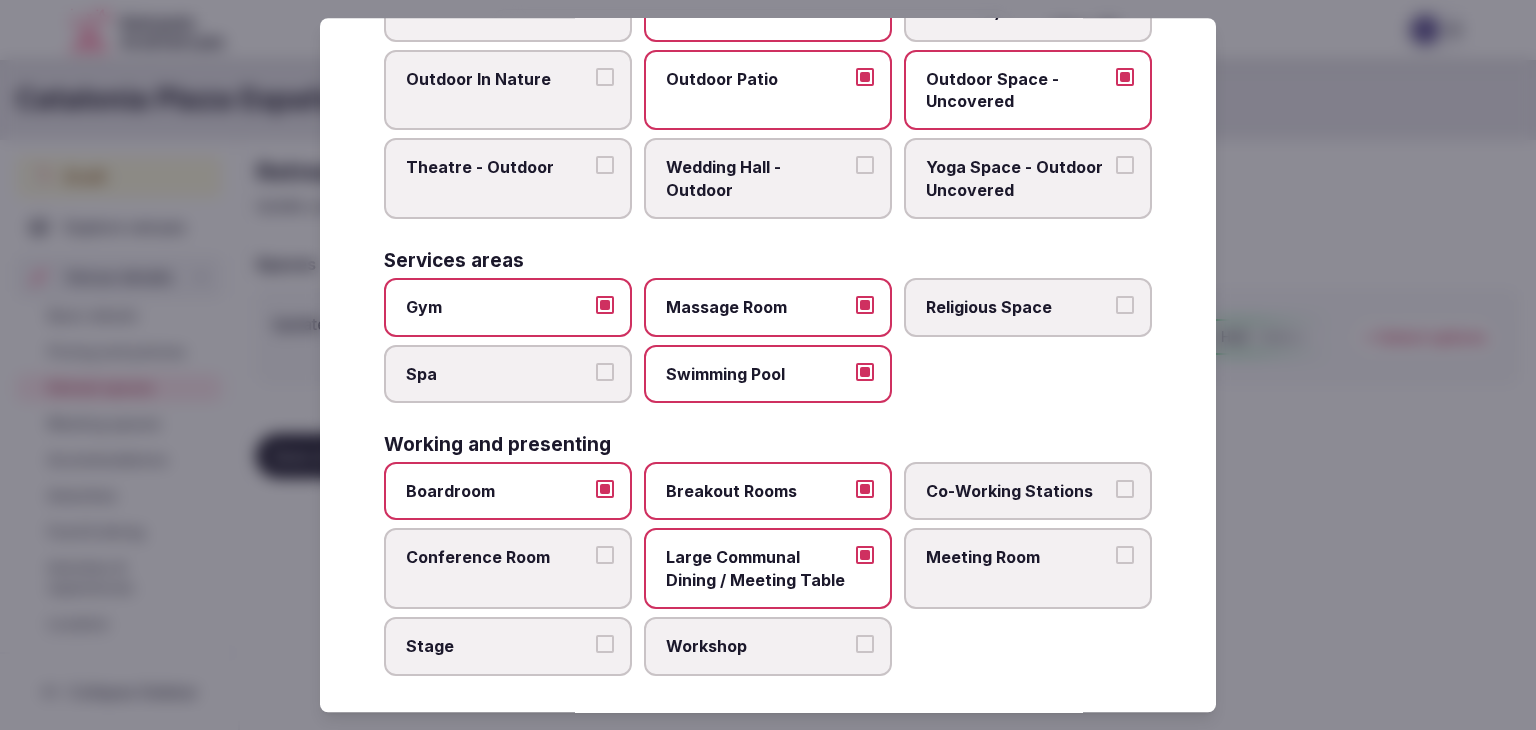 click on "Meeting Room" at bounding box center (1028, 569) 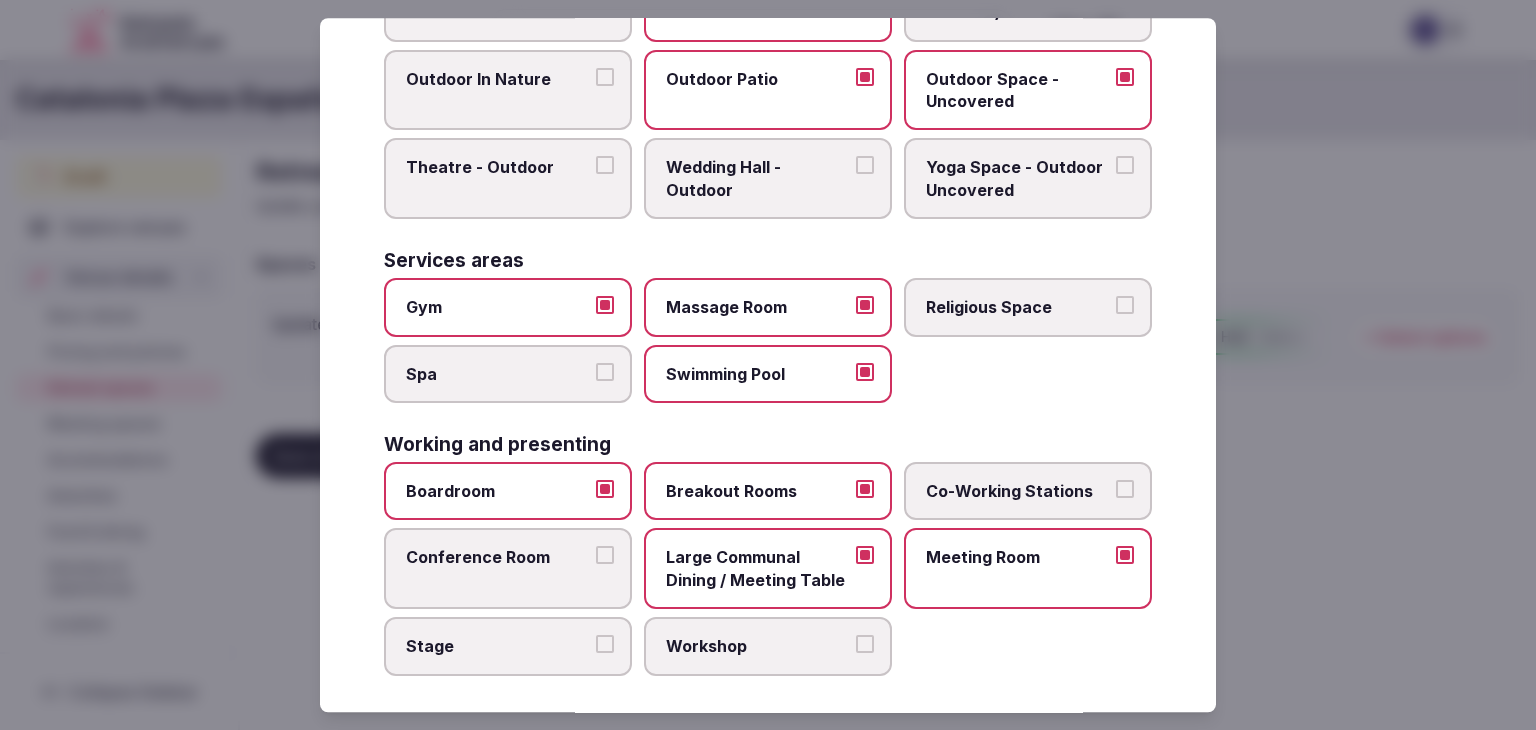 click on "Stage" at bounding box center [498, 646] 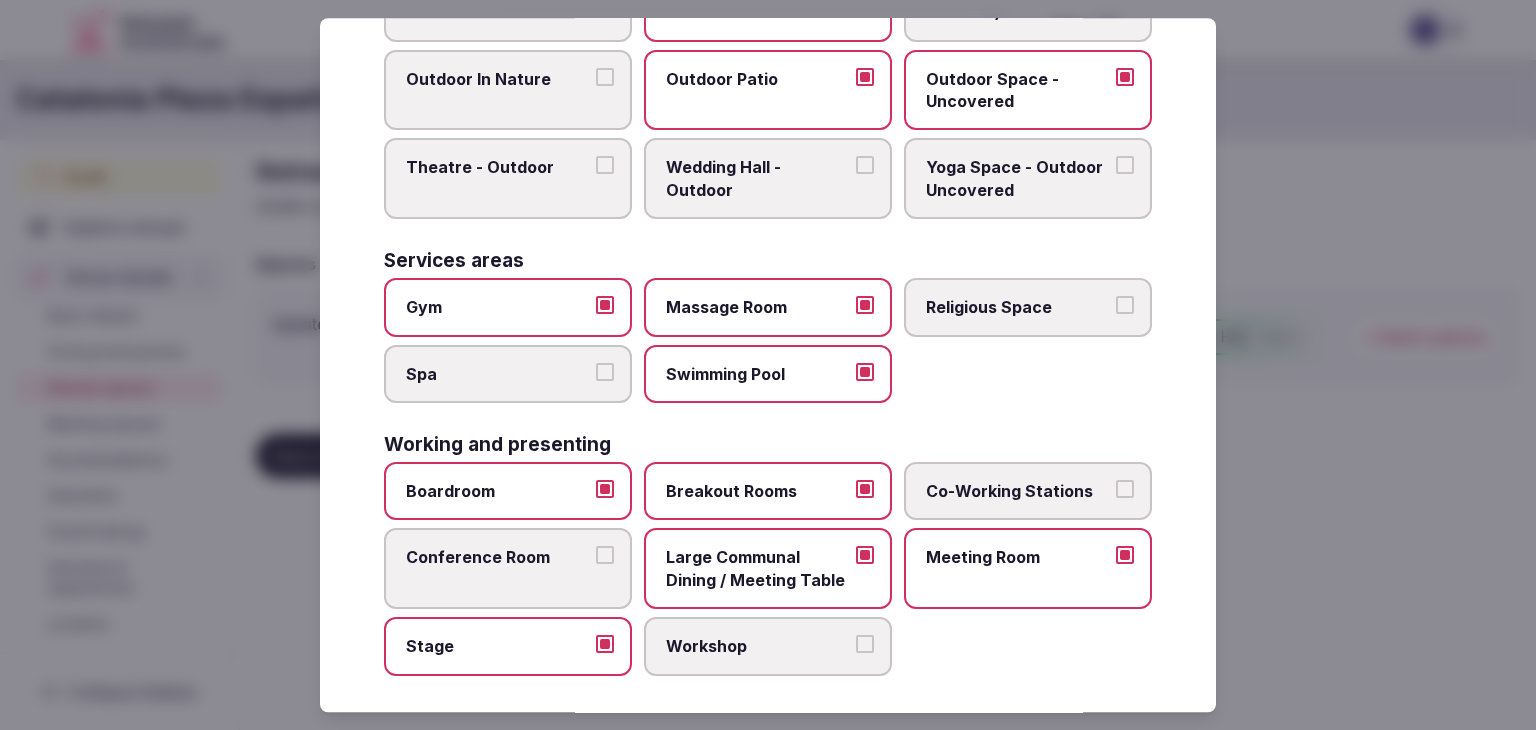 click on "Conference Room" at bounding box center (498, 558) 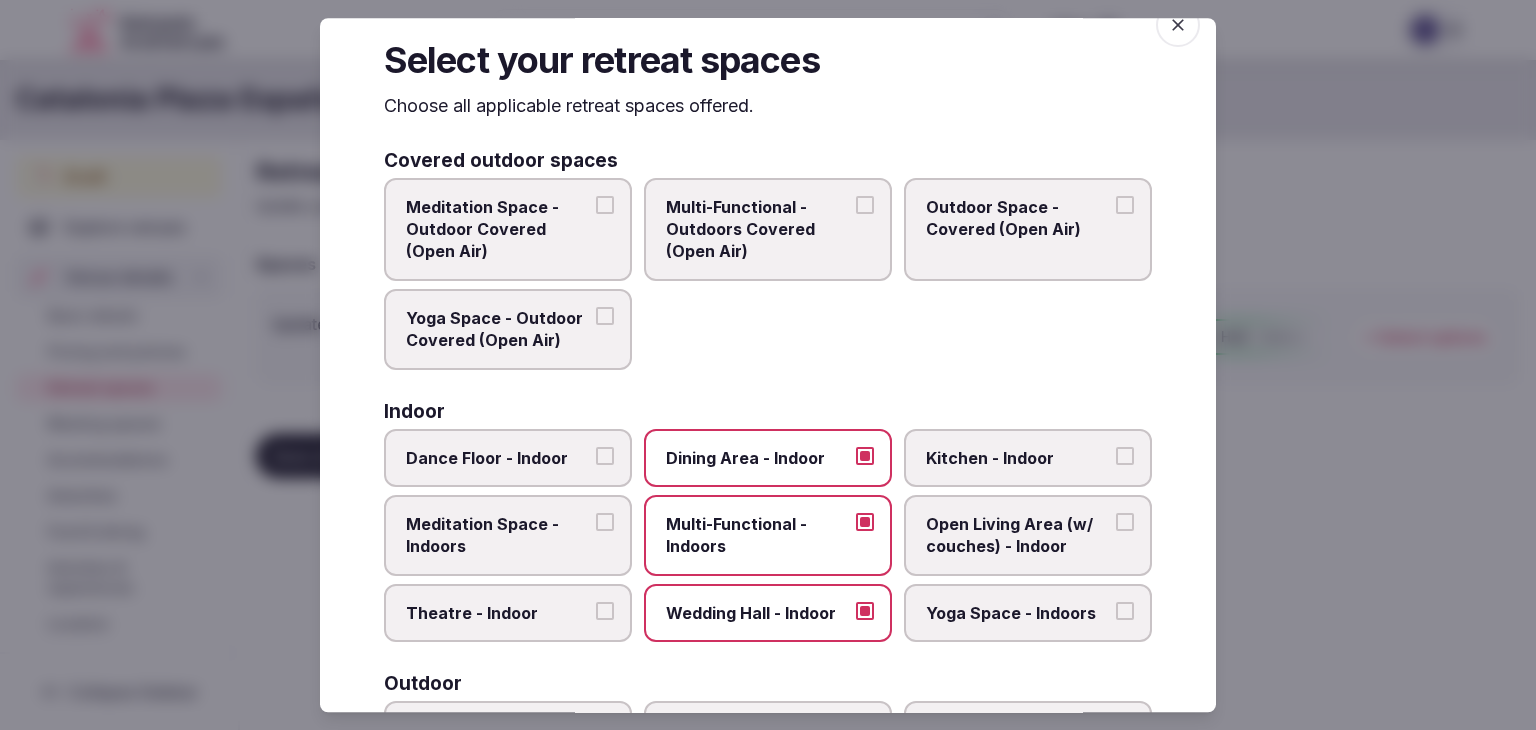 scroll, scrollTop: 0, scrollLeft: 0, axis: both 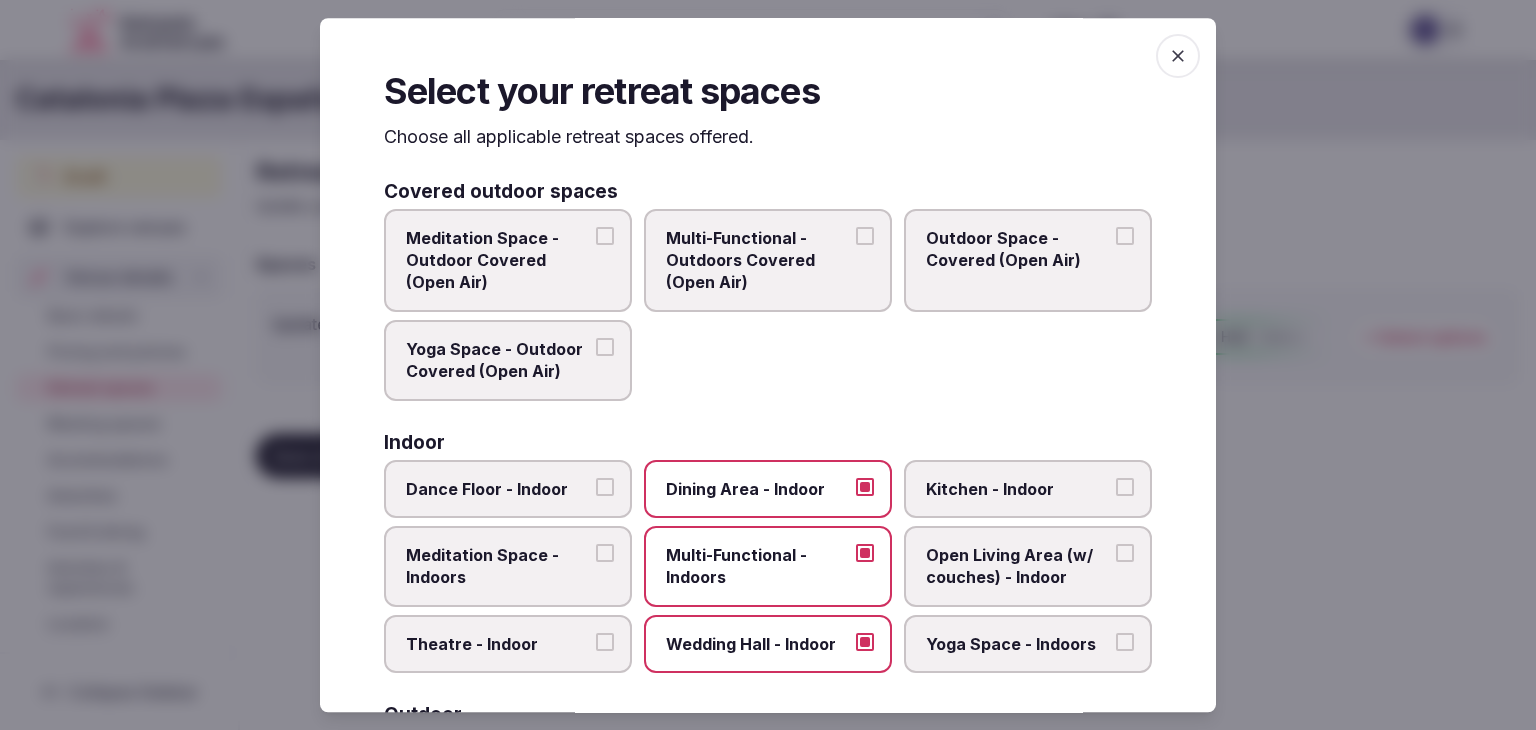 click at bounding box center [1178, 56] 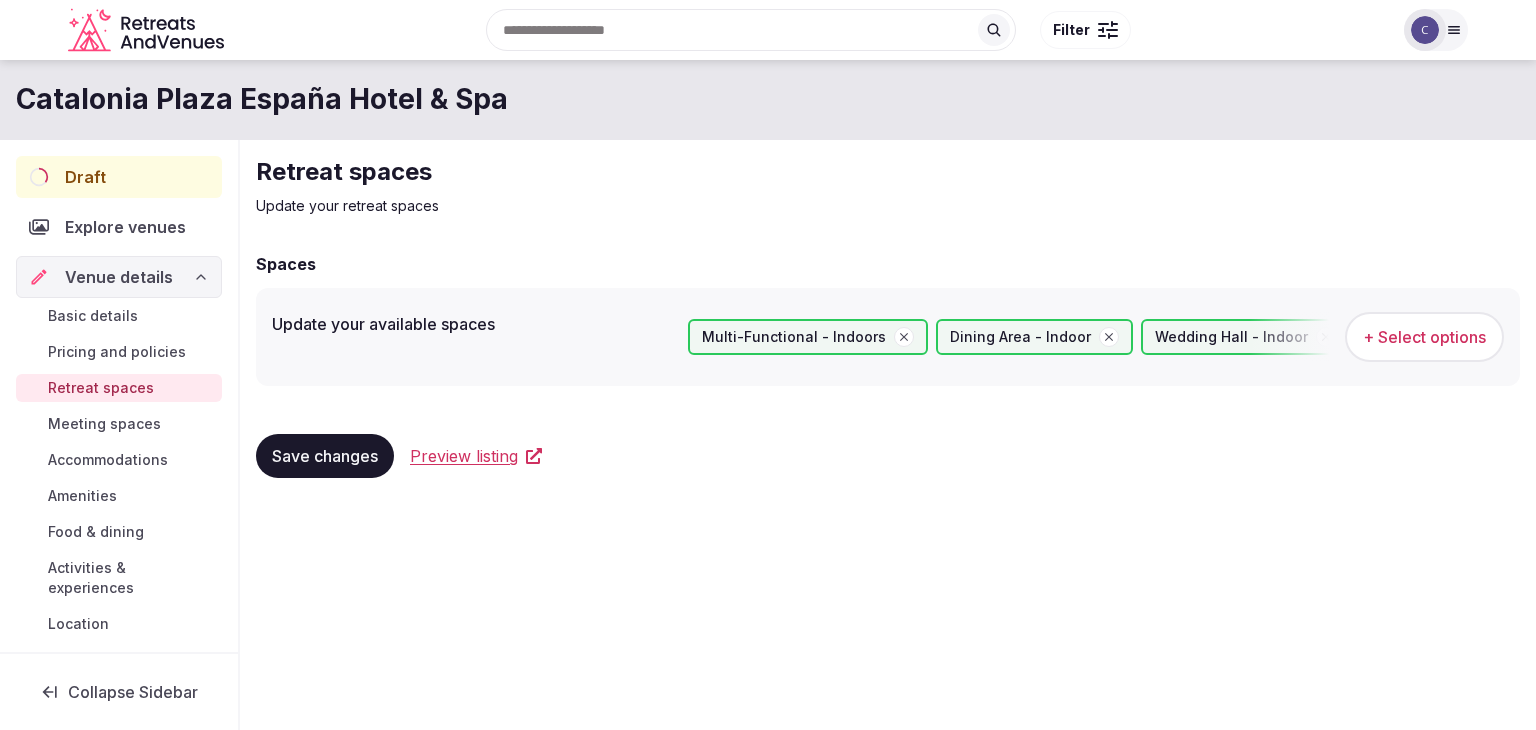 drag, startPoint x: 328, startPoint y: 451, endPoint x: 428, endPoint y: 589, distance: 170.423 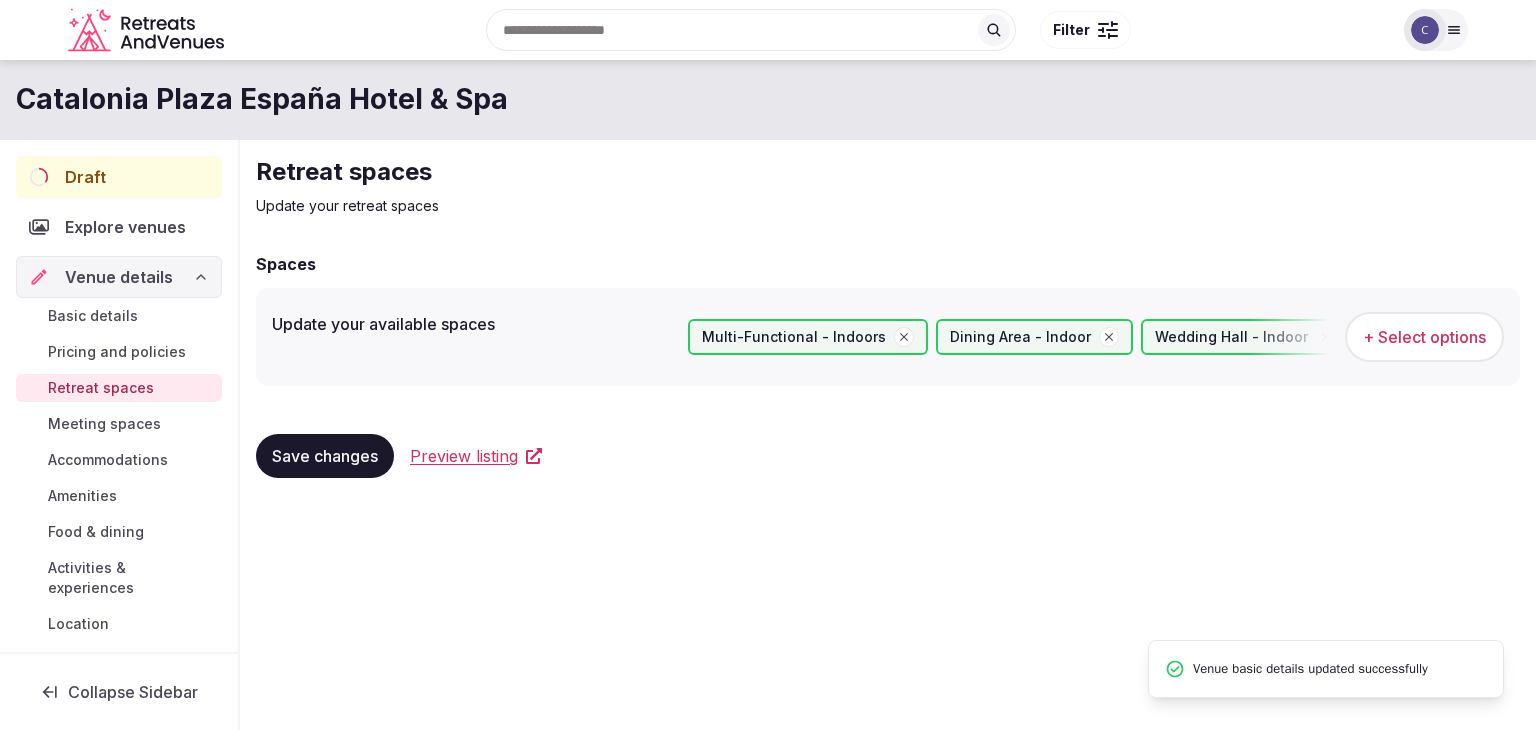click on "Accommodations" at bounding box center [108, 460] 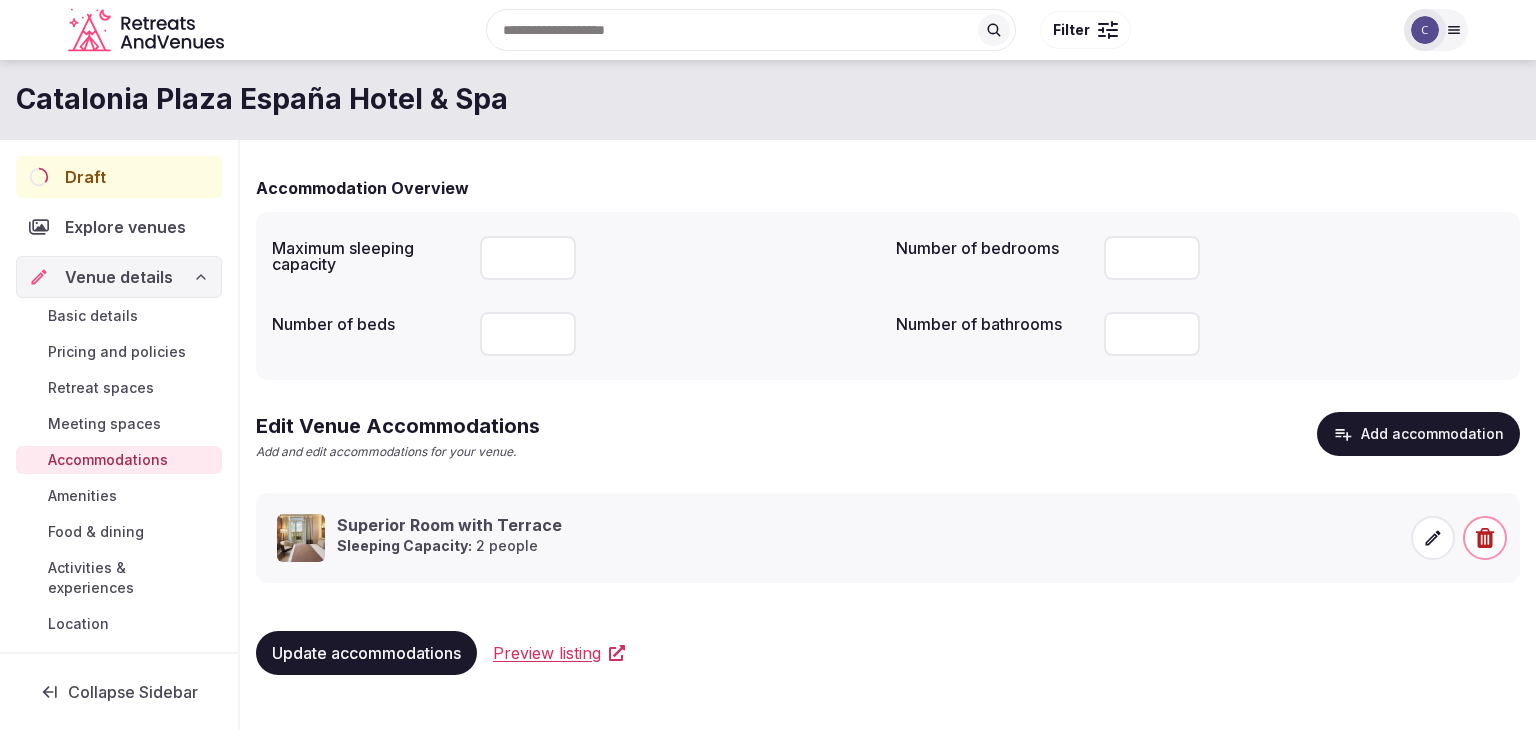 drag, startPoint x: 1126, startPoint y: 260, endPoint x: 1152, endPoint y: 296, distance: 44.407207 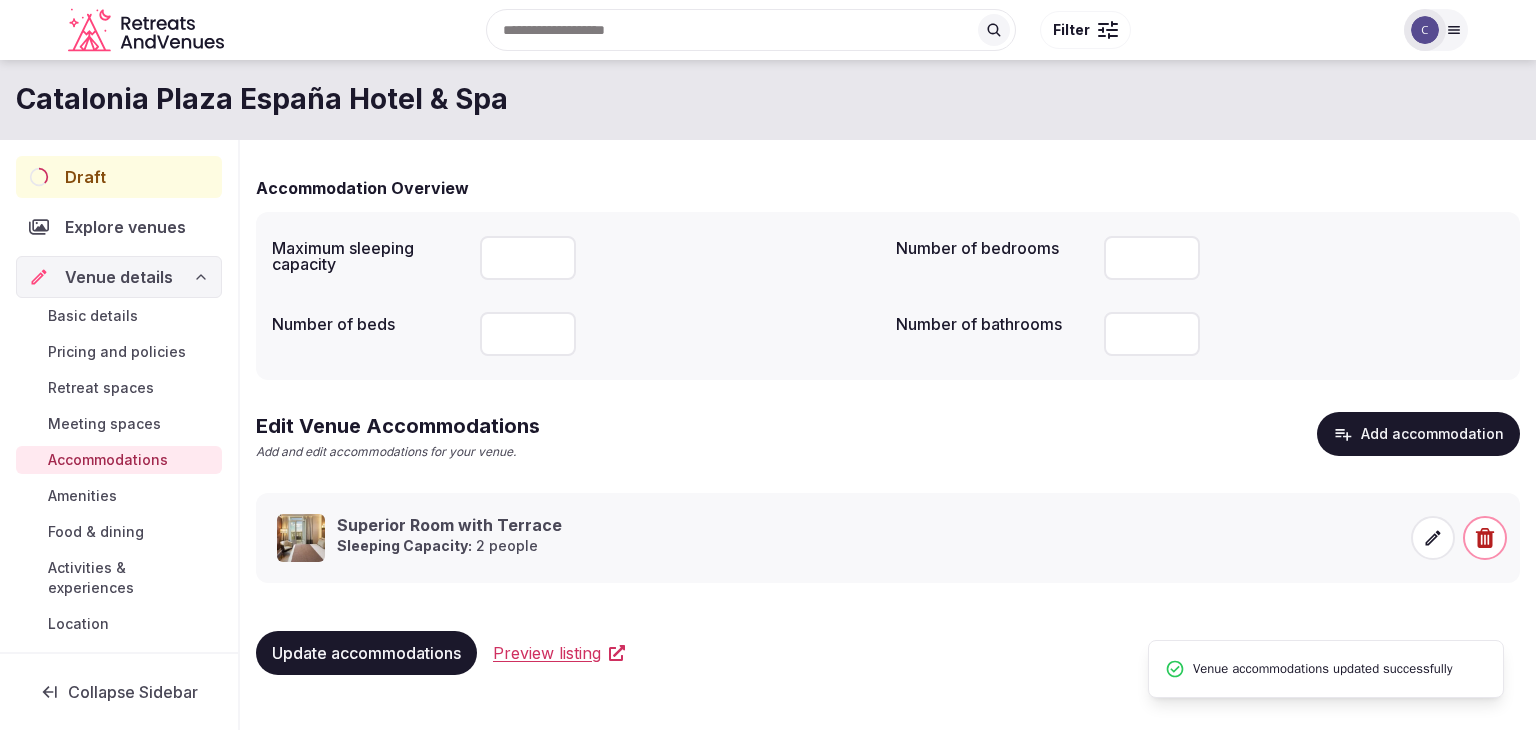 click on "Meeting spaces" at bounding box center (104, 424) 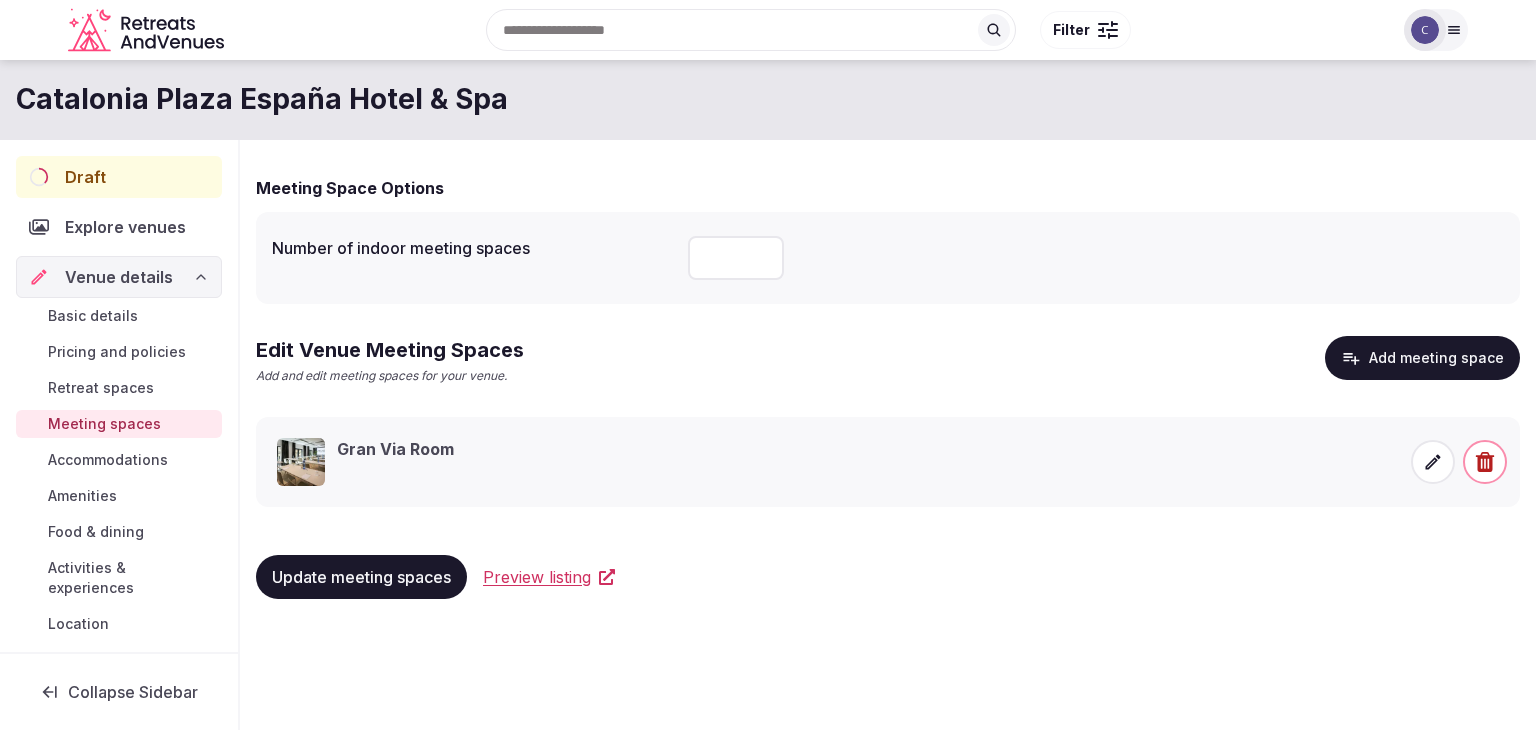 click at bounding box center (736, 258) 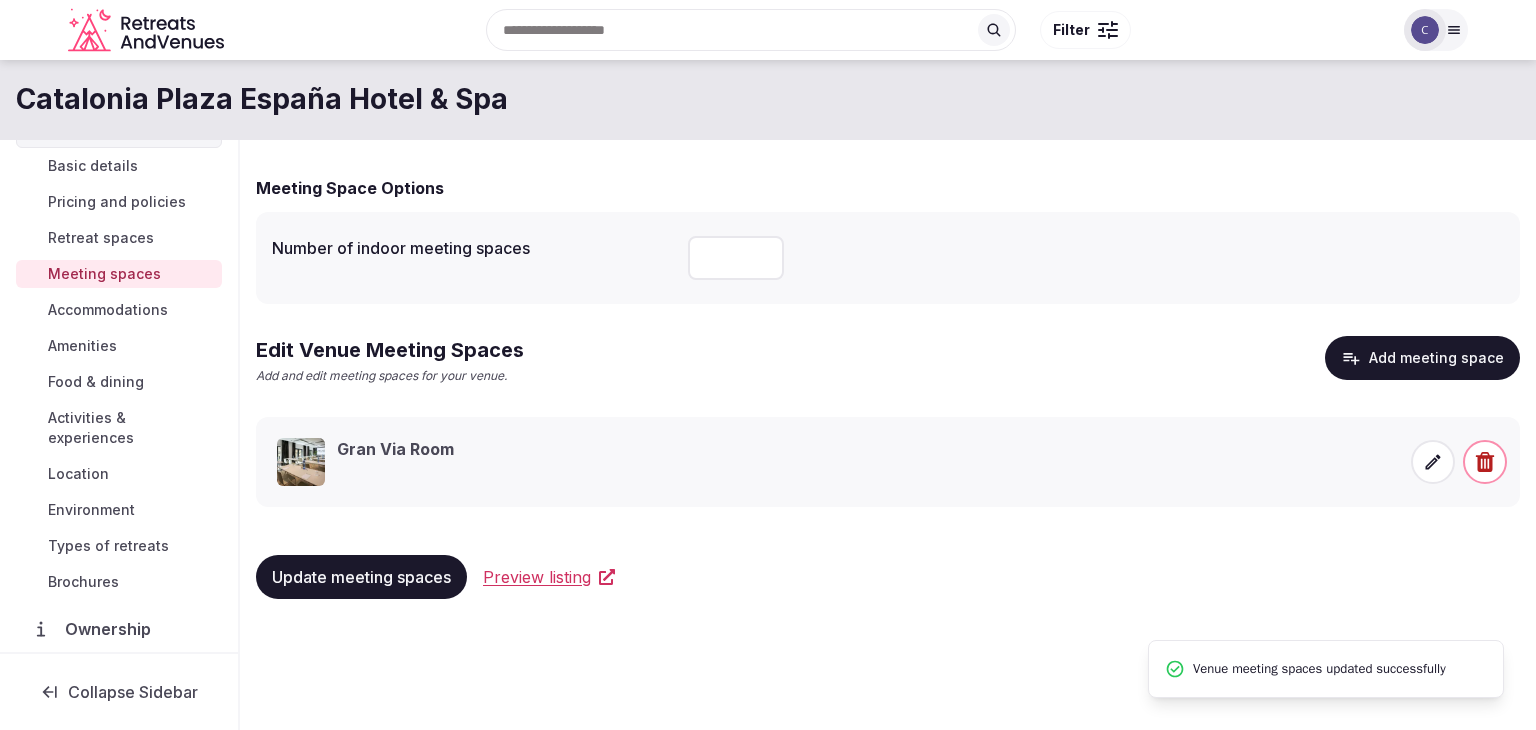 scroll, scrollTop: 200, scrollLeft: 0, axis: vertical 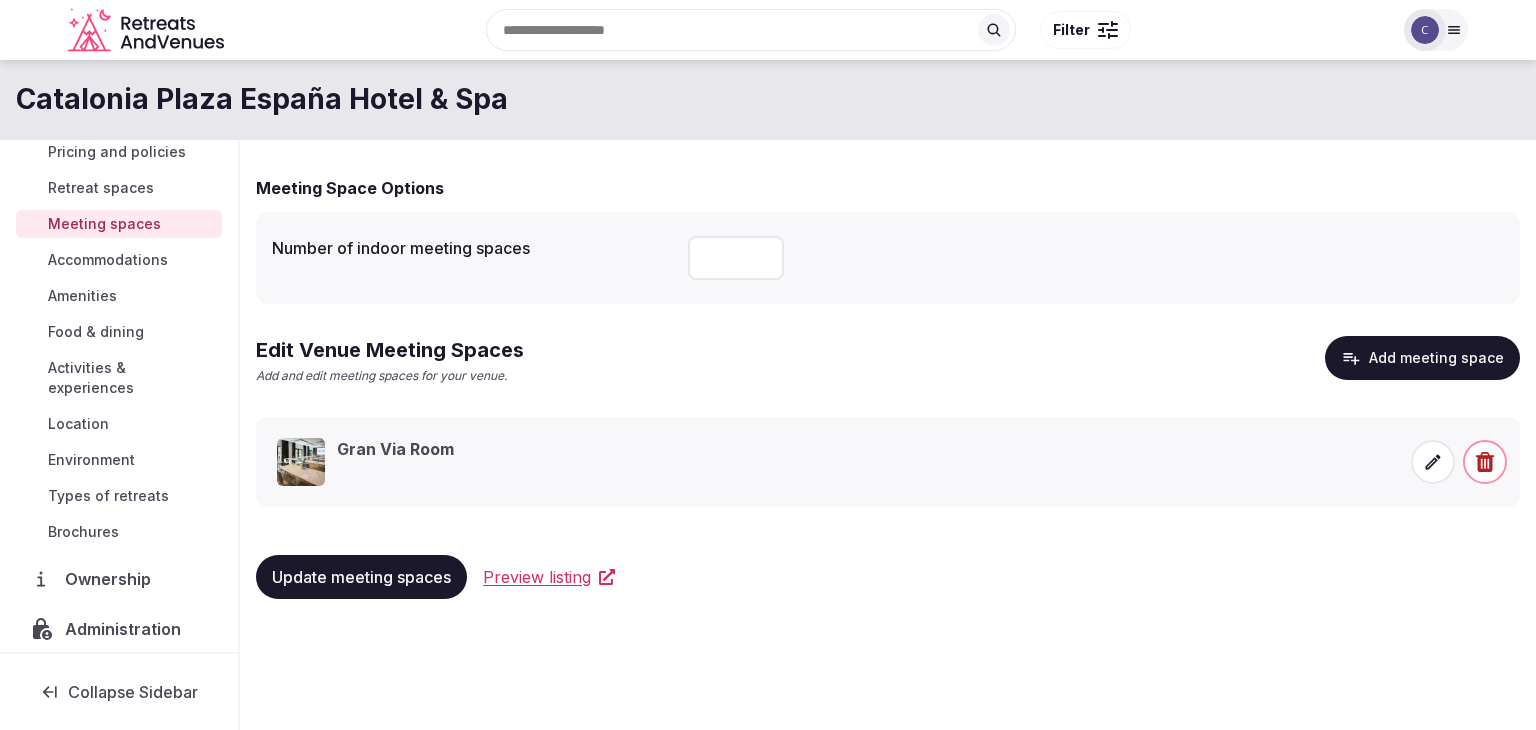 click on "Environment" at bounding box center [91, 460] 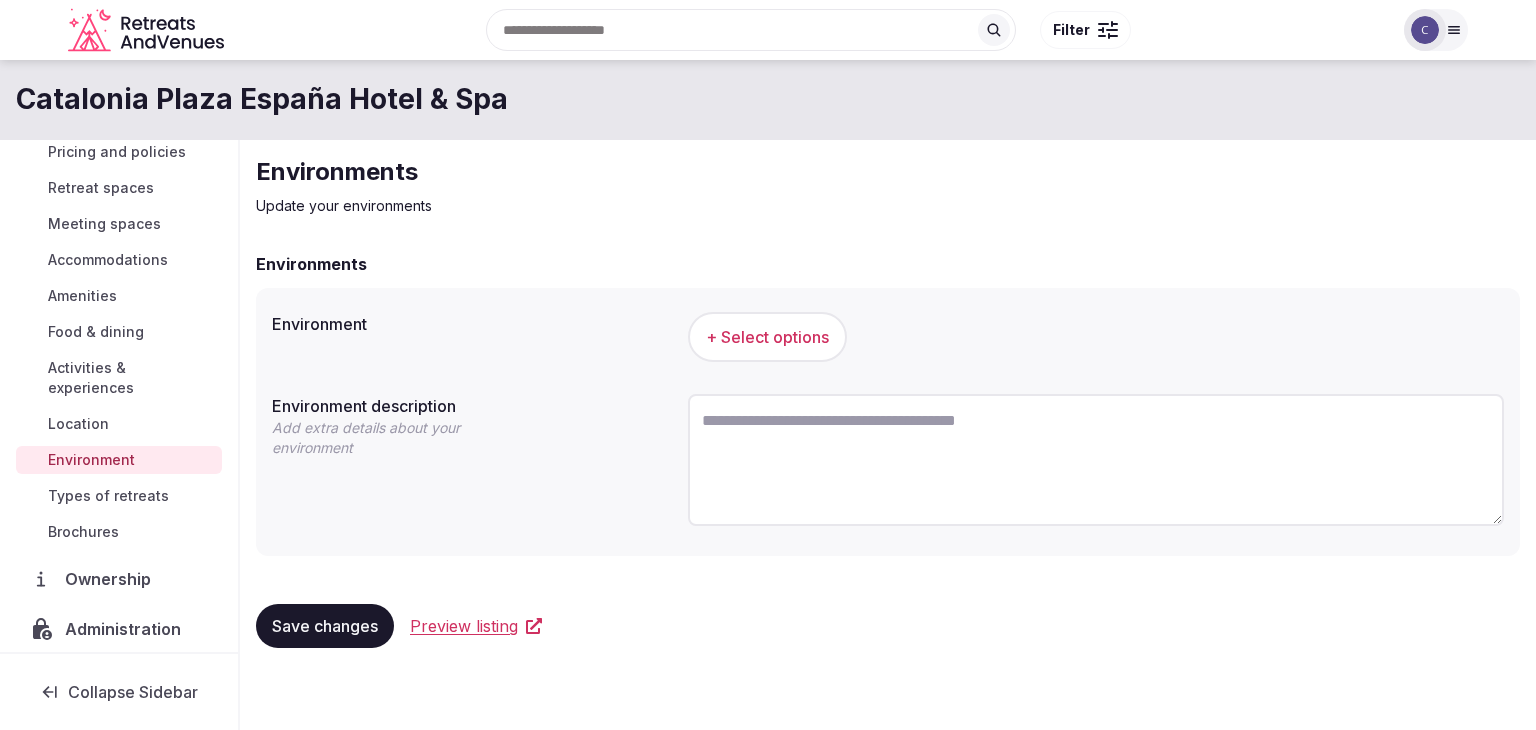 click on "+ Select options" at bounding box center (767, 337) 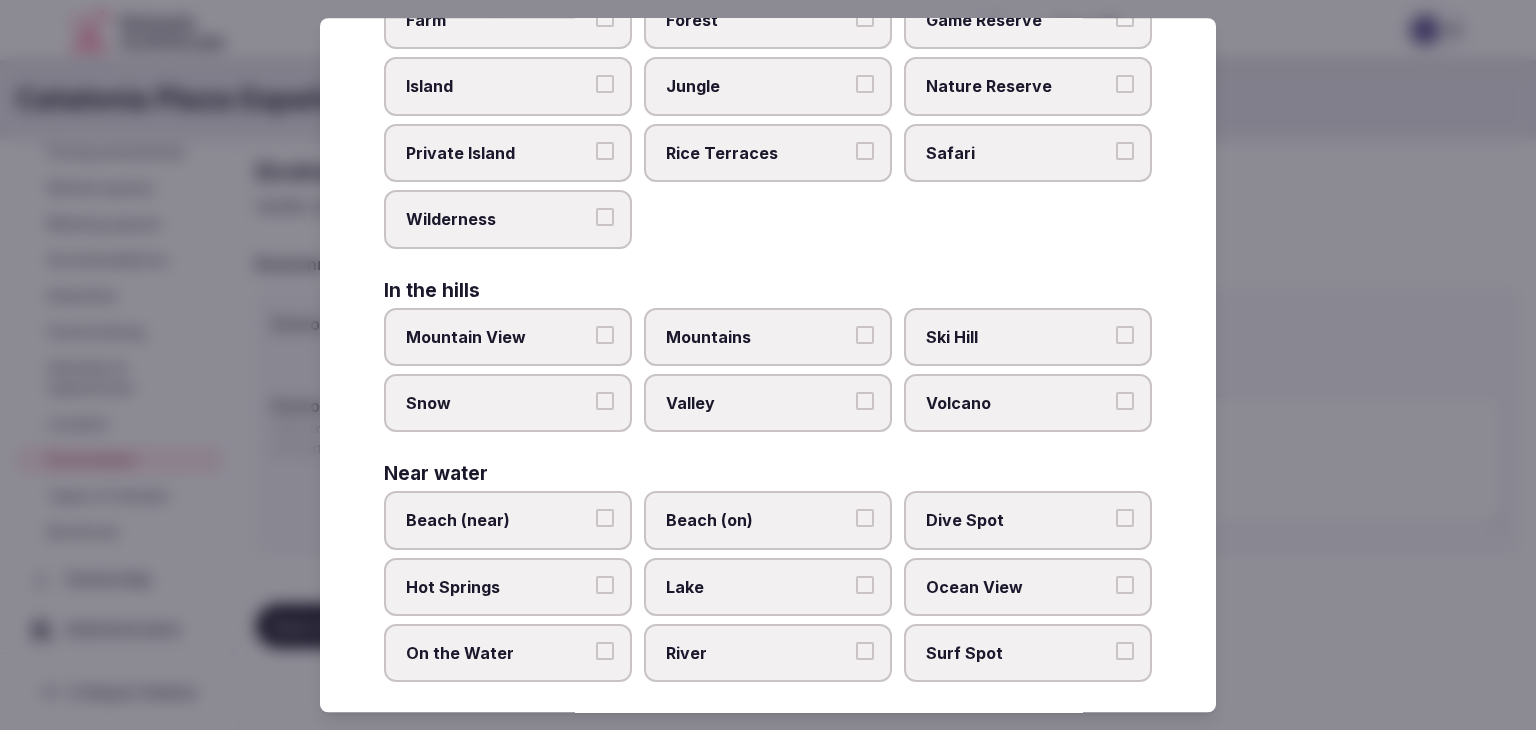 scroll, scrollTop: 478, scrollLeft: 0, axis: vertical 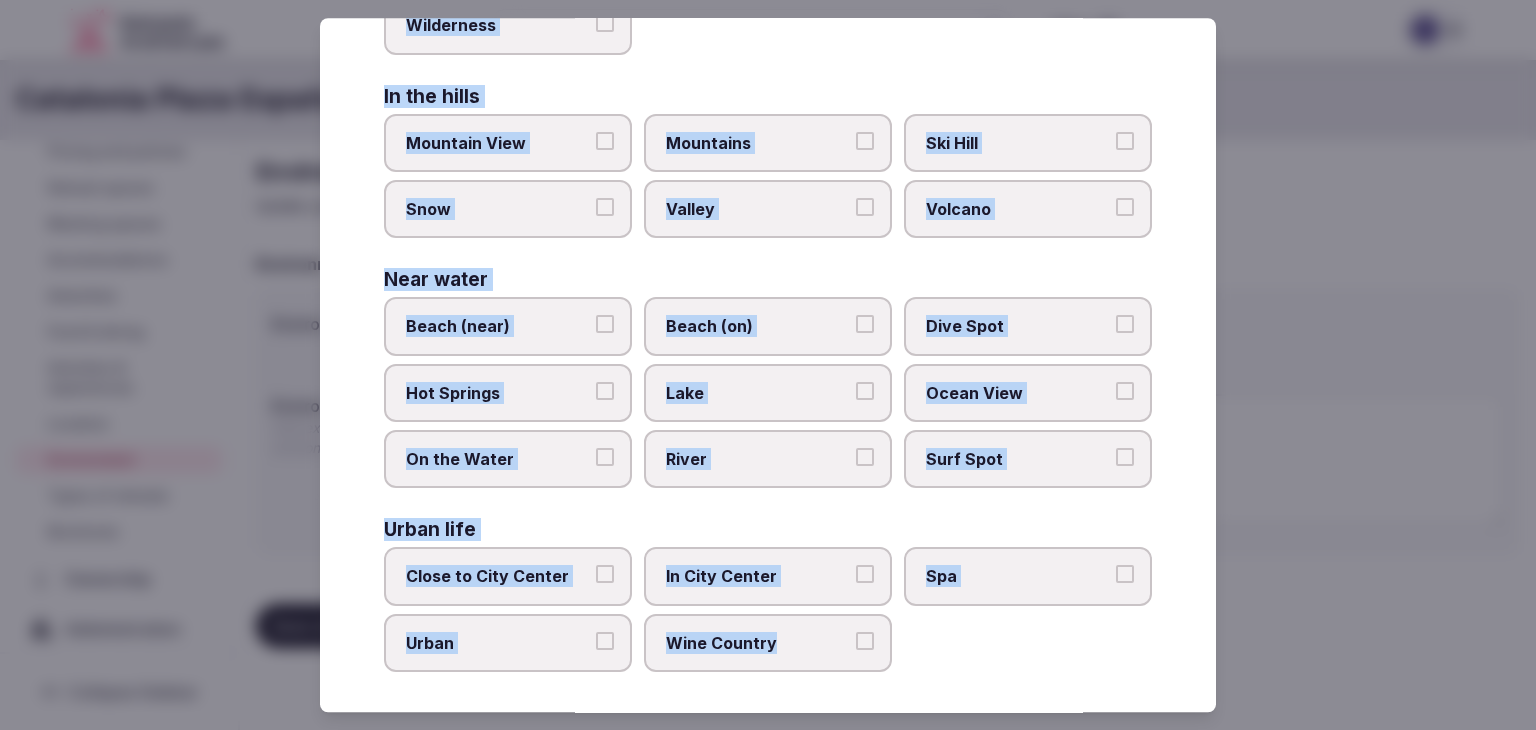 drag, startPoint x: 380, startPoint y: 133, endPoint x: 892, endPoint y: 625, distance: 710.07605 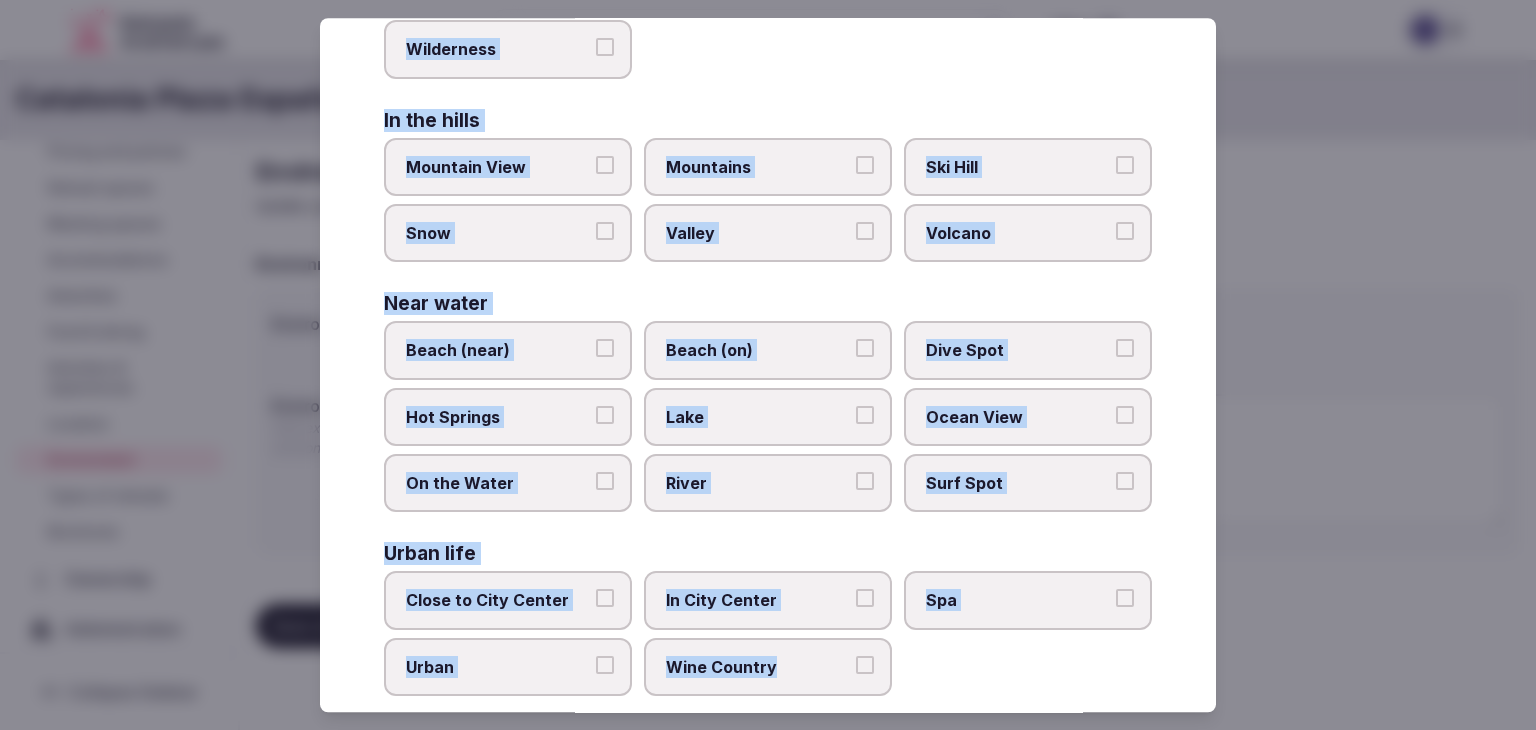 scroll, scrollTop: 478, scrollLeft: 0, axis: vertical 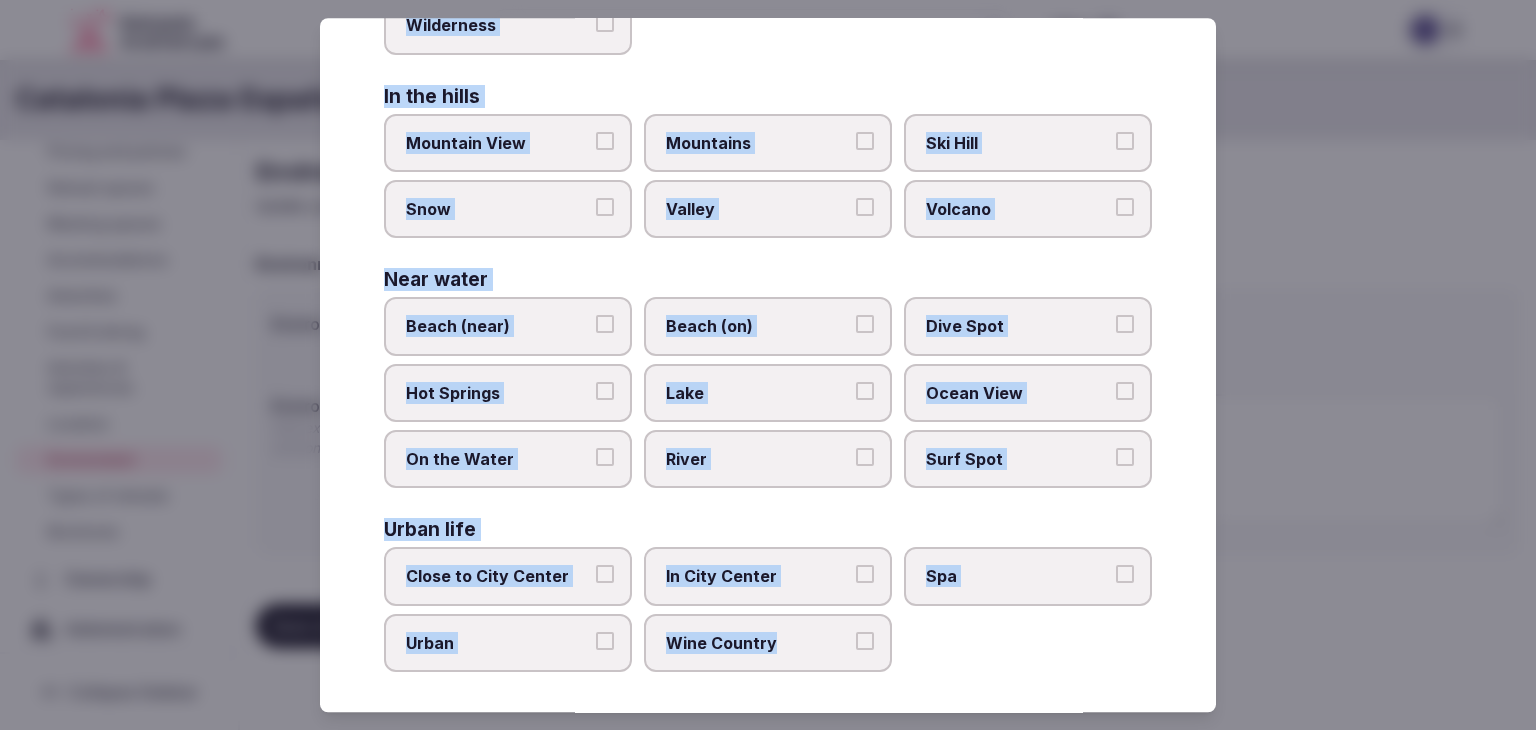 click on "Close to City Center" at bounding box center (498, 577) 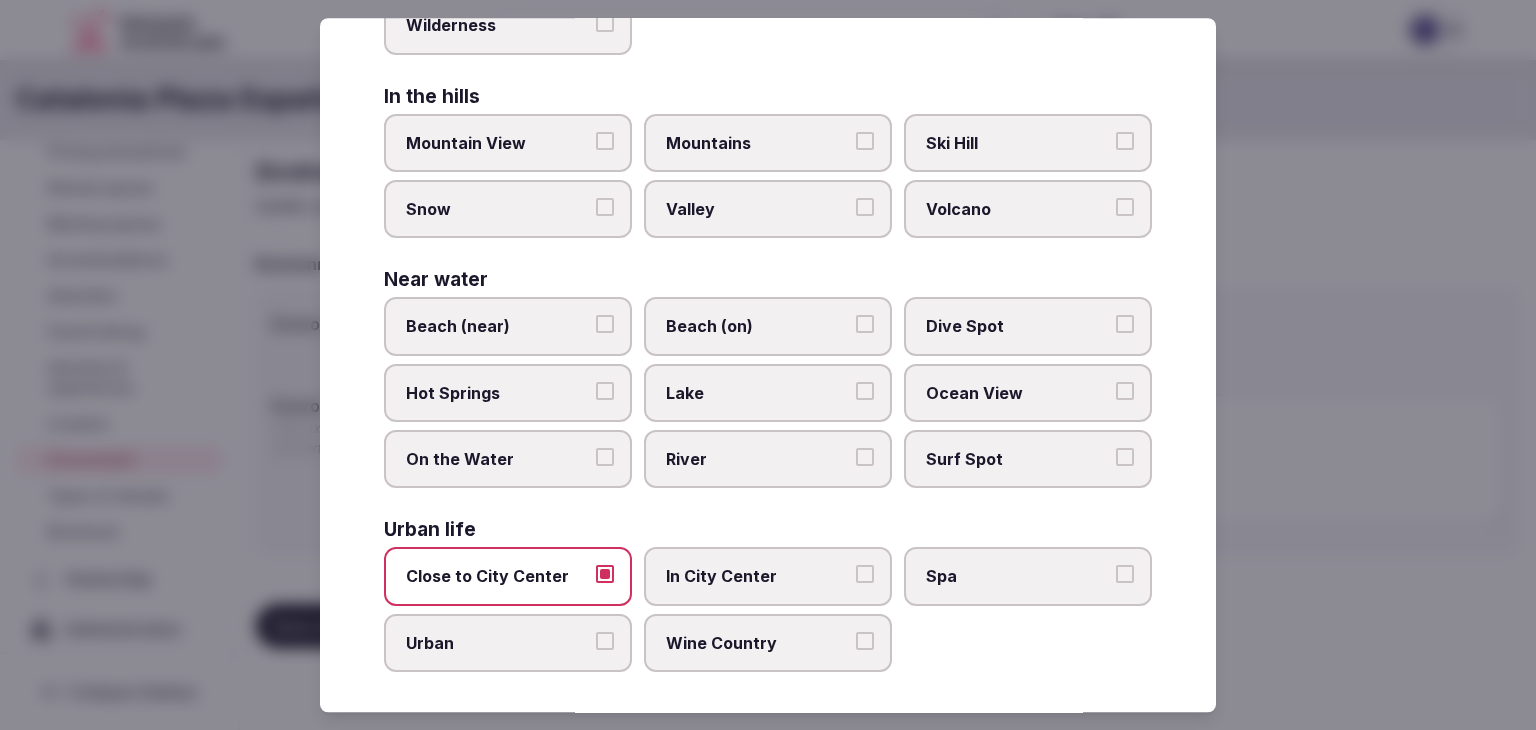 click on "Urban" at bounding box center [498, 643] 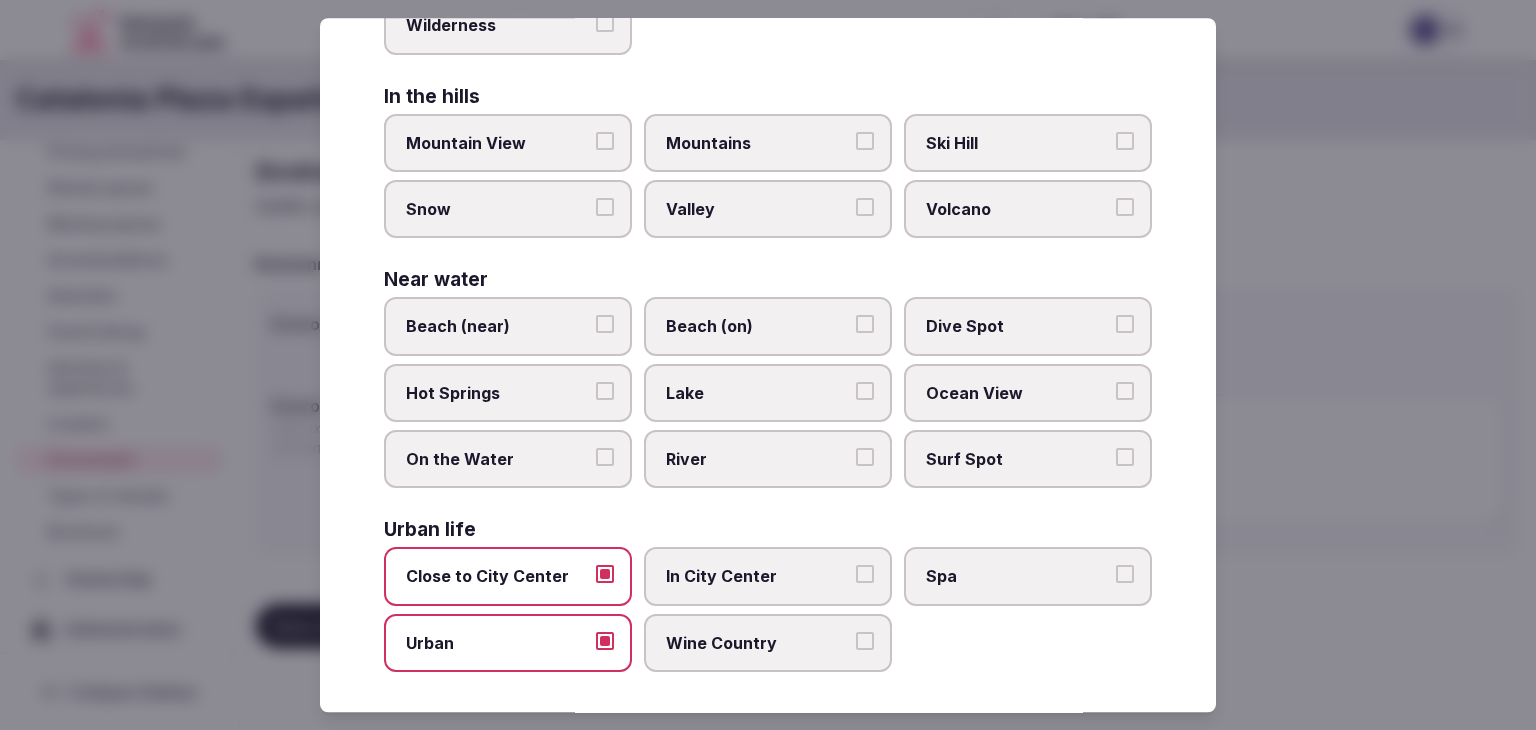 click on "In City Center" at bounding box center [758, 577] 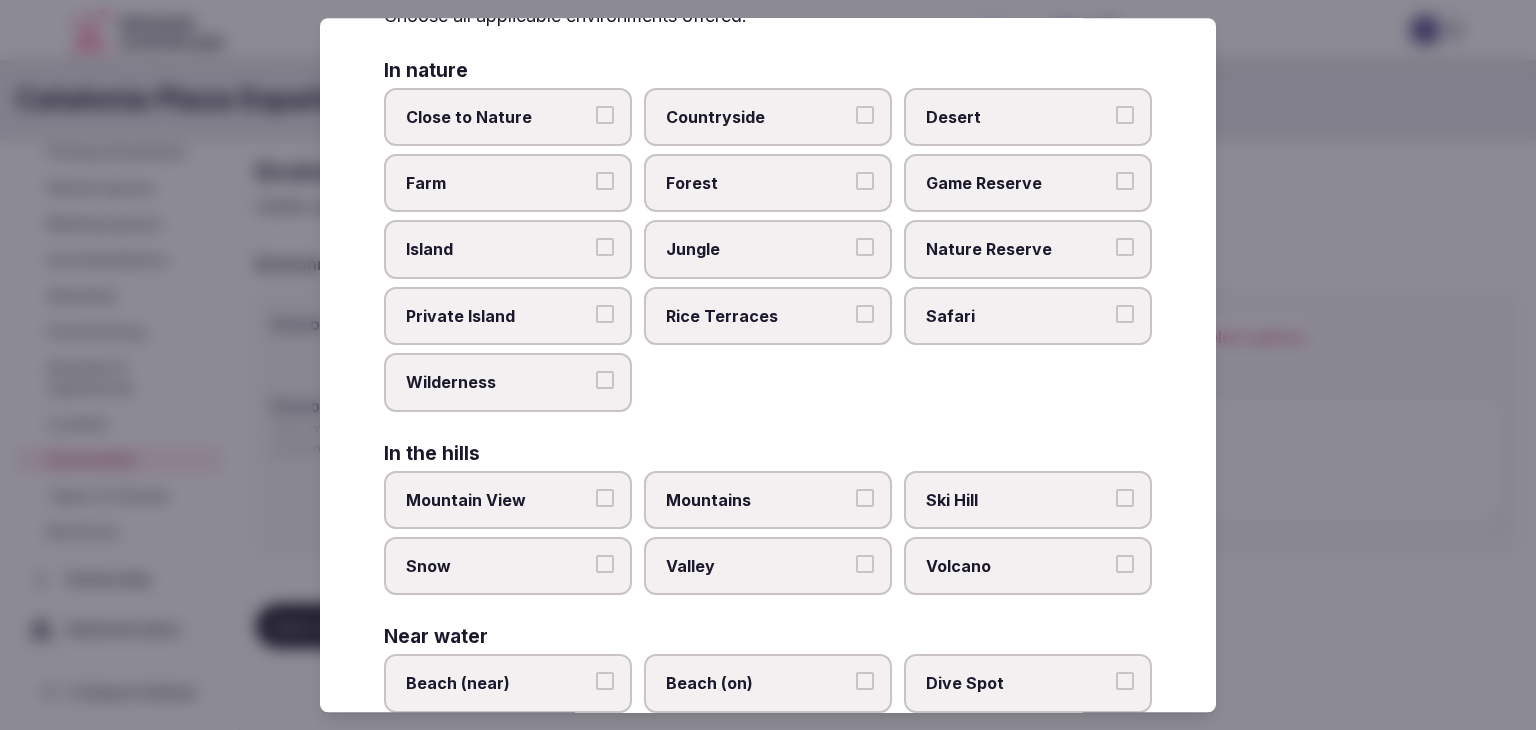 scroll, scrollTop: 0, scrollLeft: 0, axis: both 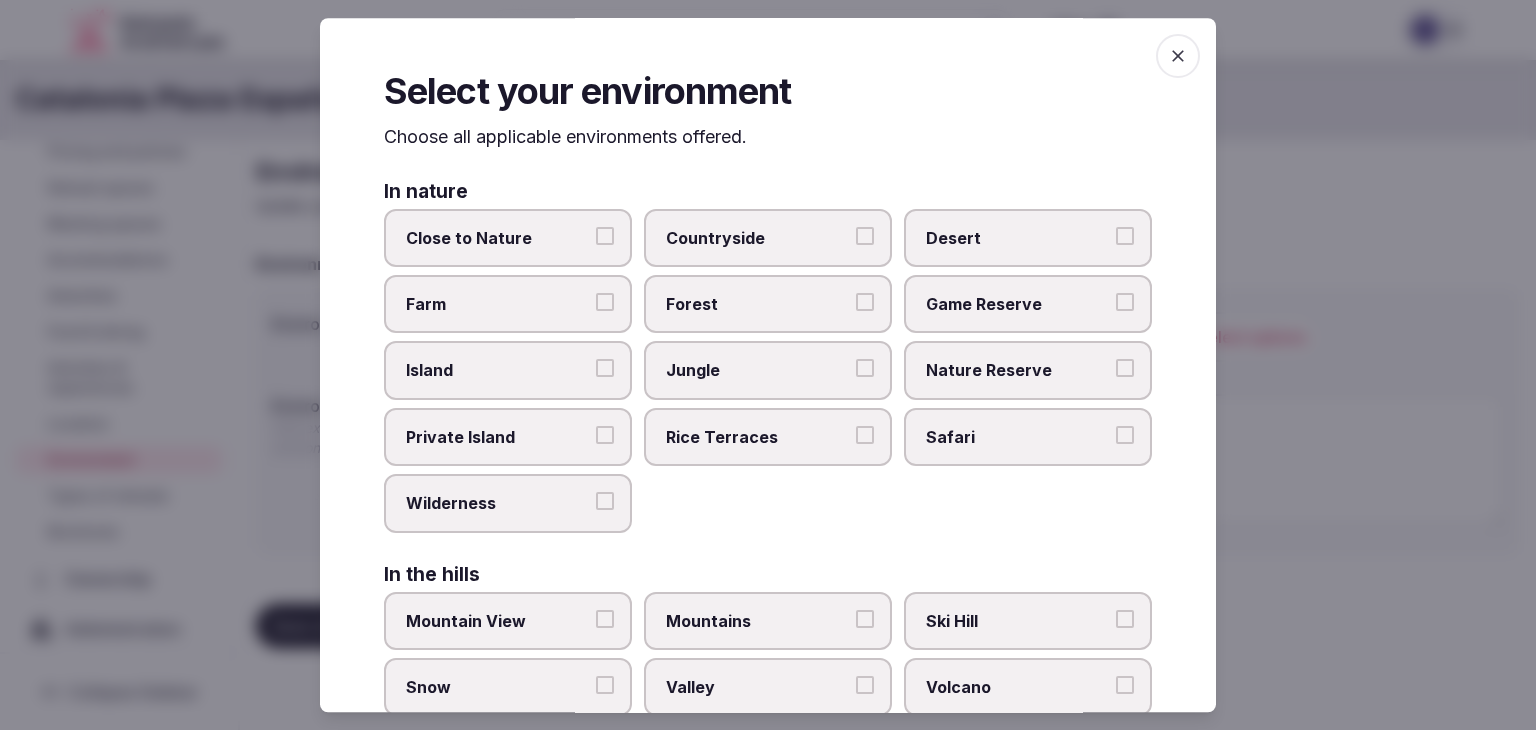 click 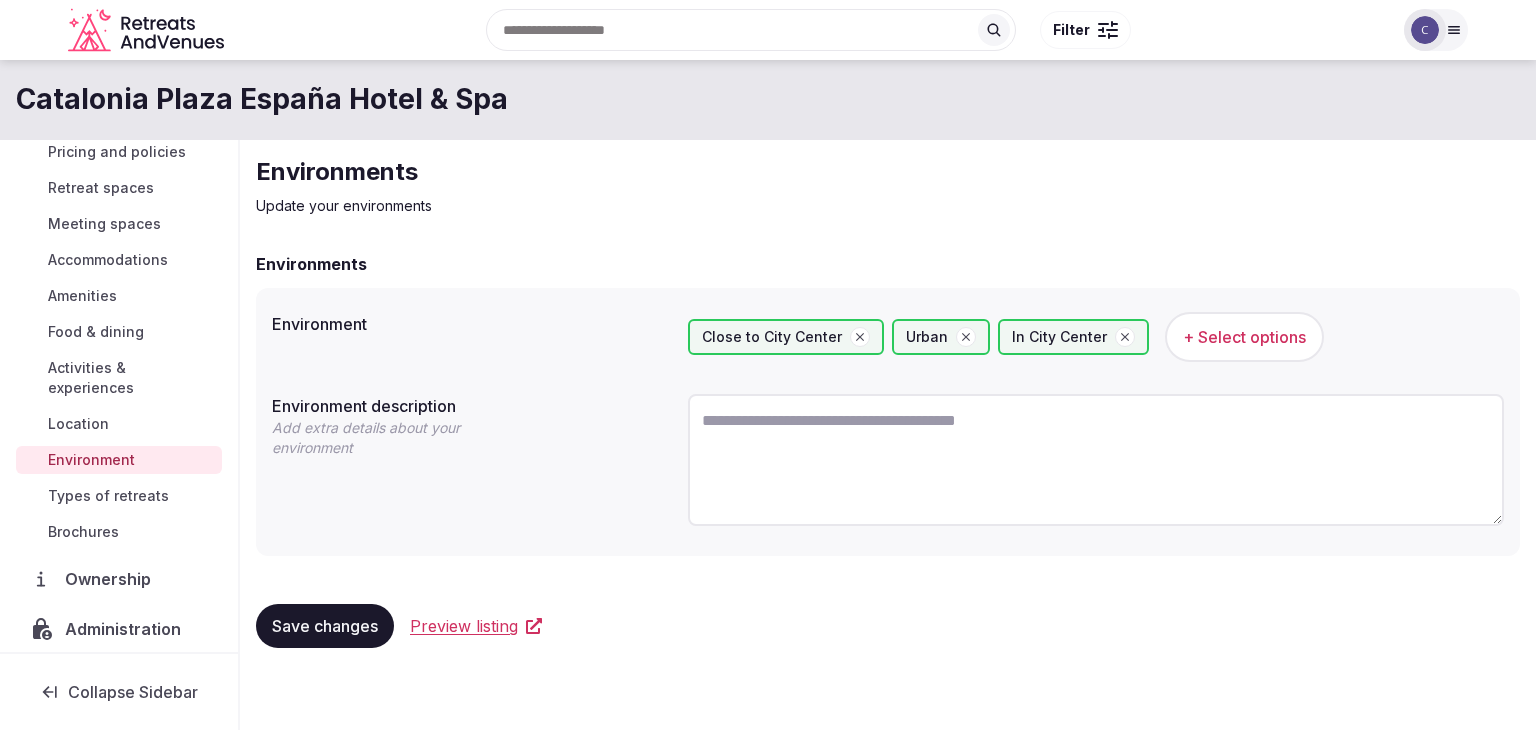 drag, startPoint x: 326, startPoint y: 623, endPoint x: 328, endPoint y: 636, distance: 13.152946 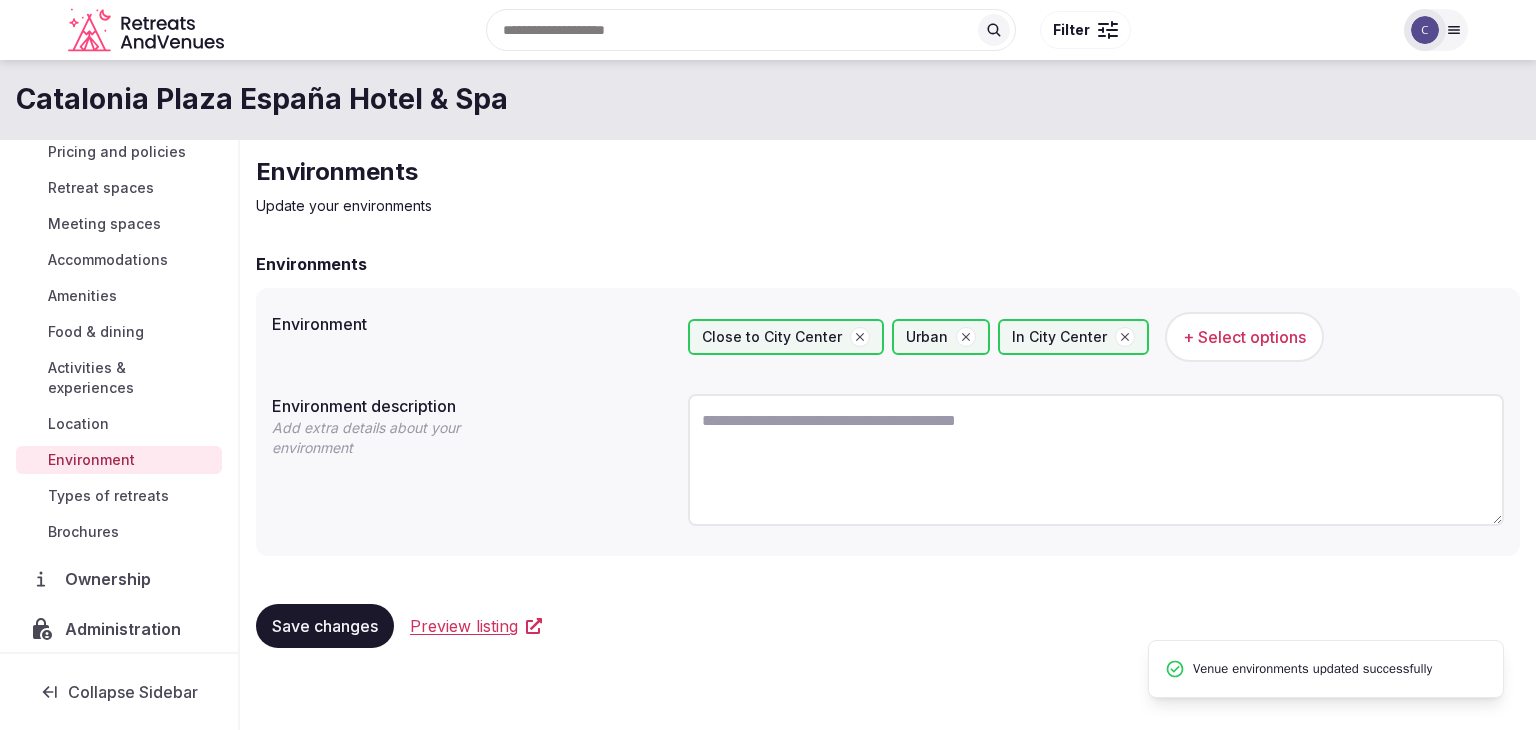 click on "Types of retreats" at bounding box center [108, 496] 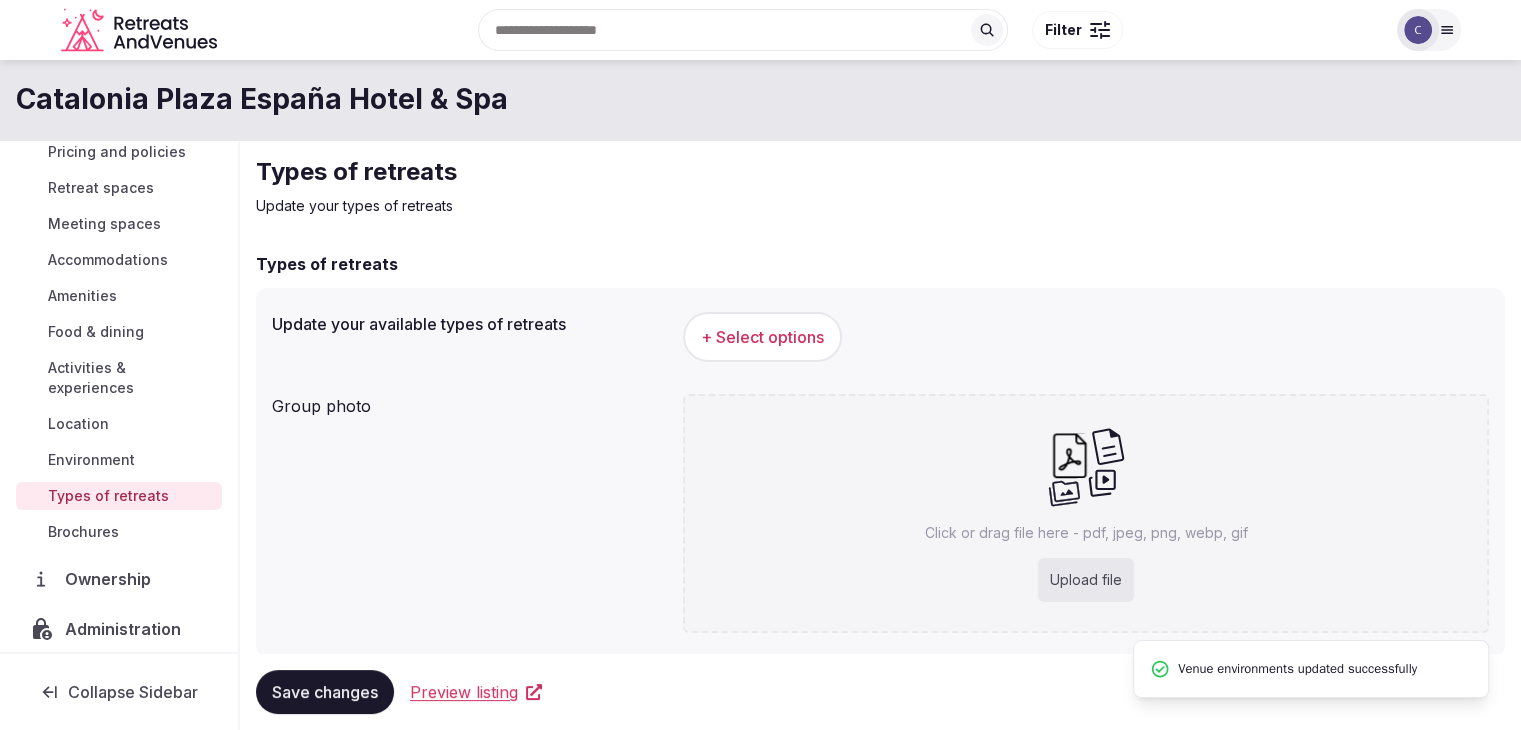 click on "+ Select options" at bounding box center (762, 337) 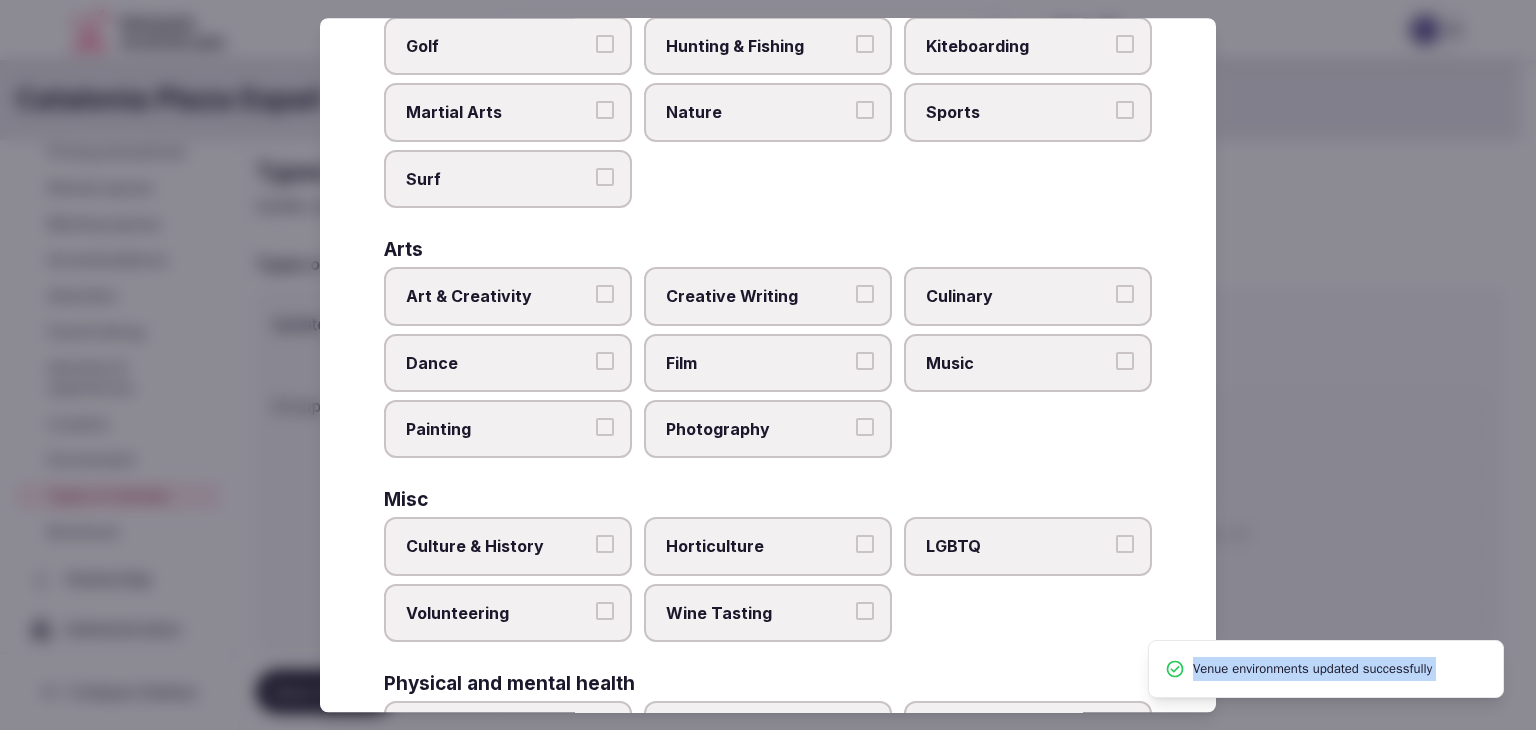 scroll, scrollTop: 813, scrollLeft: 0, axis: vertical 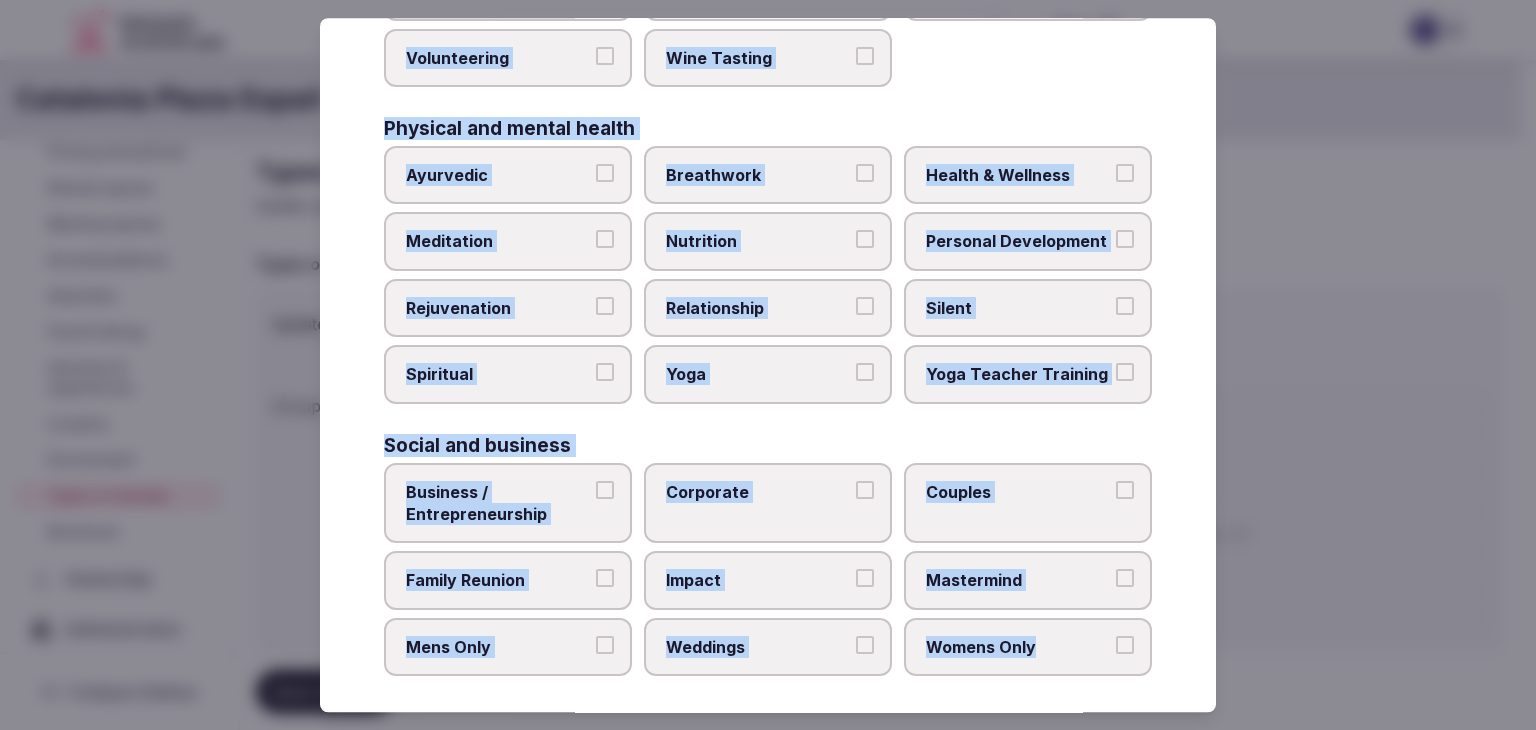 drag, startPoint x: 390, startPoint y: 134, endPoint x: 1162, endPoint y: 647, distance: 926.9051 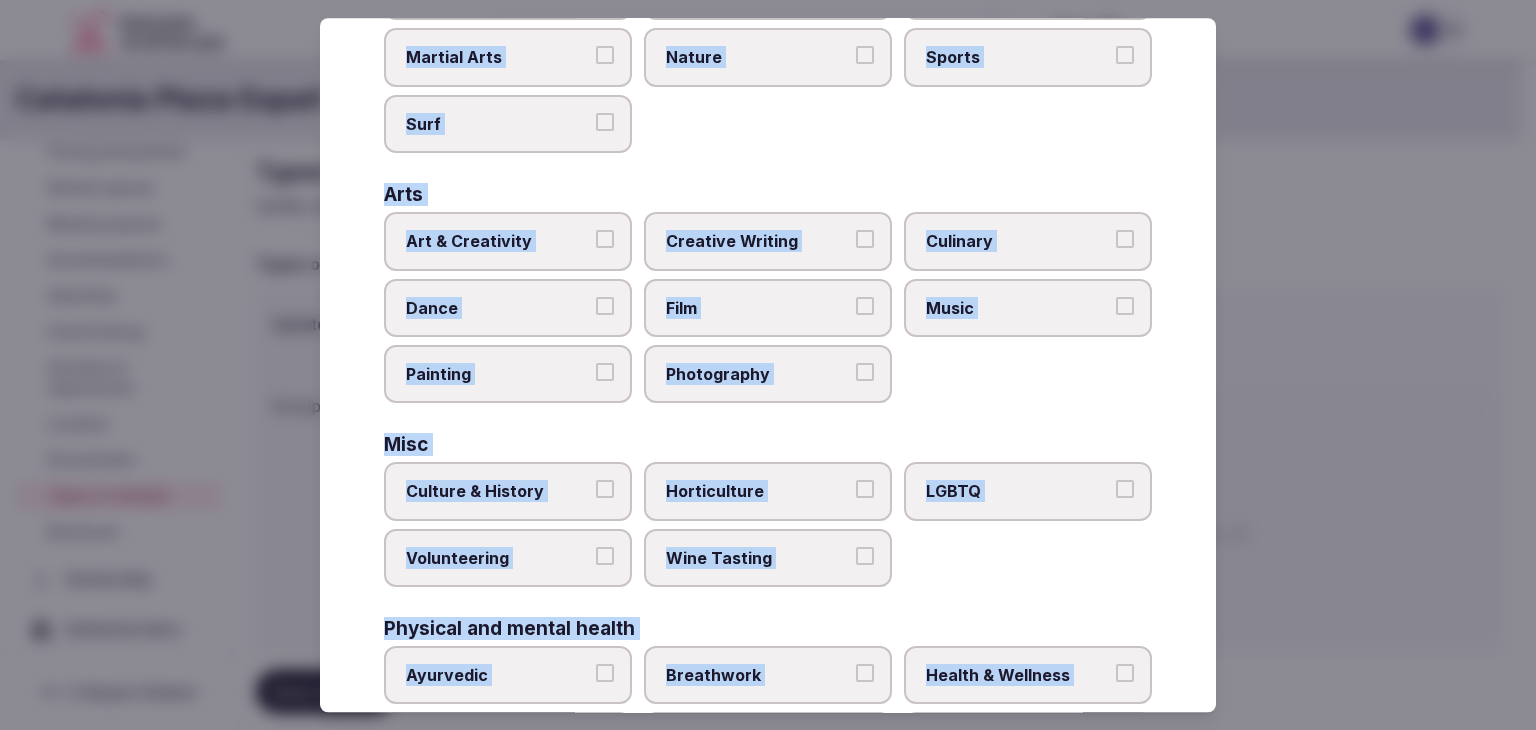 scroll, scrollTop: 0, scrollLeft: 0, axis: both 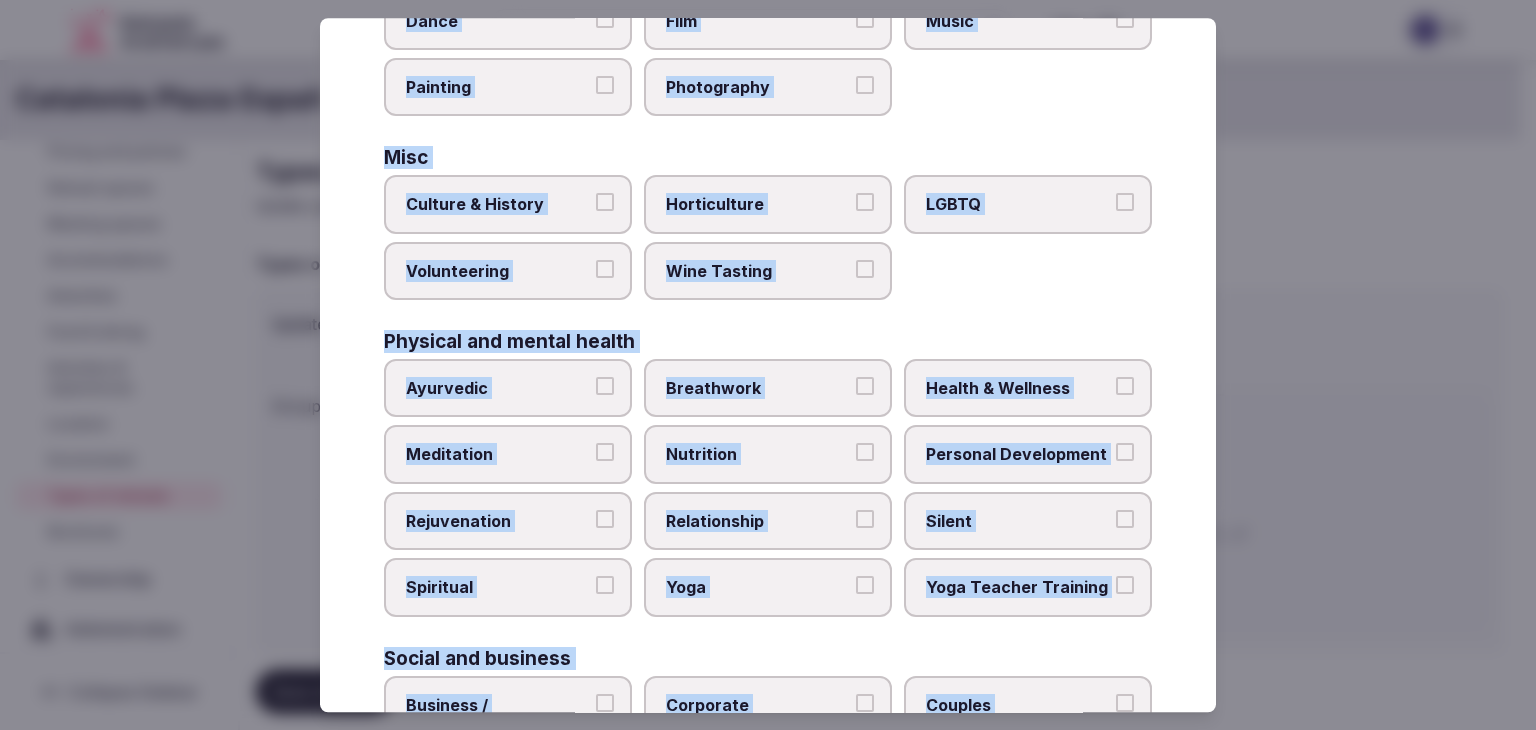 drag, startPoint x: 1021, startPoint y: 381, endPoint x: 1018, endPoint y: 403, distance: 22.203604 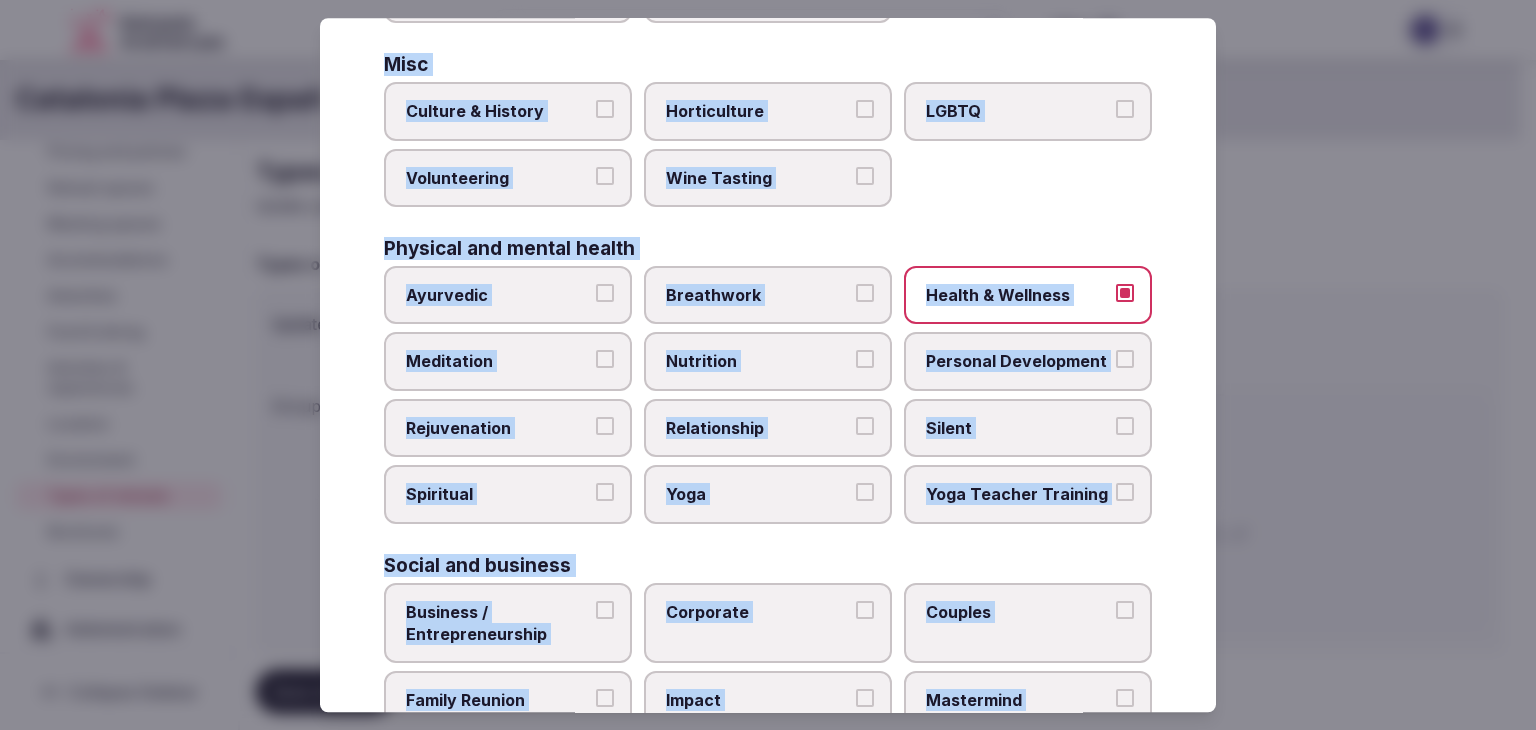 scroll, scrollTop: 813, scrollLeft: 0, axis: vertical 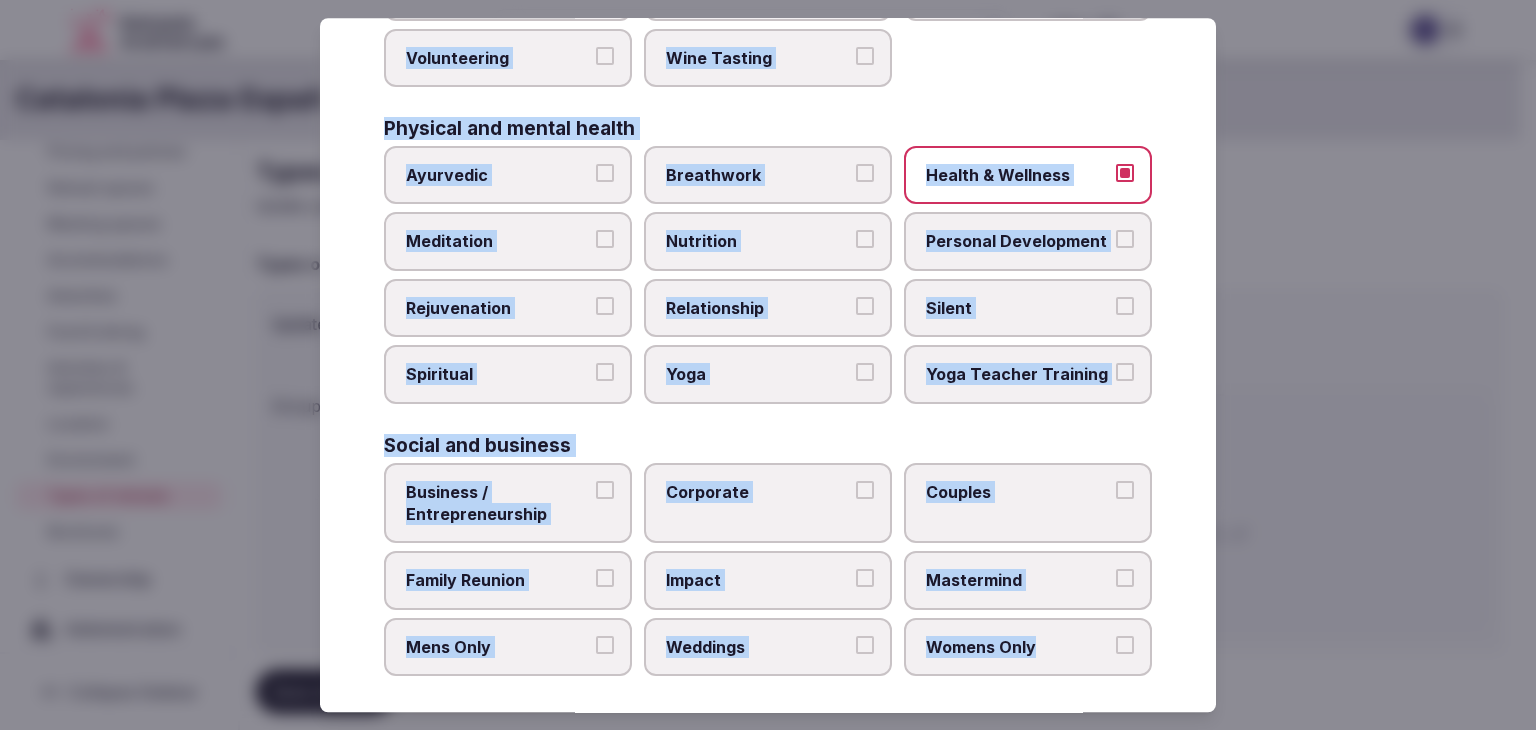 click on "Corporate" at bounding box center [768, 503] 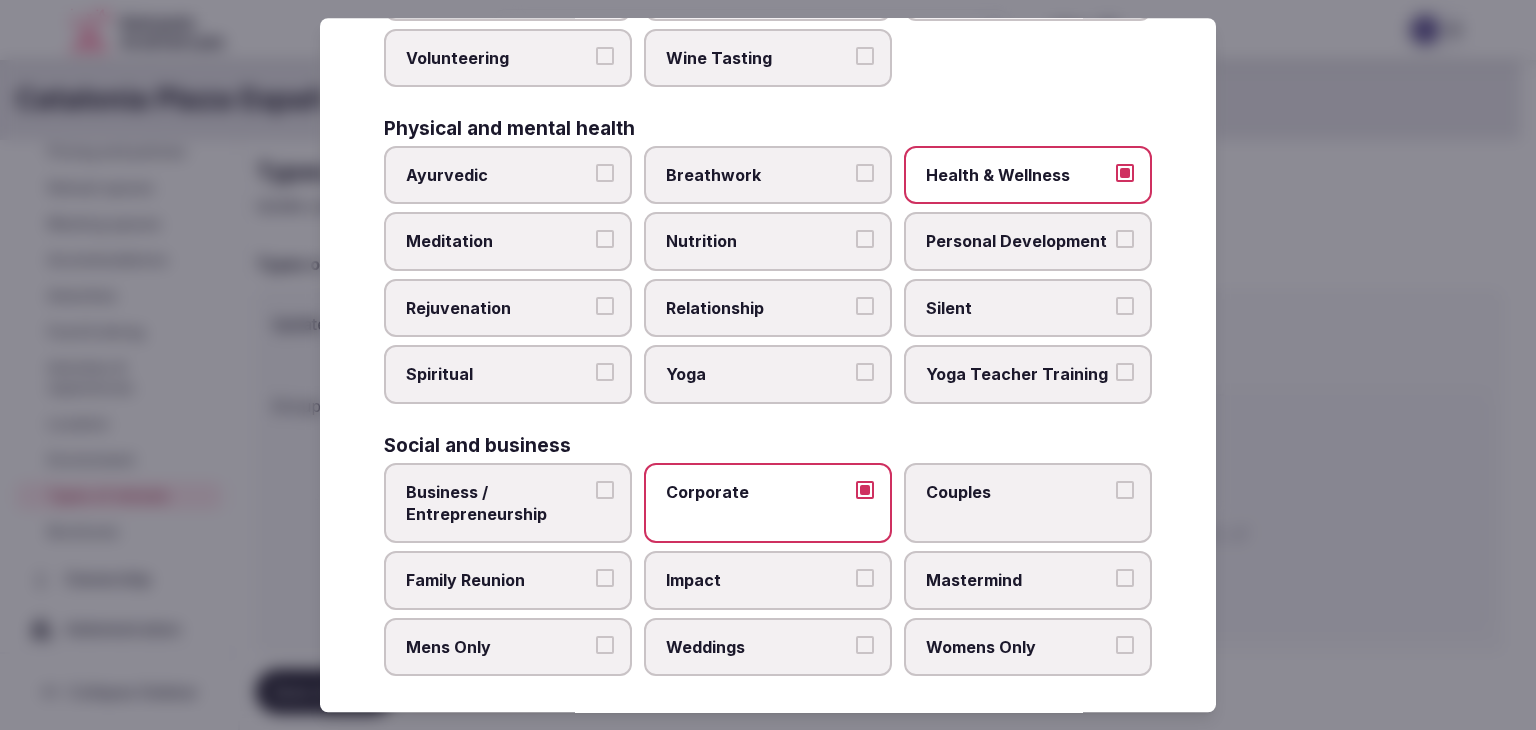 click on "Select your types of retreats Choose all applicable types of retreats offered. Active Adventure Cold Water Exposure Cycling Golf Hunting & Fishing Kiteboarding Martial Arts Nature Sports Surf Arts Art & Creativity Creative Writing Culinary Dance Film Music Painting Photography Misc Culture & History Horticulture LGBTQ Volunteering Wine Tasting Physical and mental health Ayurvedic Breathwork Health & Wellness Meditation Nutrition Personal Development Rejuvenation Relationship Silent Spiritual Yoga Yoga Teacher Training Social and business Business / Entrepreneurship Corporate Couples Family Reunion Impact Mastermind Mens Only Weddings Womens Only" at bounding box center [768, 365] 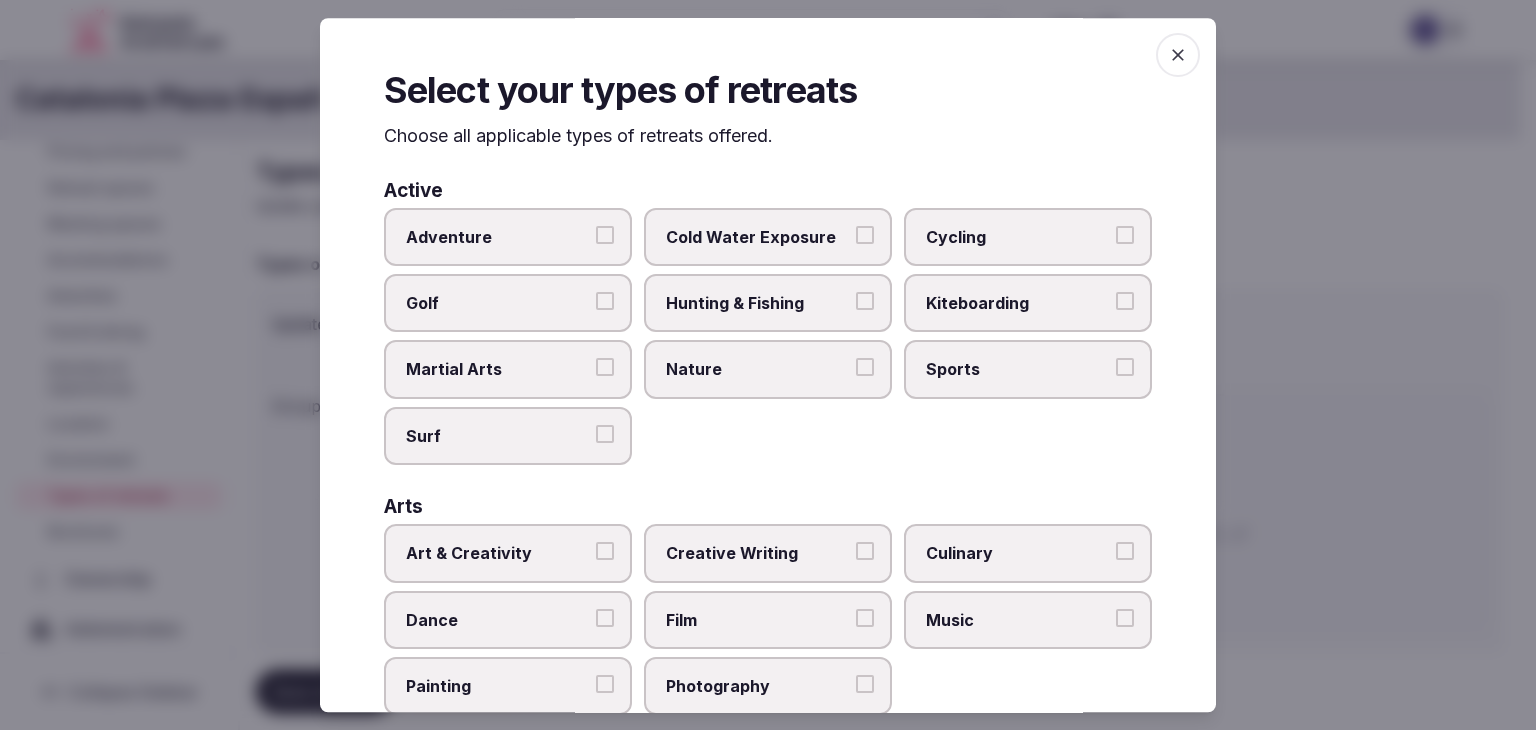scroll, scrollTop: 0, scrollLeft: 0, axis: both 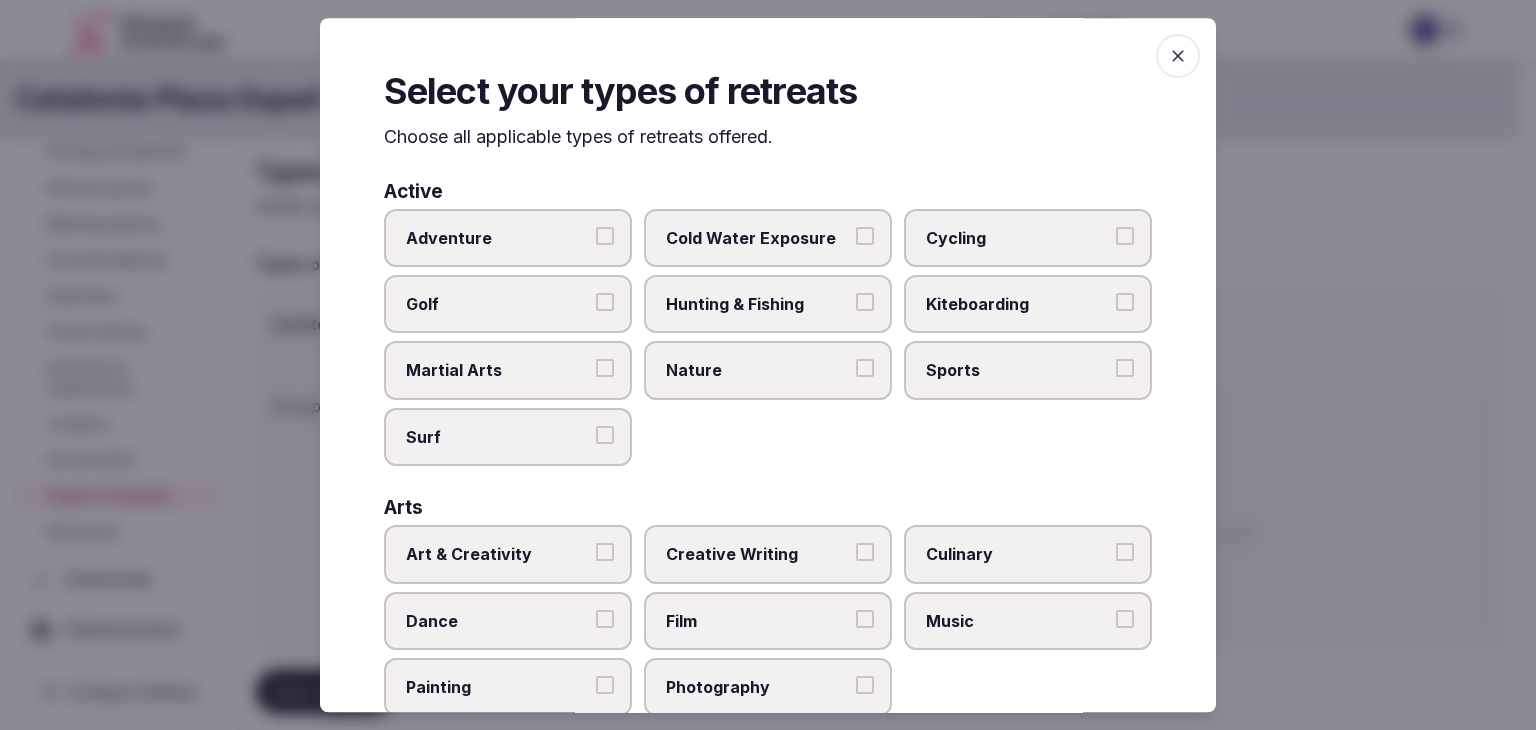 click 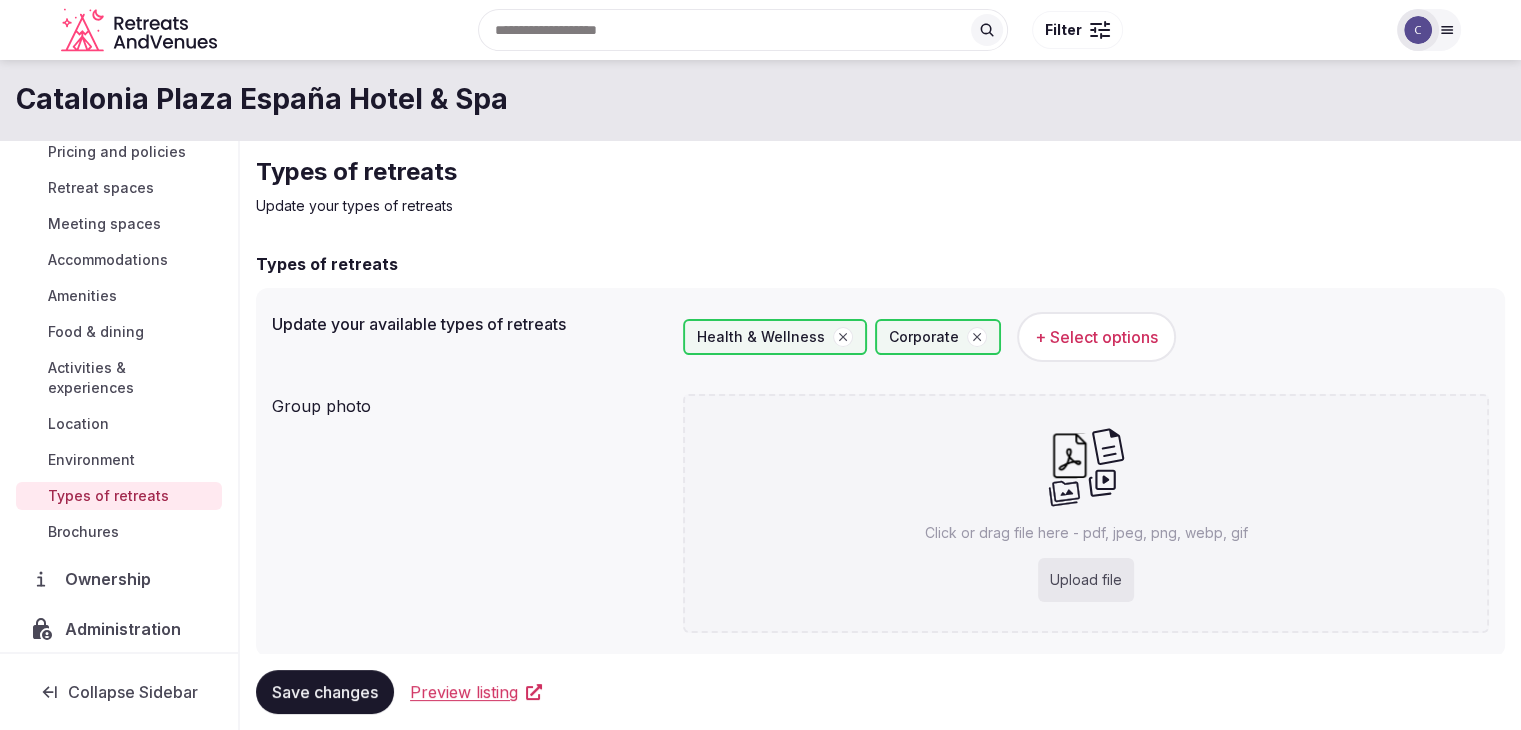 click on "Upload file" at bounding box center (1086, 580) 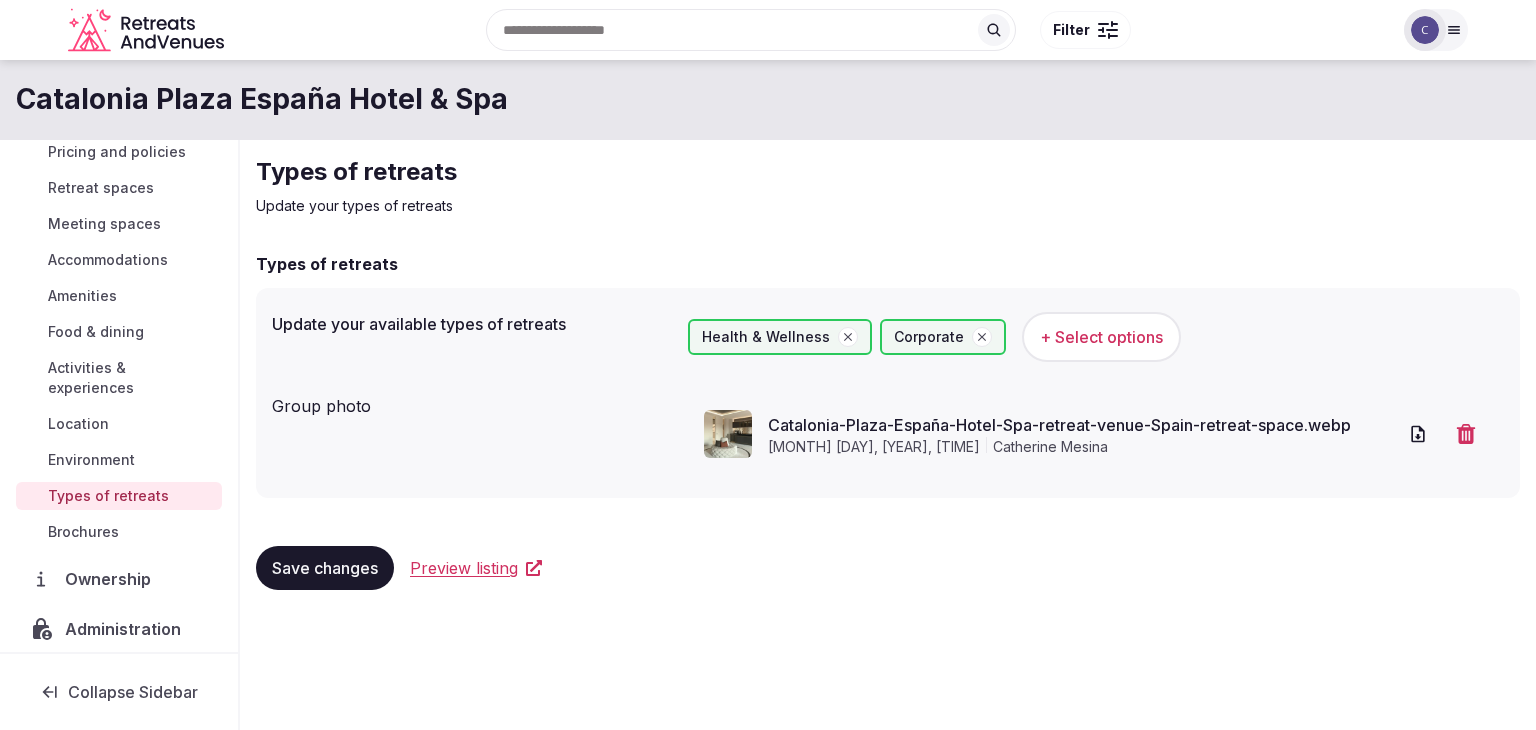 click on "Save changes" at bounding box center (325, 568) 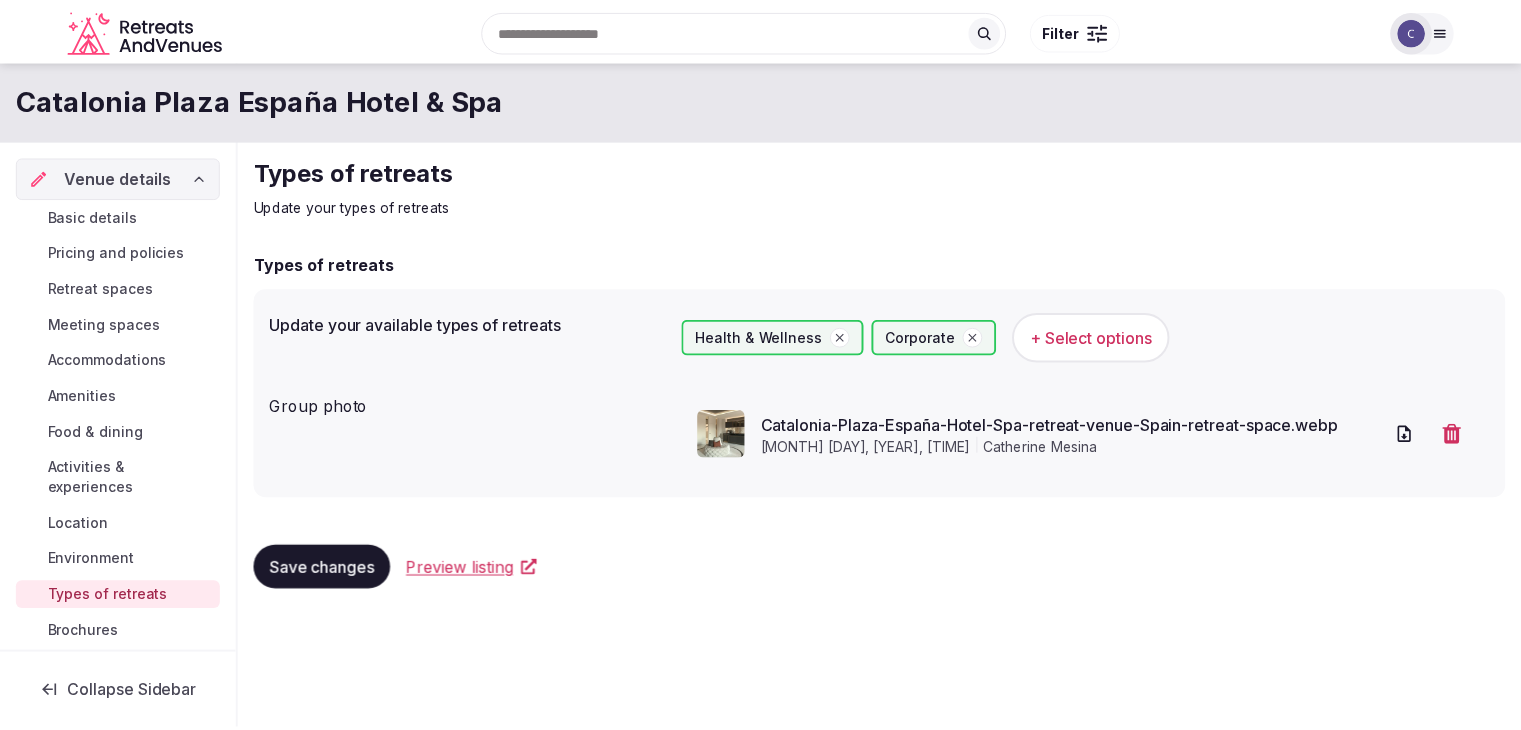 scroll, scrollTop: 0, scrollLeft: 0, axis: both 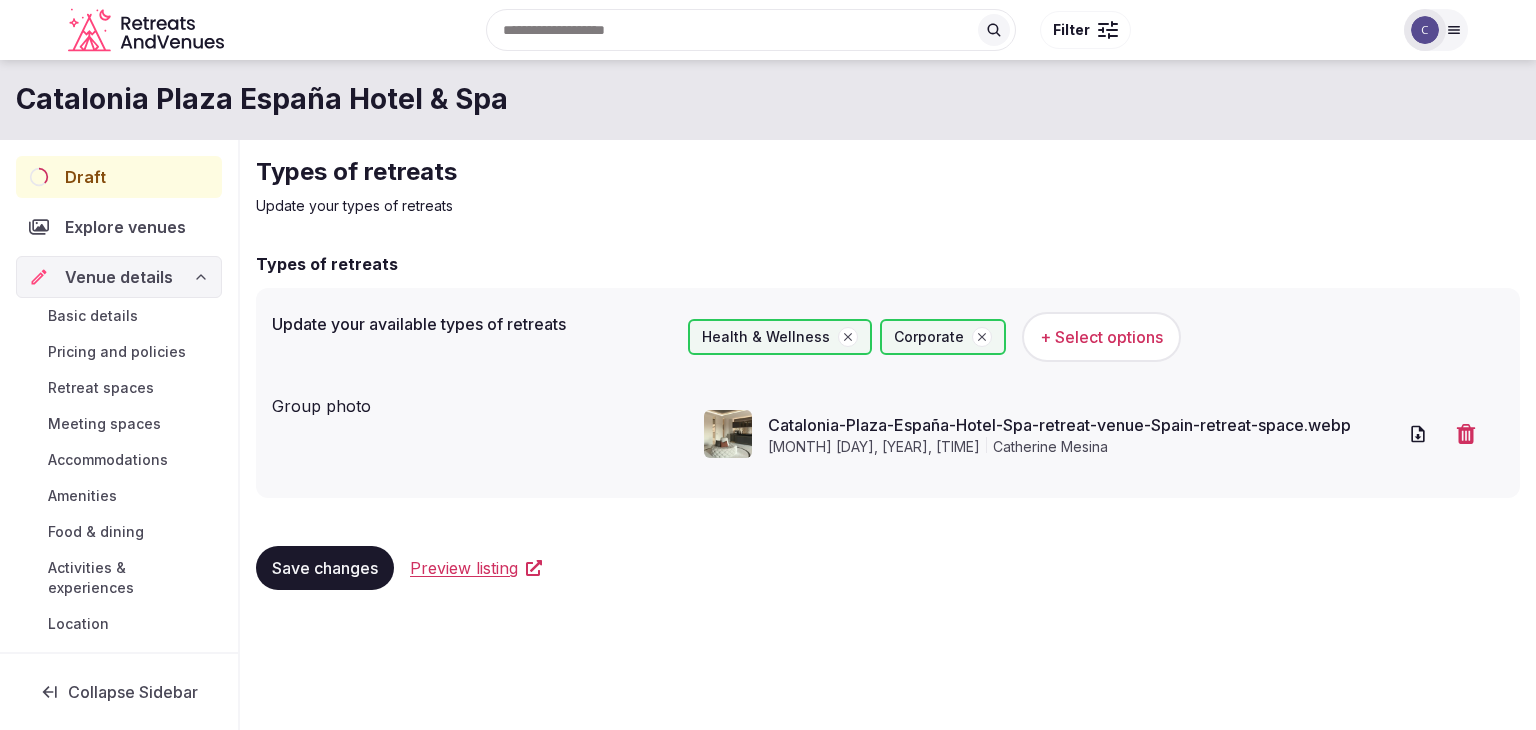 click on "Pricing and policies" at bounding box center [117, 352] 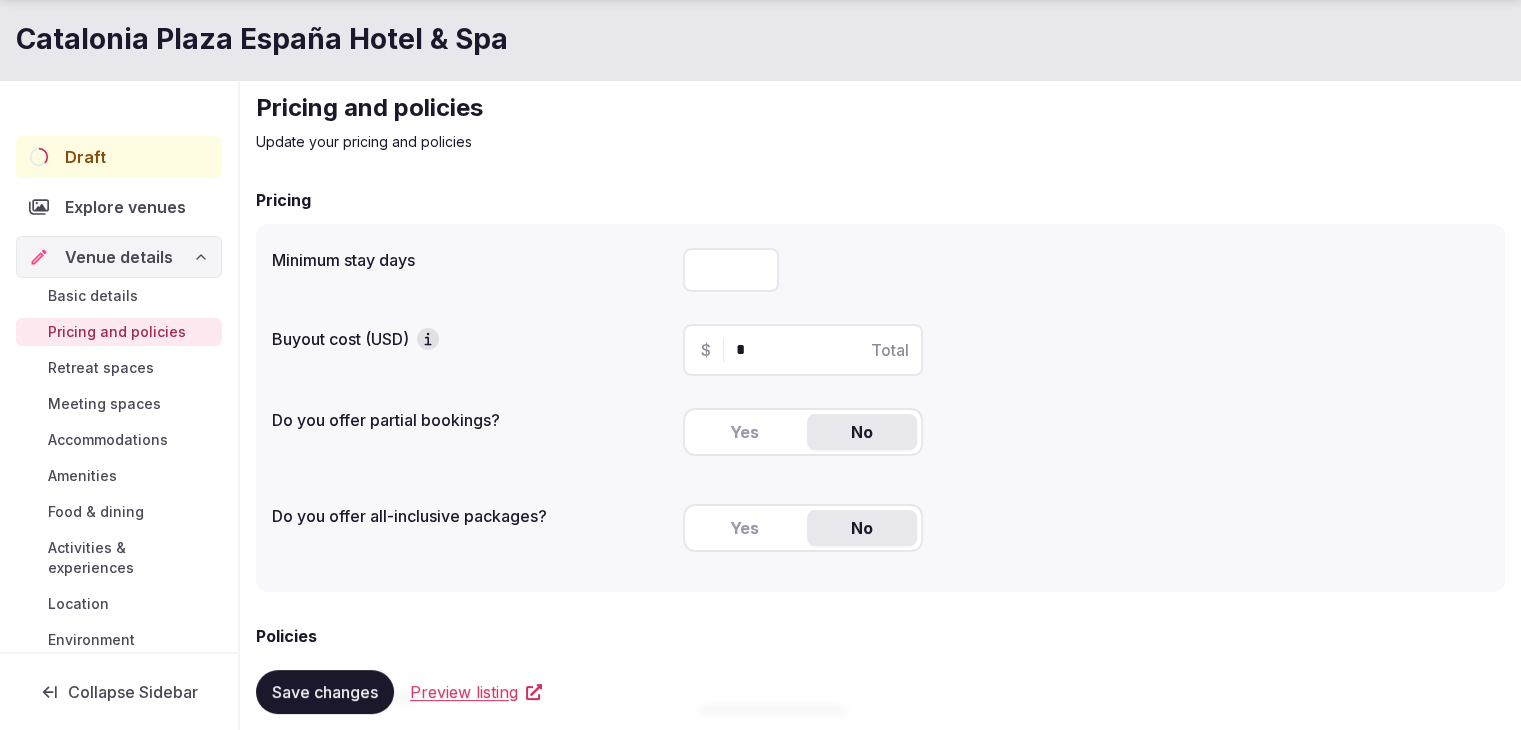 scroll, scrollTop: 100, scrollLeft: 0, axis: vertical 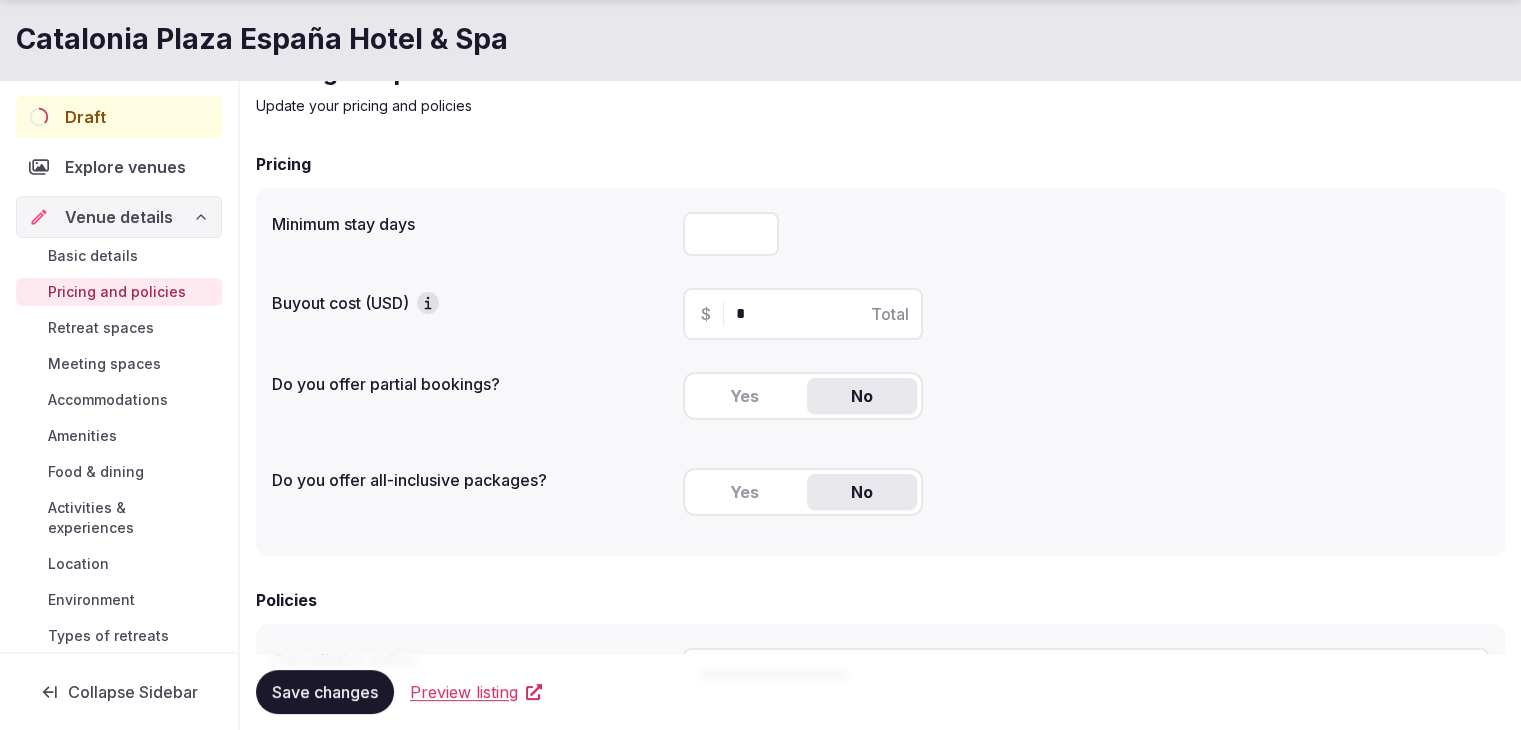 type 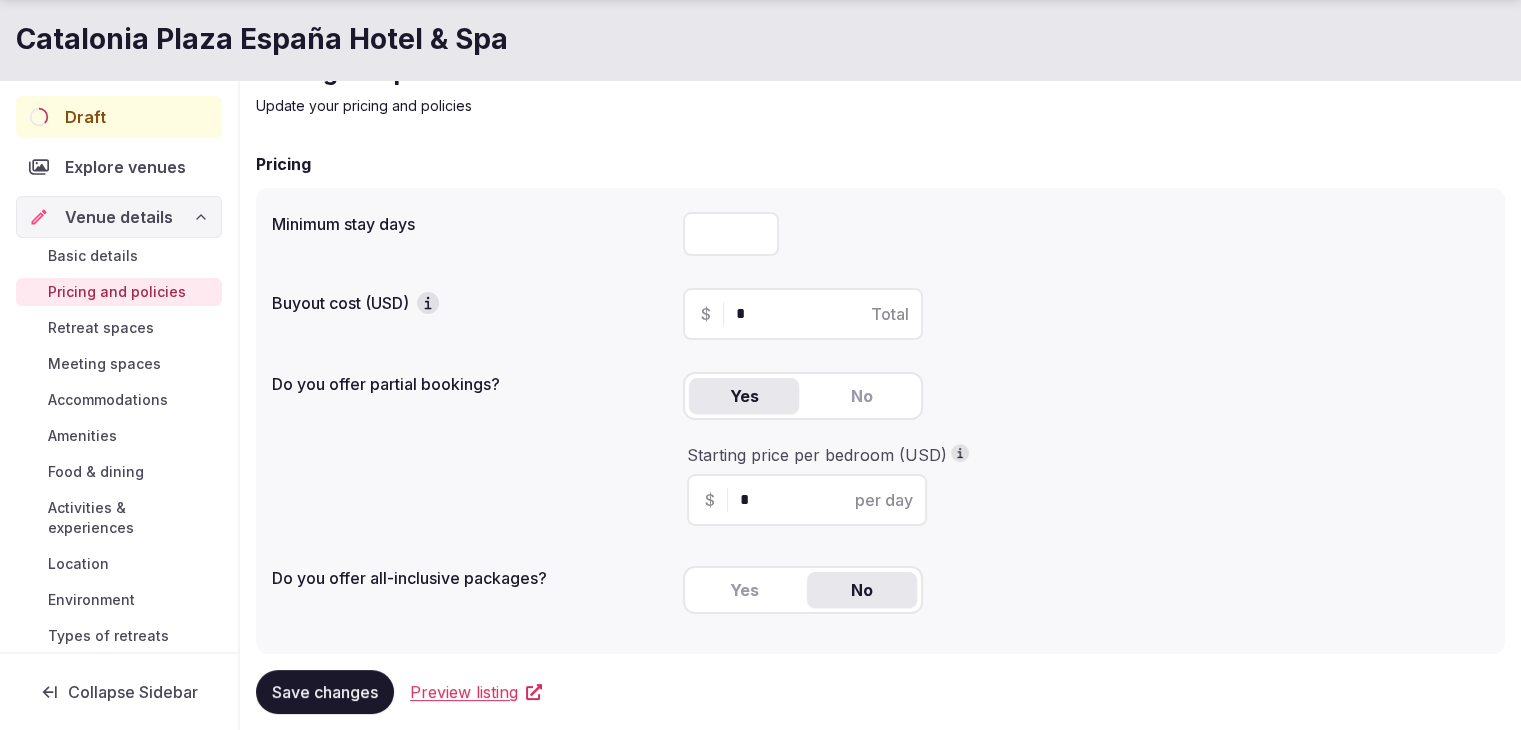 drag, startPoint x: 767, startPoint y: 491, endPoint x: 713, endPoint y: 485, distance: 54.33231 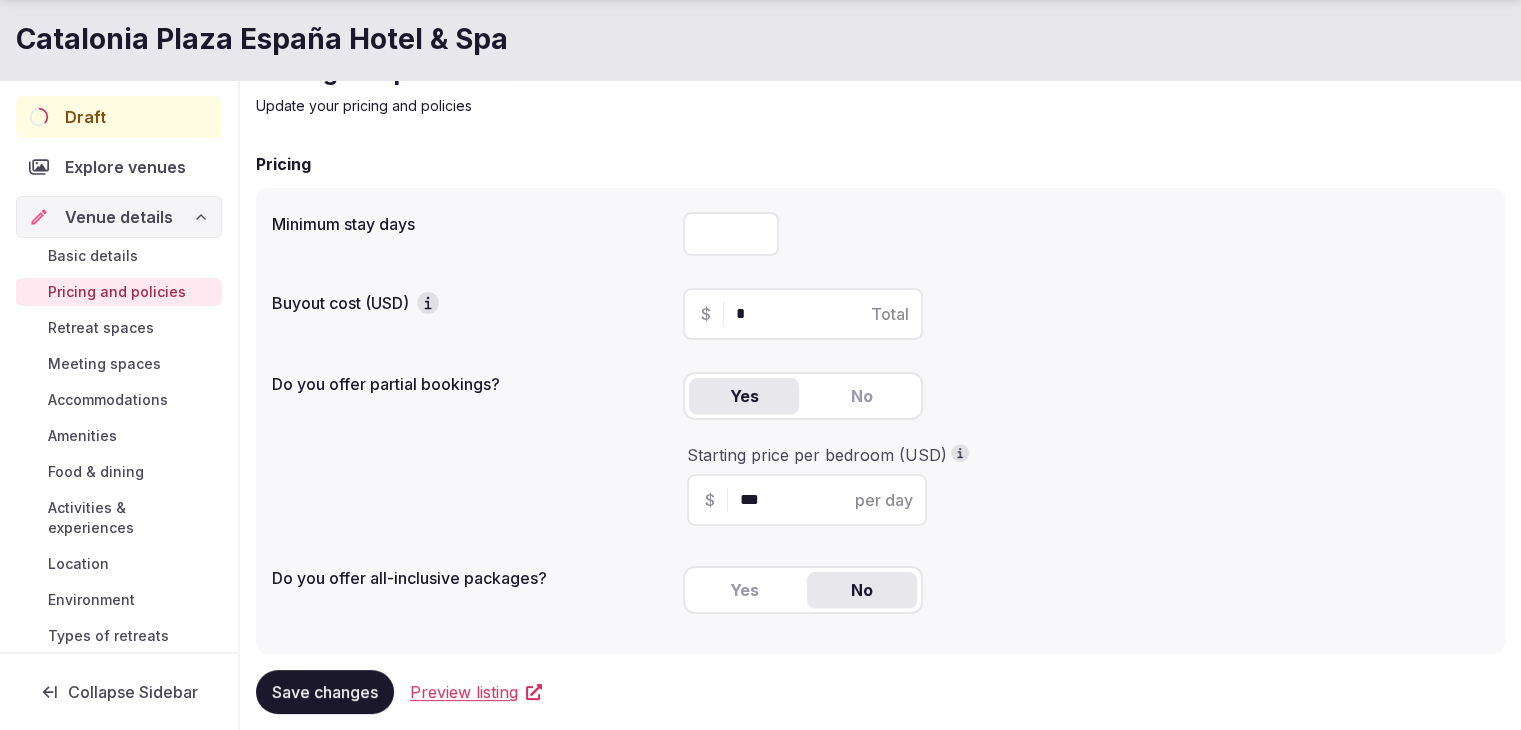 type on "***" 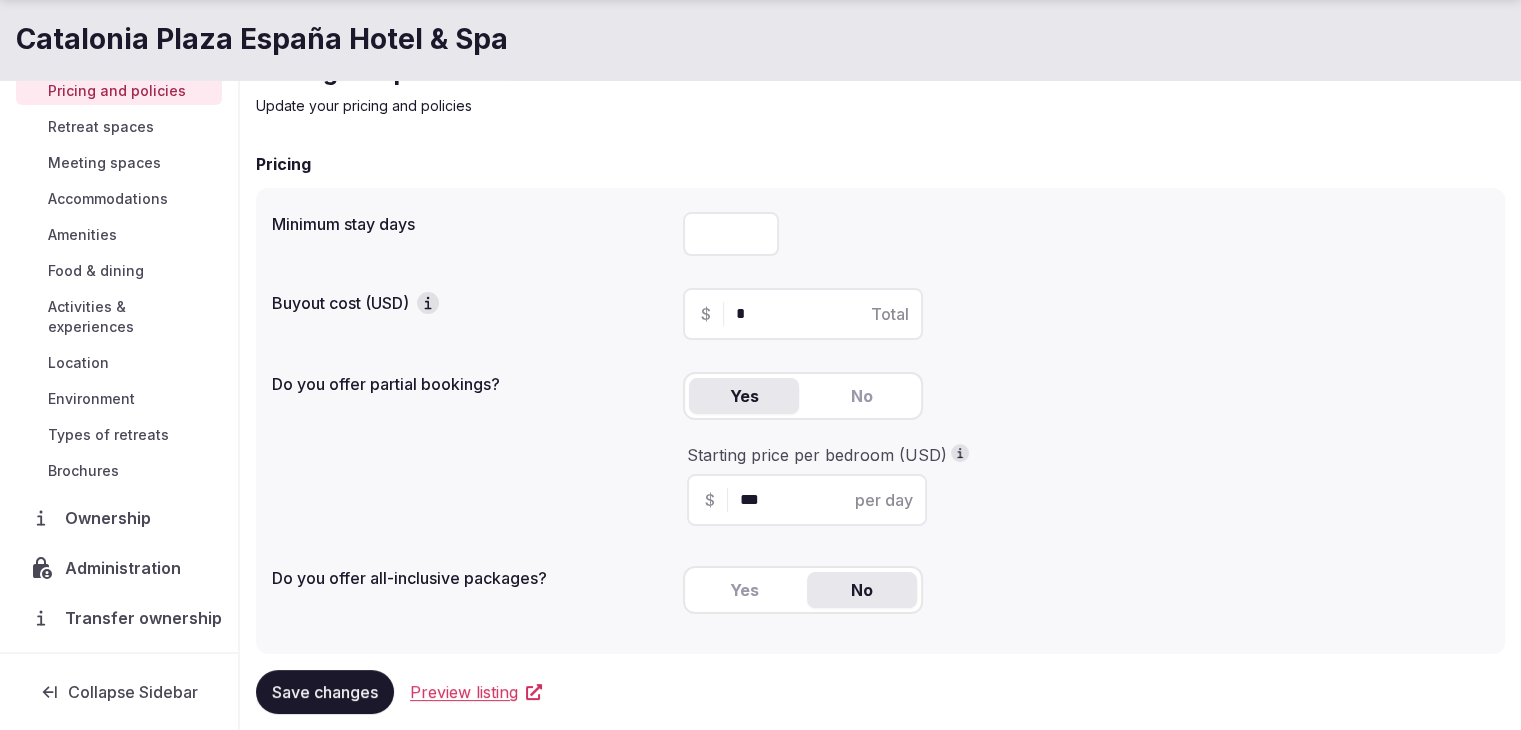 scroll, scrollTop: 0, scrollLeft: 0, axis: both 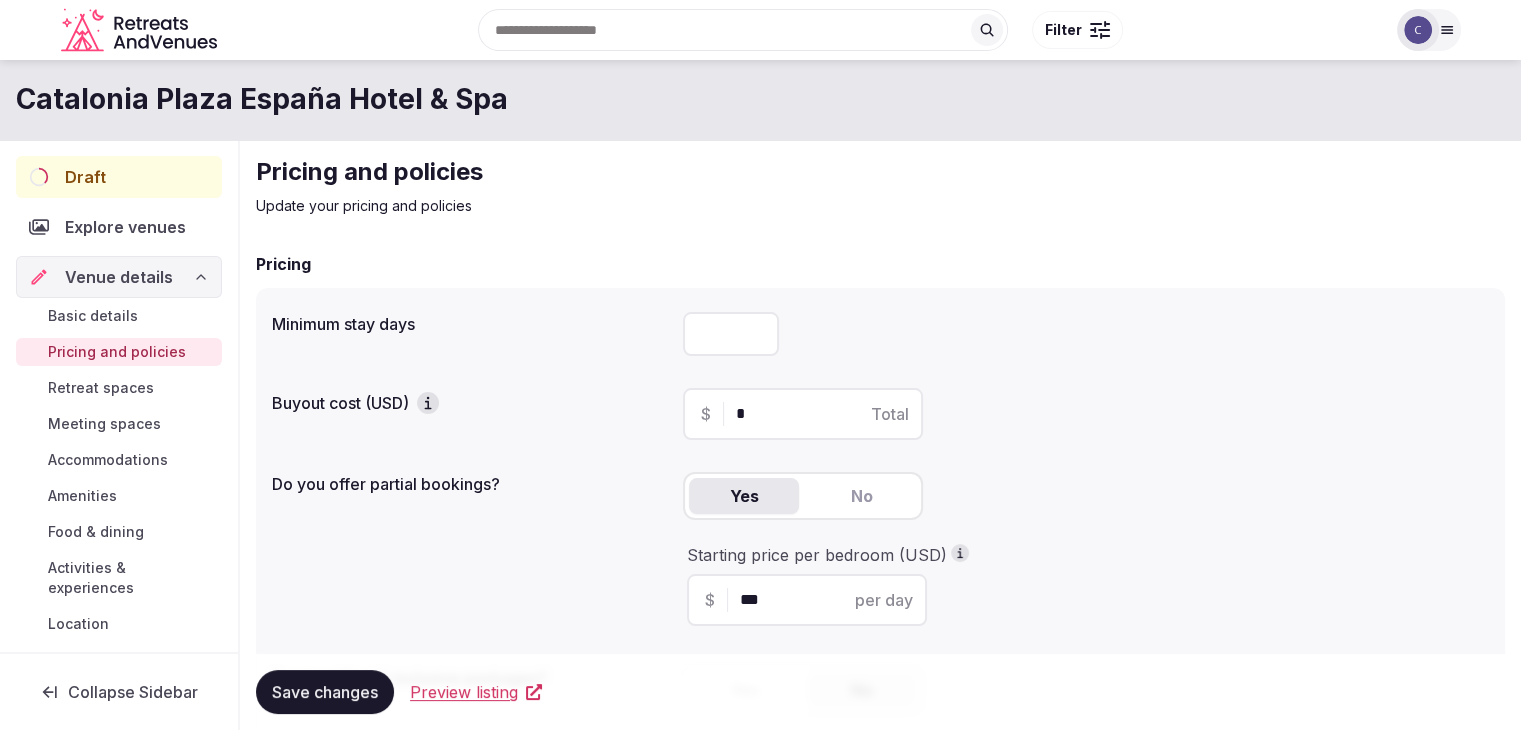 click on "Save changes" at bounding box center (325, 692) 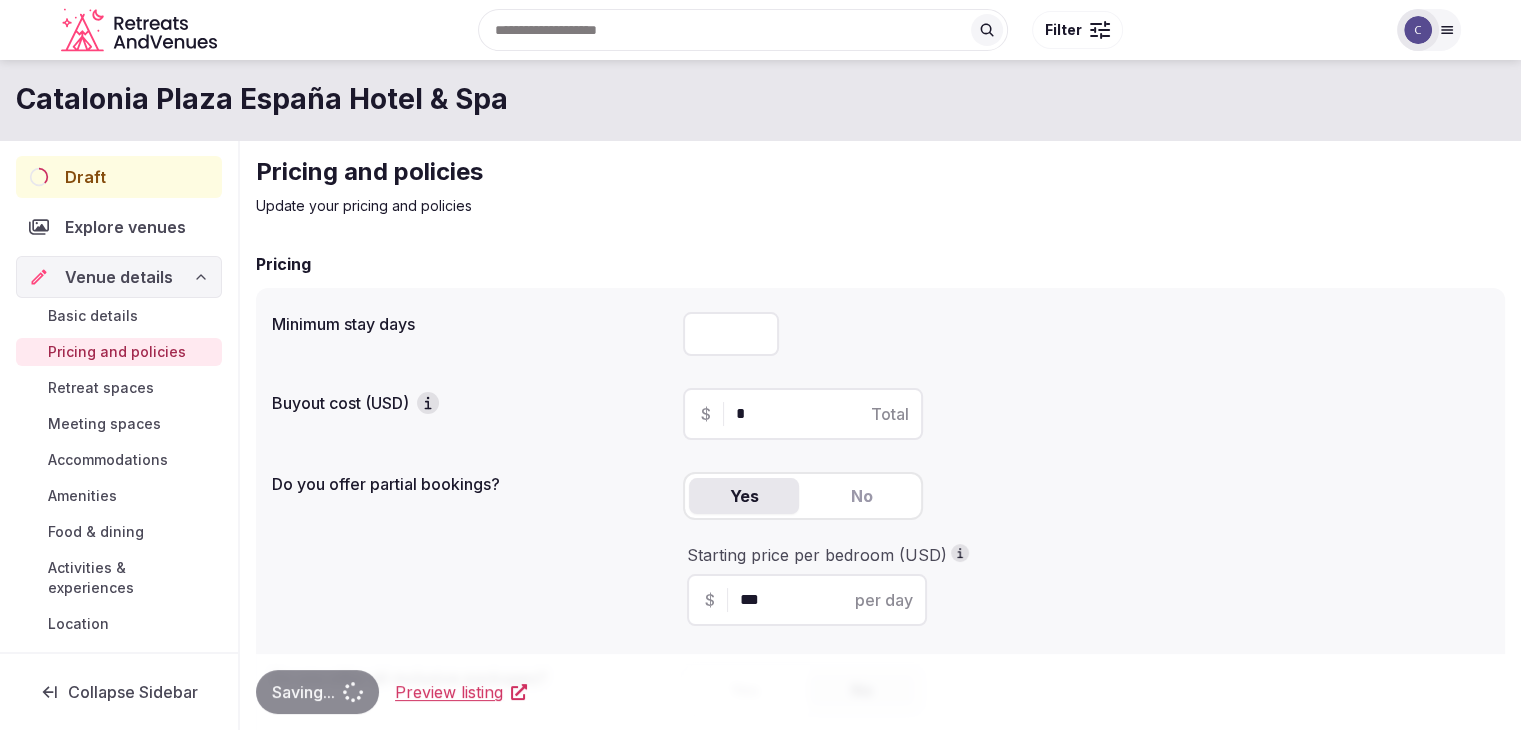 type 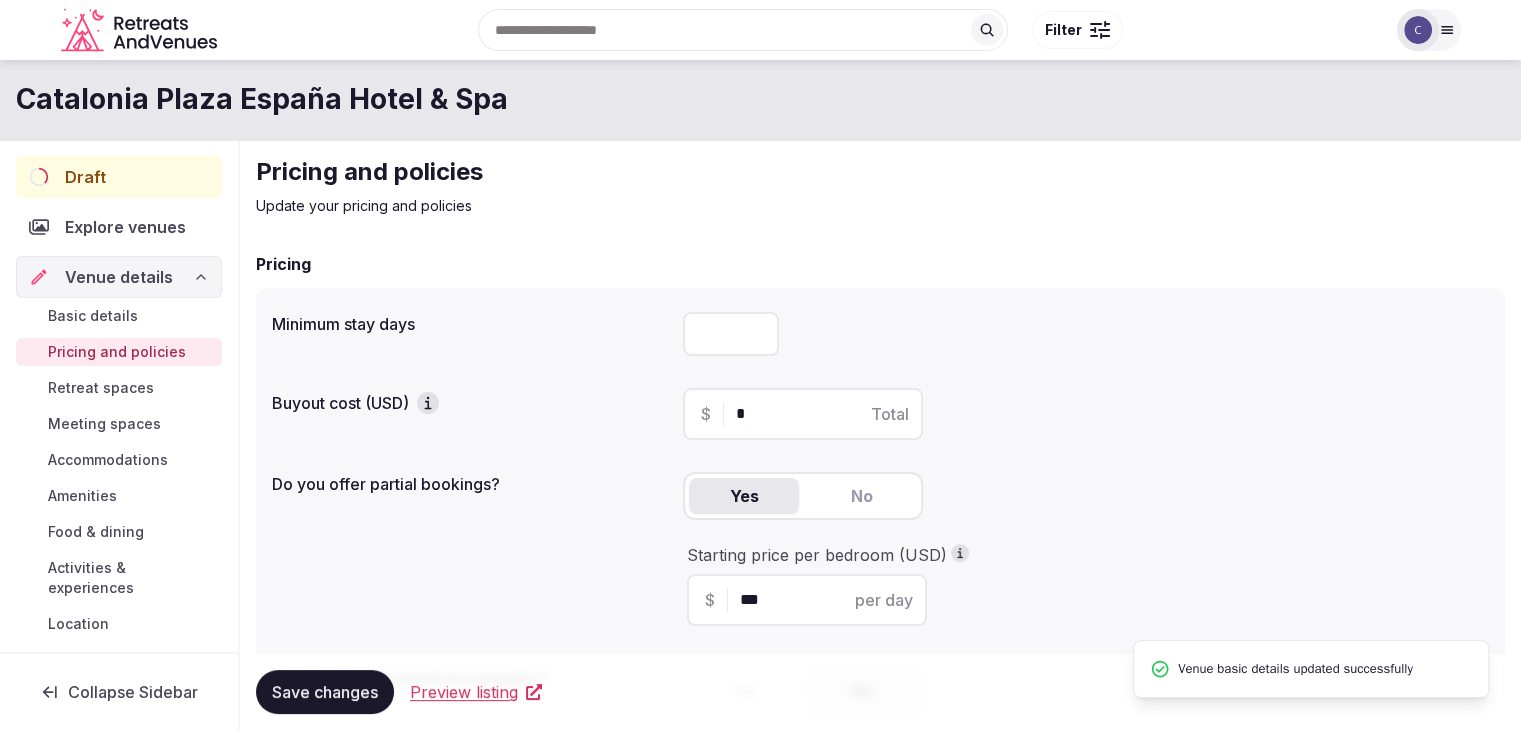click on "Draft" at bounding box center (85, 177) 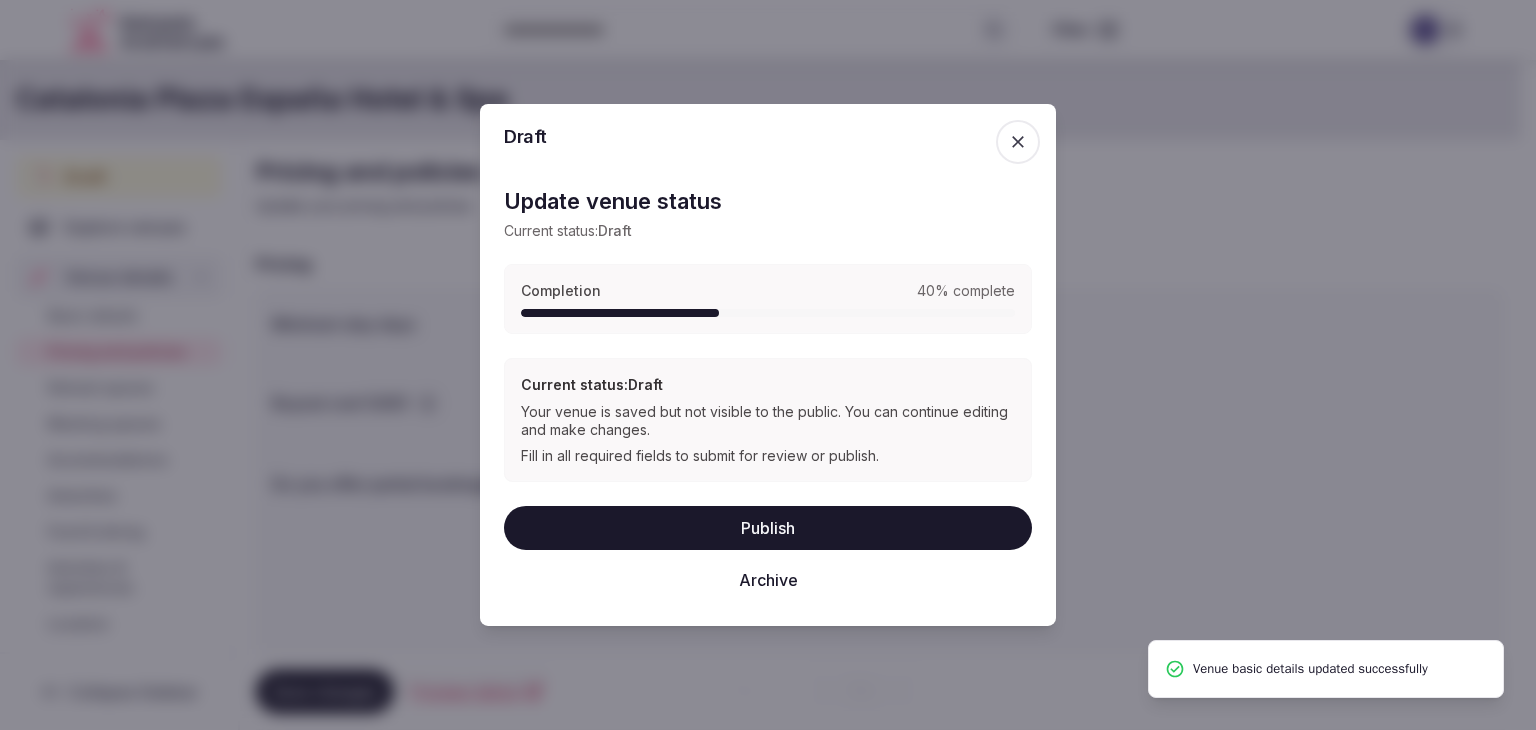 click on "Publish" at bounding box center [768, 528] 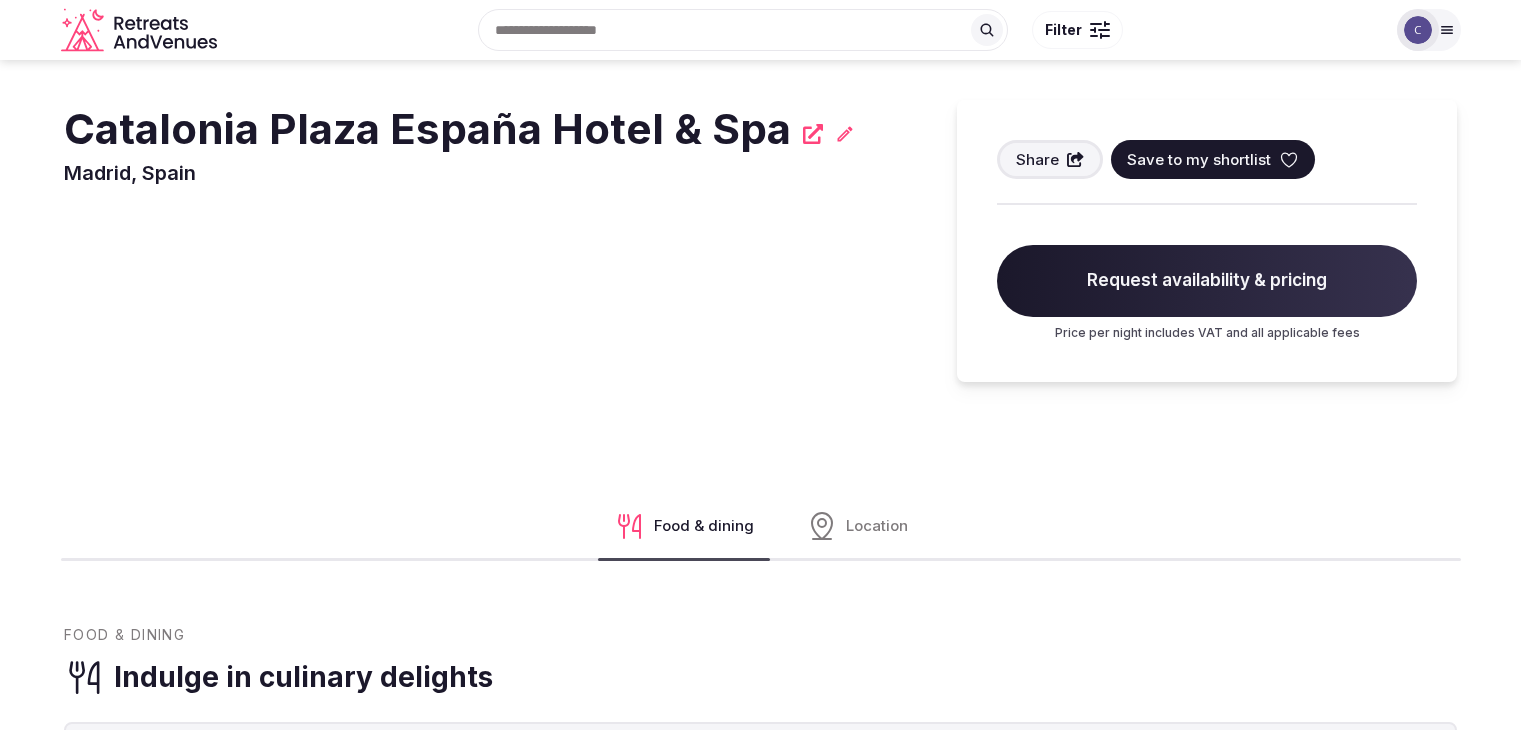 scroll, scrollTop: 0, scrollLeft: 0, axis: both 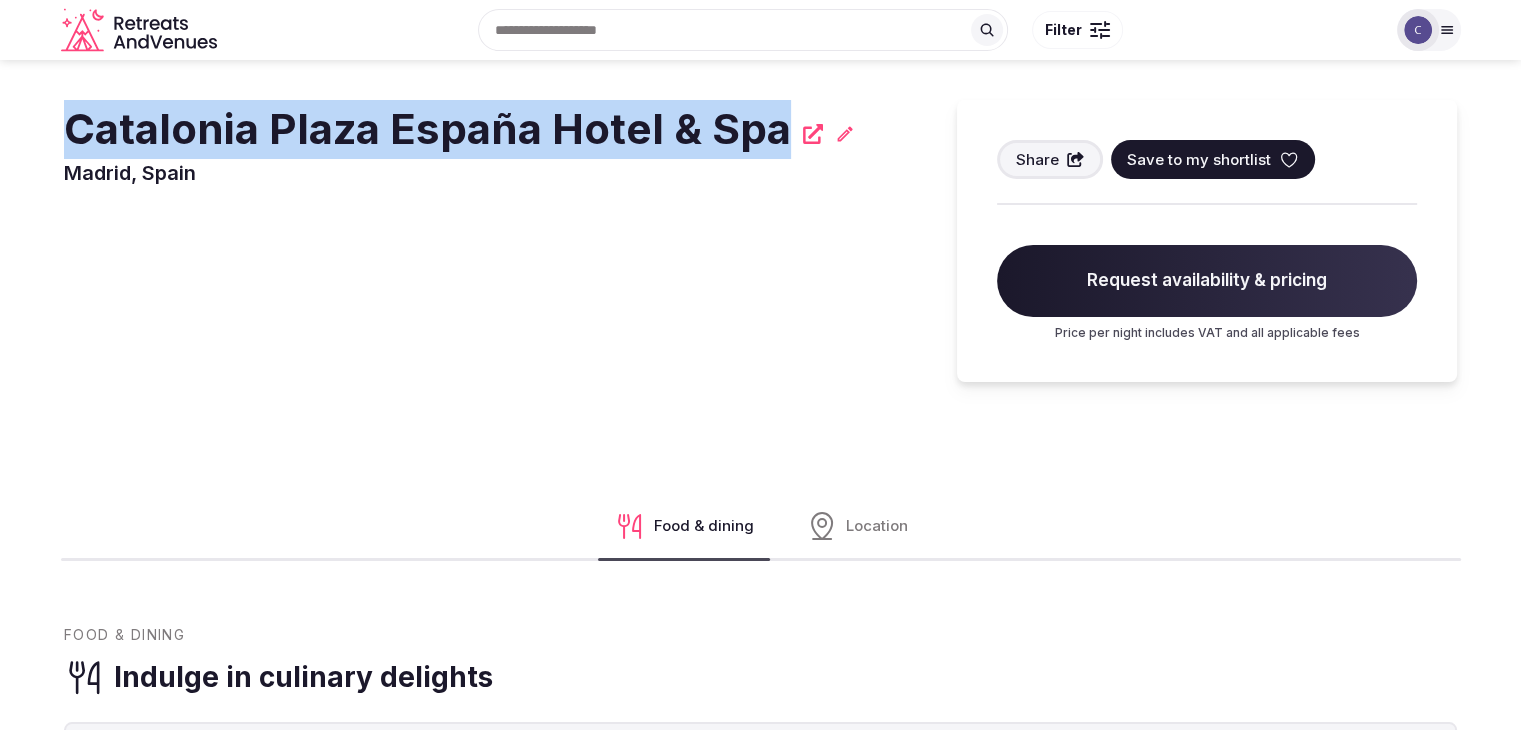 drag, startPoint x: 74, startPoint y: 124, endPoint x: 778, endPoint y: 131, distance: 704.0348 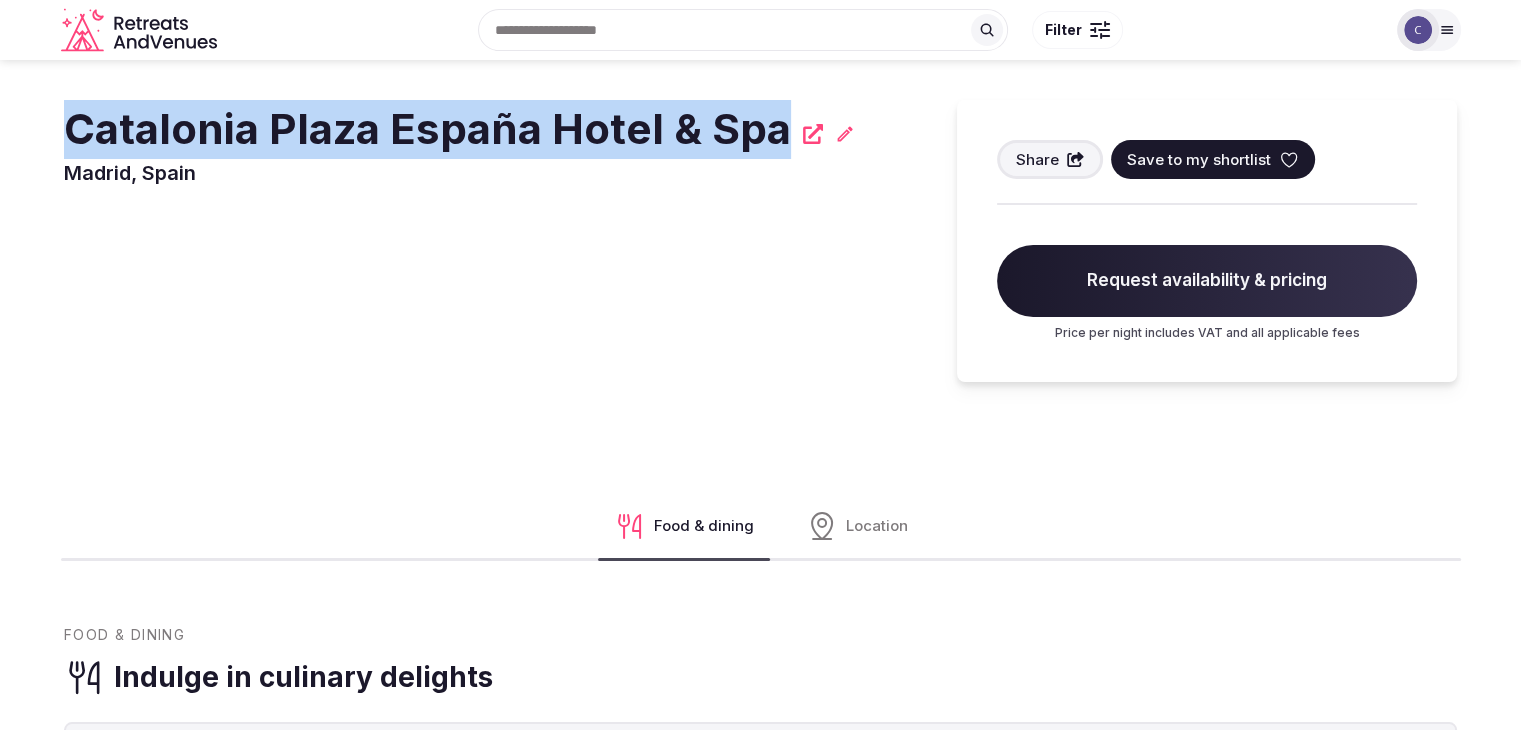 click on "Catalonia Plaza España Hotel & Spa" at bounding box center (427, 129) 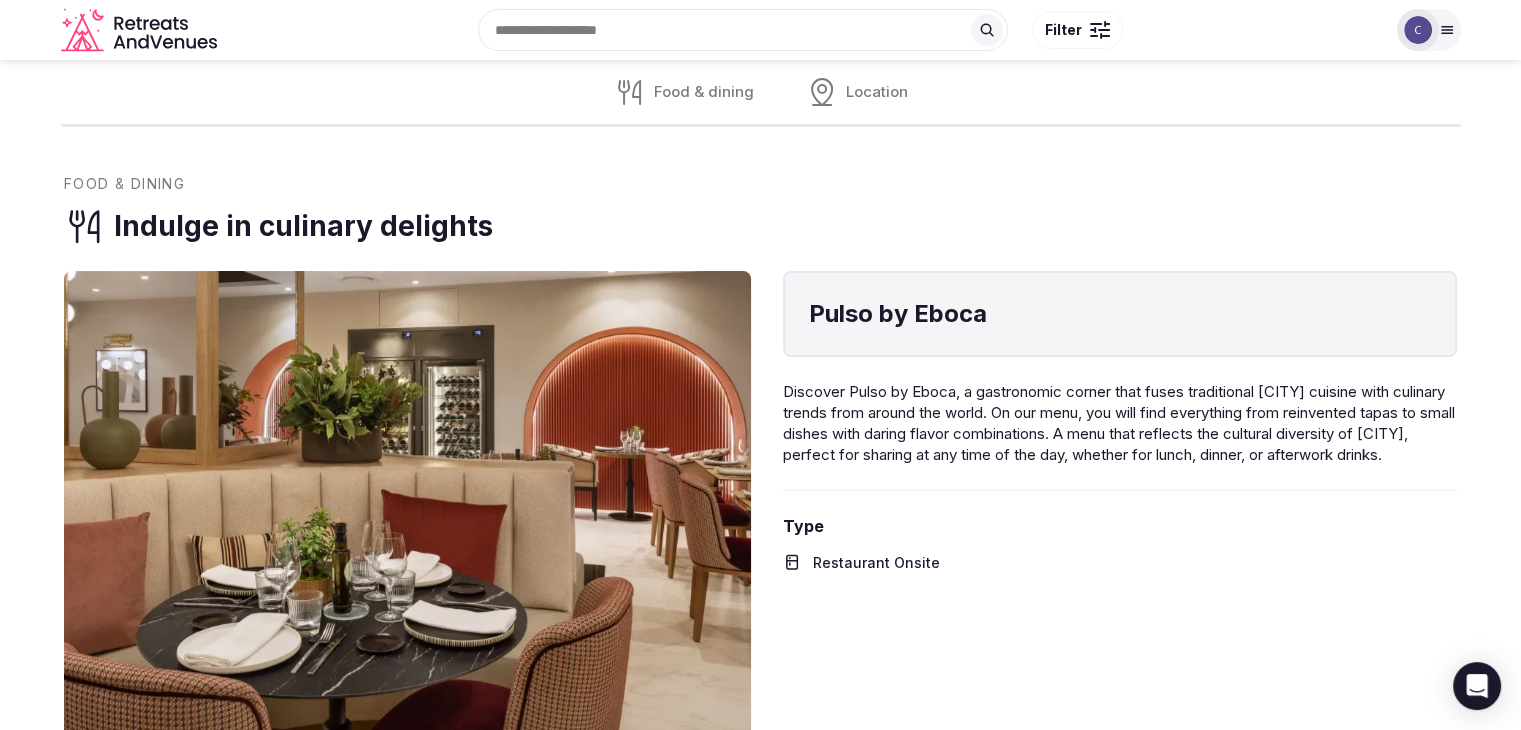 scroll, scrollTop: 300, scrollLeft: 0, axis: vertical 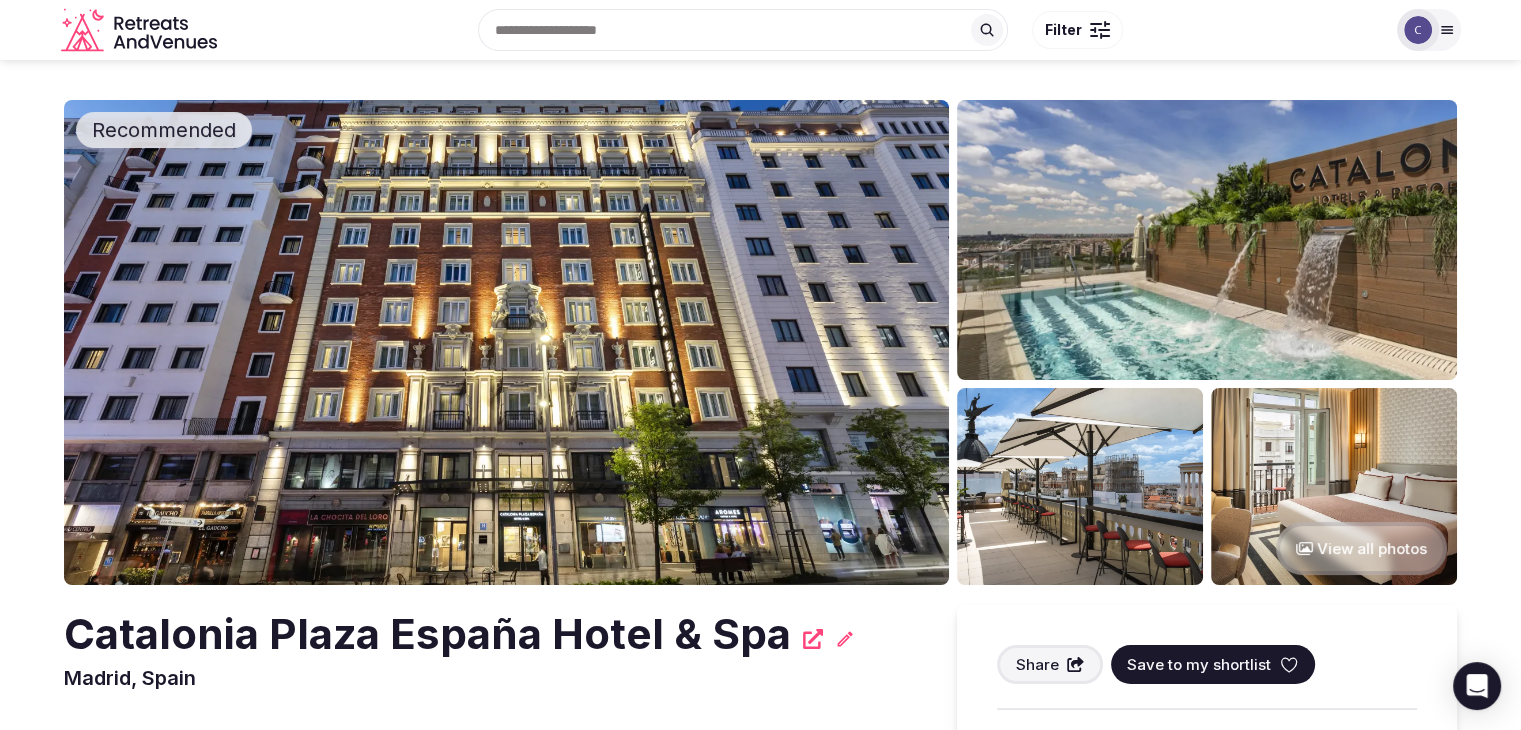 click on "Catalonia Plaza España Hotel & Spa" at bounding box center [427, 634] 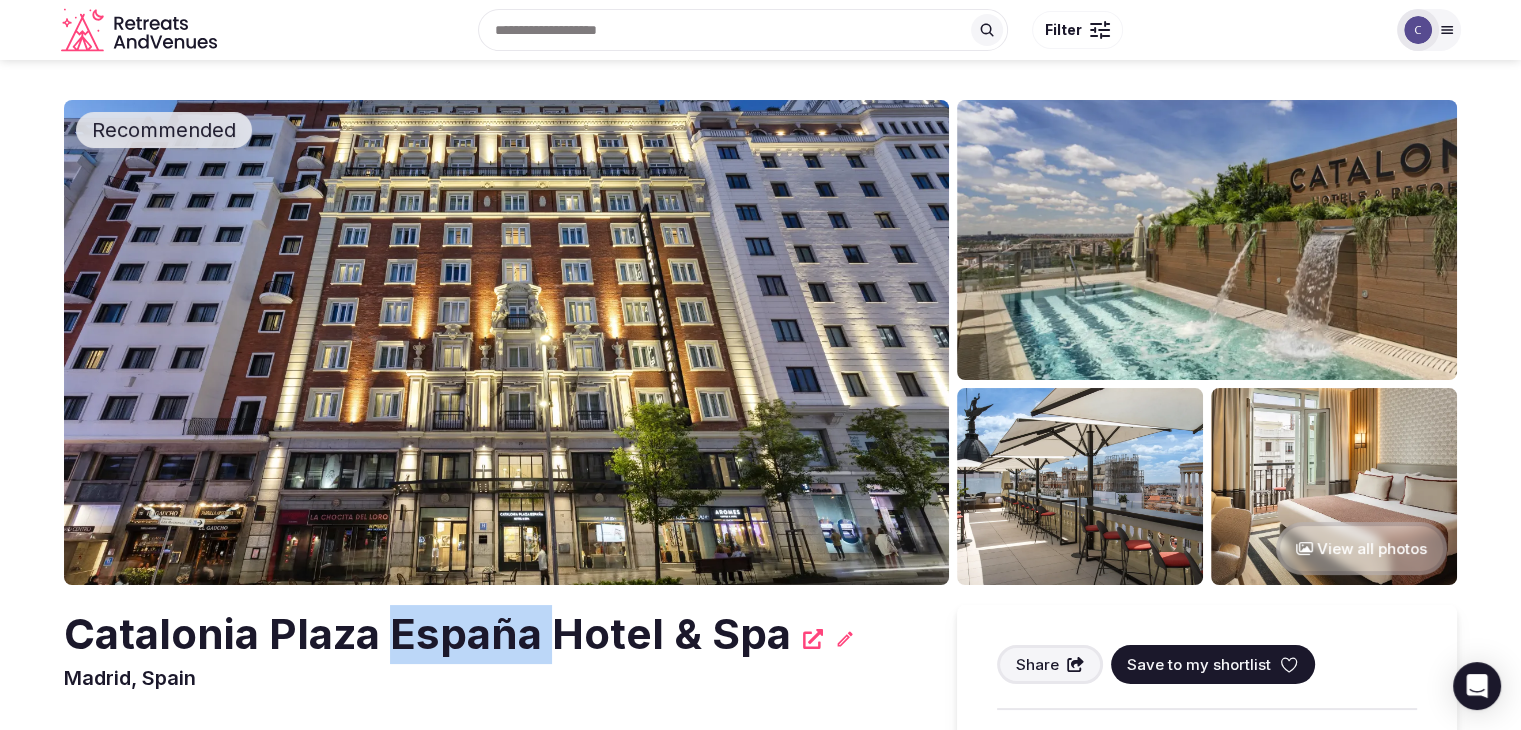 click on "Catalonia Plaza España Hotel & Spa" at bounding box center (427, 634) 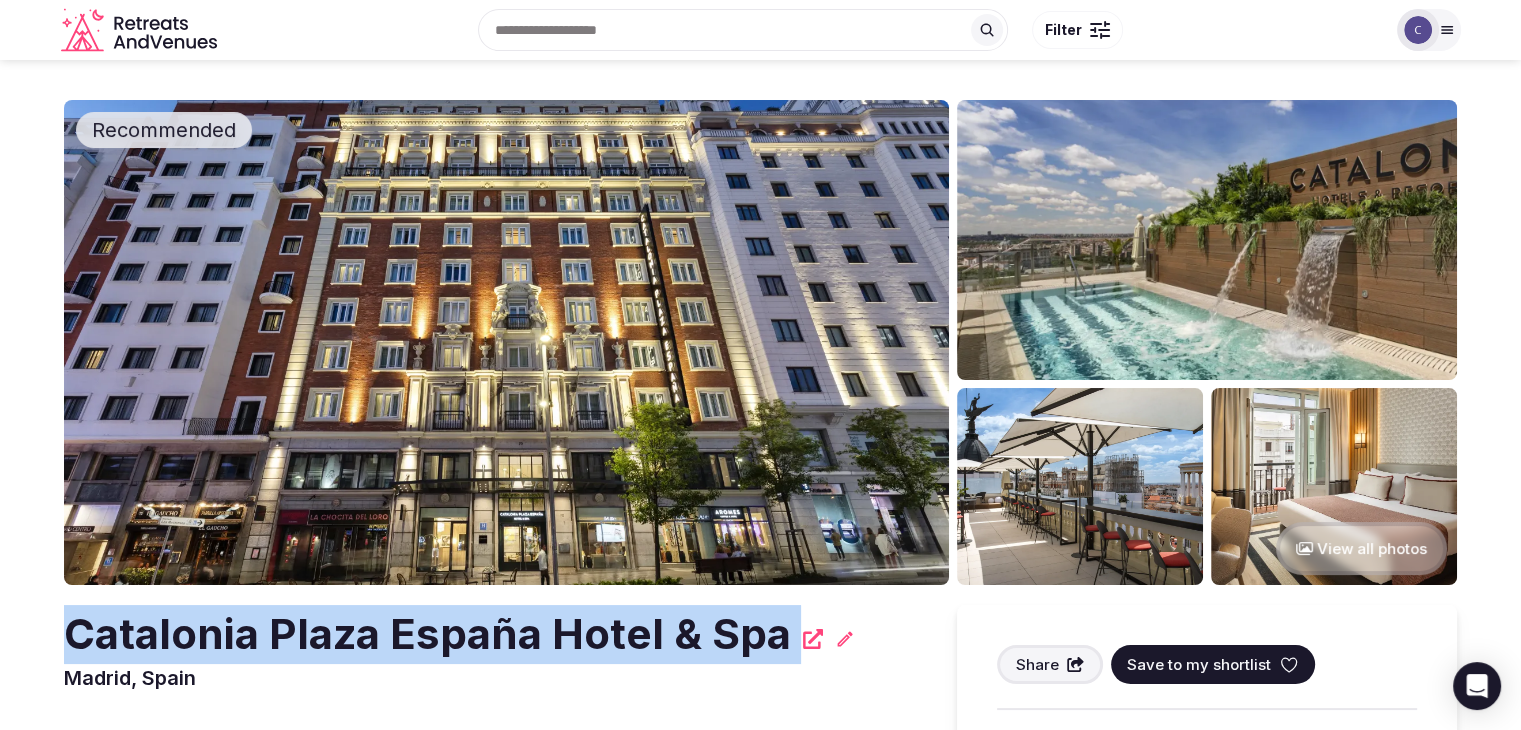 click on "Catalonia Plaza España Hotel & Spa" at bounding box center (427, 634) 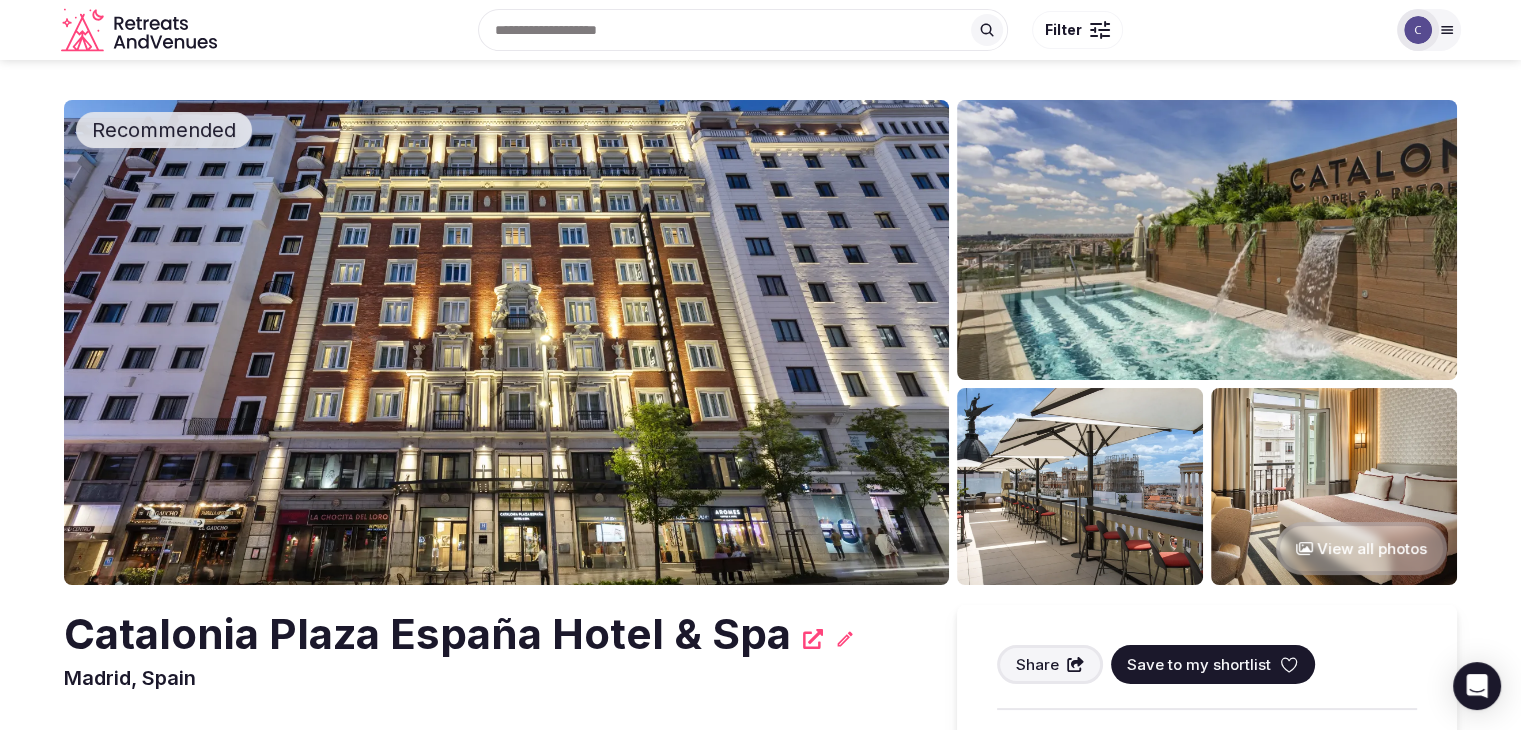 click at bounding box center [1447, 30] 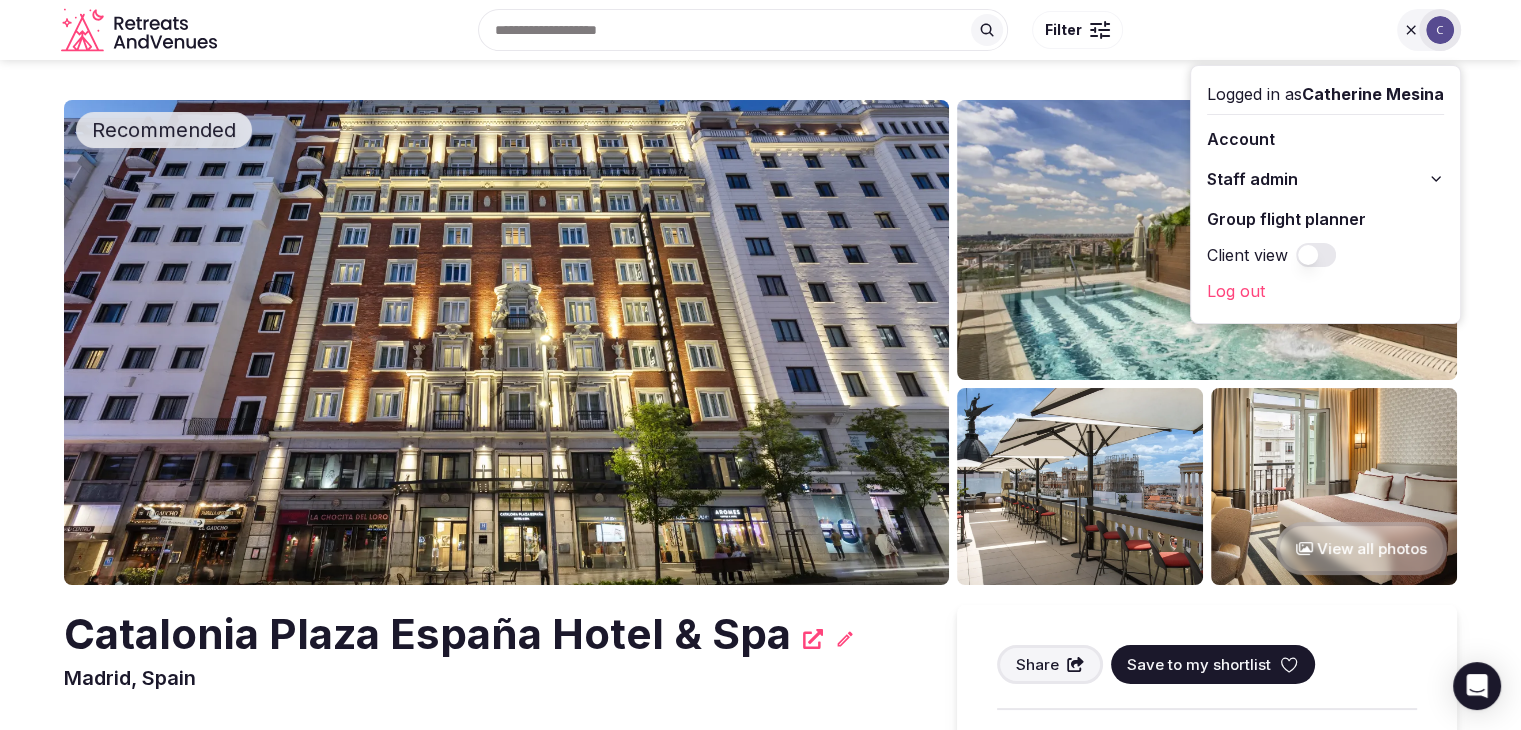 click 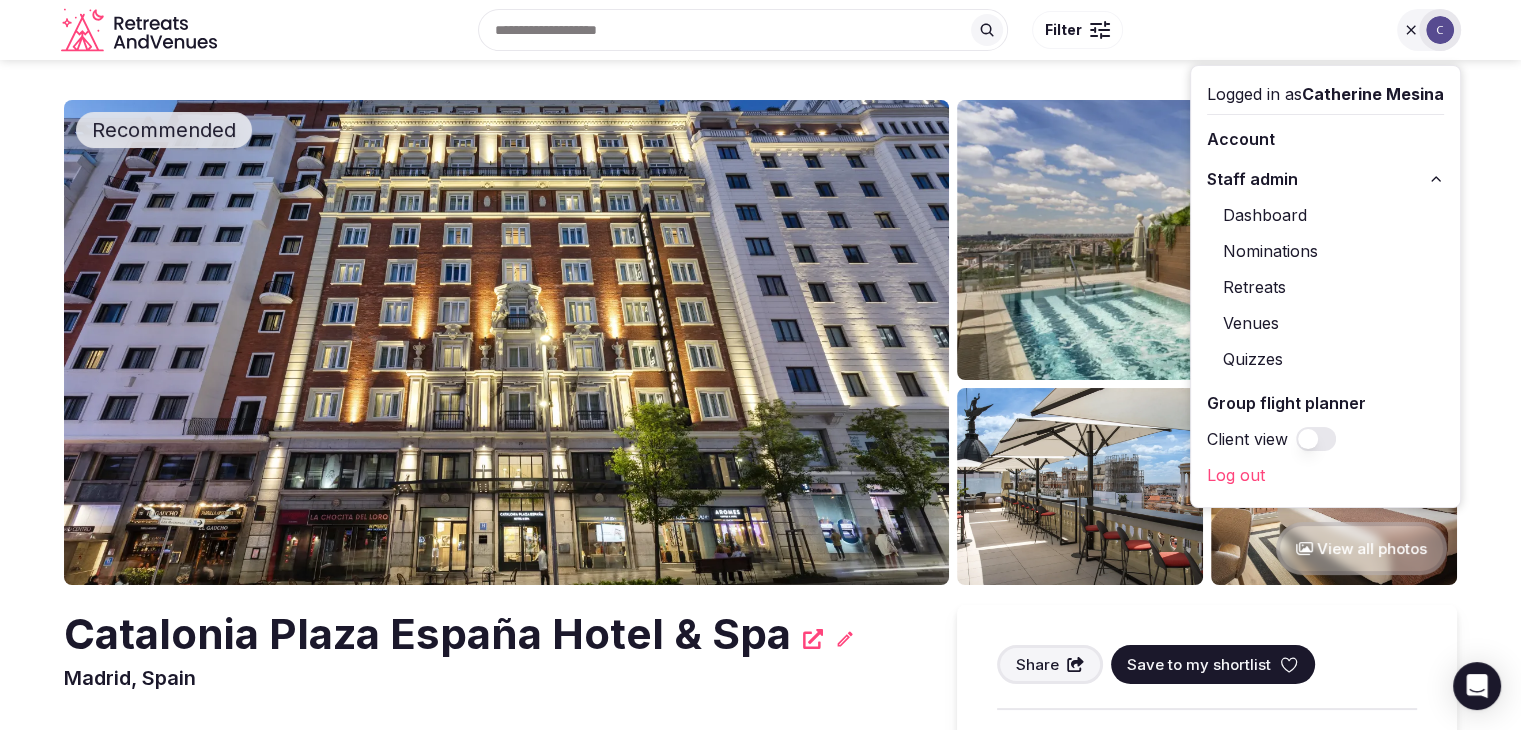 click on "Catalonia Plaza España Hotel & Spa" at bounding box center [427, 634] 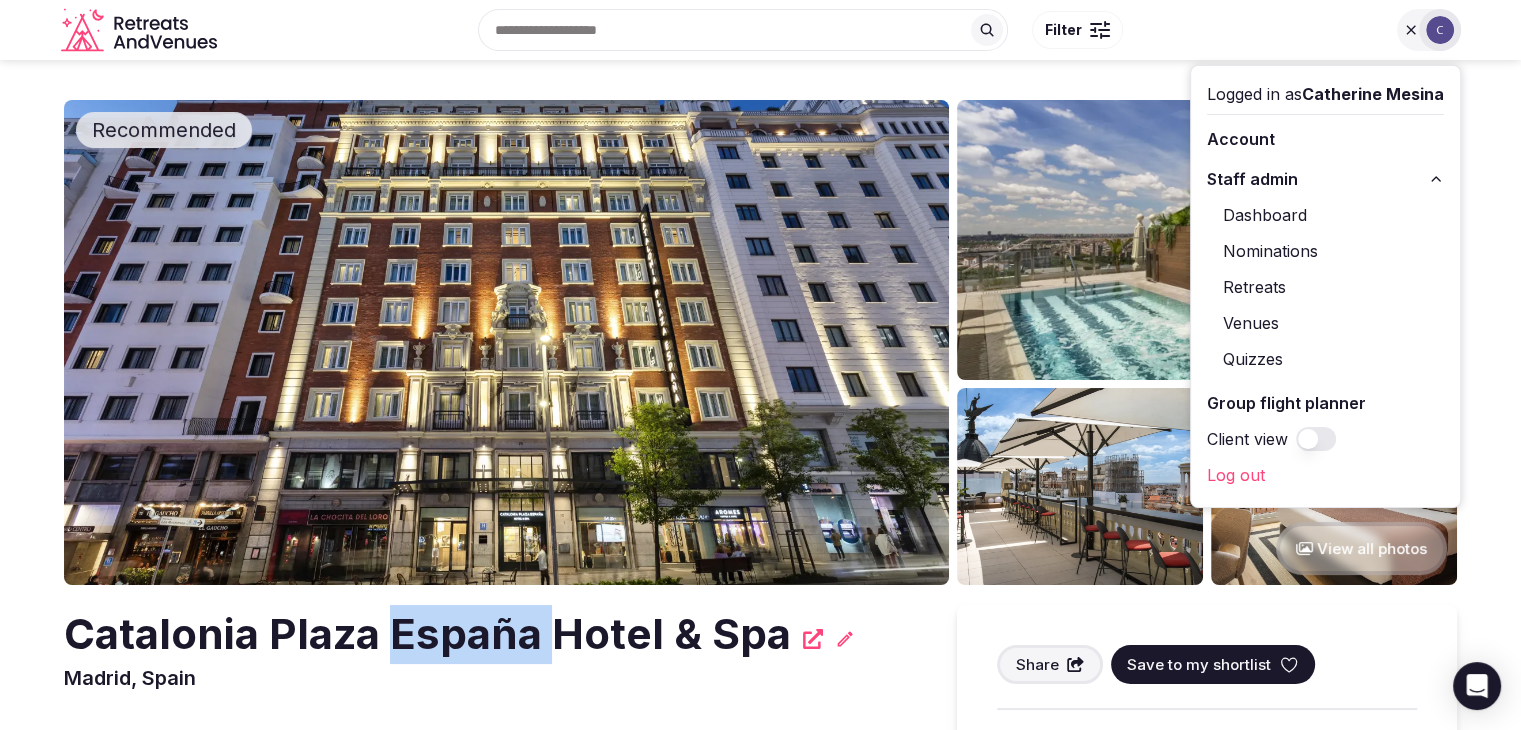click on "Catalonia Plaza España Hotel & Spa" at bounding box center [427, 634] 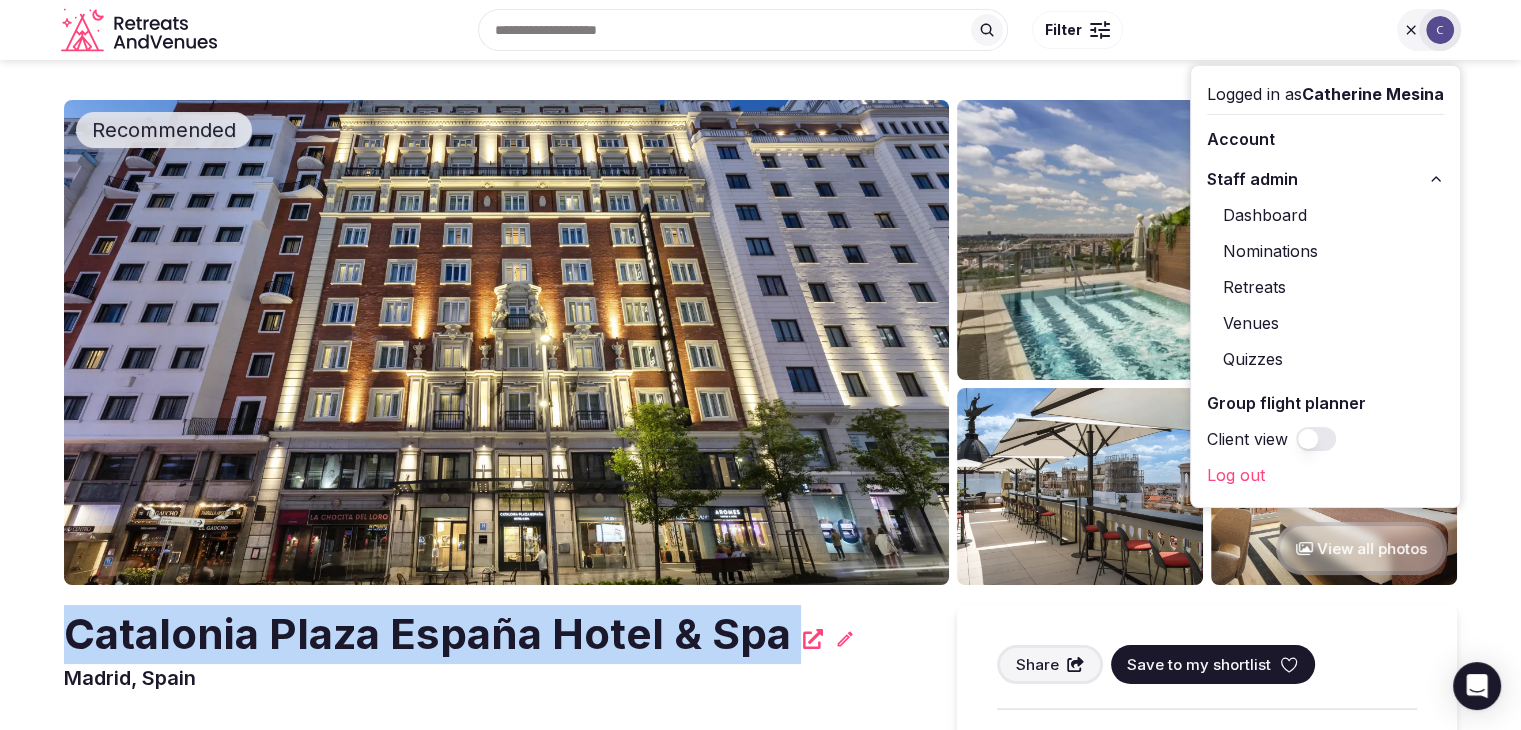 click on "Catalonia Plaza España Hotel & Spa" at bounding box center (427, 634) 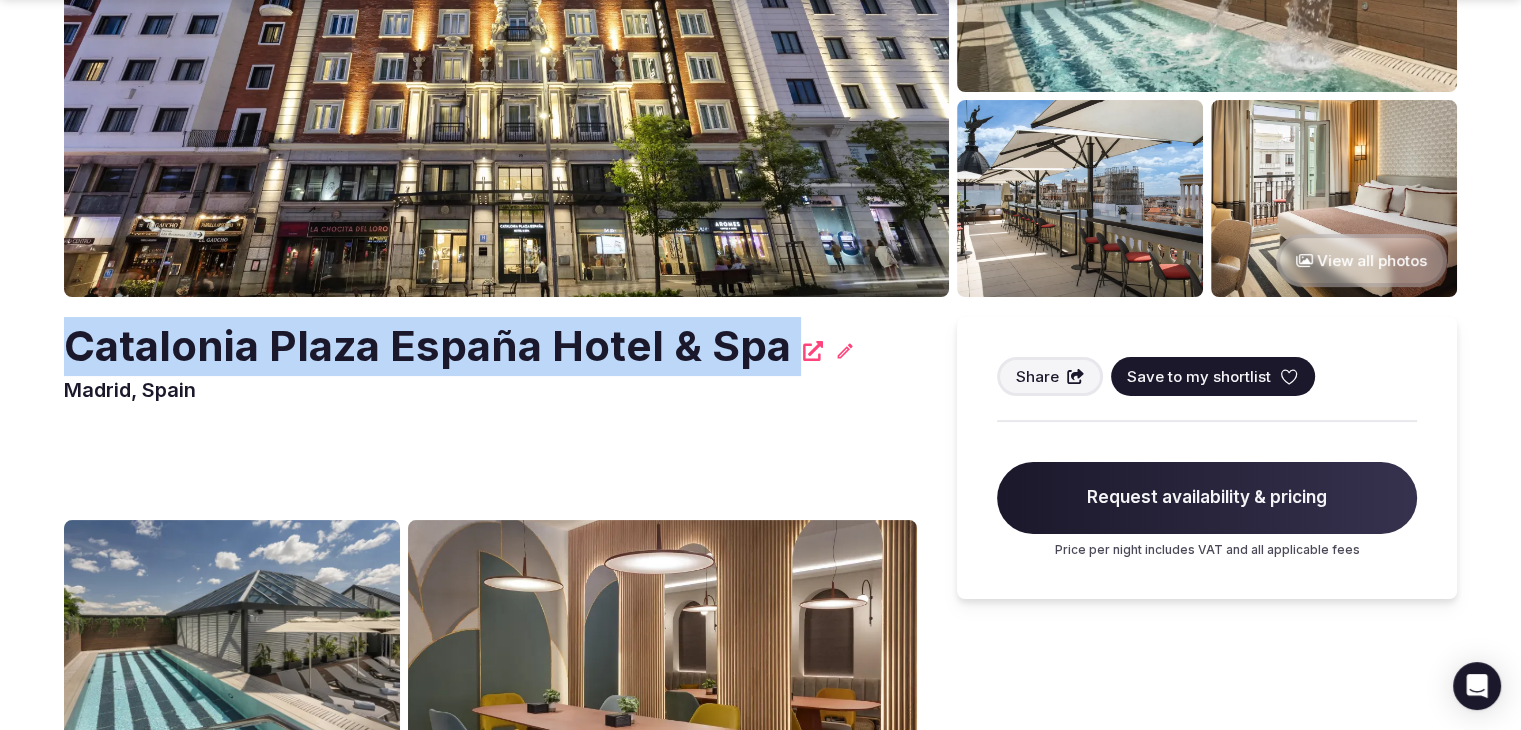 scroll, scrollTop: 400, scrollLeft: 0, axis: vertical 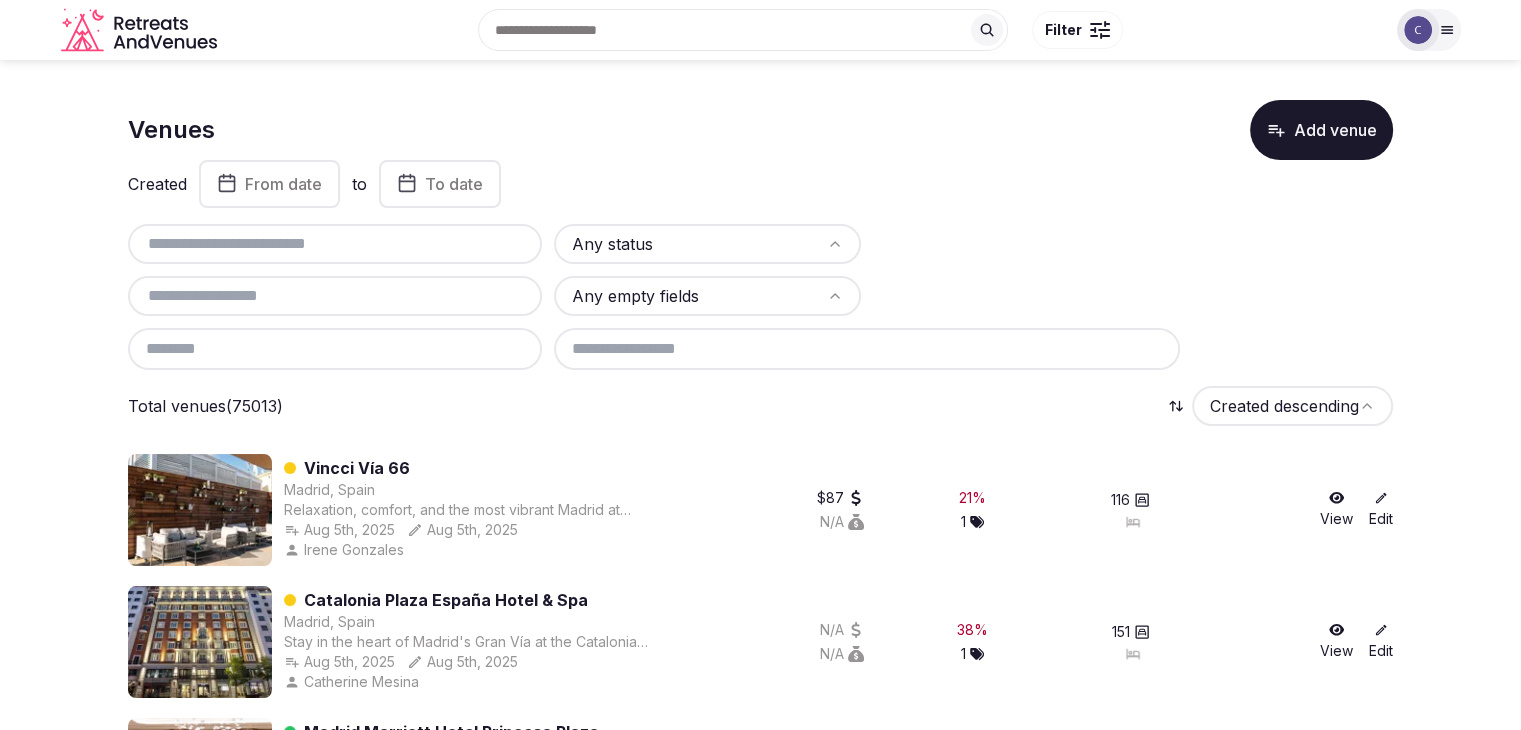 click at bounding box center [335, 244] 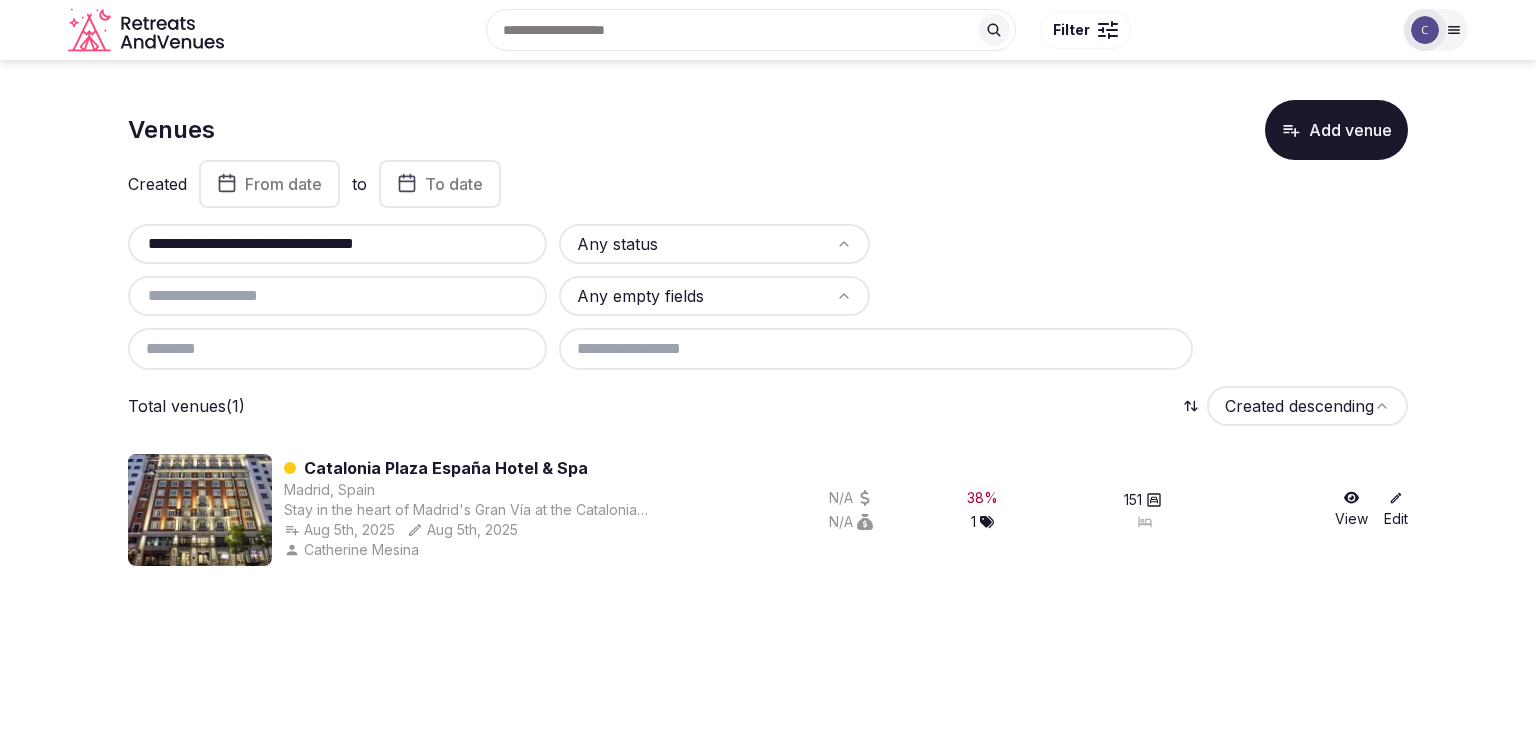 type on "**********" 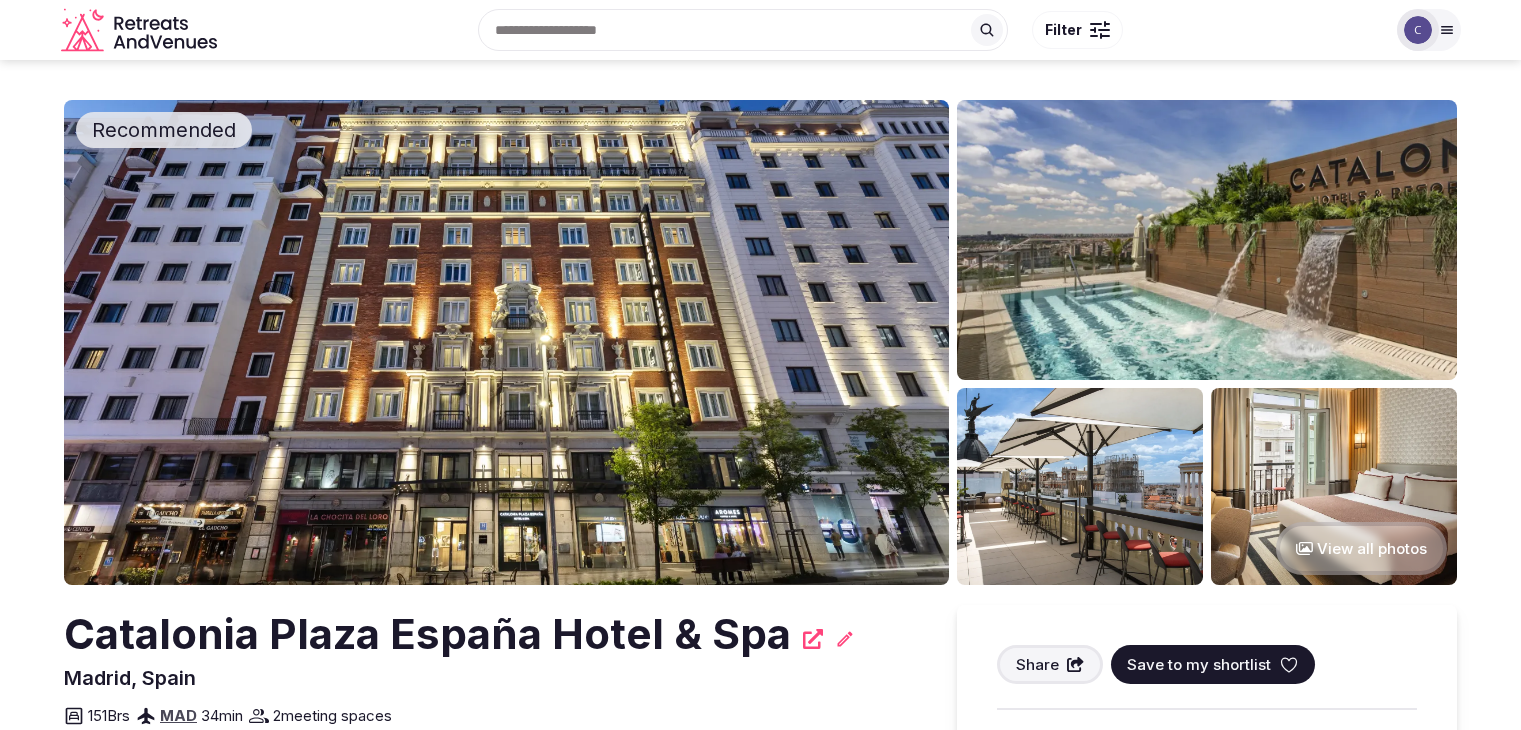click on "Catalonia Plaza España Hotel & Spa" at bounding box center (427, 634) 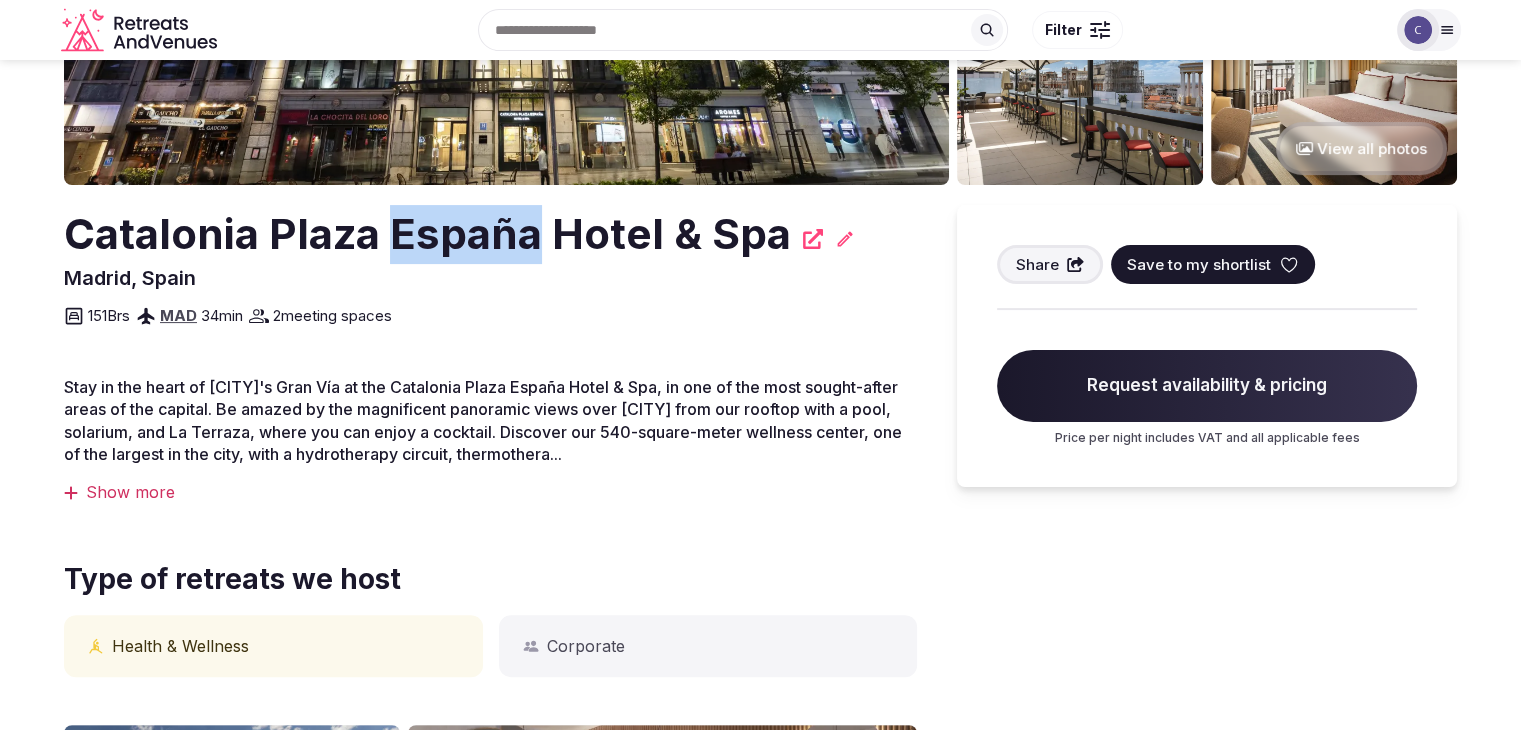 drag, startPoint x: 0, startPoint y: 0, endPoint x: 444, endPoint y: 234, distance: 501.88843 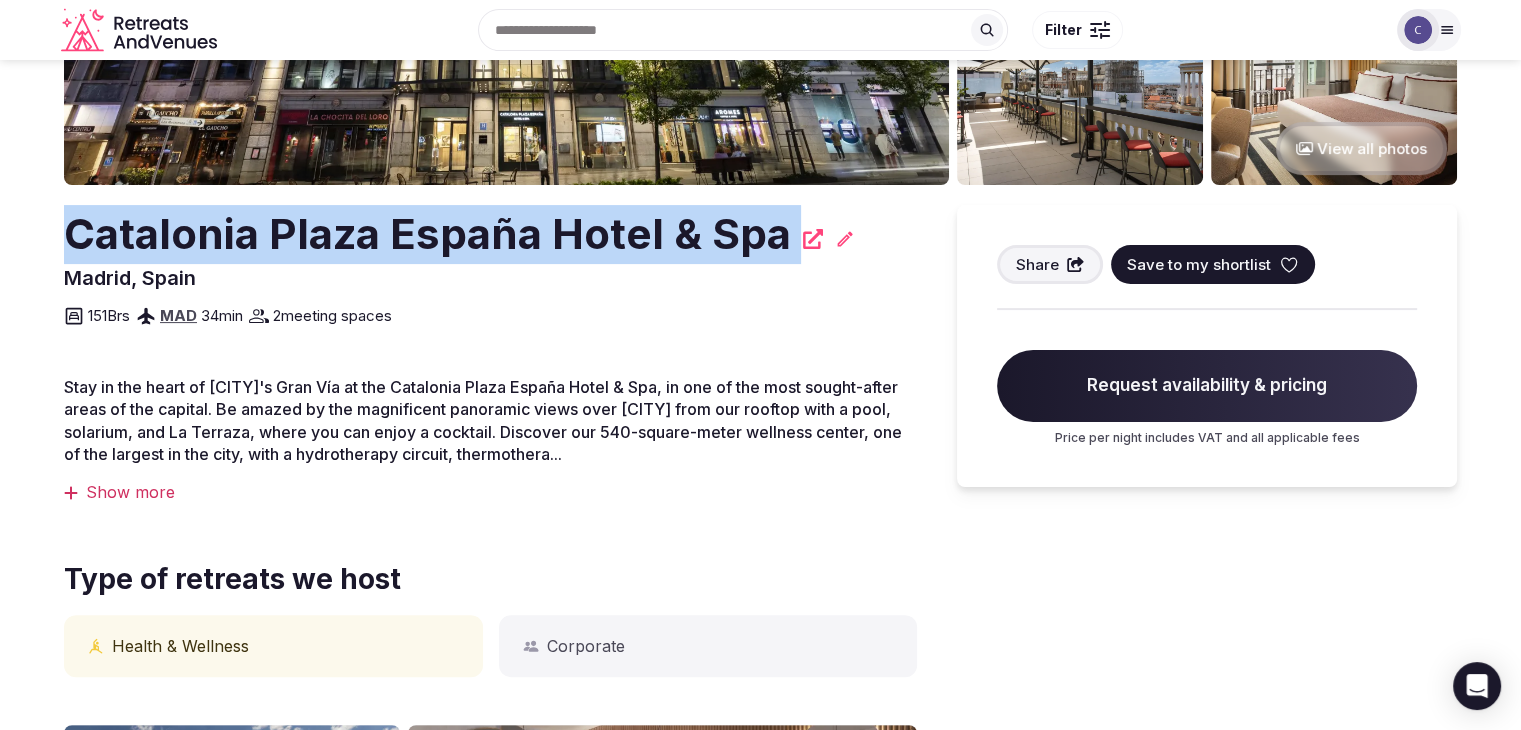 click on "Catalonia Plaza España Hotel & Spa" at bounding box center [427, 234] 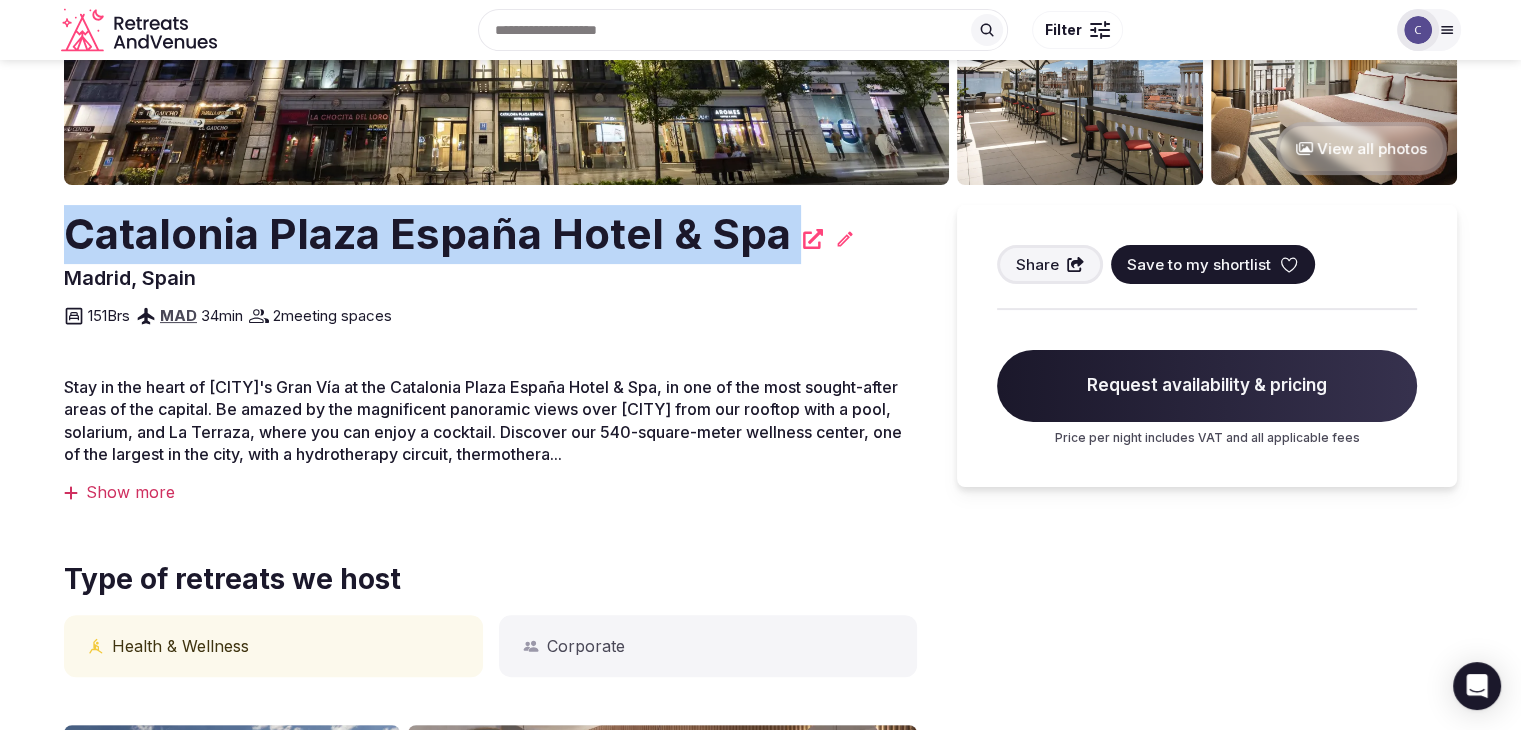 copy on "Catalonia Plaza España Hotel & Spa" 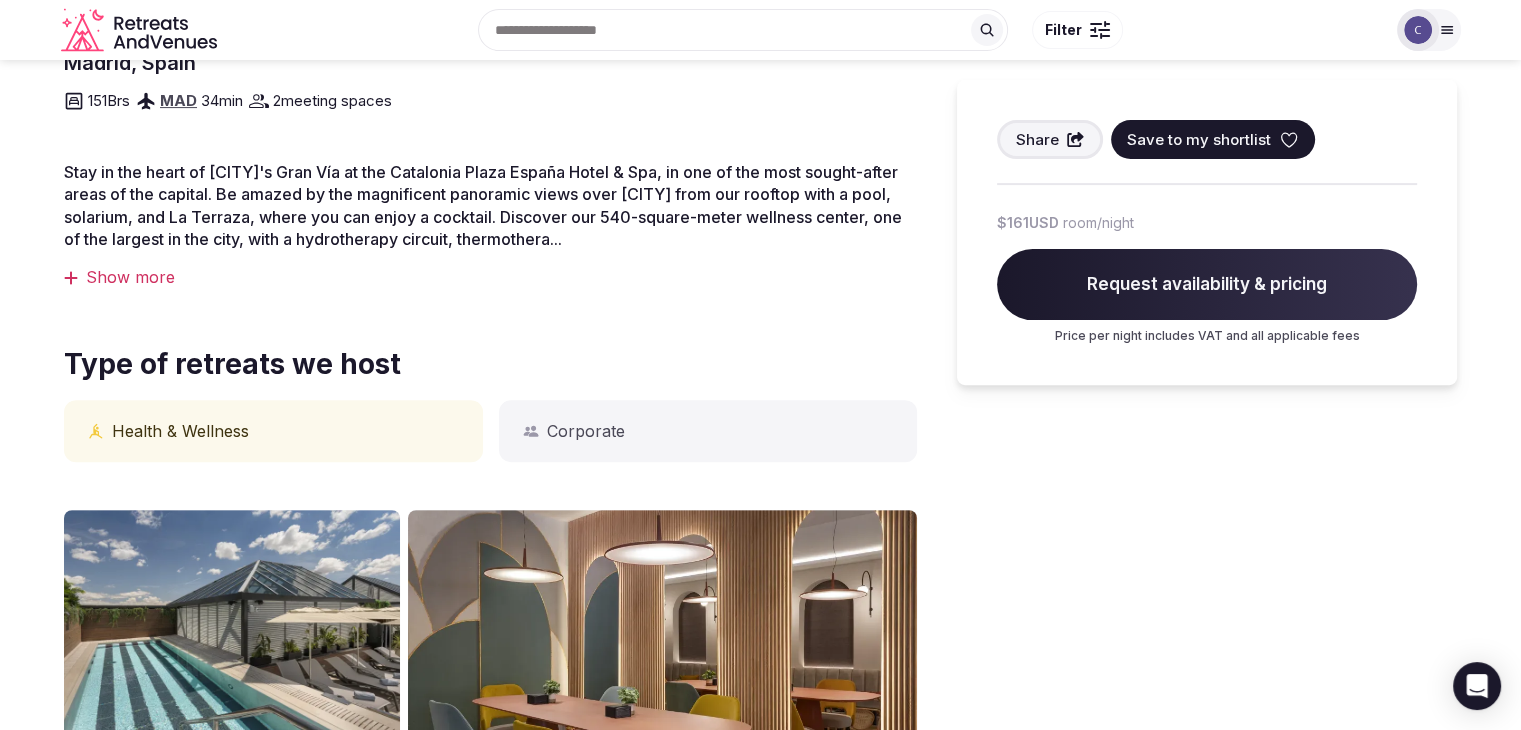 scroll, scrollTop: 400, scrollLeft: 0, axis: vertical 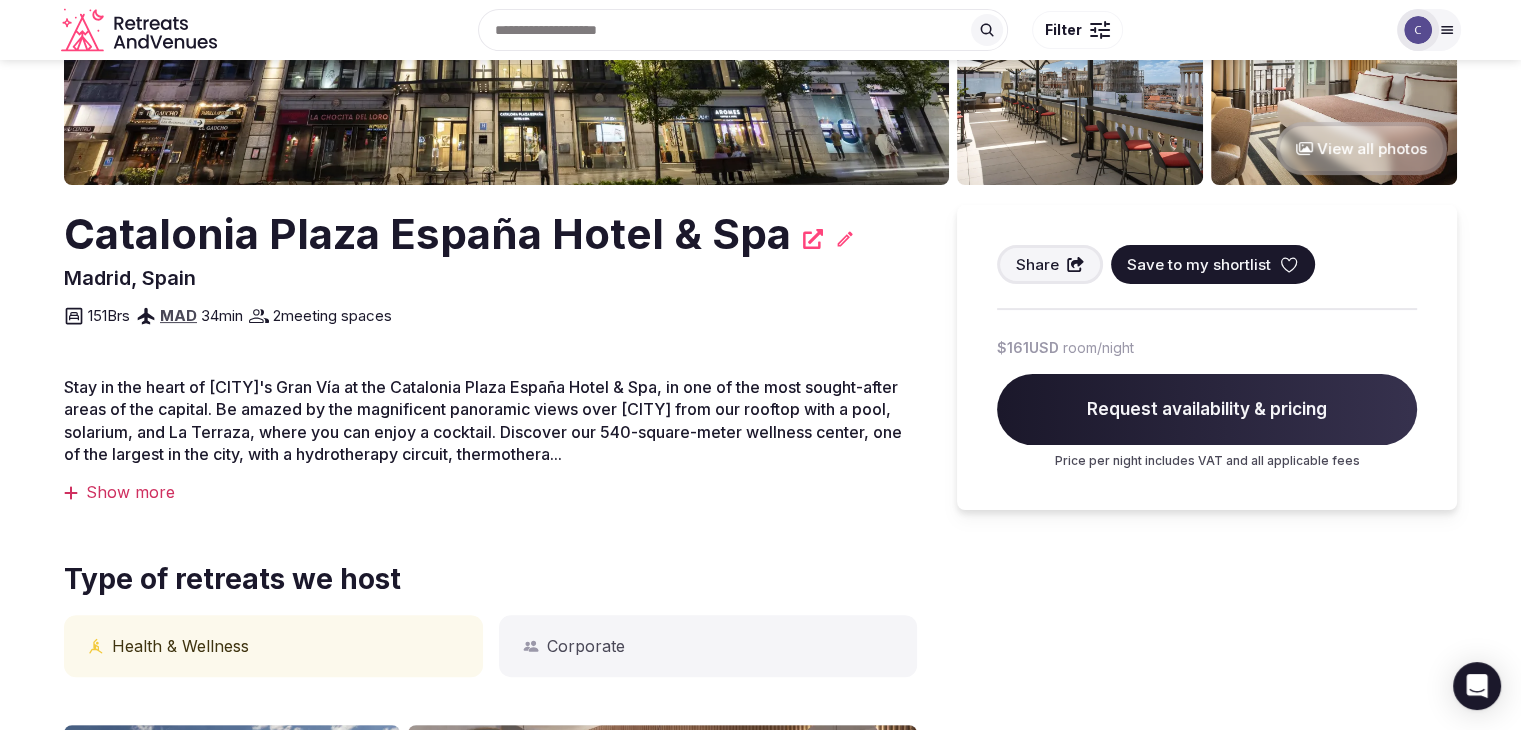 click on "Catalonia Plaza España Hotel & Spa" at bounding box center [427, 234] 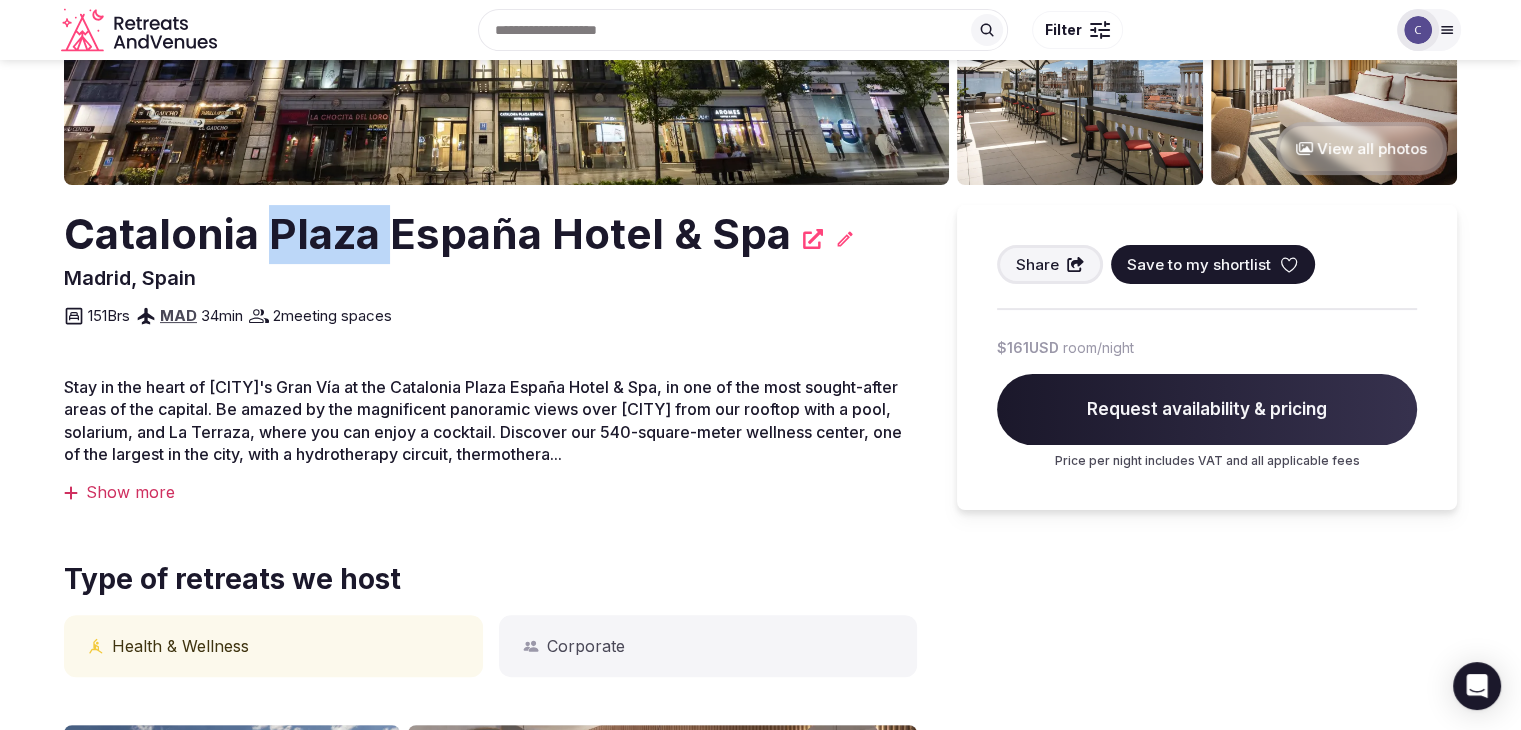 click on "Catalonia Plaza España Hotel & Spa" at bounding box center (427, 234) 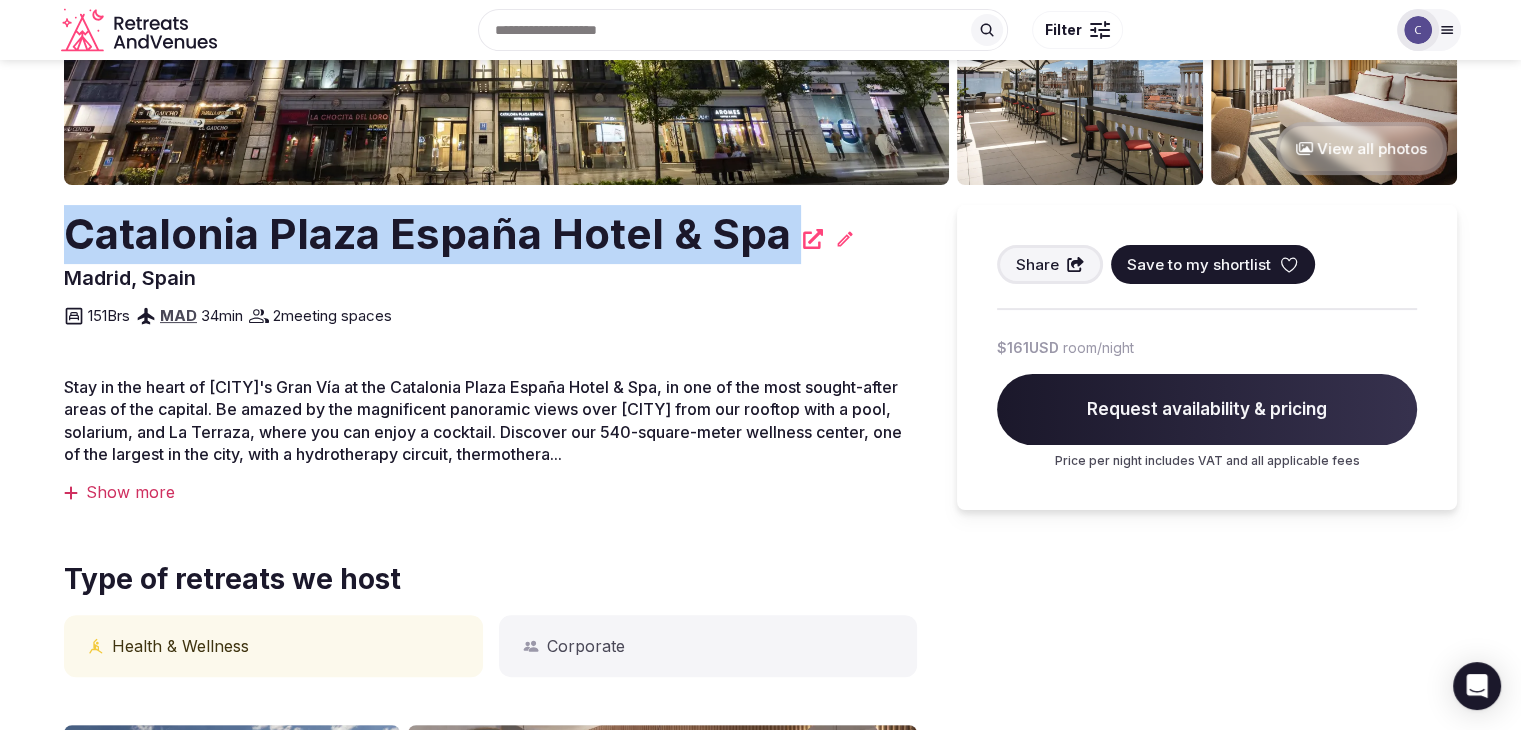 click on "Catalonia Plaza España Hotel & Spa" at bounding box center [427, 234] 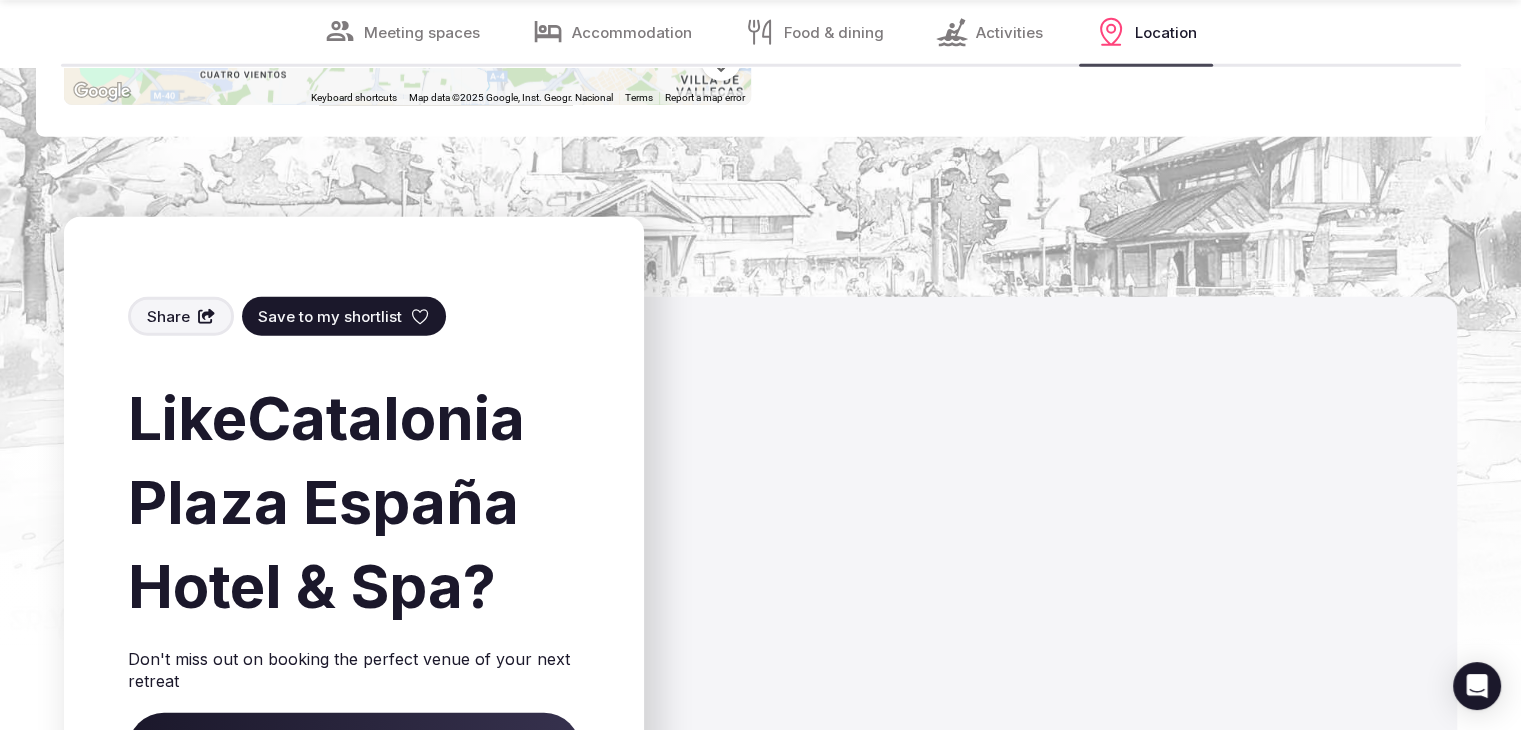 scroll, scrollTop: 5100, scrollLeft: 0, axis: vertical 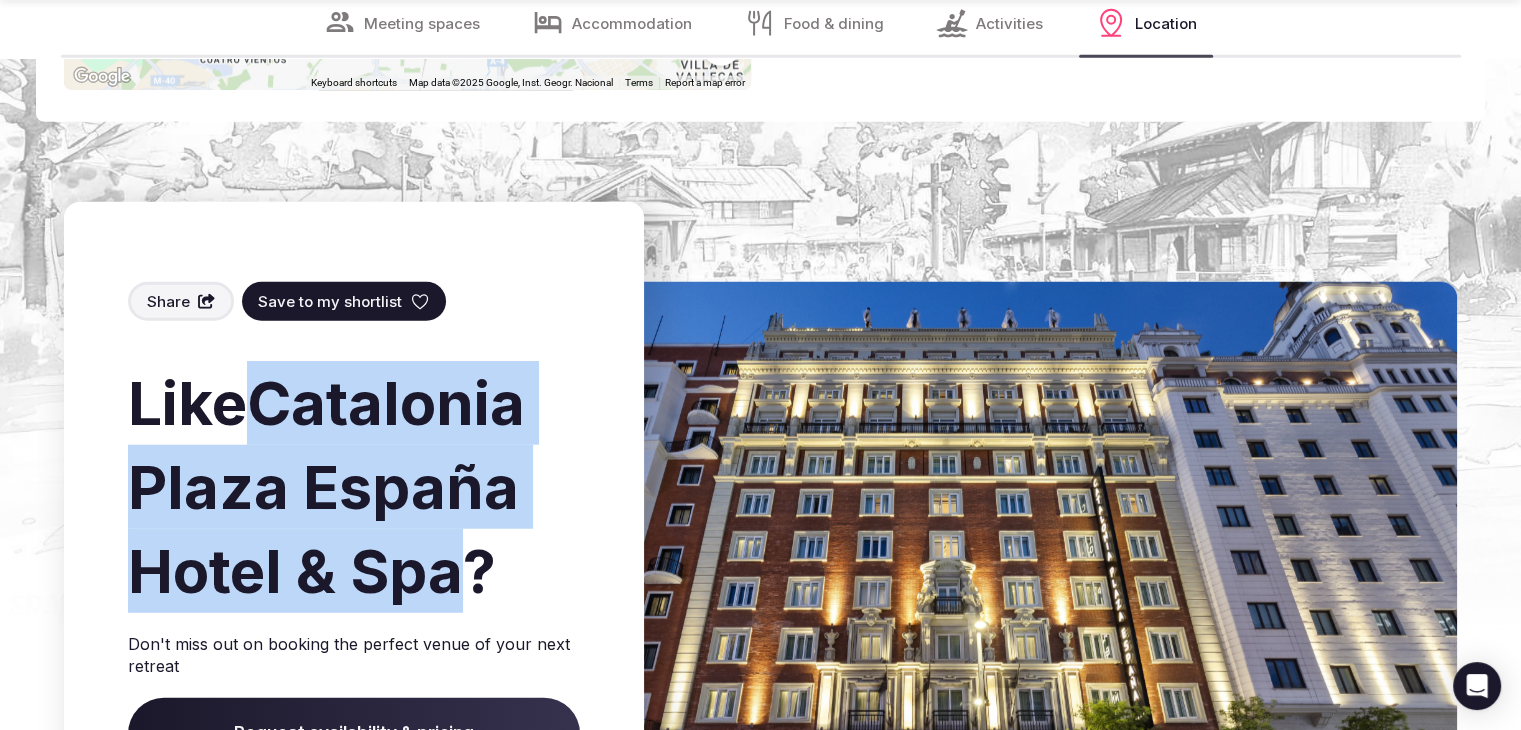 drag, startPoint x: 264, startPoint y: 397, endPoint x: 461, endPoint y: 561, distance: 256.32986 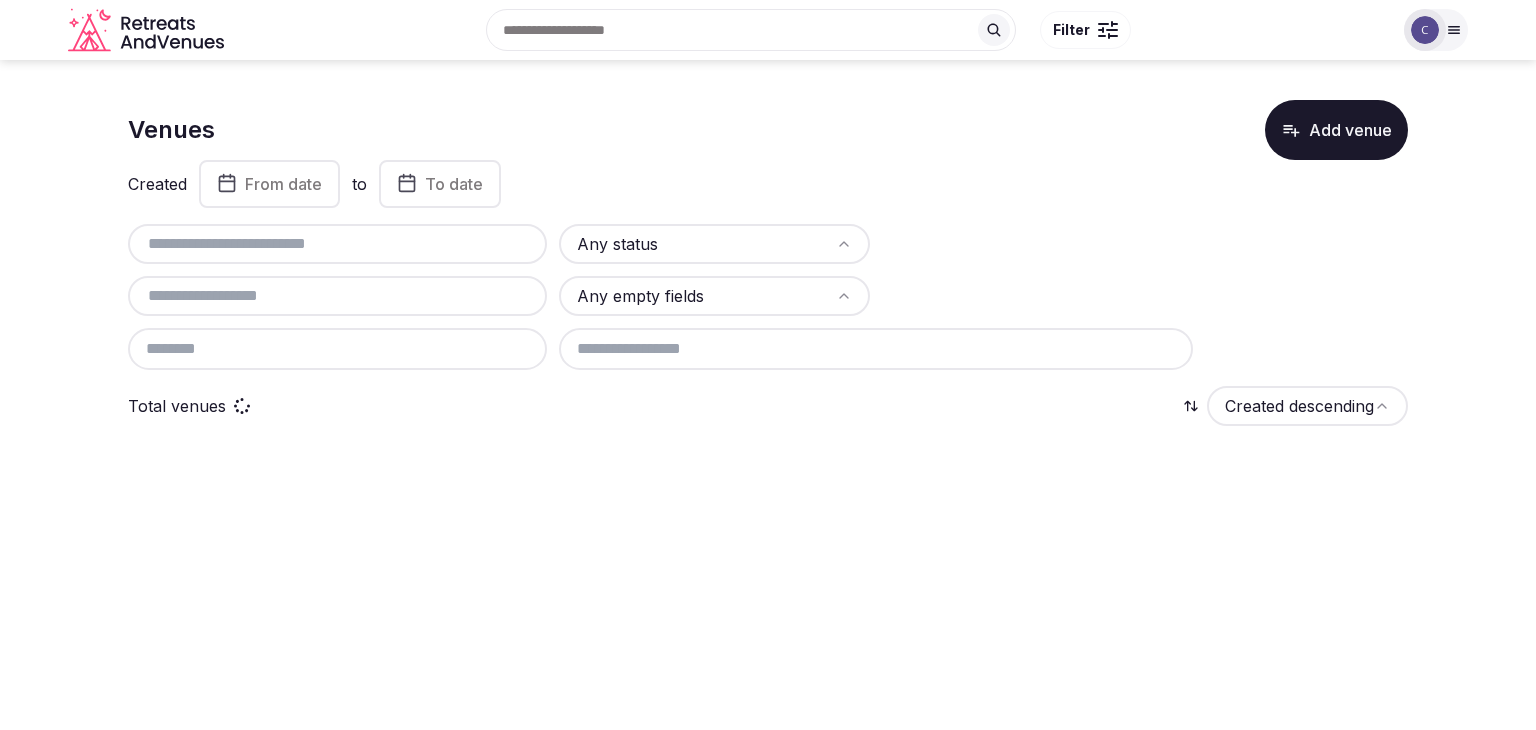 scroll, scrollTop: 0, scrollLeft: 0, axis: both 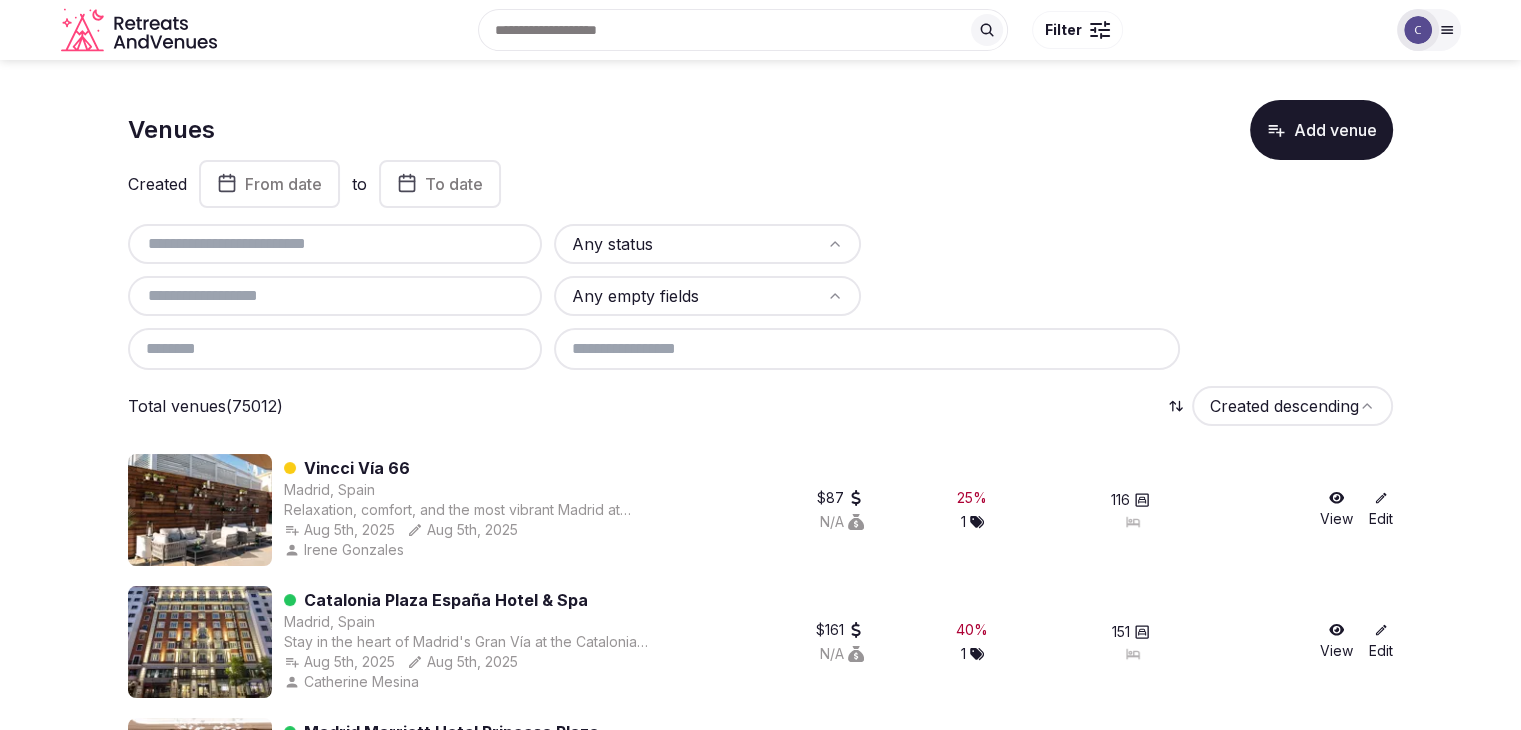 click at bounding box center (335, 244) 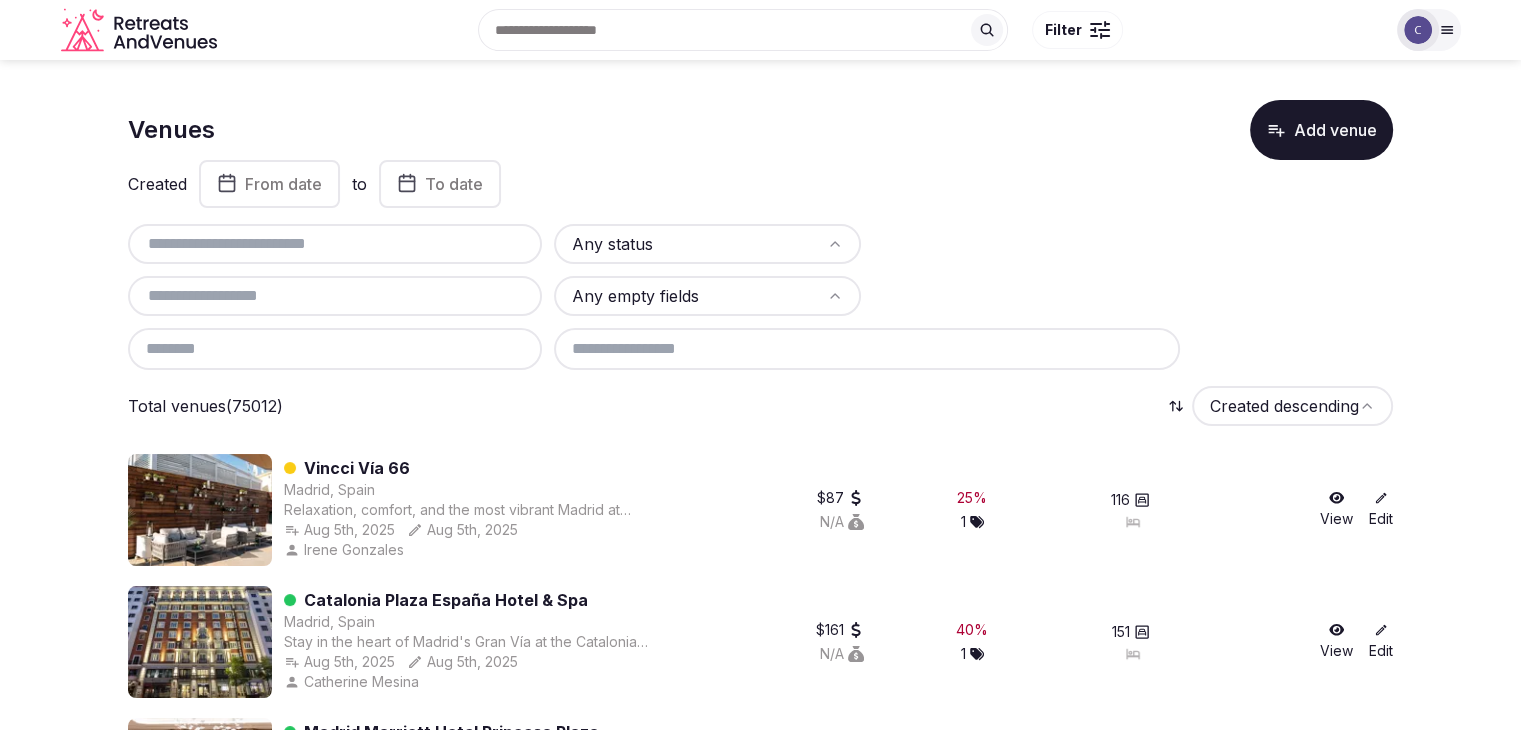 paste on "**********" 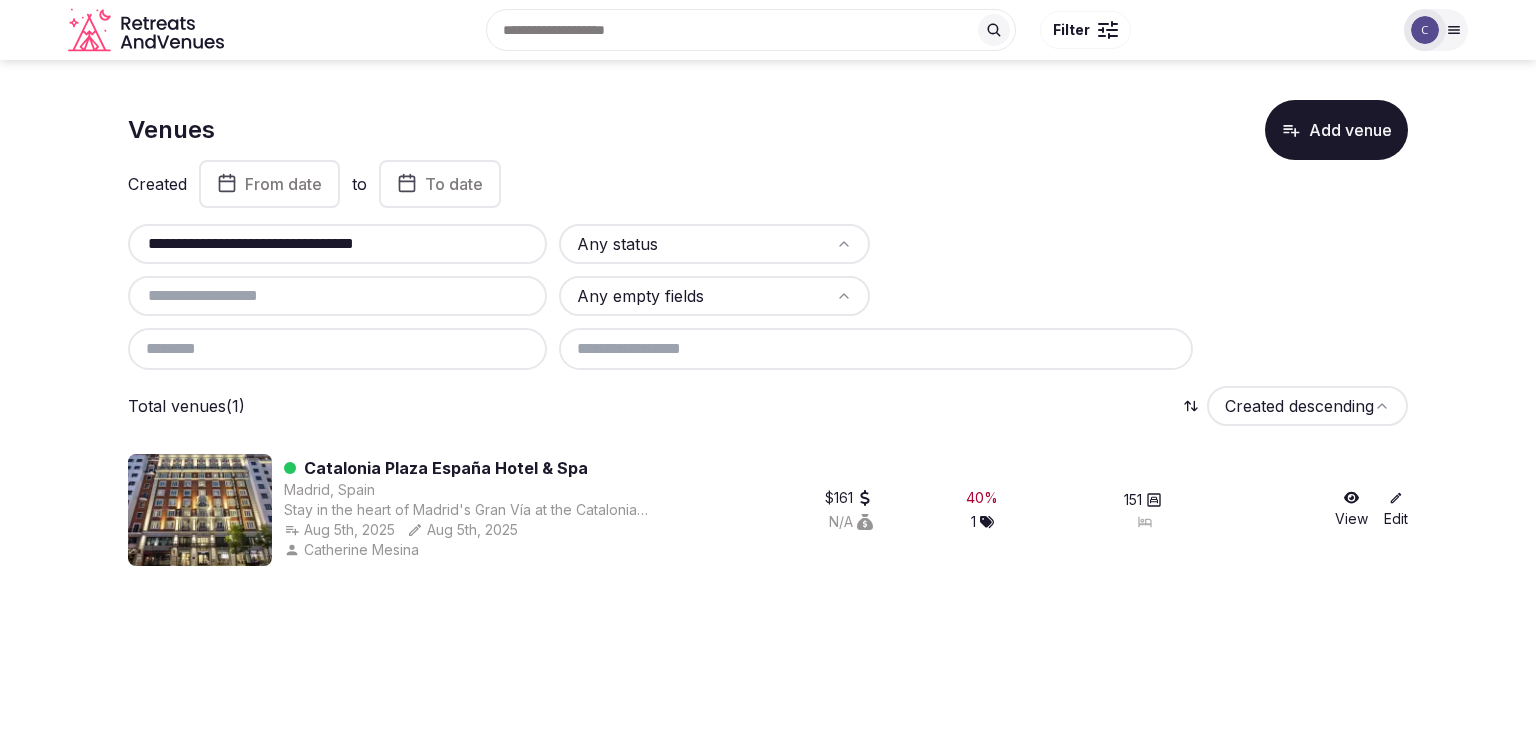 type on "**********" 